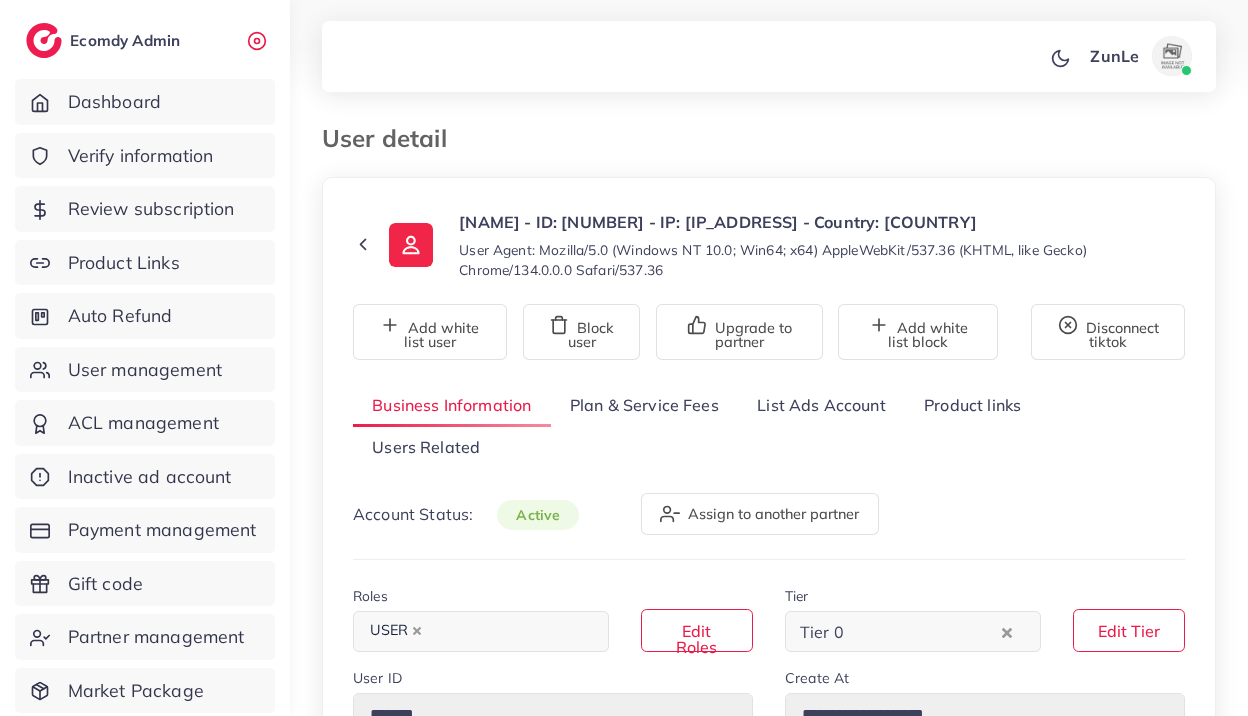 select on "*******" 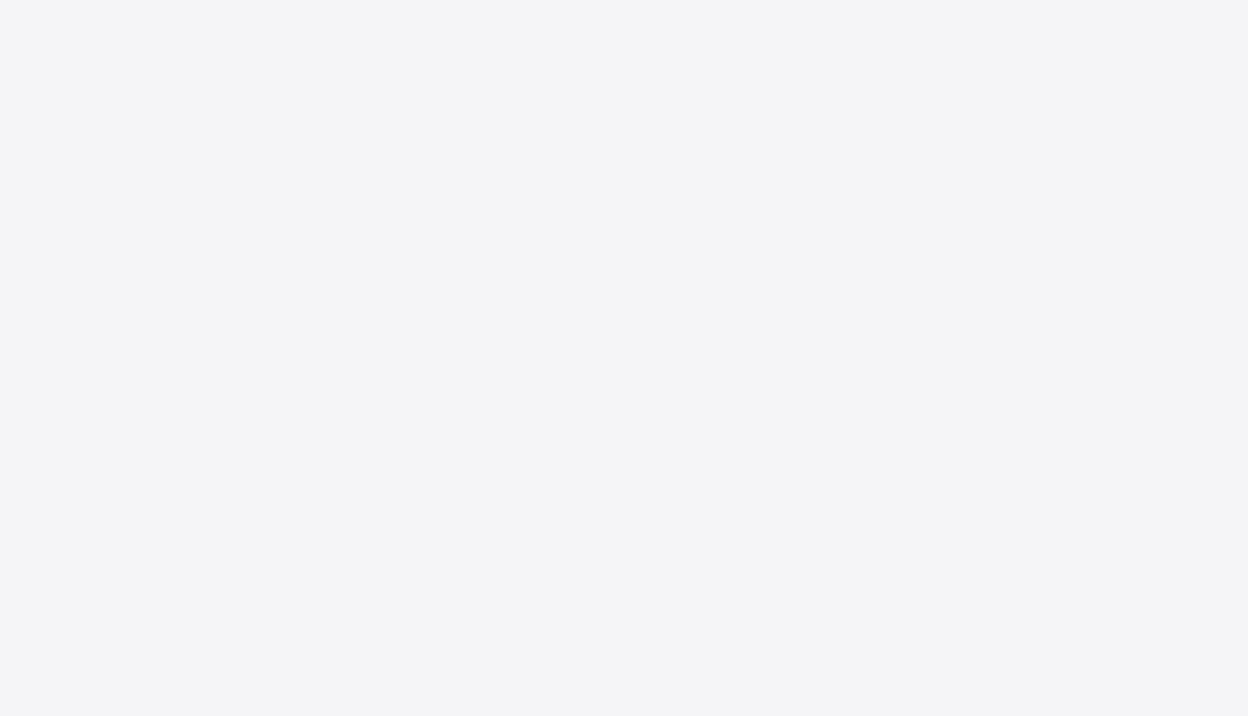 scroll, scrollTop: 0, scrollLeft: 0, axis: both 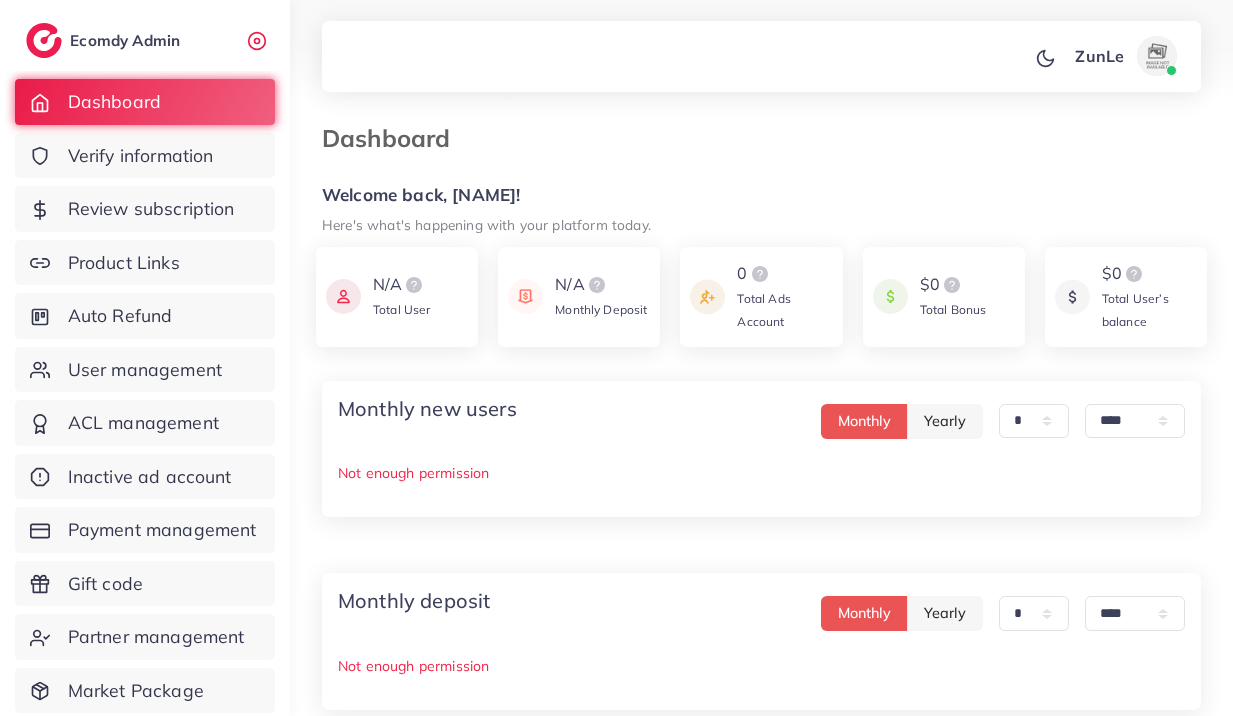 select on "*" 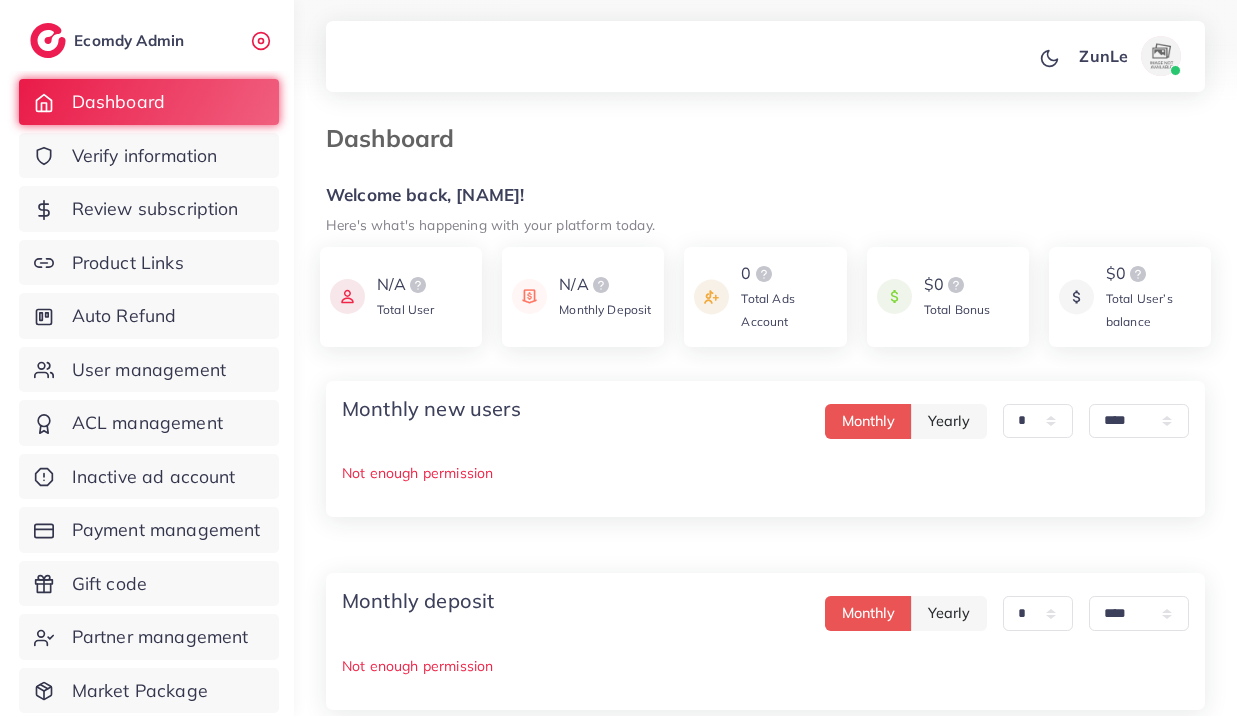 scroll, scrollTop: 0, scrollLeft: 0, axis: both 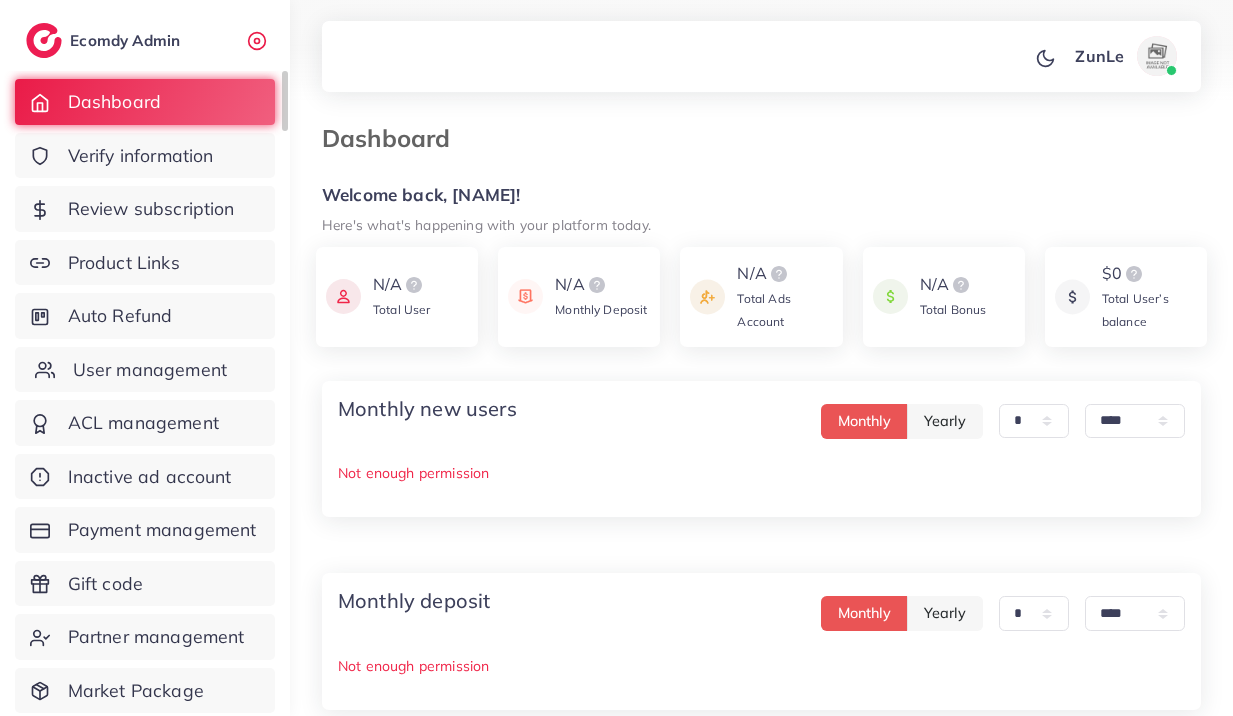 click on "User management" at bounding box center (150, 370) 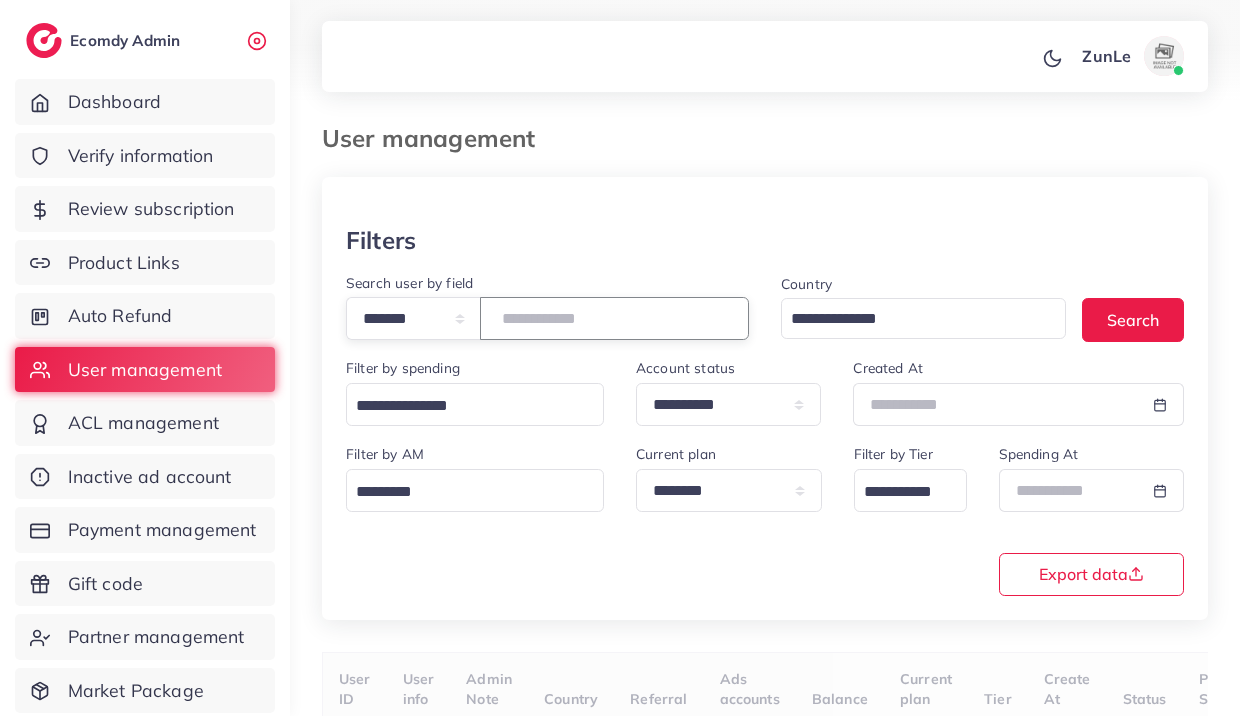 click at bounding box center (614, 318) 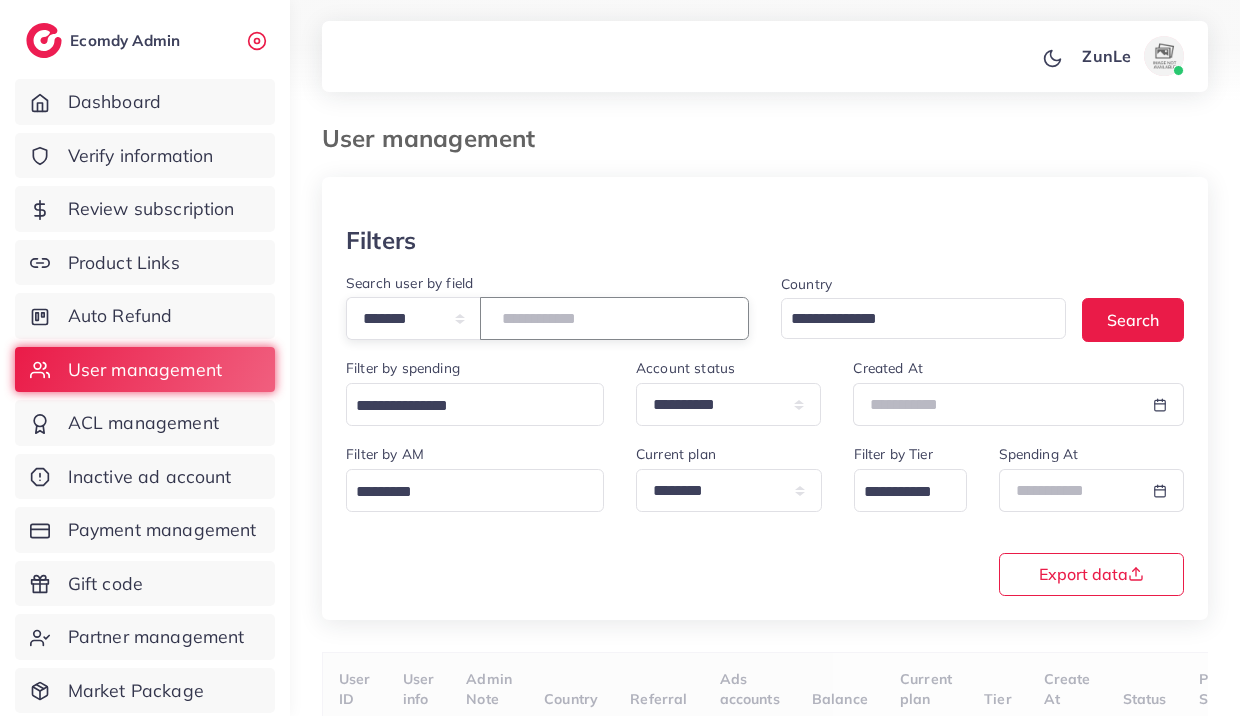type on "*******" 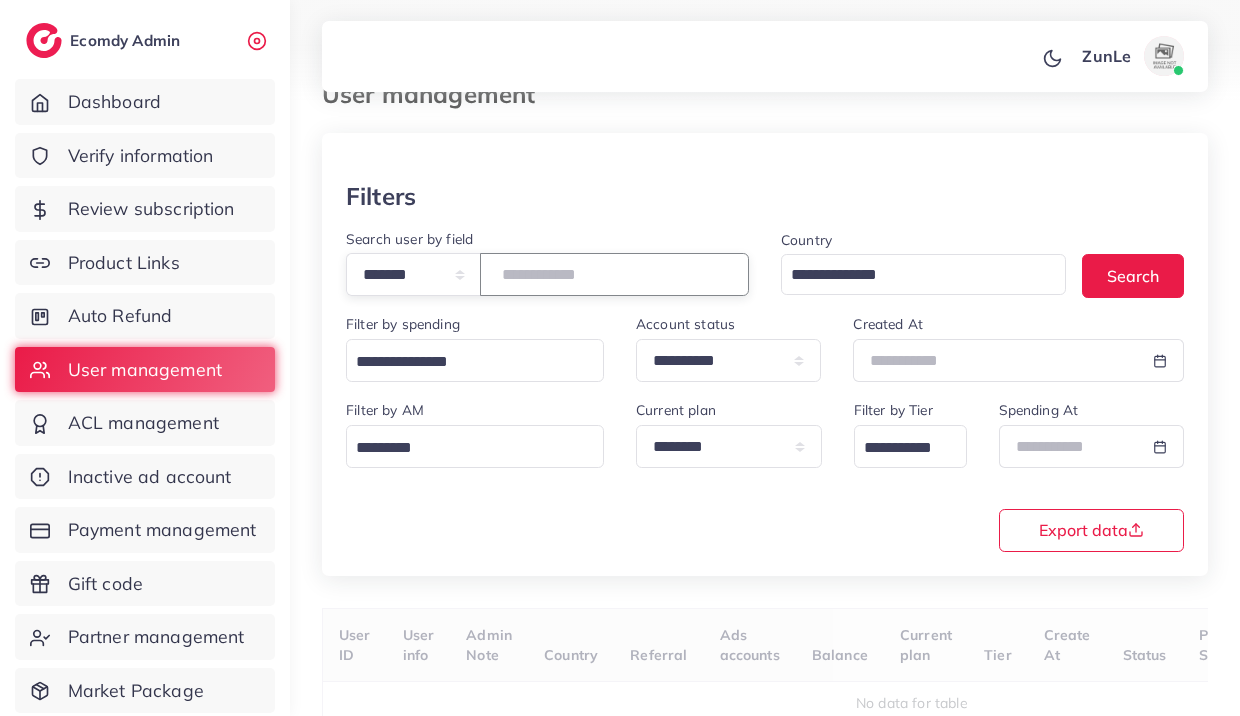 scroll, scrollTop: 147, scrollLeft: 0, axis: vertical 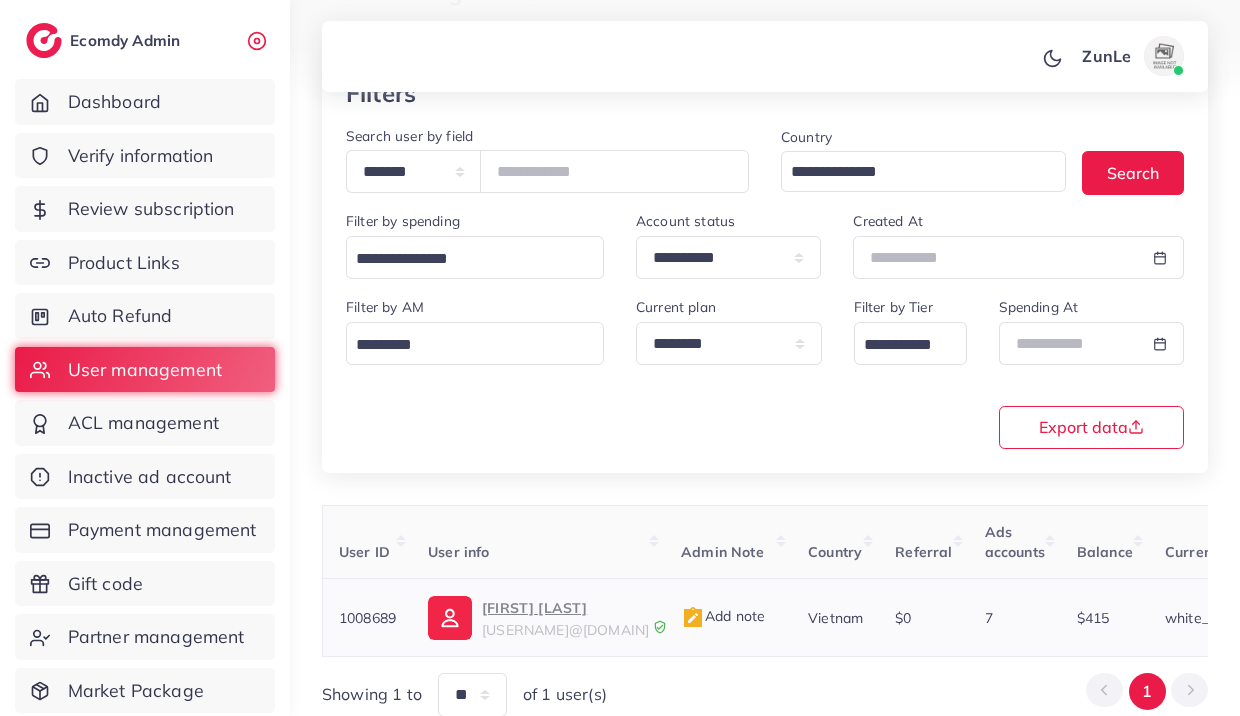 click on "tienngoc.09h51@gmail.com" at bounding box center [565, 630] 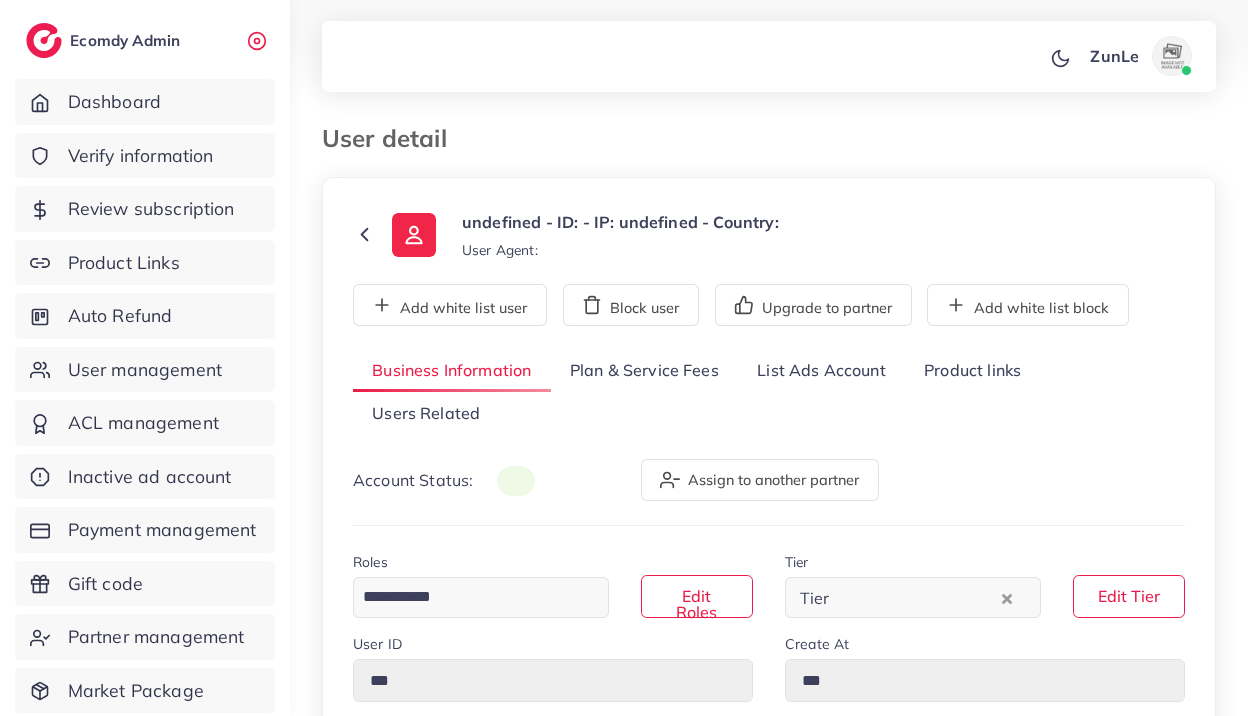 scroll, scrollTop: 0, scrollLeft: 0, axis: both 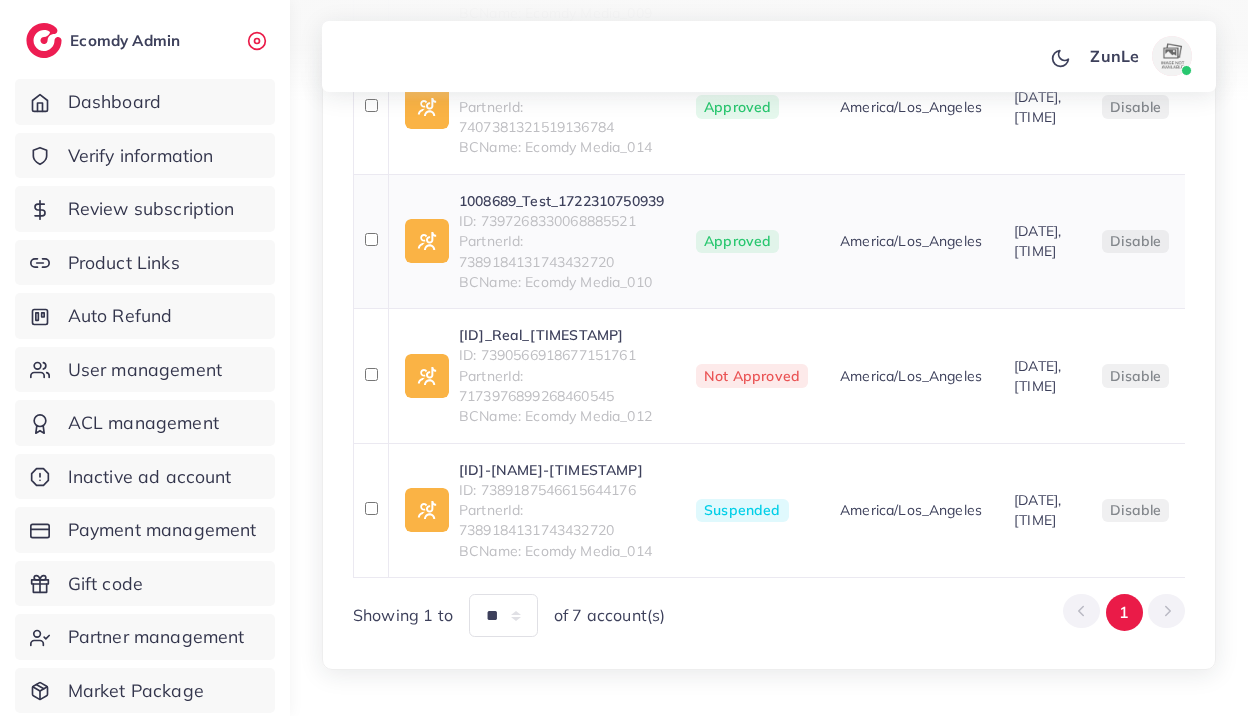 click on "ID: 7397268330068885521" at bounding box center (561, 221) 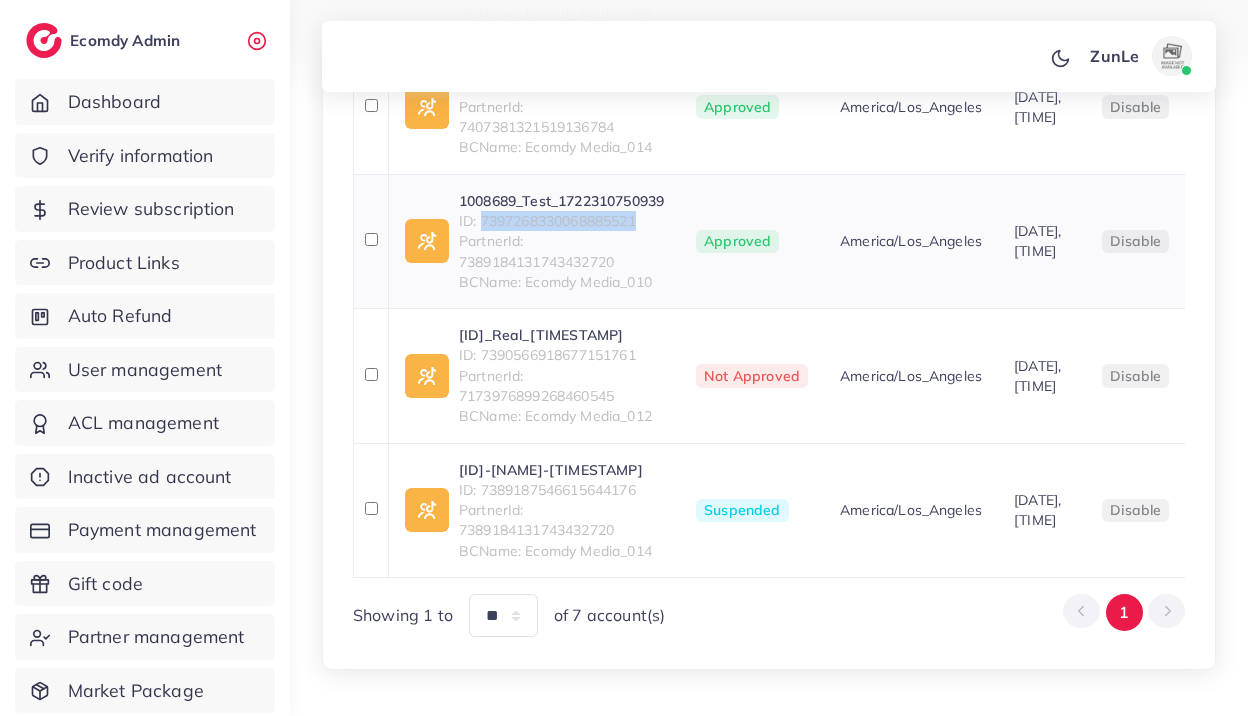 click on "ID: 7397268330068885521" at bounding box center [561, 221] 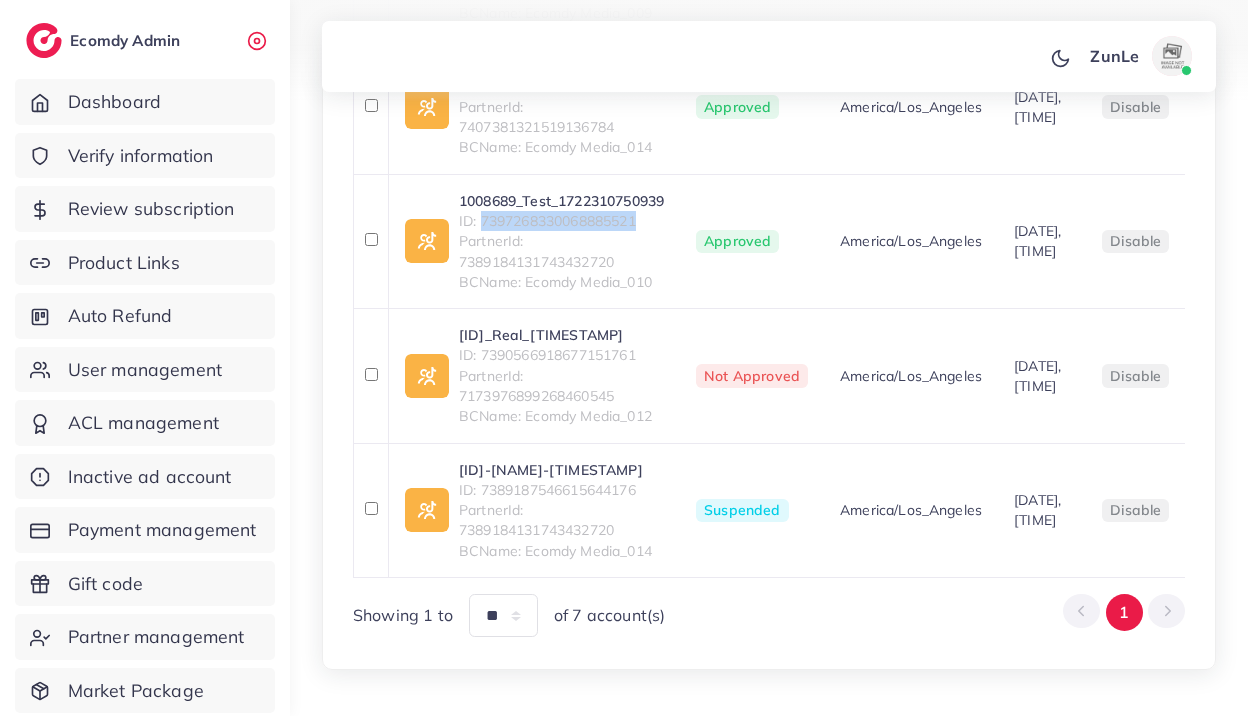 copy on "7397268330068885521" 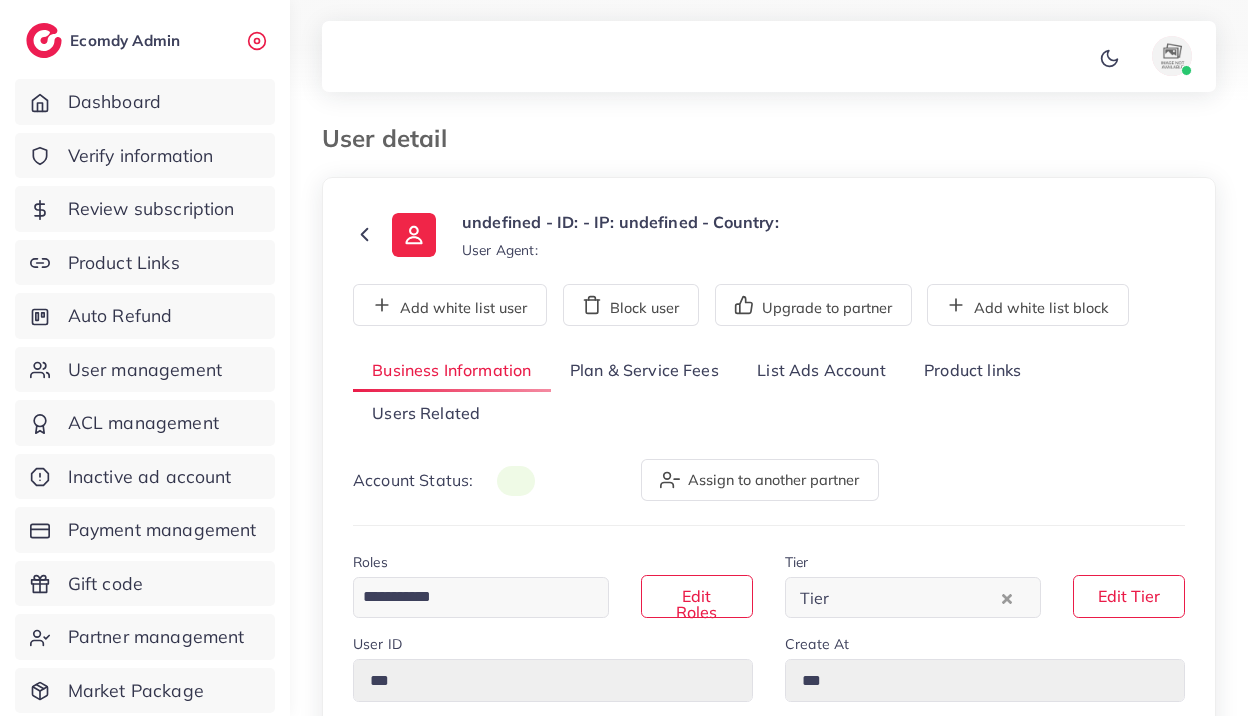 scroll, scrollTop: 0, scrollLeft: 0, axis: both 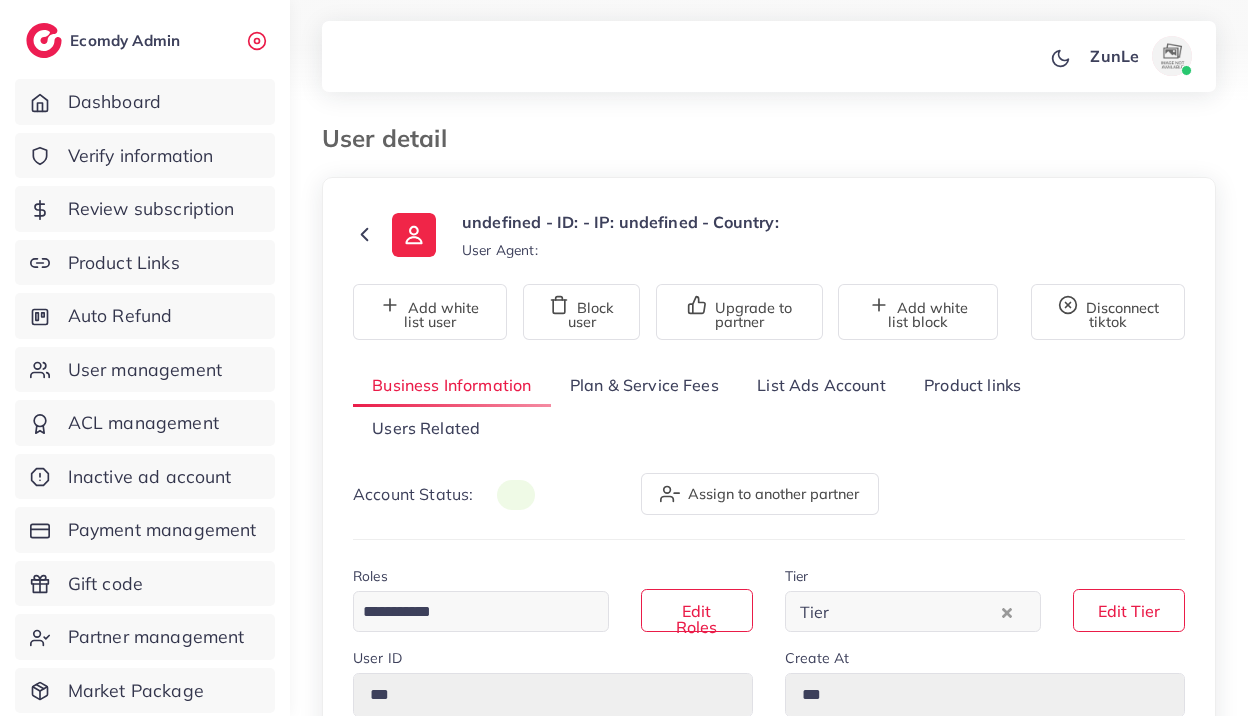 type on "*****" 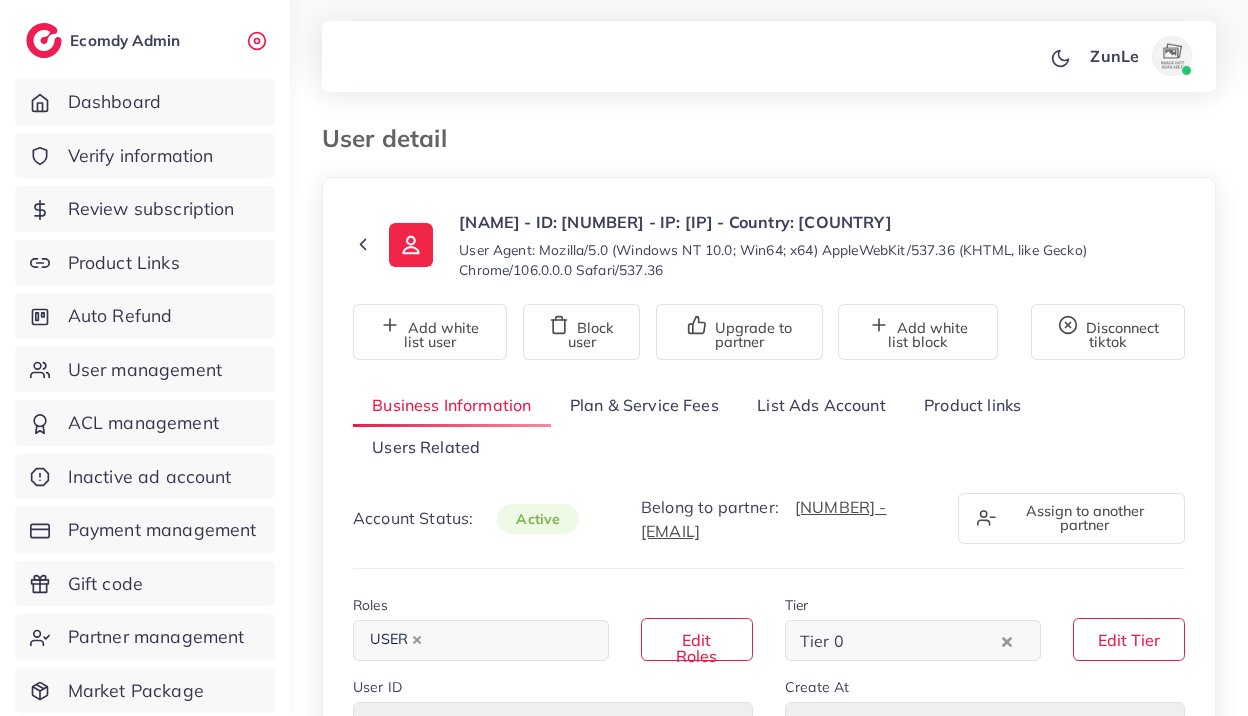 click on "List Ads Account" at bounding box center [821, 405] 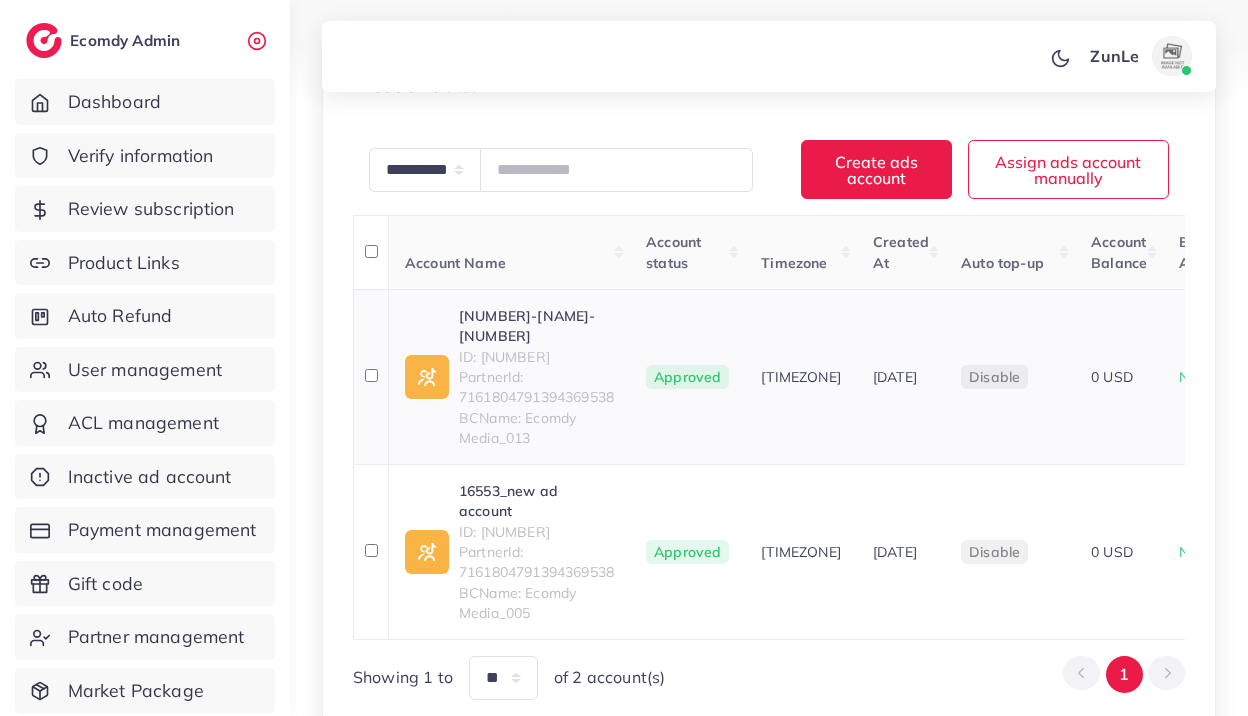 scroll, scrollTop: 358, scrollLeft: 0, axis: vertical 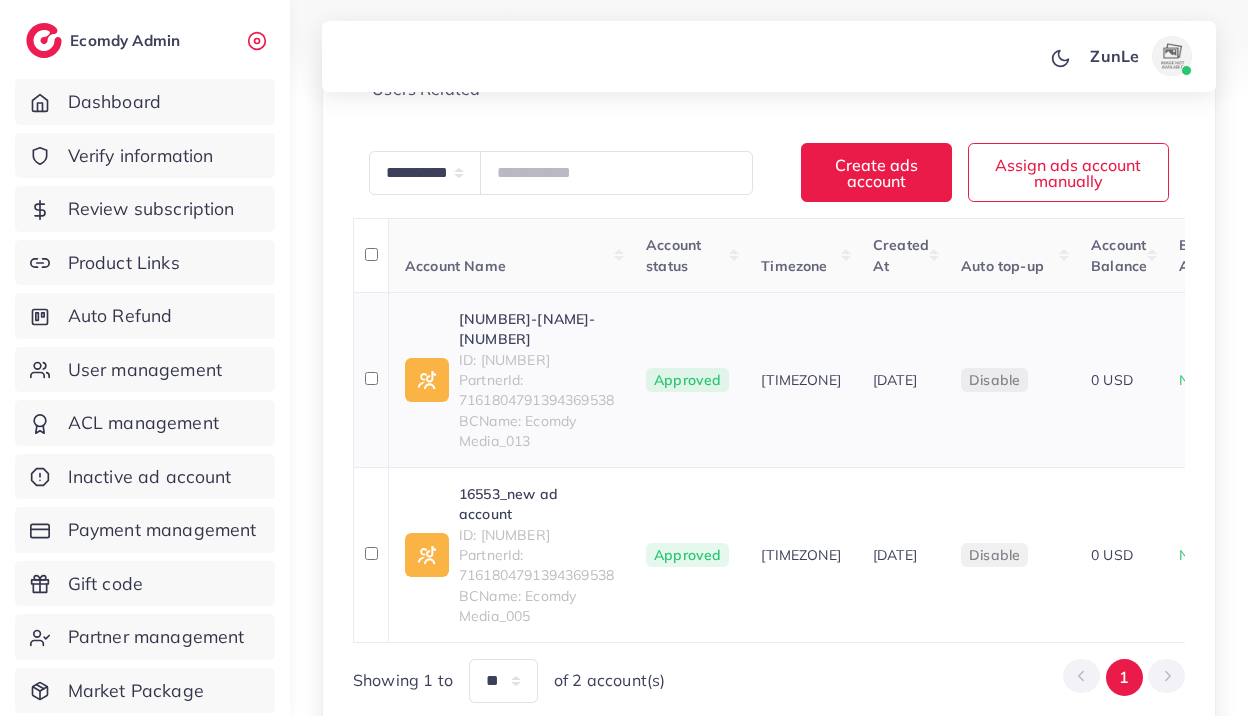 click on "ID: 7418472690912378896" at bounding box center (536, 360) 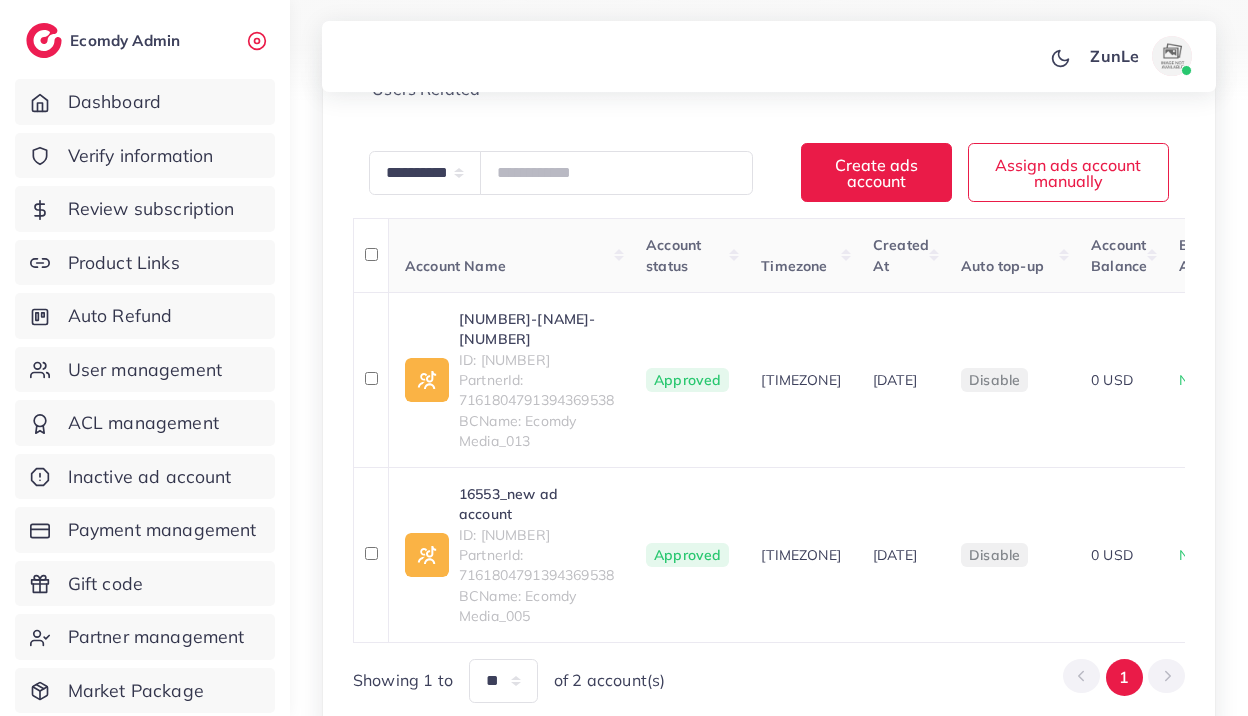 copy on "7418472690912378896" 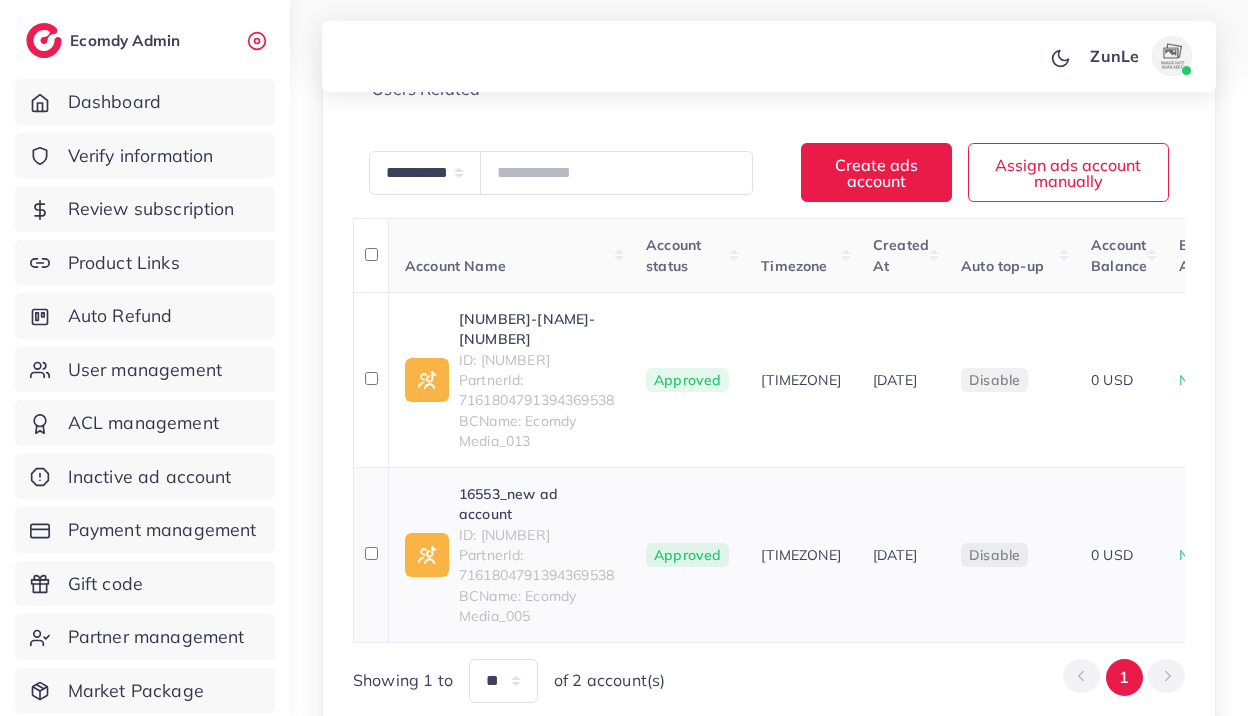 click on "ID: 7207379515444707329" at bounding box center [536, 535] 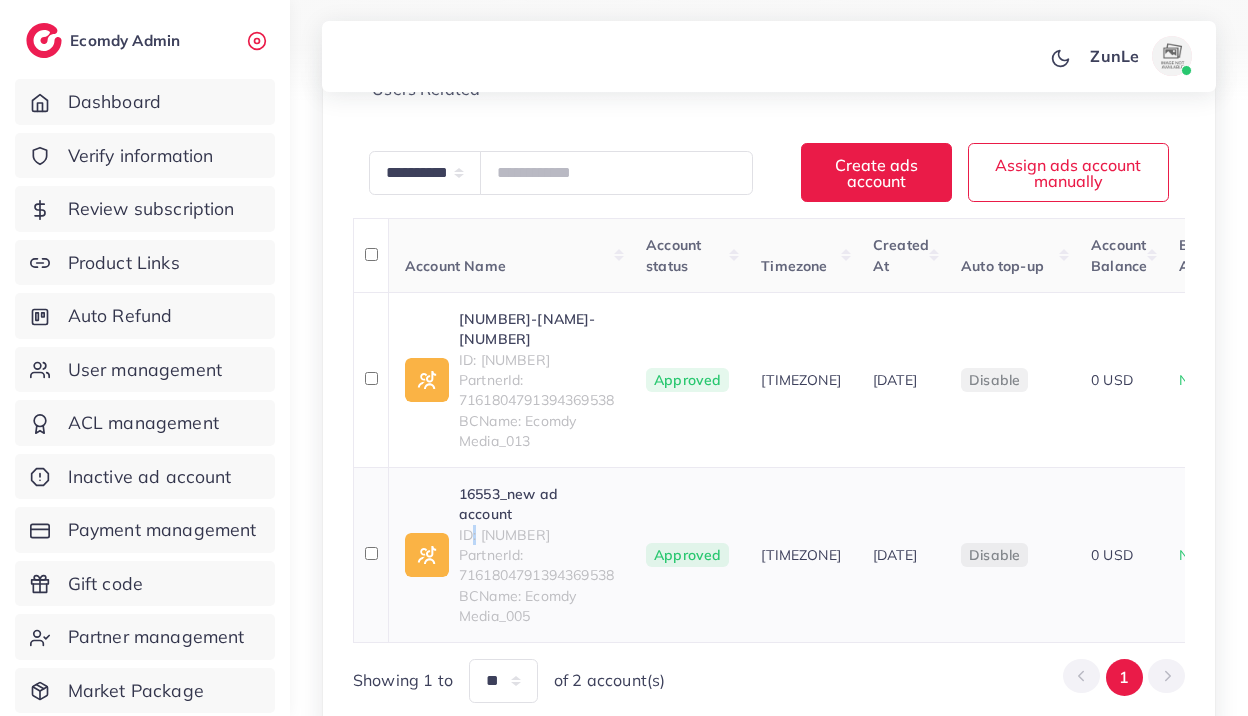 click on "ID: 7207379515444707329" at bounding box center (536, 535) 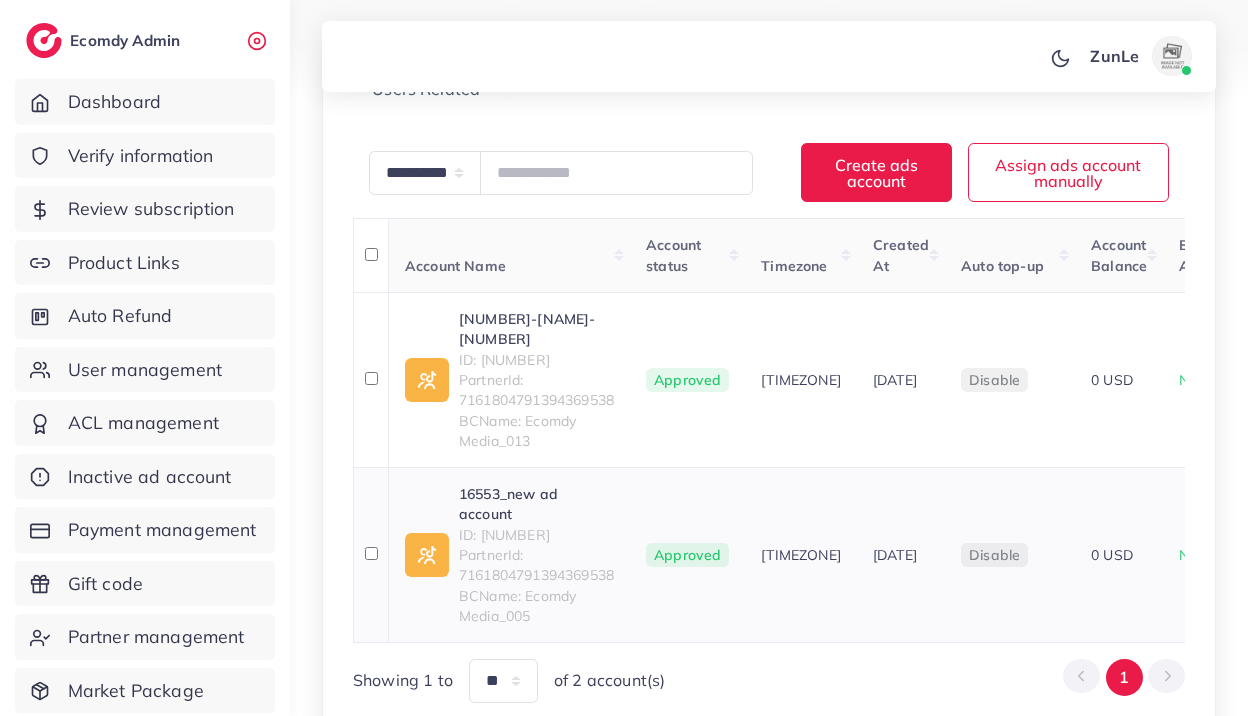 click on "ID: 7207379515444707329" at bounding box center [536, 535] 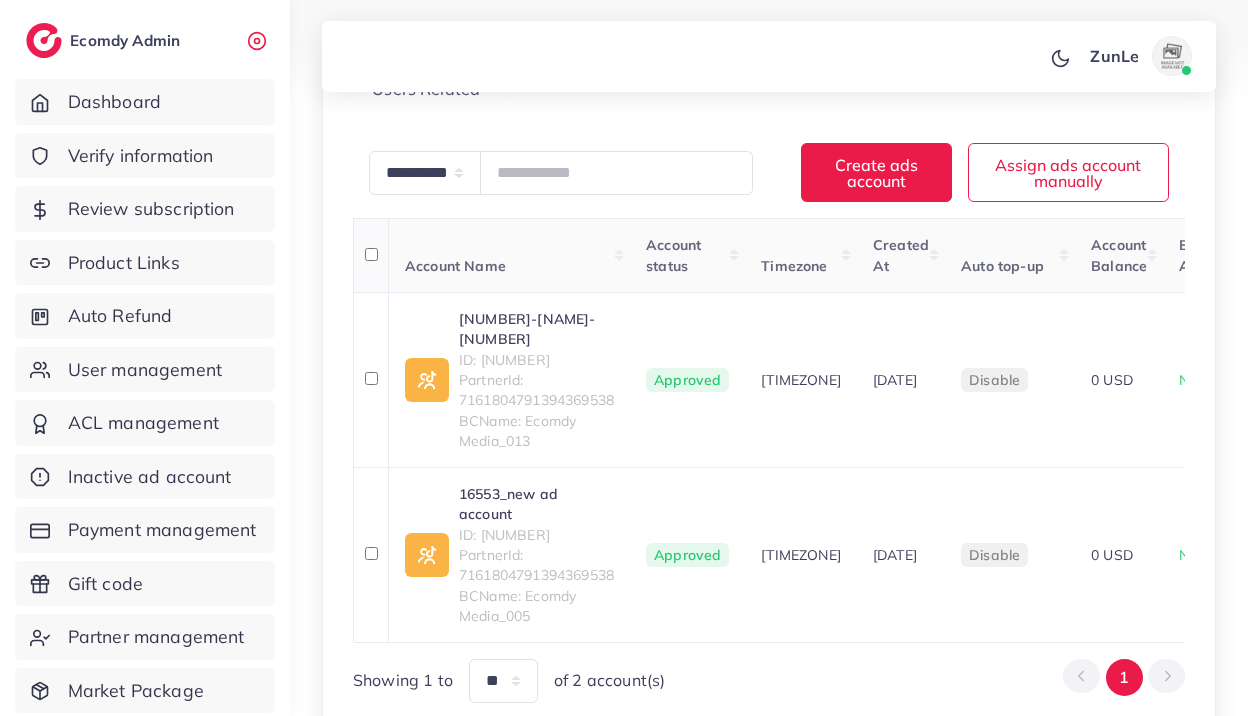 copy on "7207379515444707329" 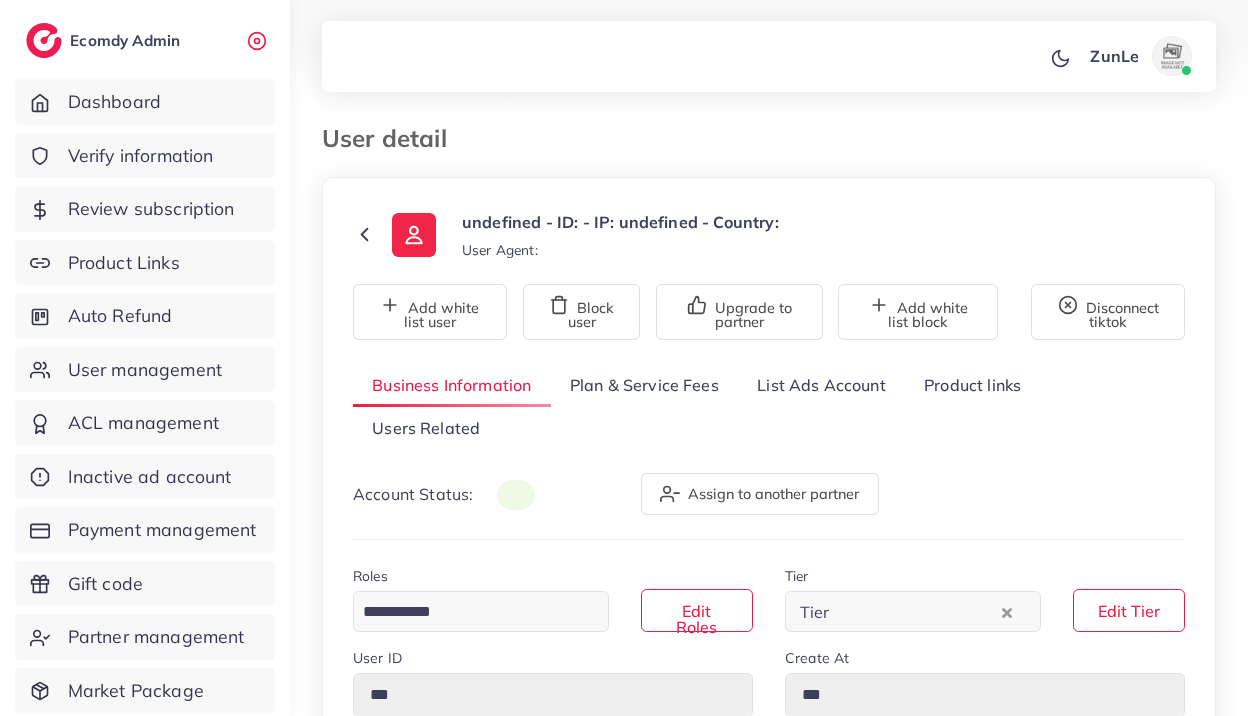 scroll, scrollTop: 0, scrollLeft: 0, axis: both 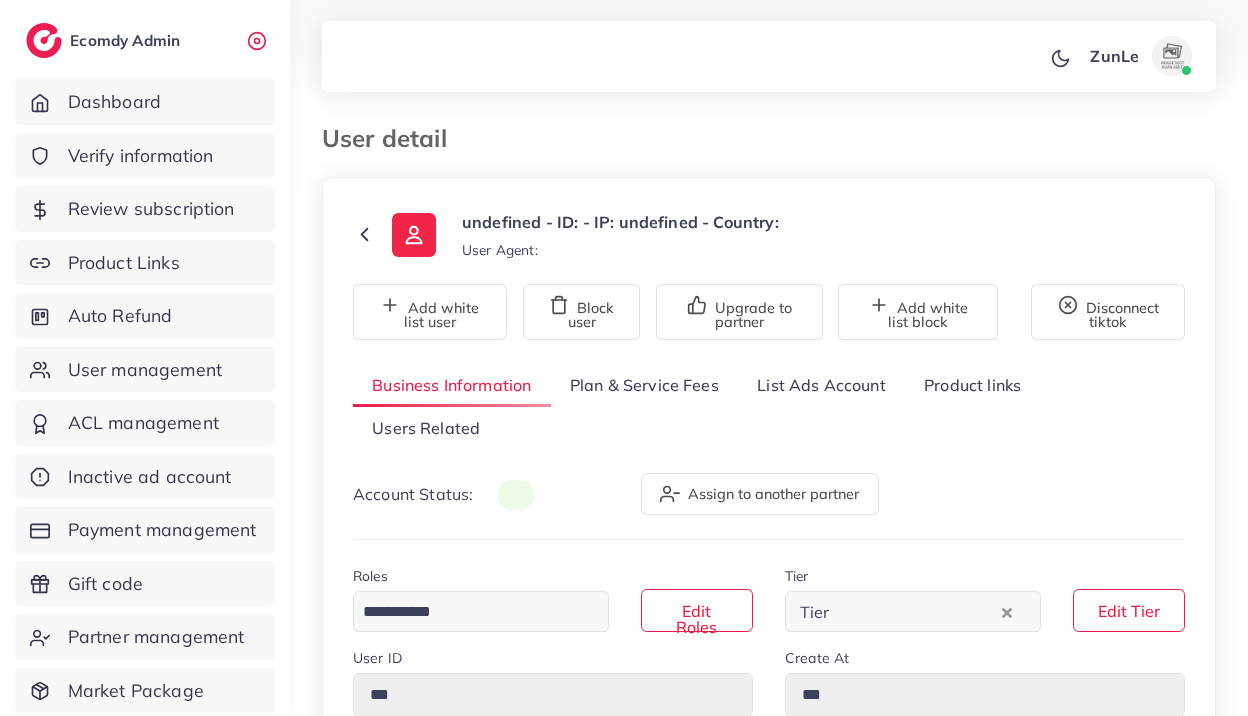 click on "List Ads Account" at bounding box center [821, 385] 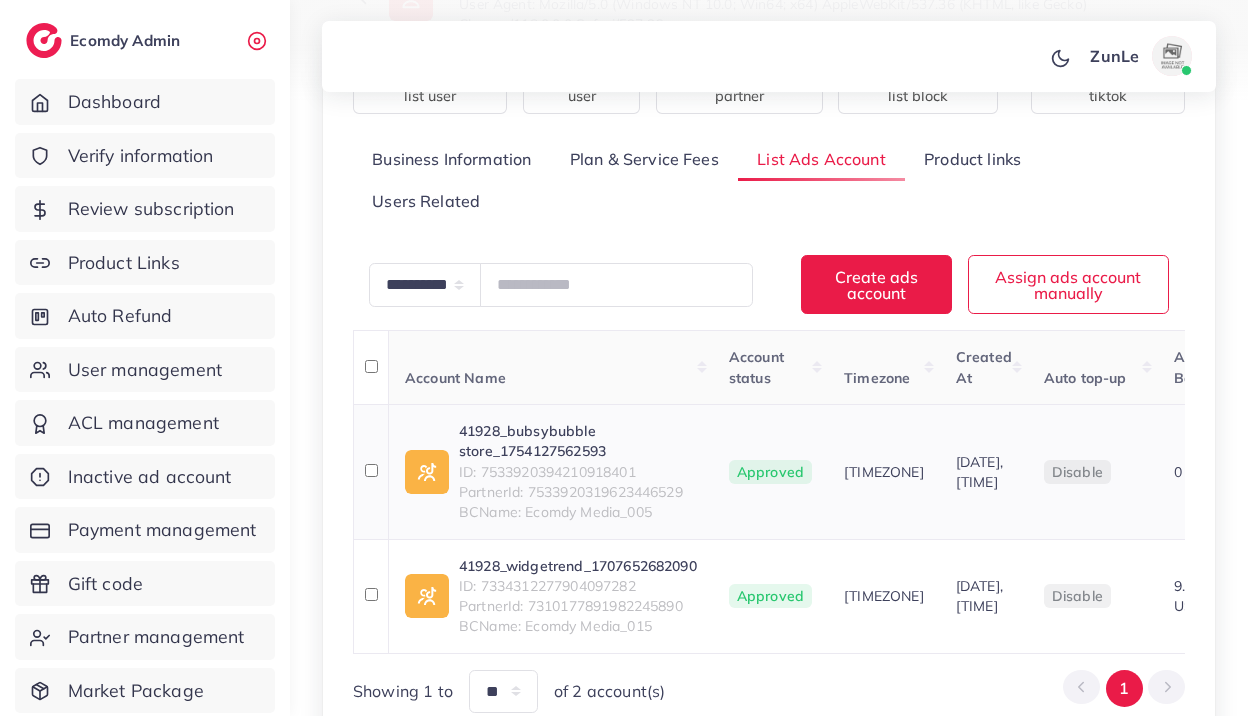 scroll, scrollTop: 241, scrollLeft: 0, axis: vertical 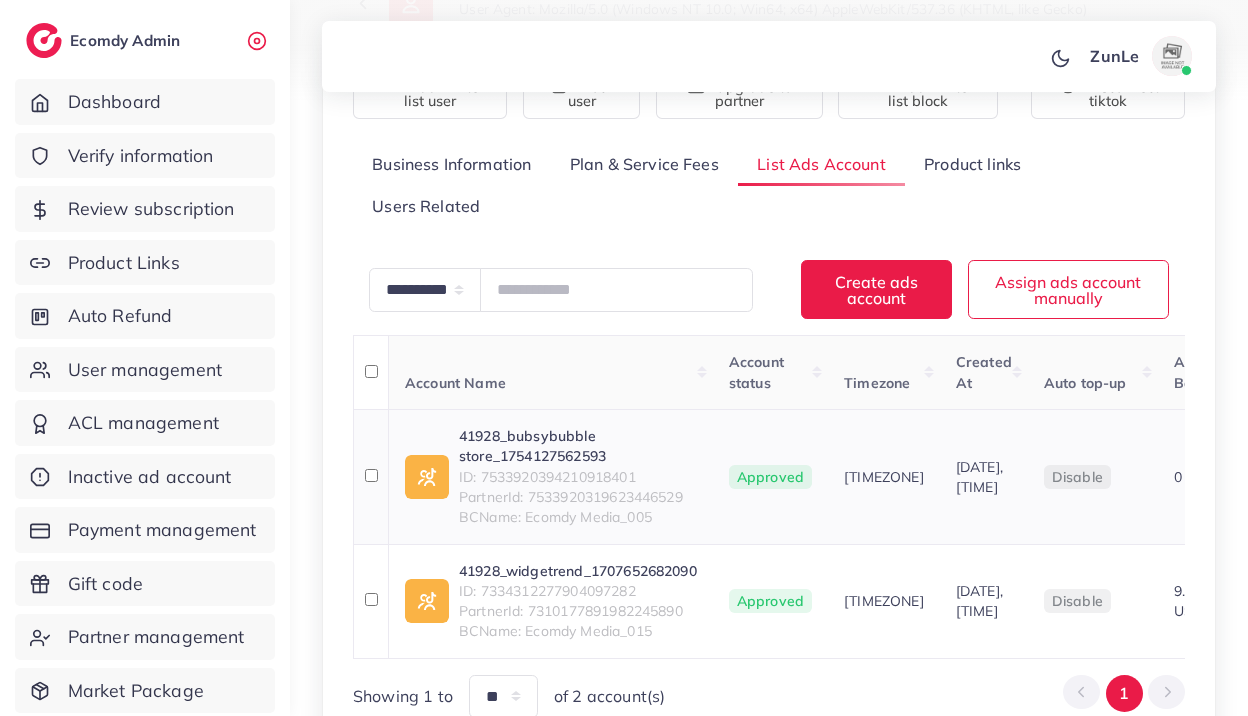 click on "41928_bubsybubble store_1754127562593" at bounding box center [578, 446] 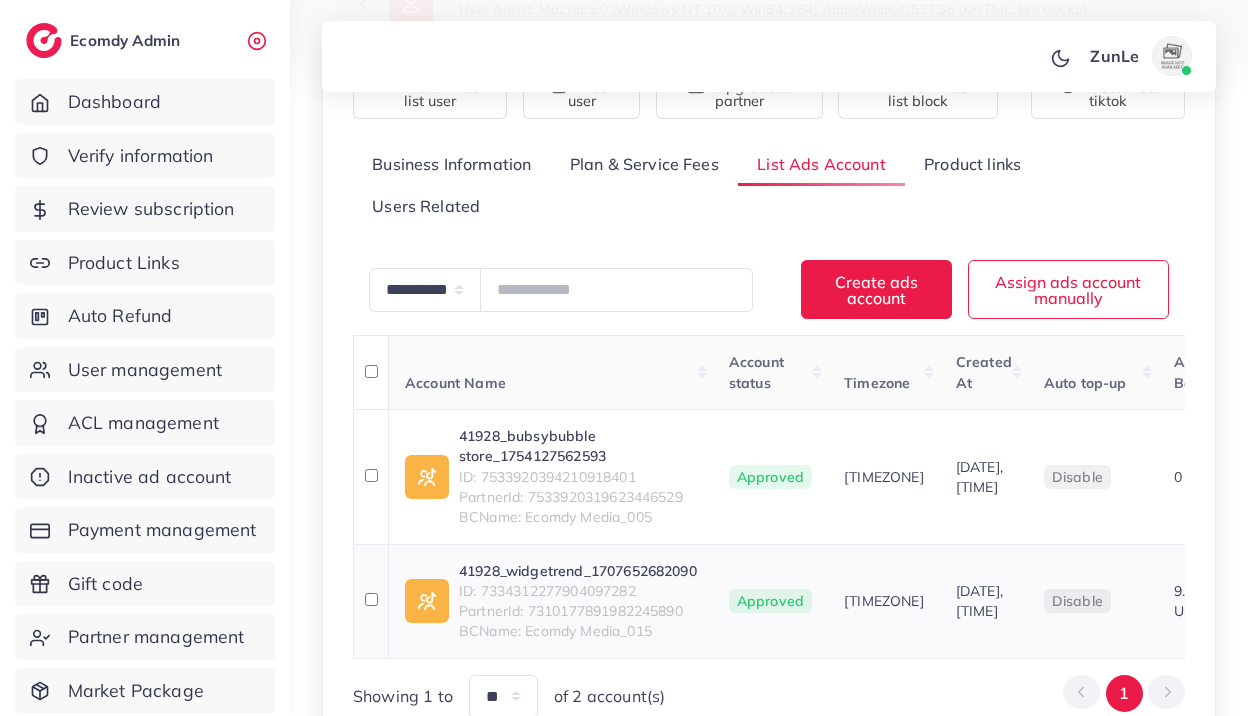 click on "41928_widgetrend_1707652682090" at bounding box center [578, 571] 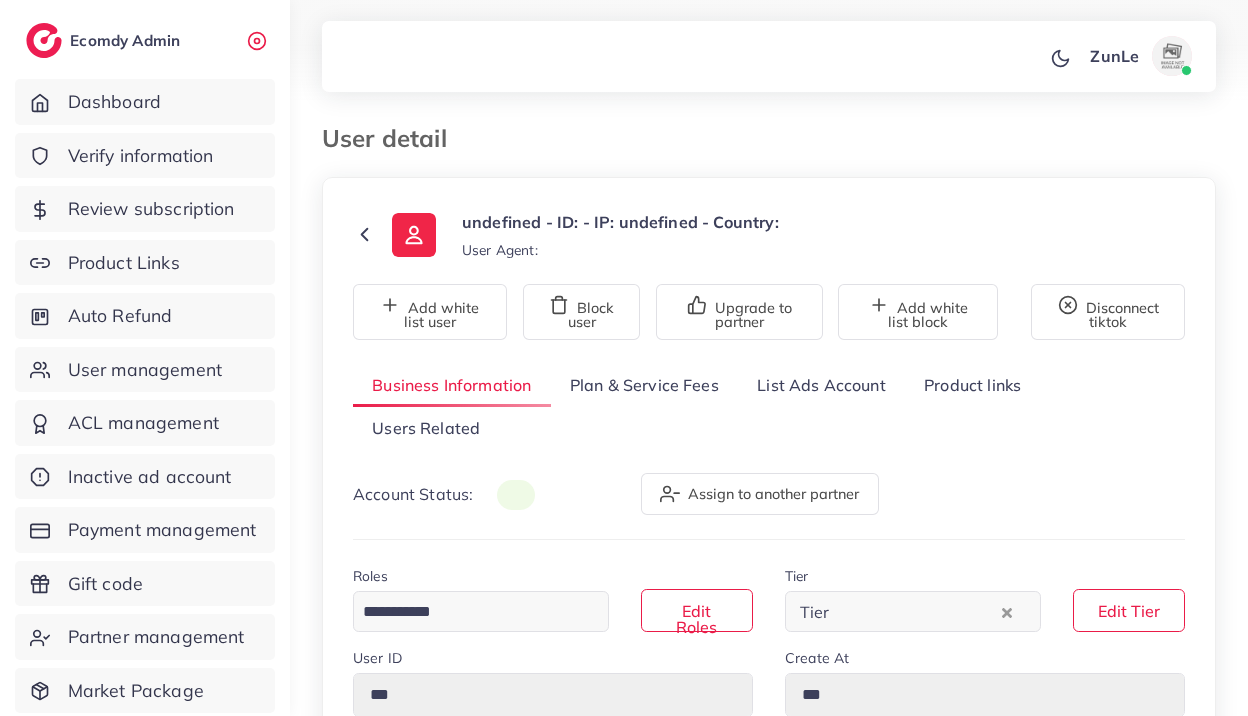 scroll, scrollTop: 0, scrollLeft: 0, axis: both 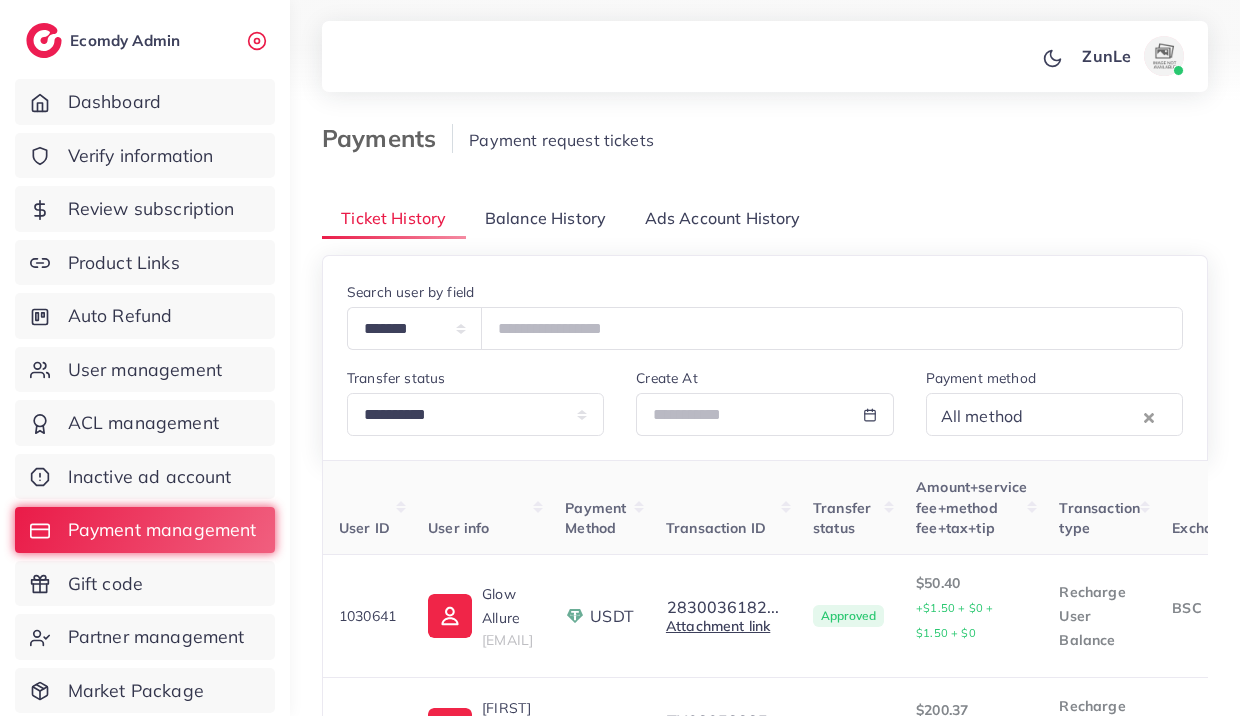 click on "Balance History" at bounding box center (545, 218) 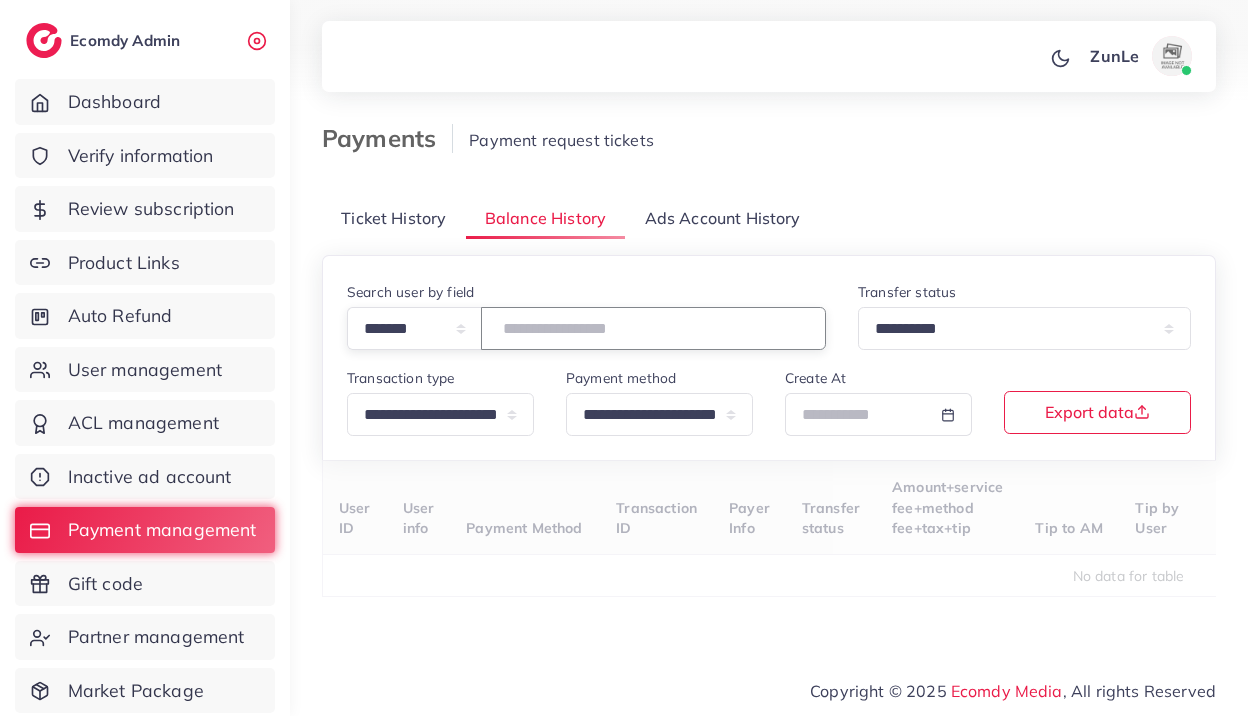 click at bounding box center (653, 328) 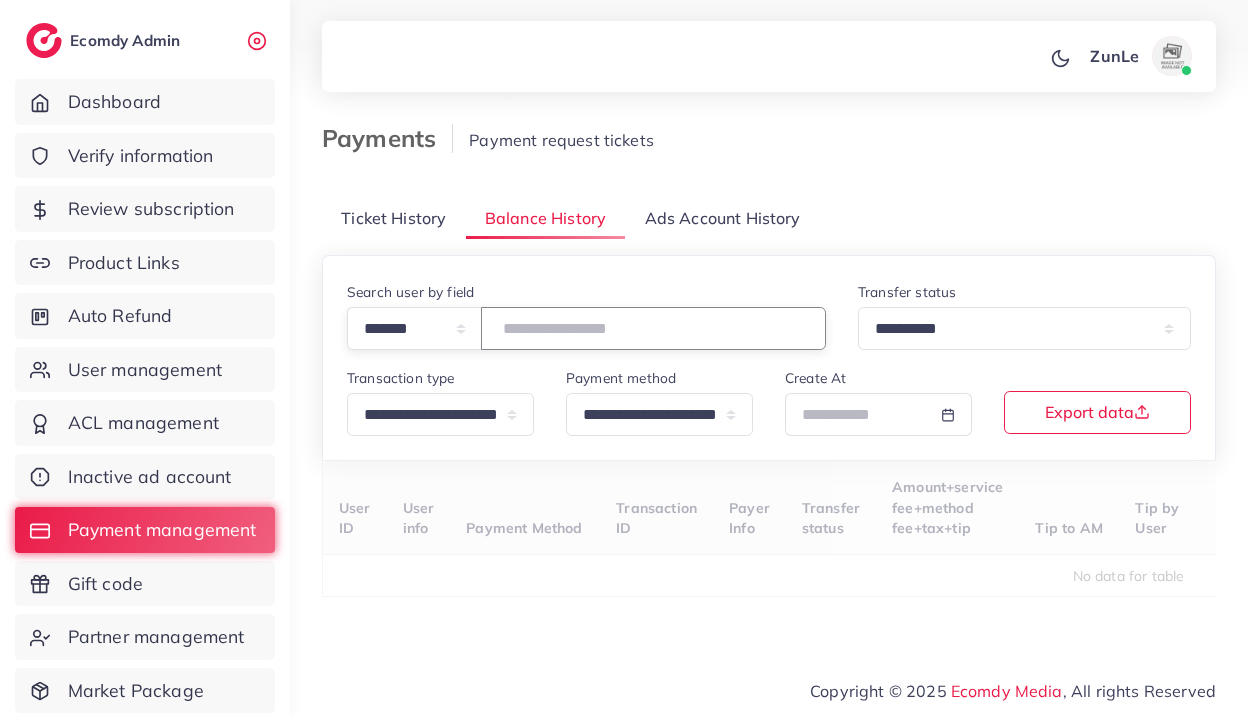 type on "*******" 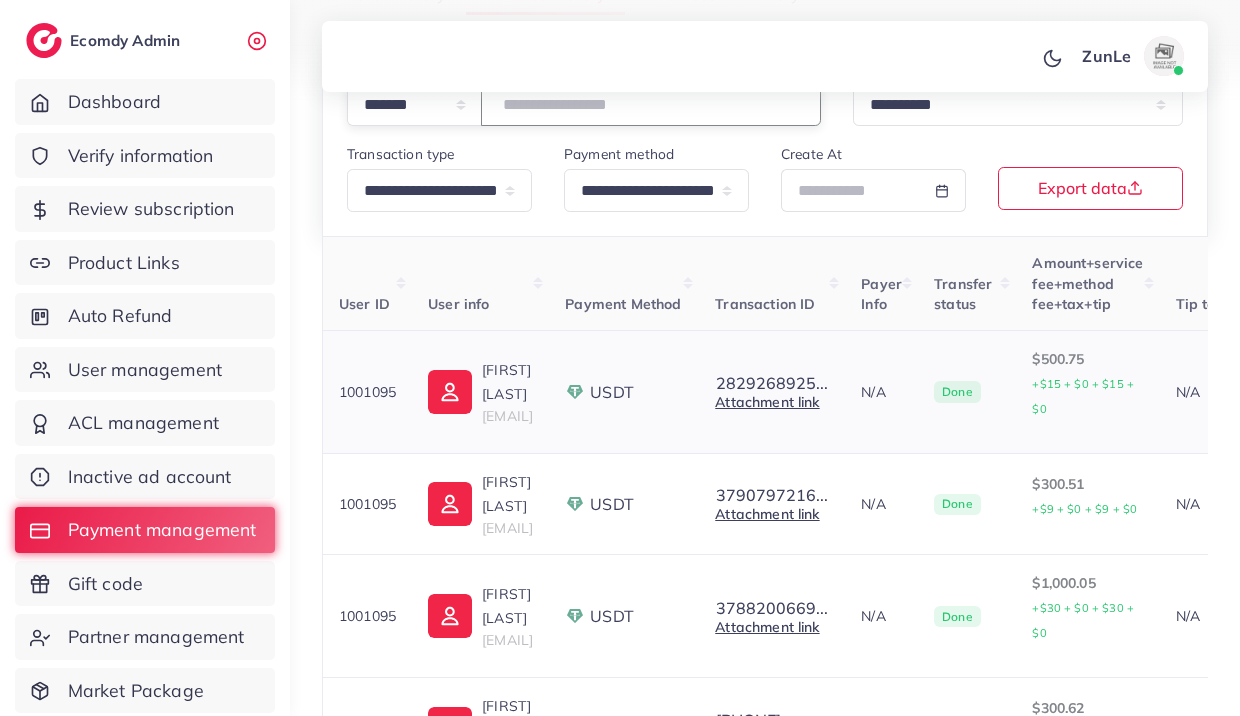 scroll, scrollTop: 241, scrollLeft: 0, axis: vertical 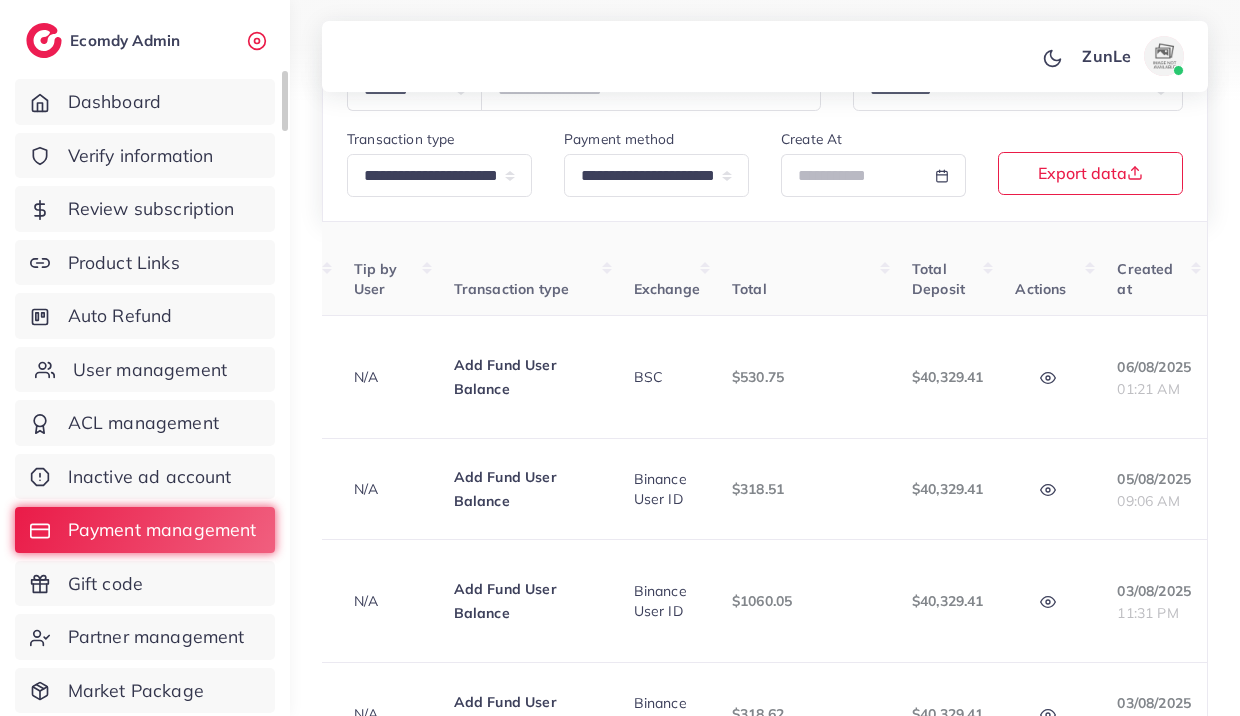 click on "User management" at bounding box center (150, 370) 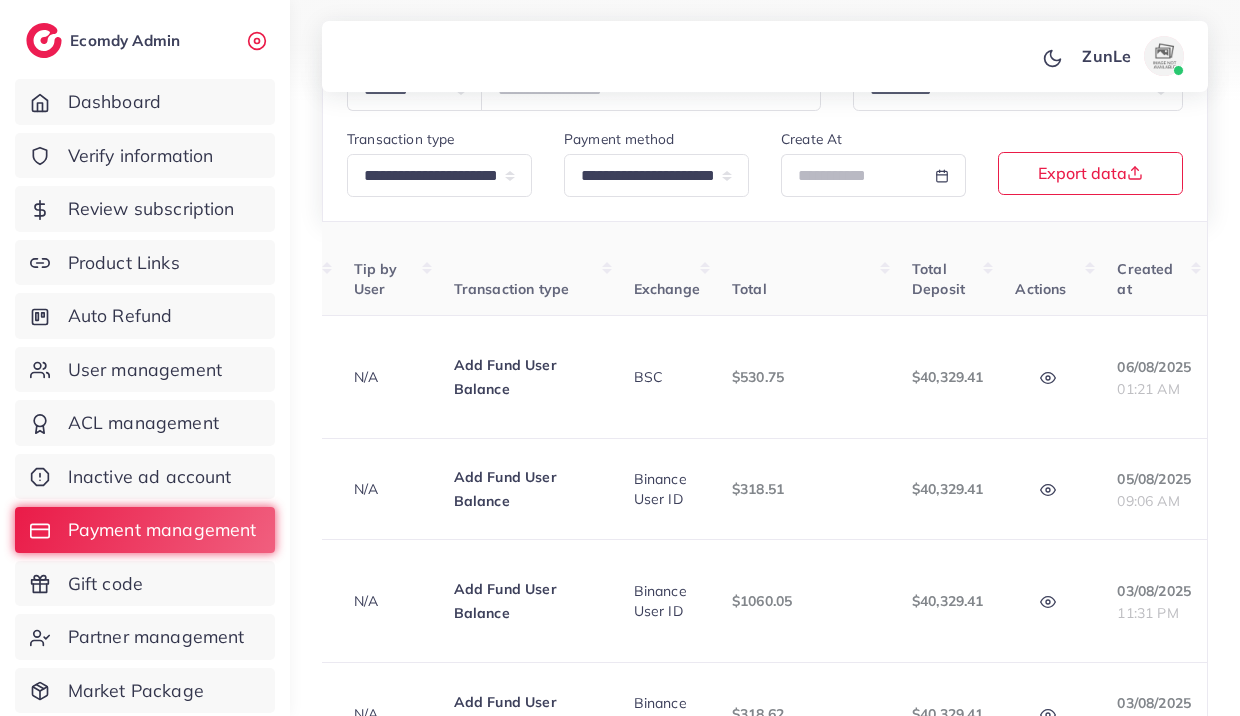 scroll, scrollTop: 0, scrollLeft: 0, axis: both 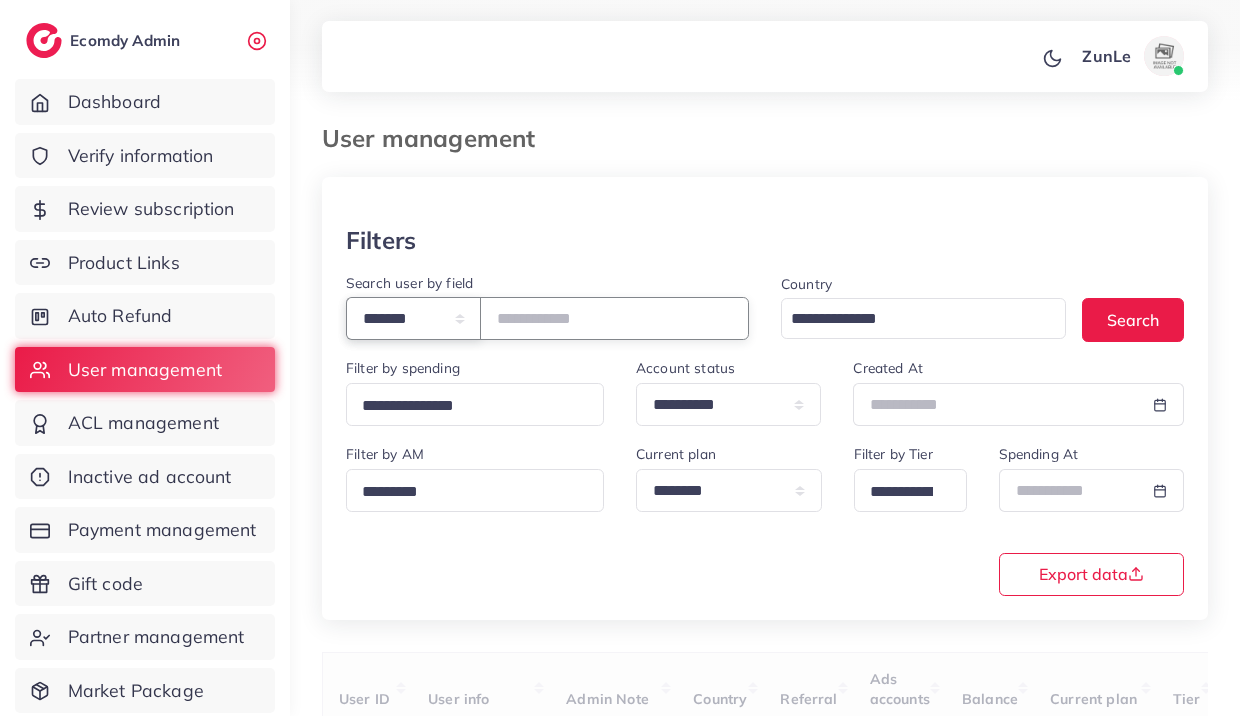 click on "**********" at bounding box center (413, 318) 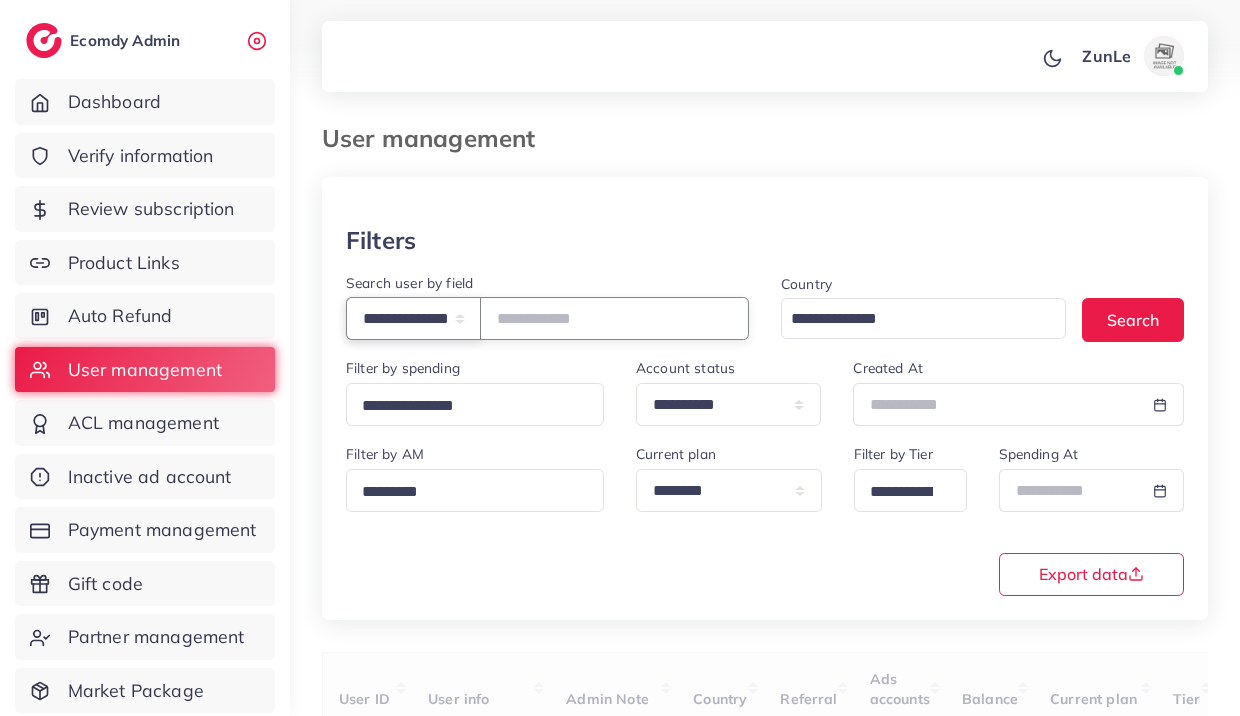 click on "**********" at bounding box center (413, 318) 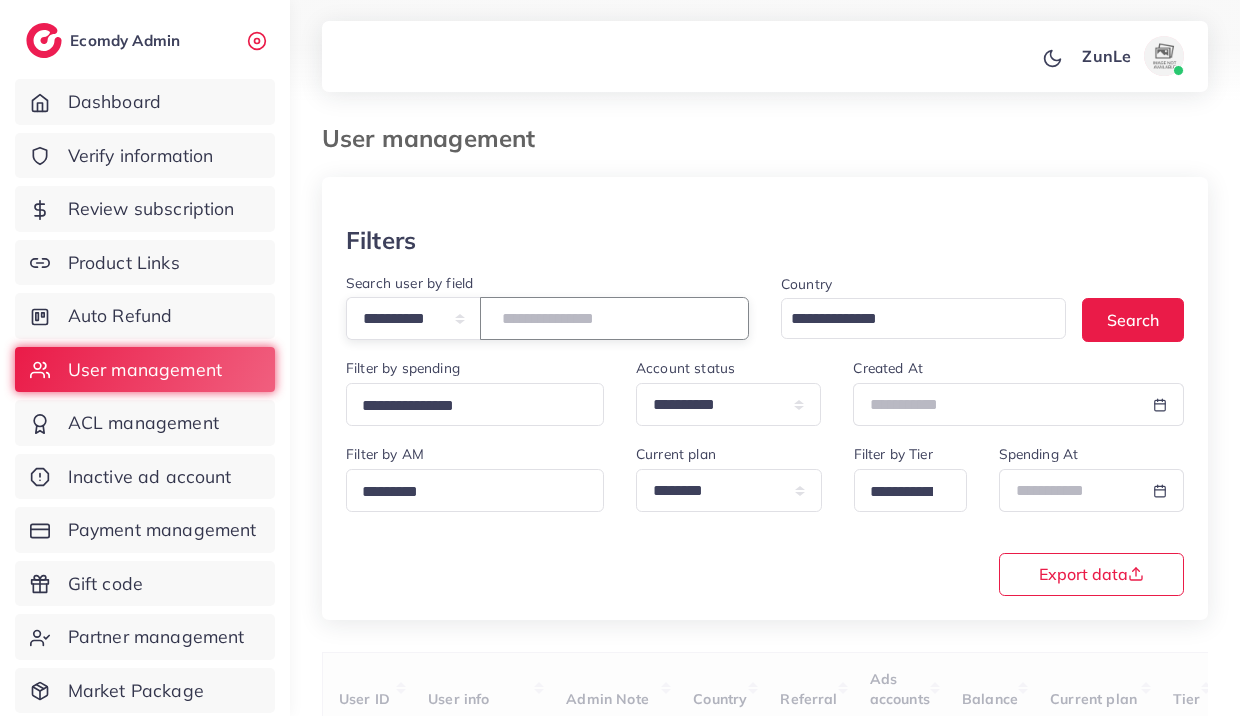 click at bounding box center [614, 318] 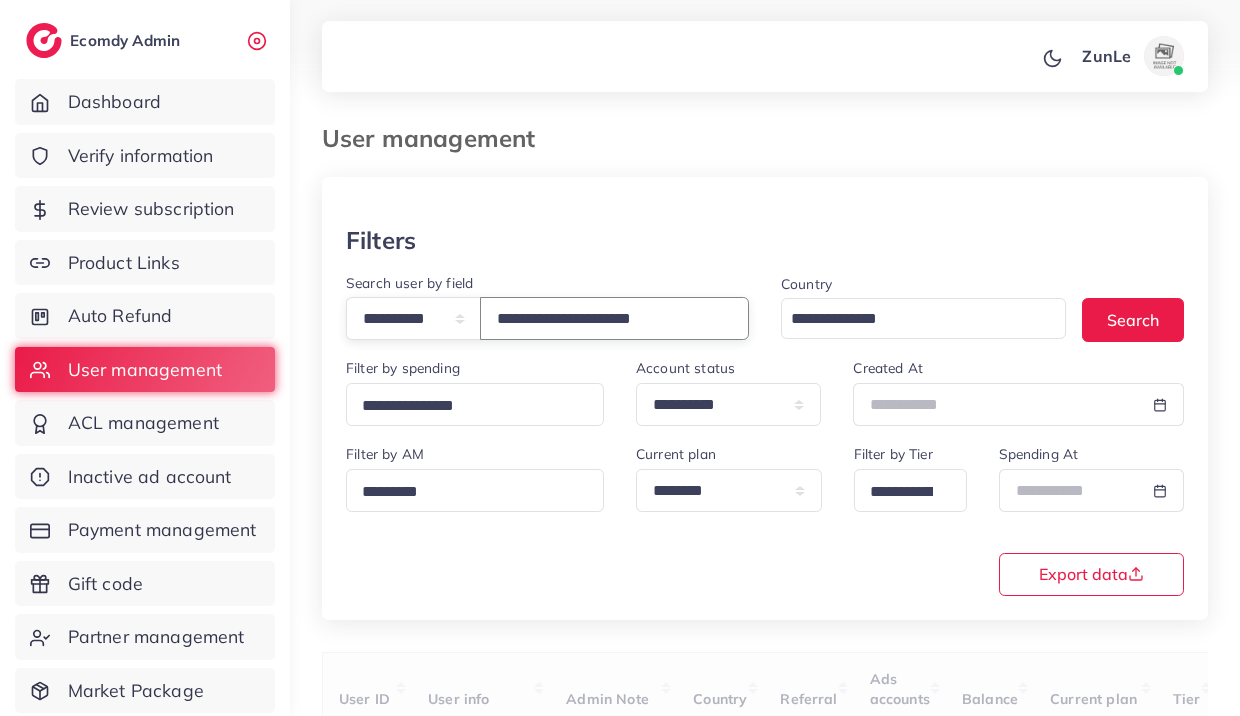 type on "**********" 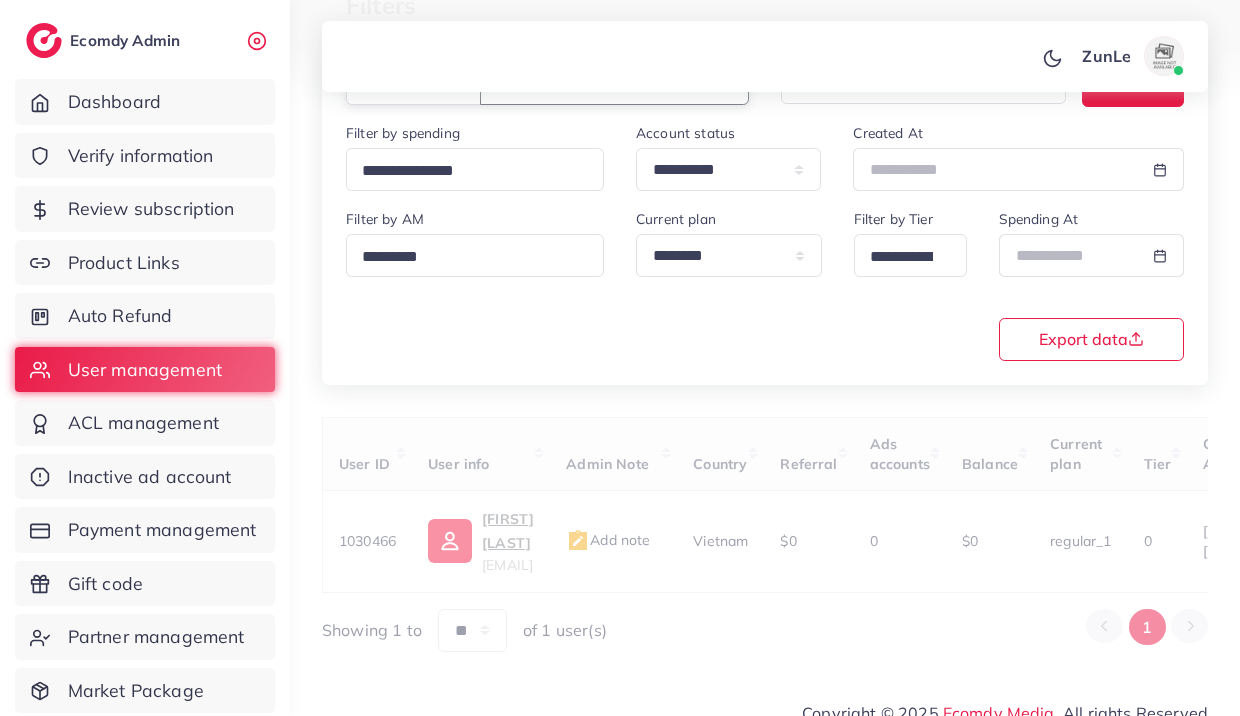 scroll, scrollTop: 243, scrollLeft: 0, axis: vertical 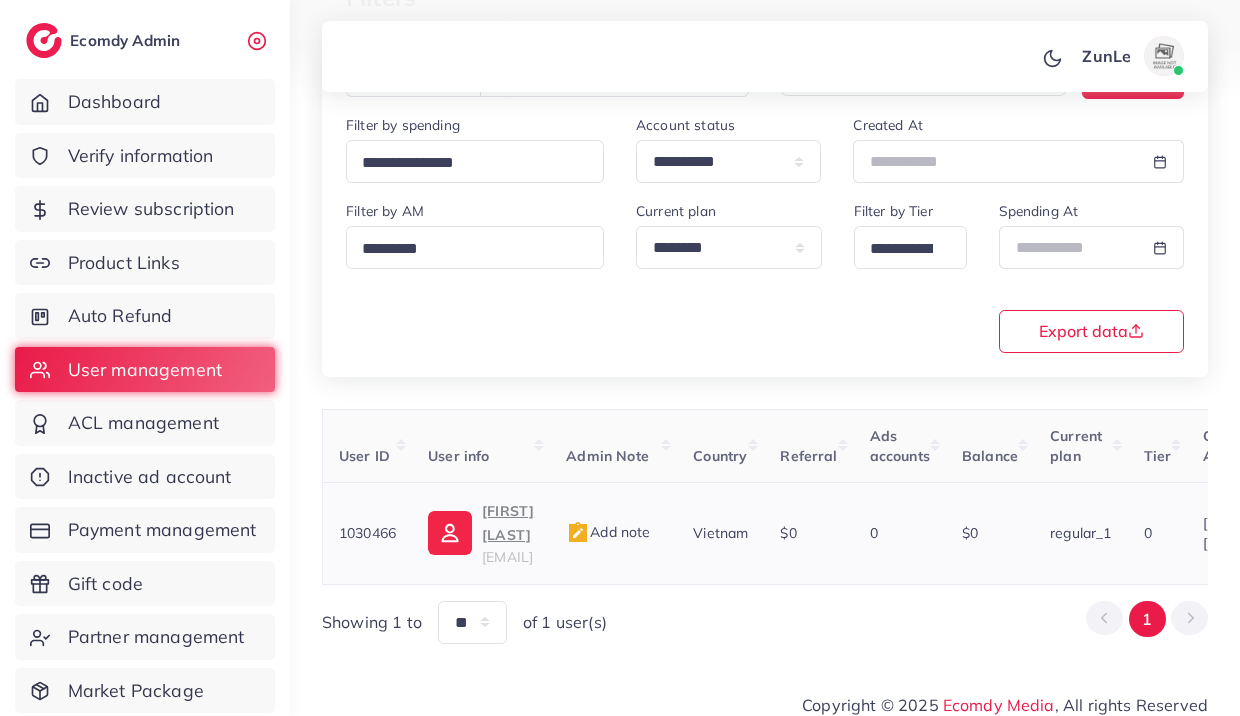 drag, startPoint x: 412, startPoint y: 527, endPoint x: 332, endPoint y: 529, distance: 80.024994 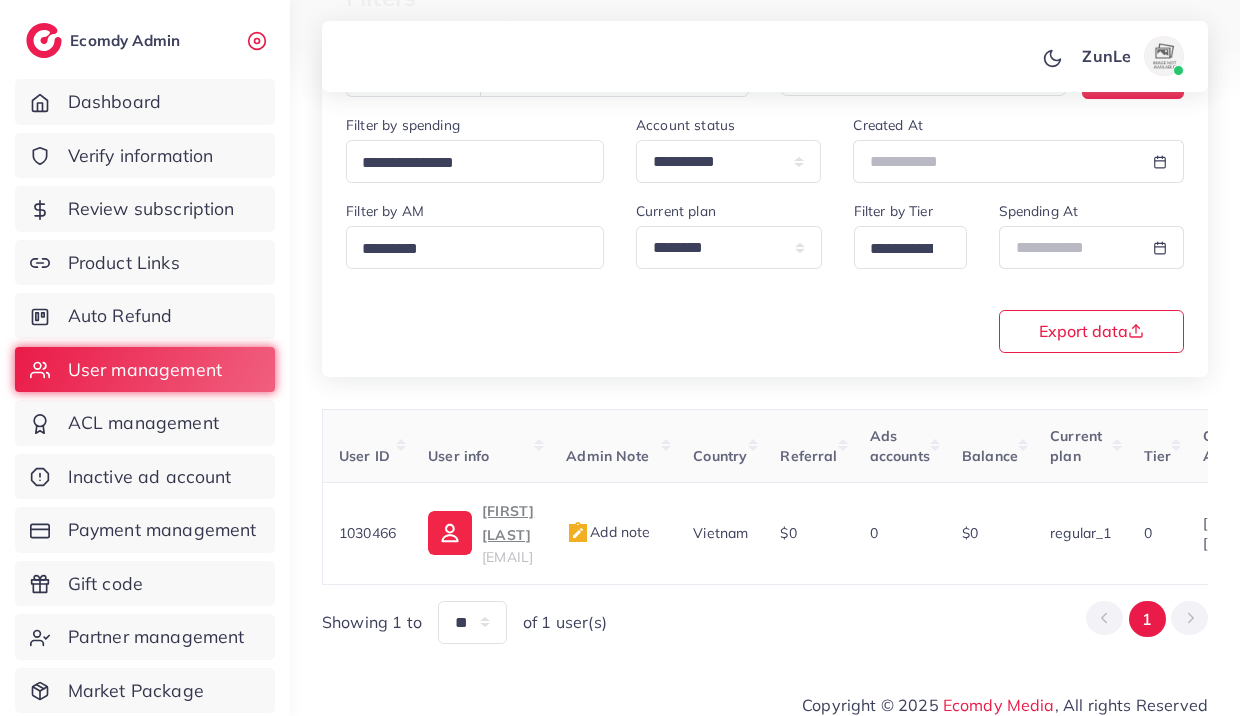 copy on "1030466" 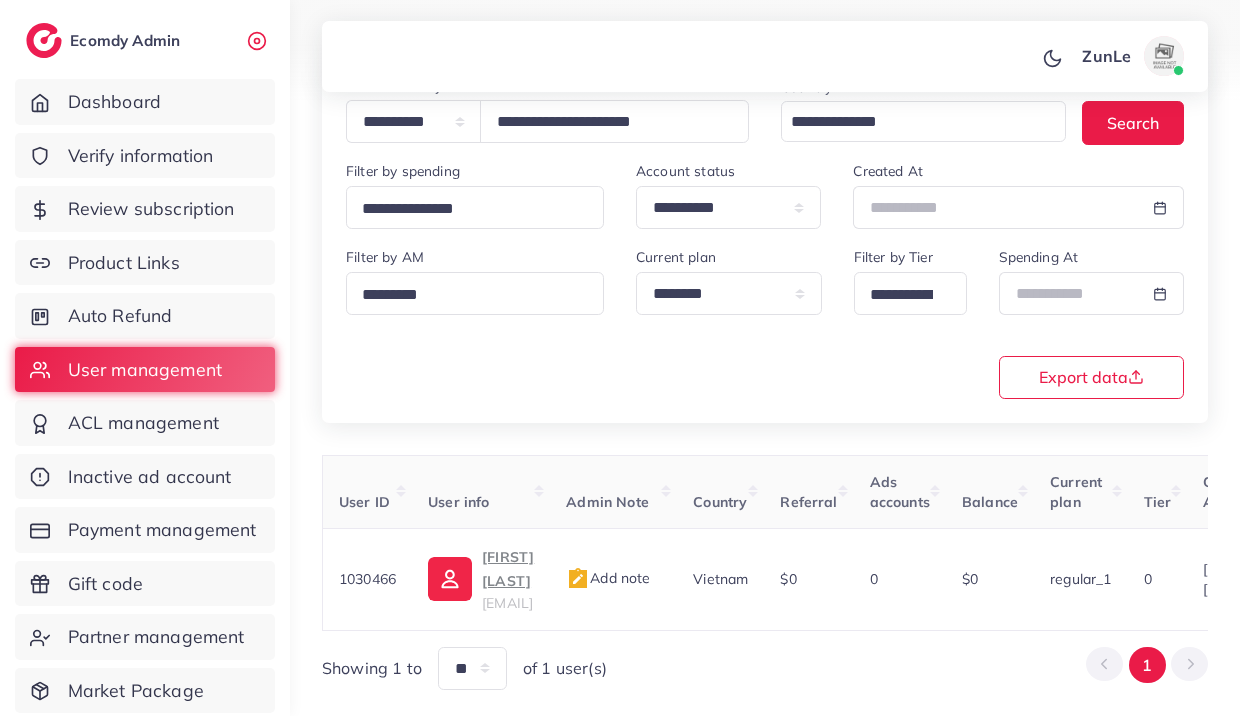 scroll, scrollTop: 93, scrollLeft: 0, axis: vertical 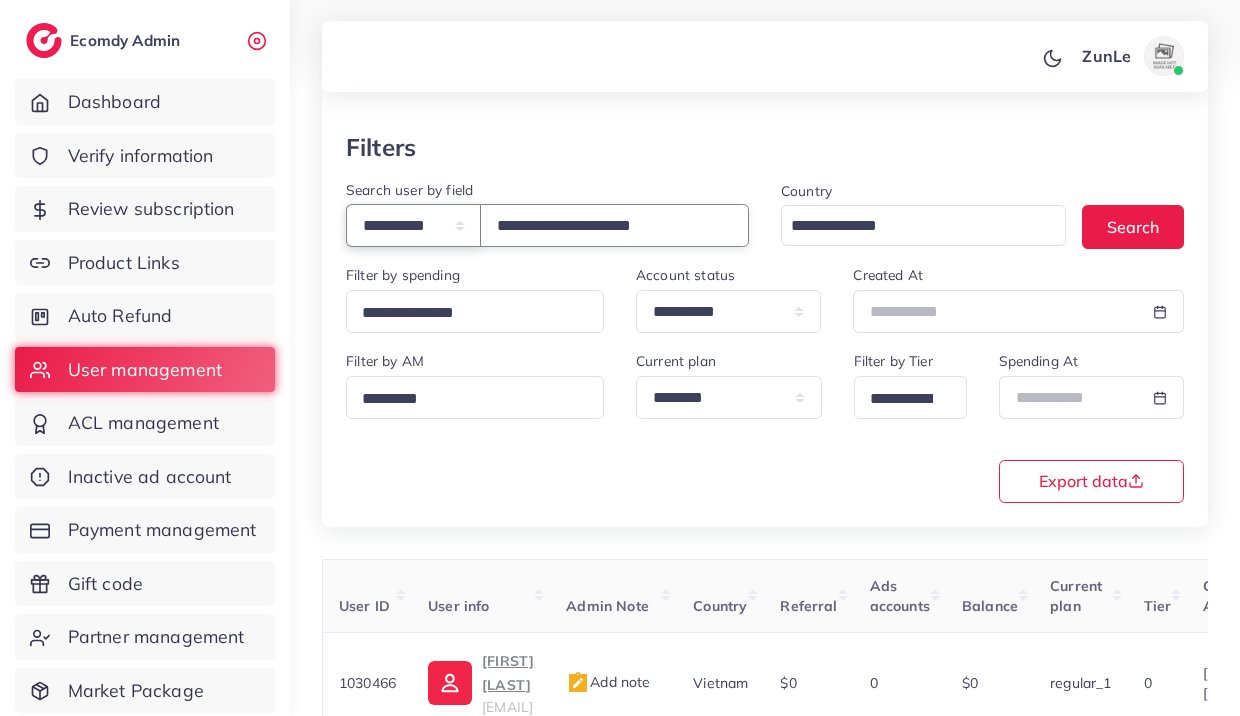 click on "**********" at bounding box center (413, 225) 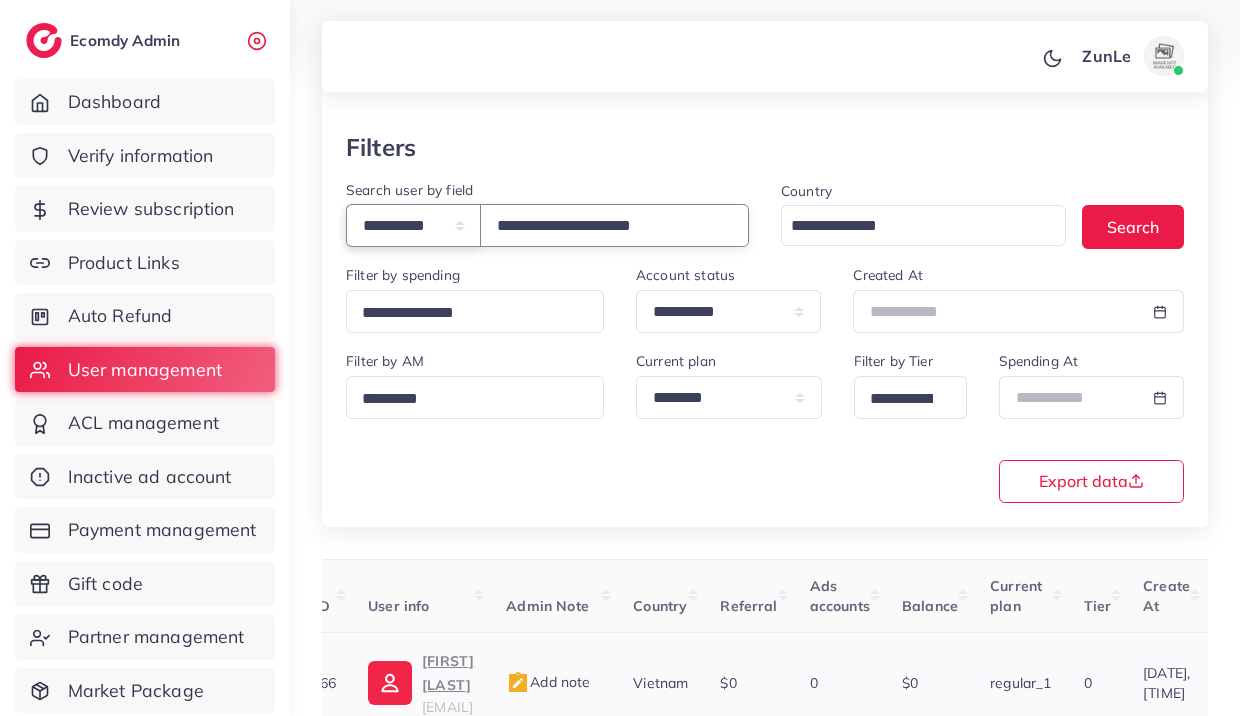 scroll, scrollTop: 0, scrollLeft: 41, axis: horizontal 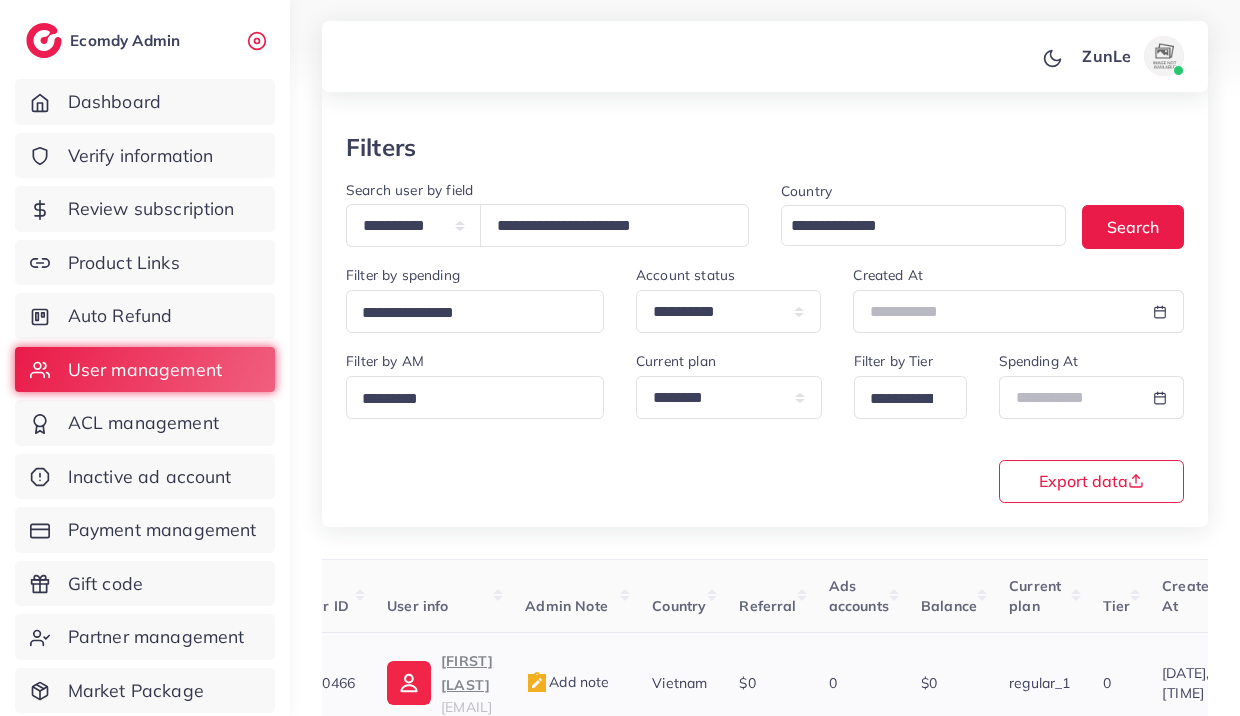 click on "Dương Minh Tân" at bounding box center (467, 673) 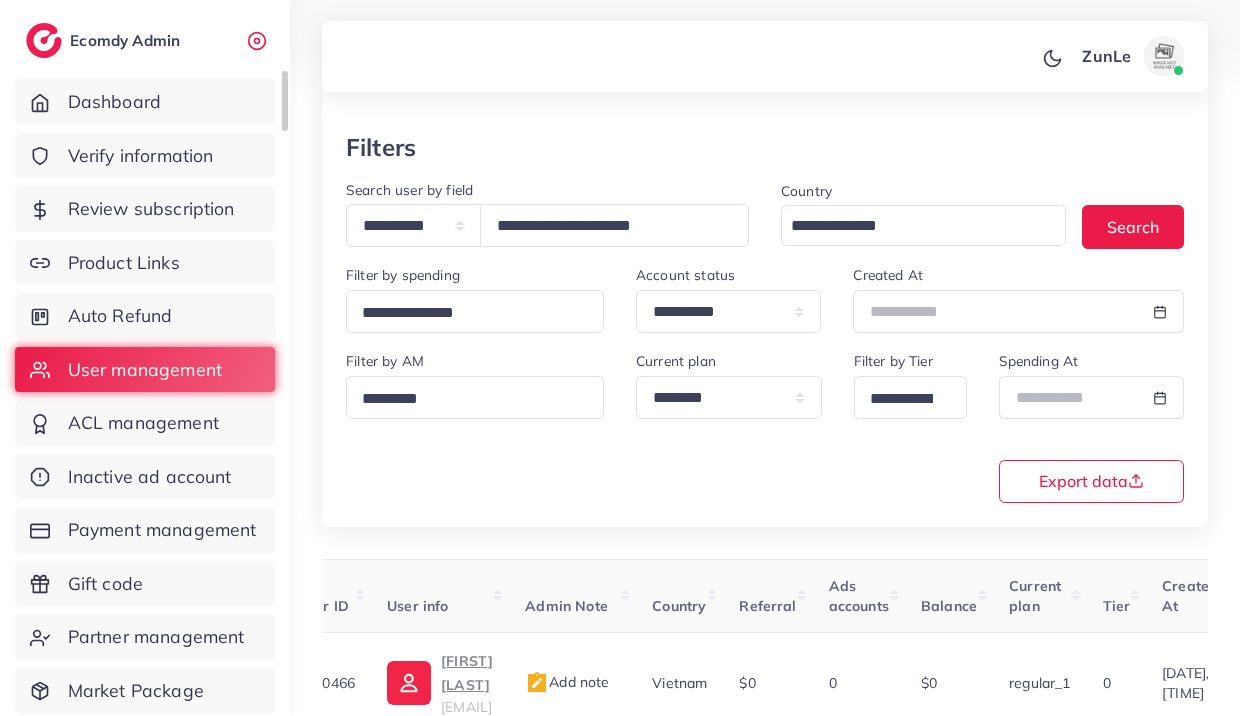 scroll, scrollTop: 177, scrollLeft: 0, axis: vertical 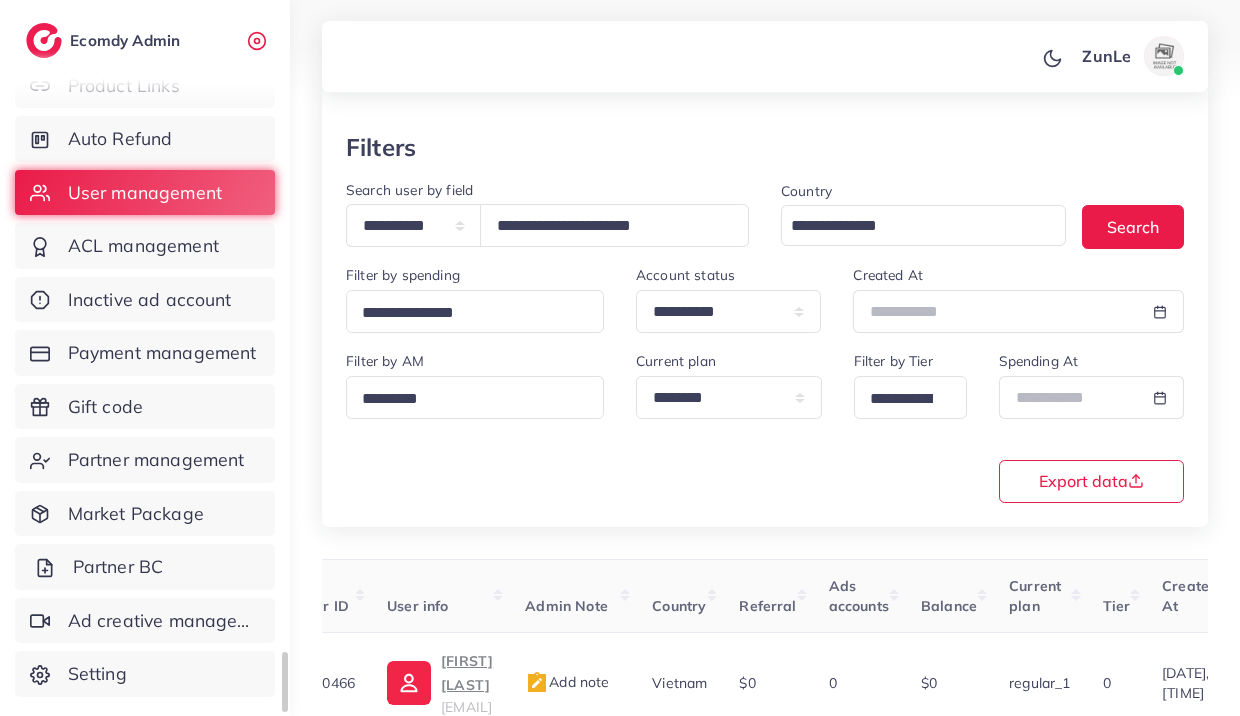 click on "Partner BC" at bounding box center [118, 567] 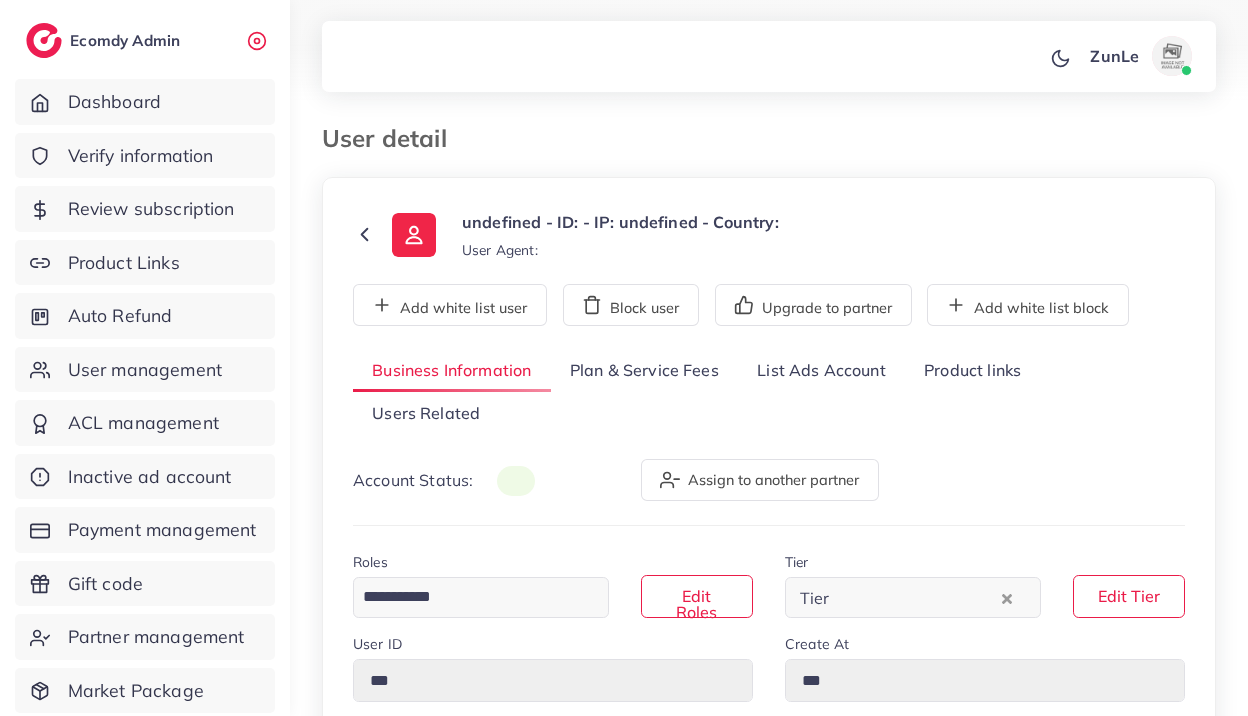 scroll, scrollTop: 0, scrollLeft: 0, axis: both 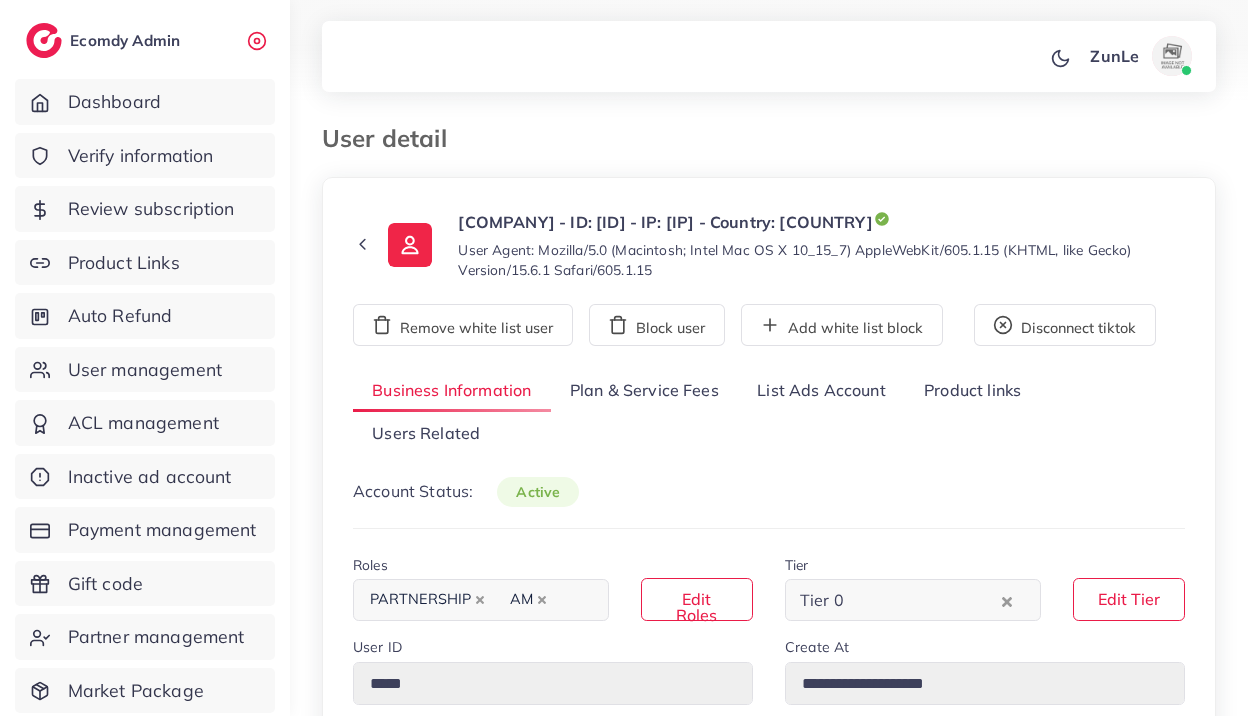 click on "**********" at bounding box center [769, 950] 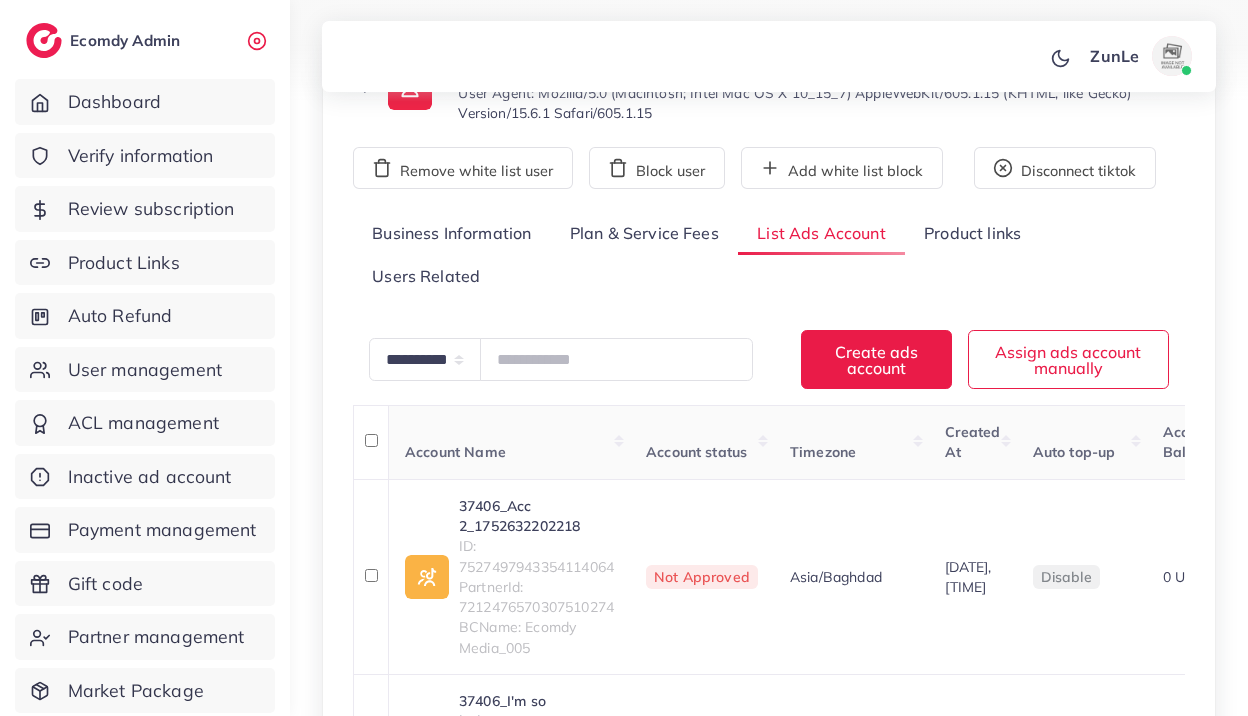scroll, scrollTop: 388, scrollLeft: 0, axis: vertical 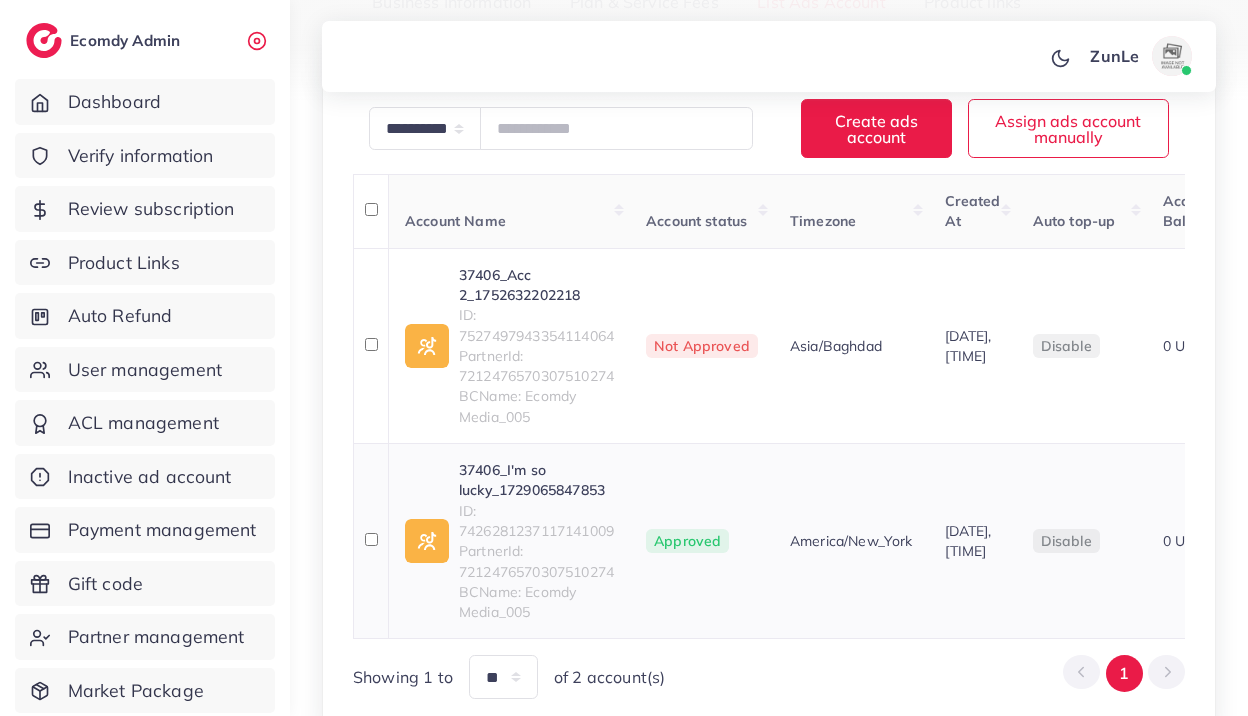 click on "37406_I'm so lucky_1729065847853" at bounding box center (536, 480) 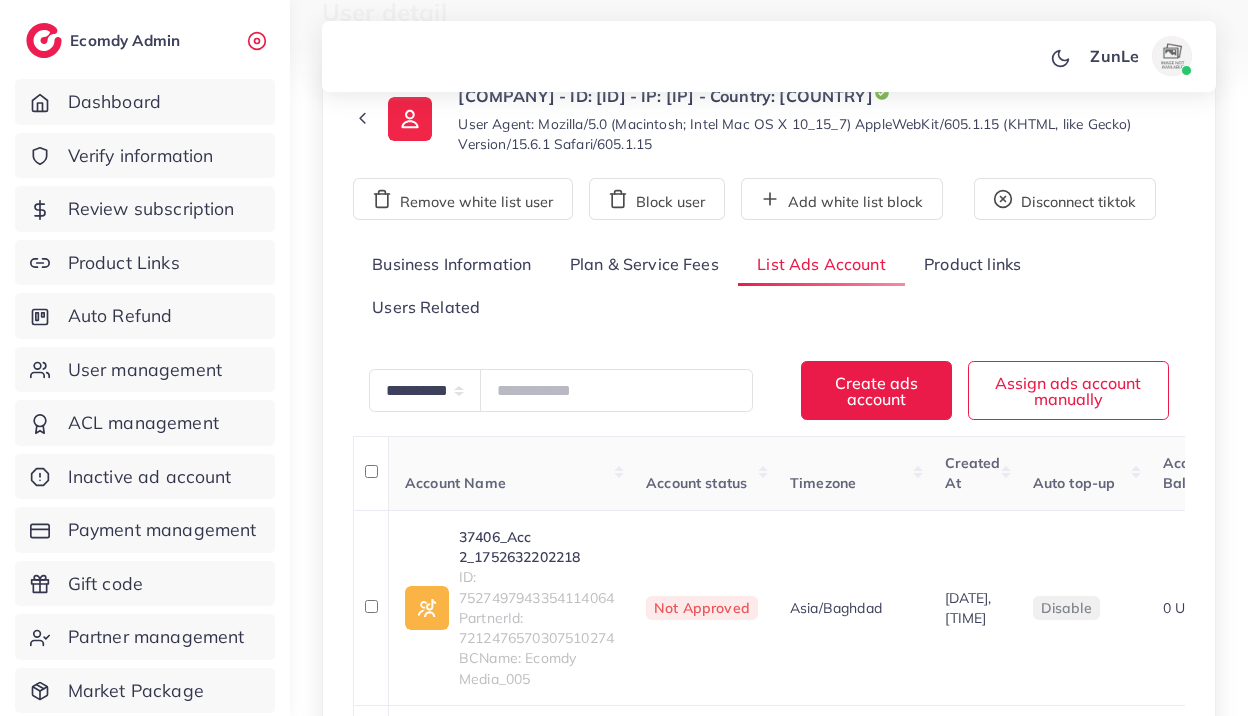 scroll, scrollTop: 0, scrollLeft: 0, axis: both 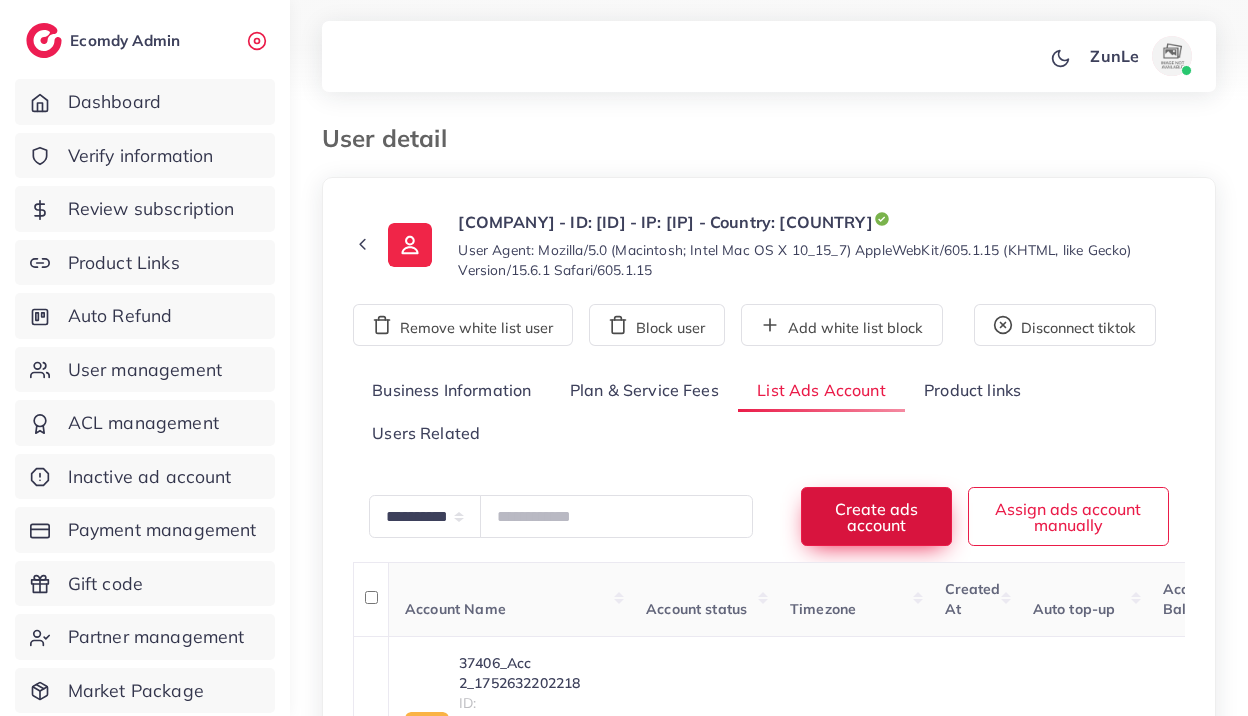 click on "Create ads account" at bounding box center [876, 516] 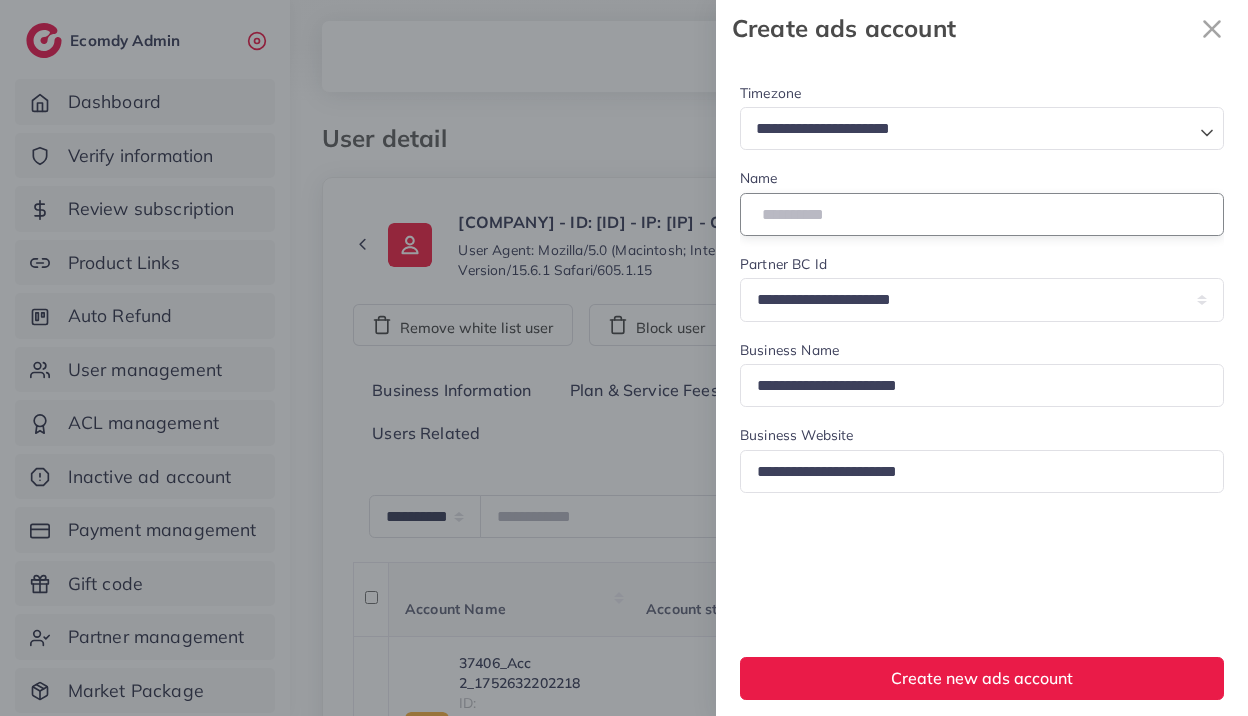 click at bounding box center (982, 214) 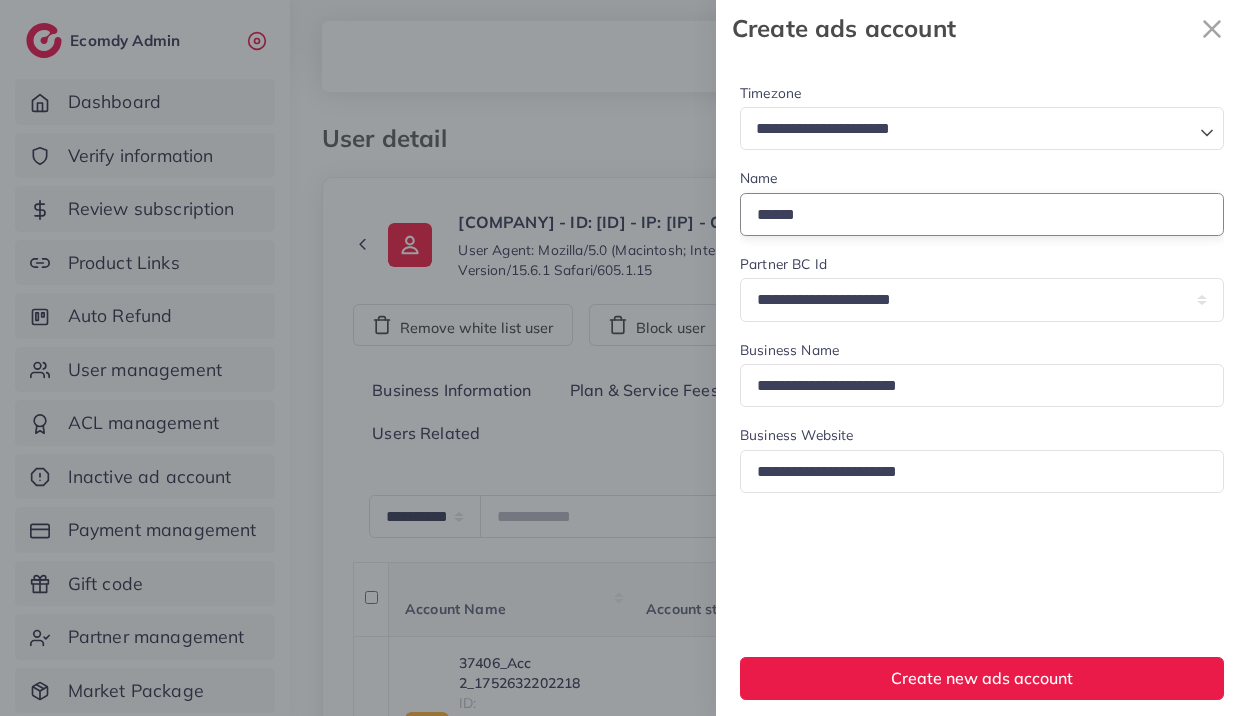 type on "******" 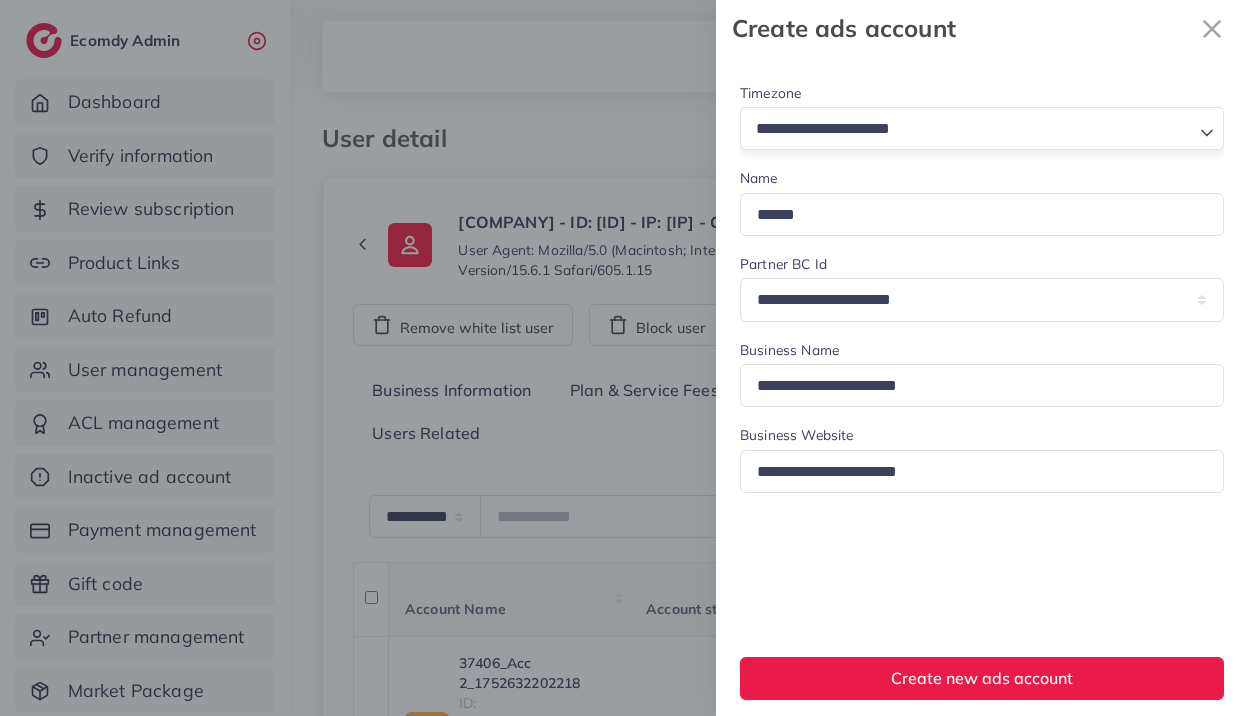click at bounding box center [970, 129] 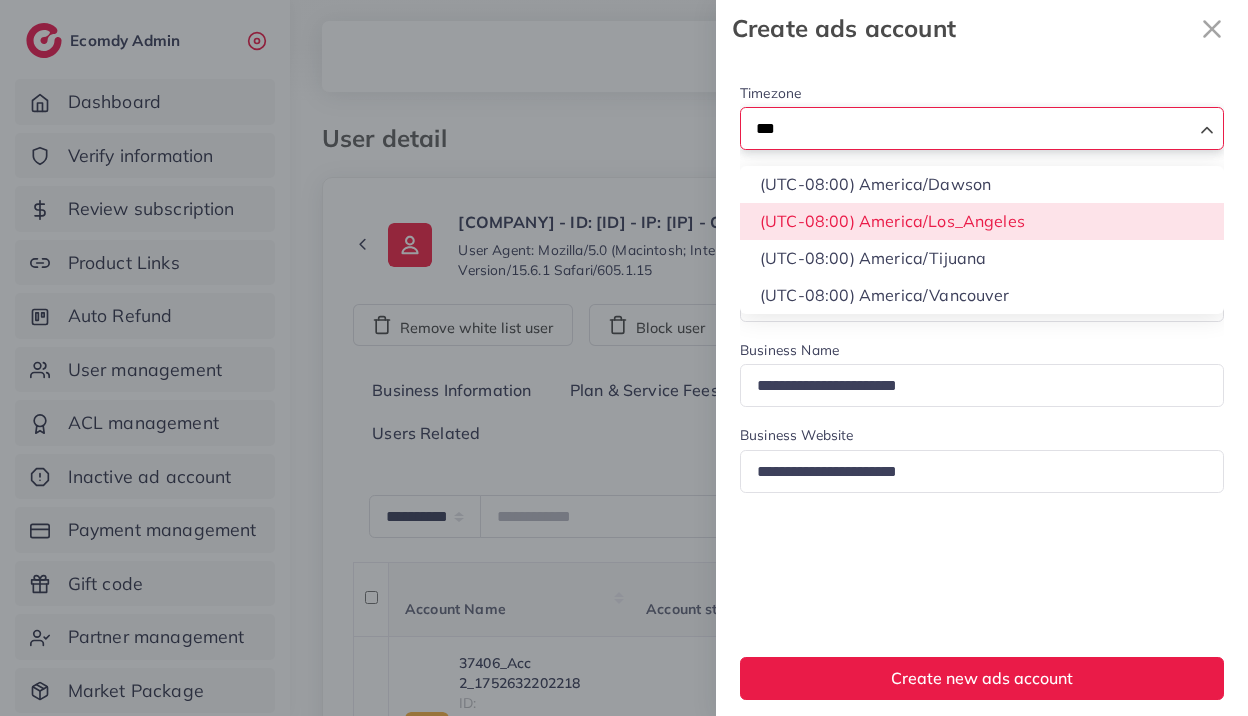 type on "***" 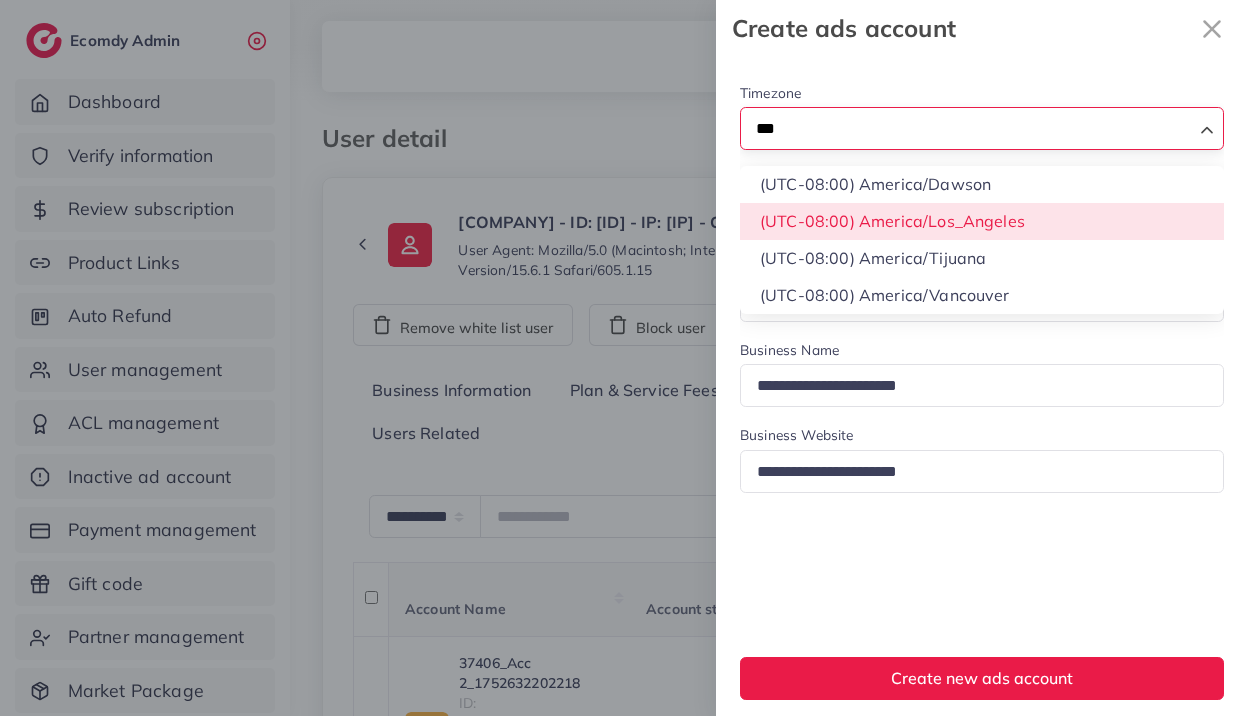 type 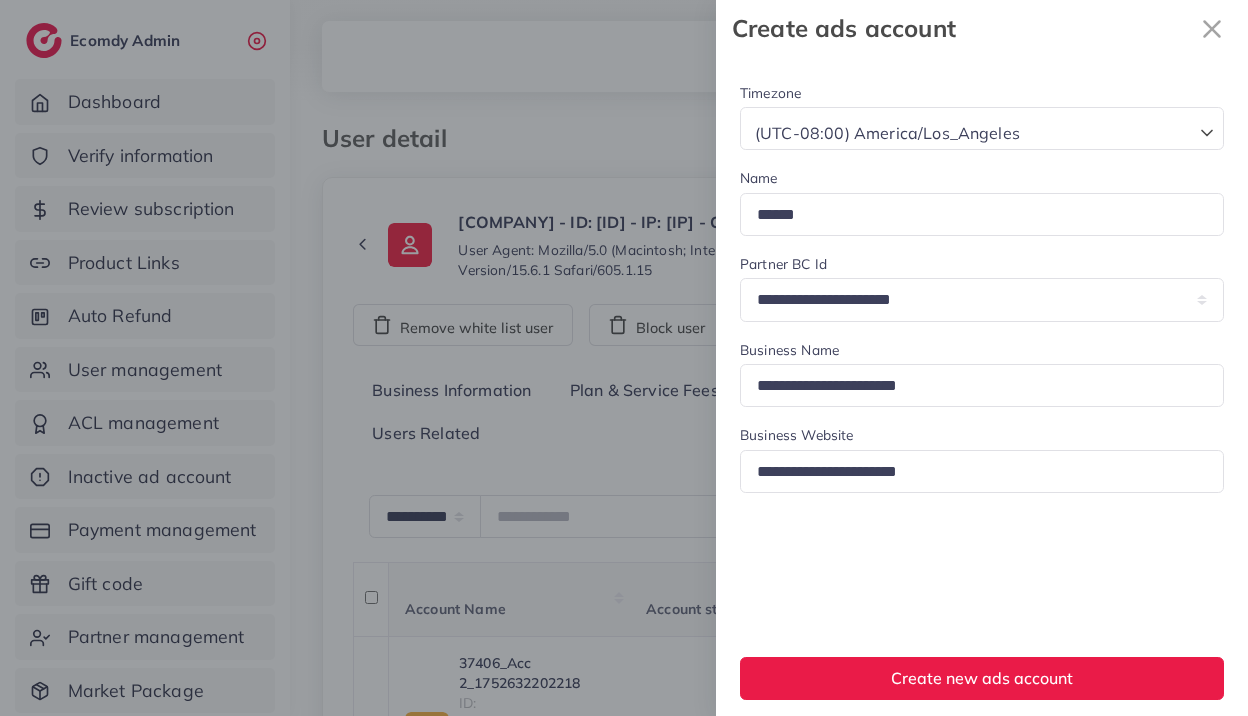 click on "**********" at bounding box center (0, 0) 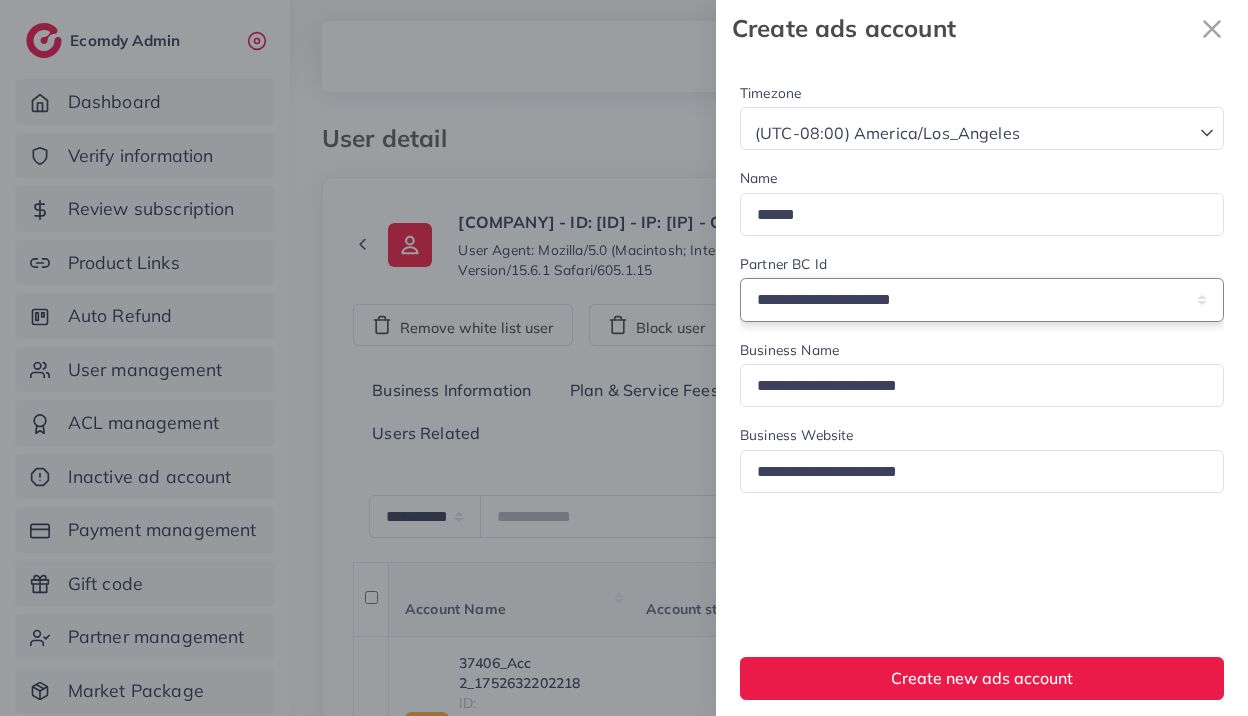 click on "**********" at bounding box center (982, 299) 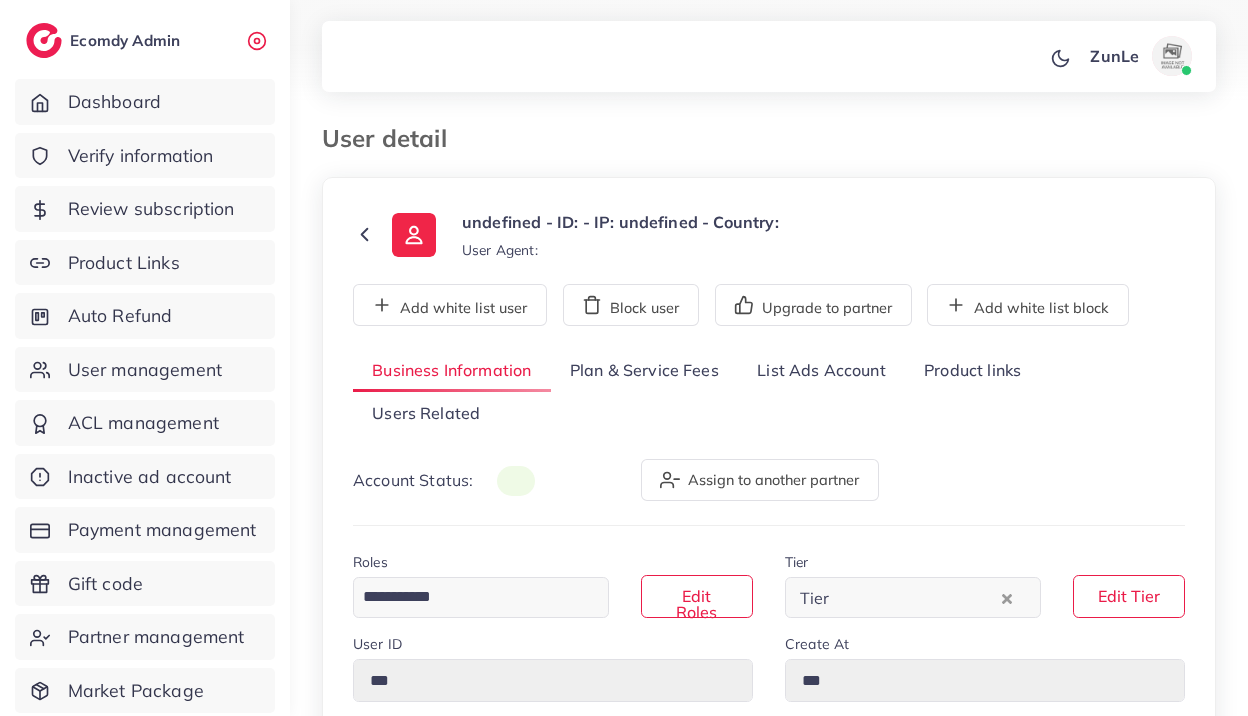 scroll, scrollTop: 0, scrollLeft: 0, axis: both 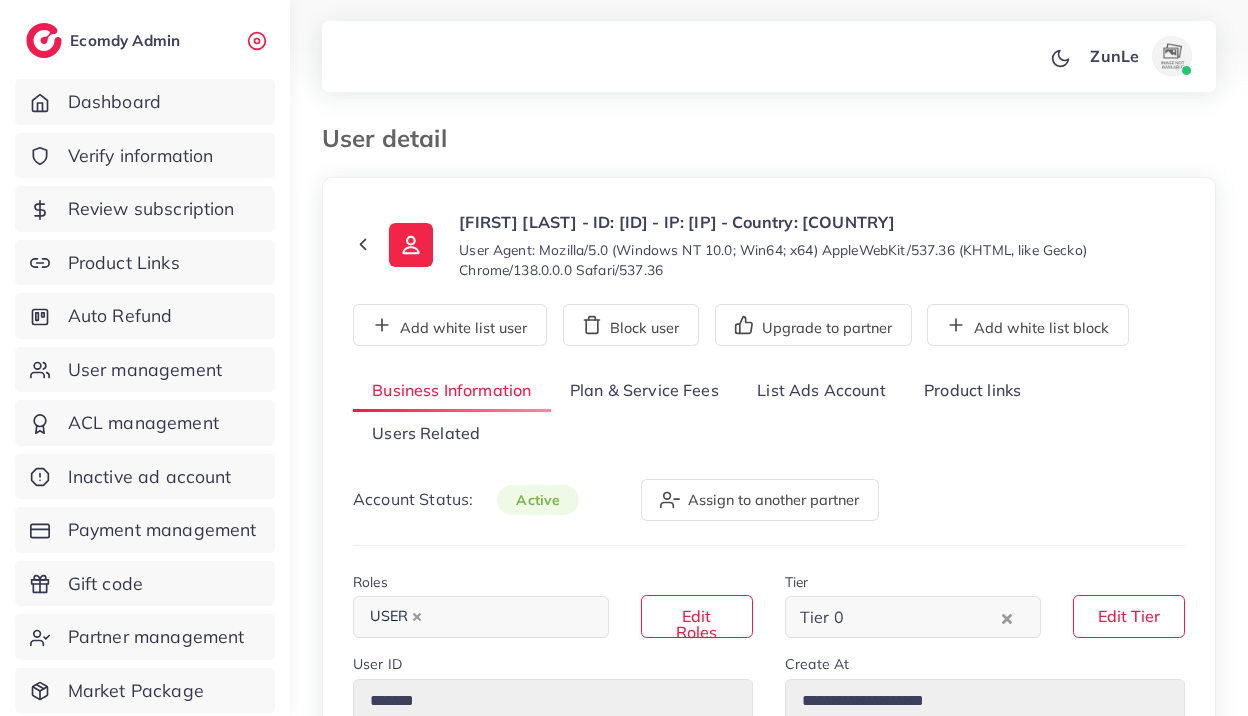 click on "**********" at bounding box center (769, 959) 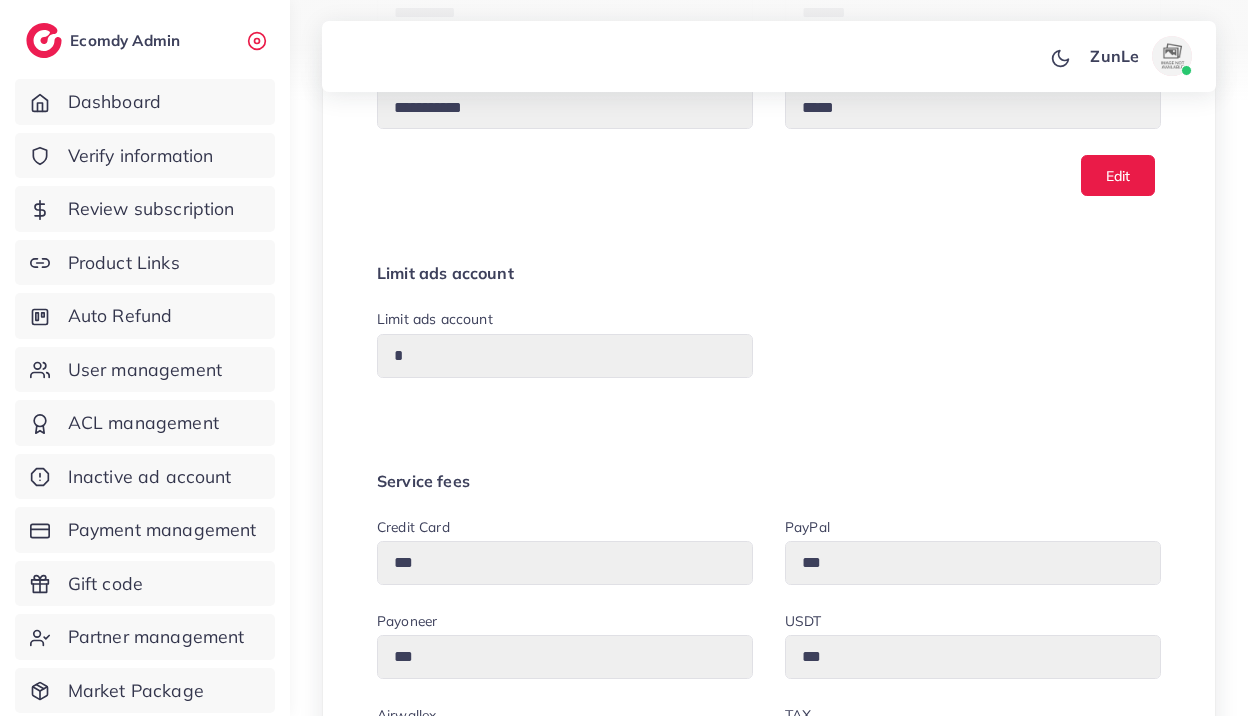 scroll, scrollTop: 534, scrollLeft: 0, axis: vertical 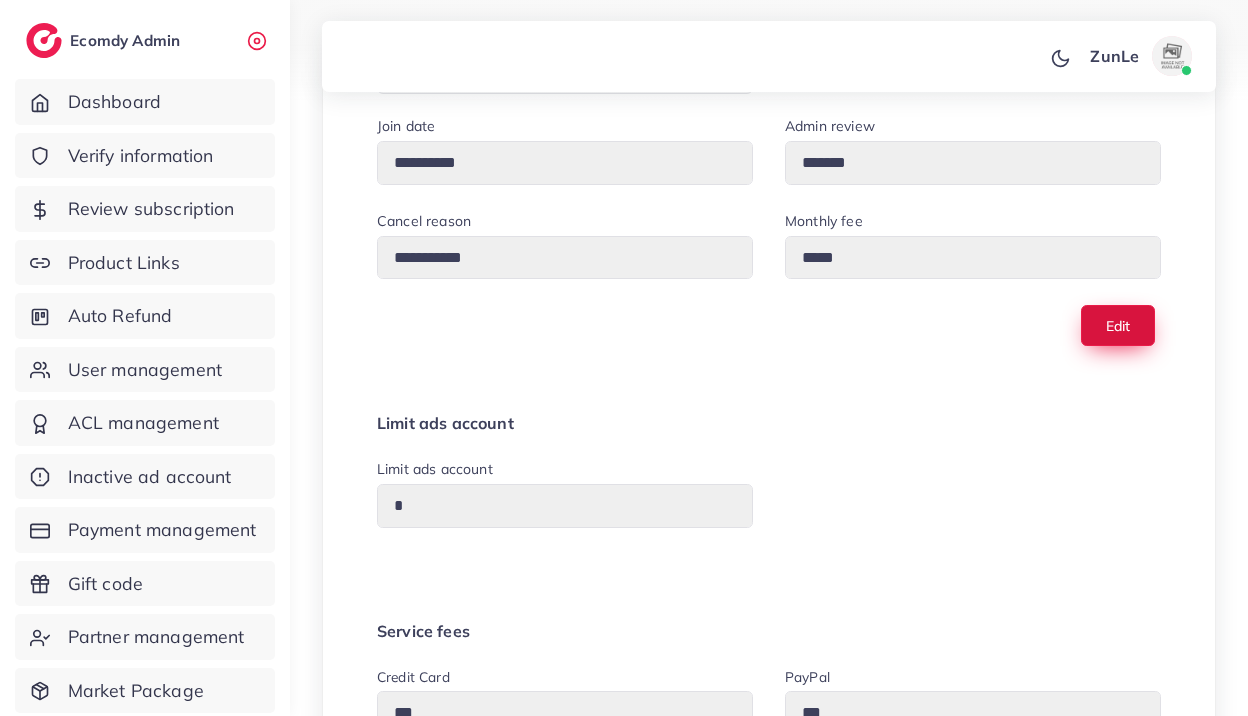click on "Edit" at bounding box center (1118, 325) 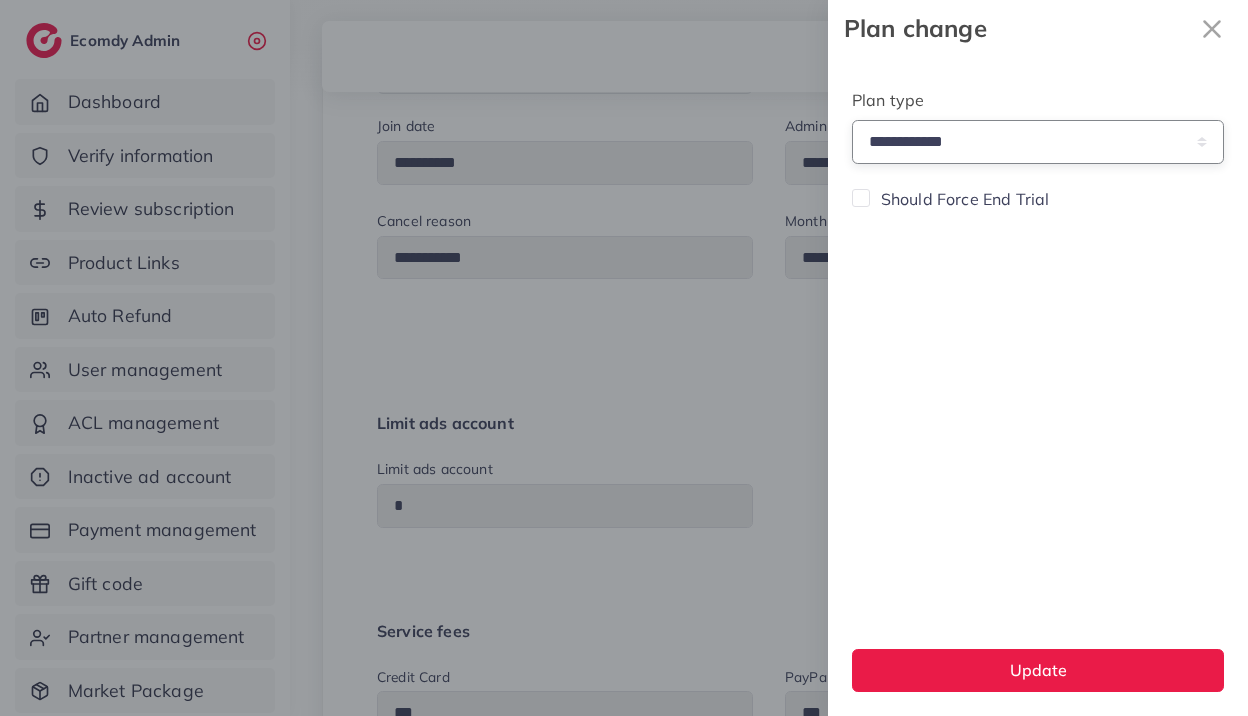 click on "**********" at bounding box center [1038, 141] 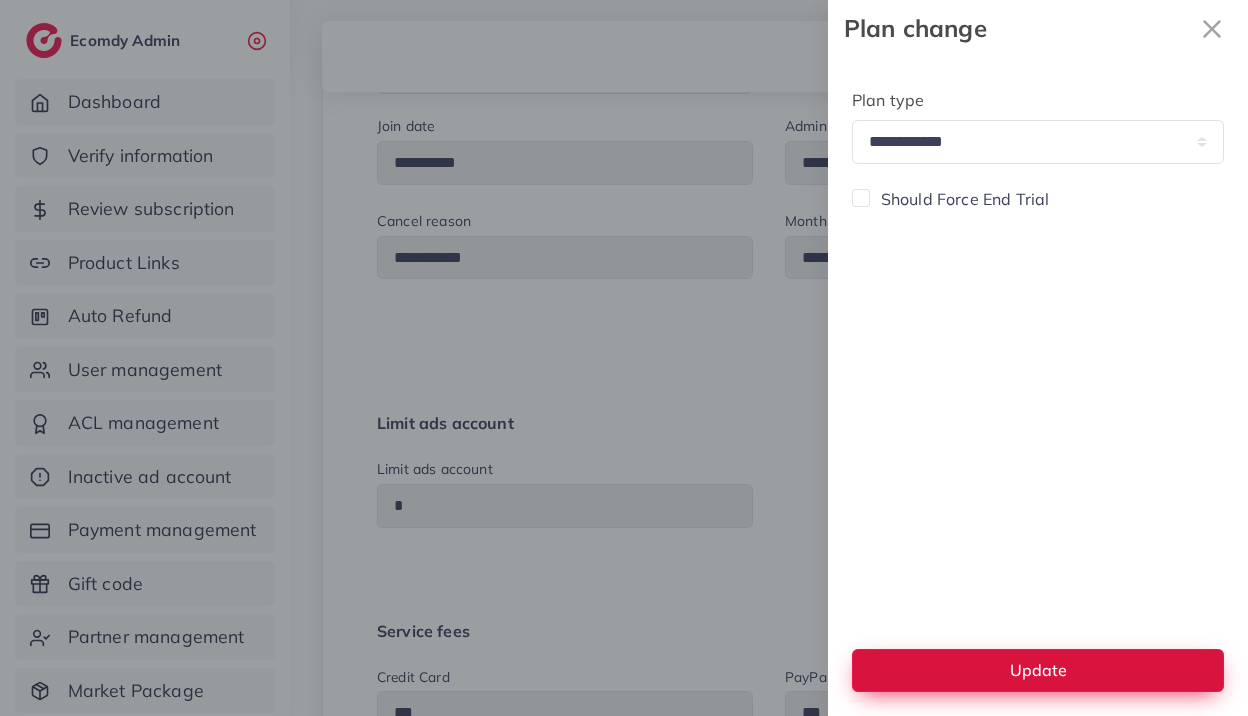 click on "Update" at bounding box center (1038, 670) 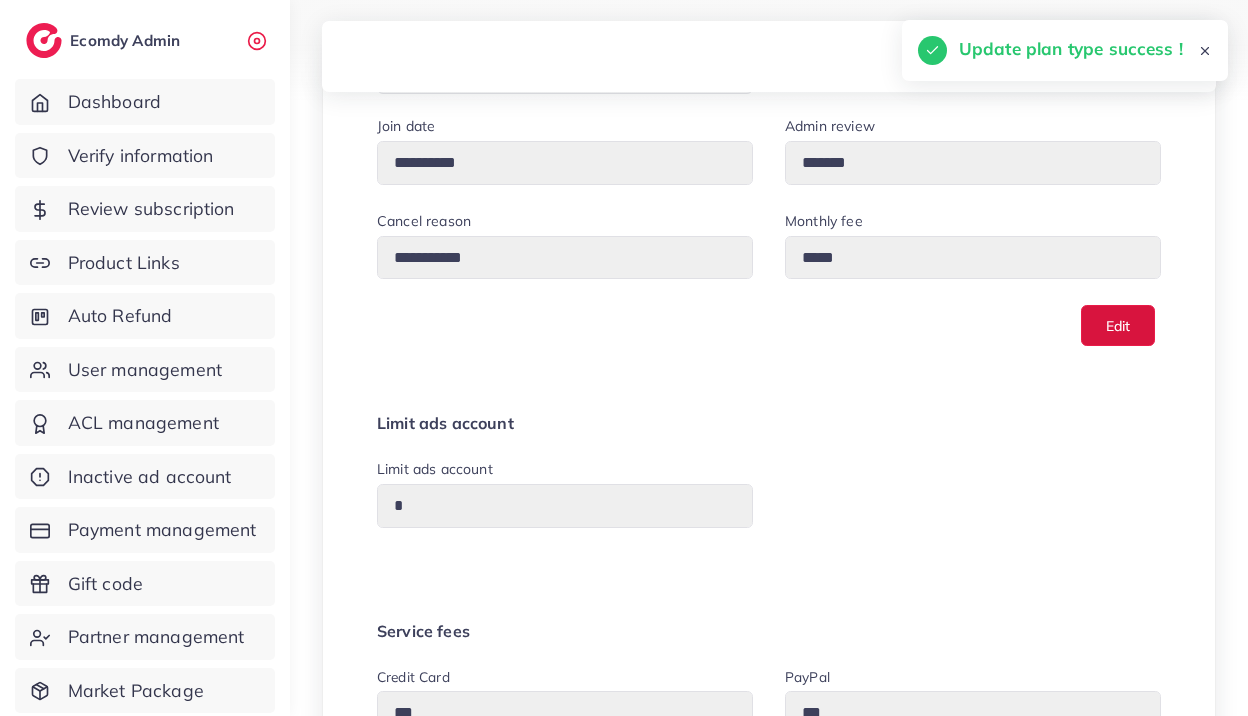 type on "******" 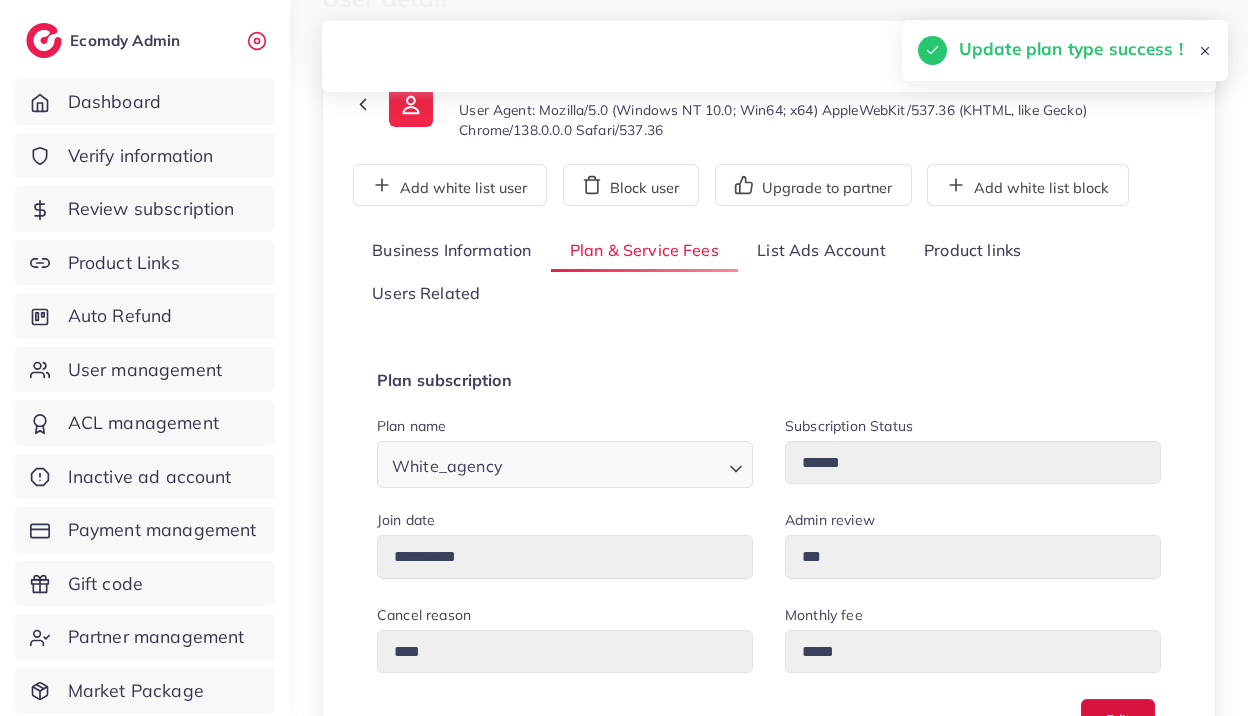 scroll, scrollTop: 0, scrollLeft: 0, axis: both 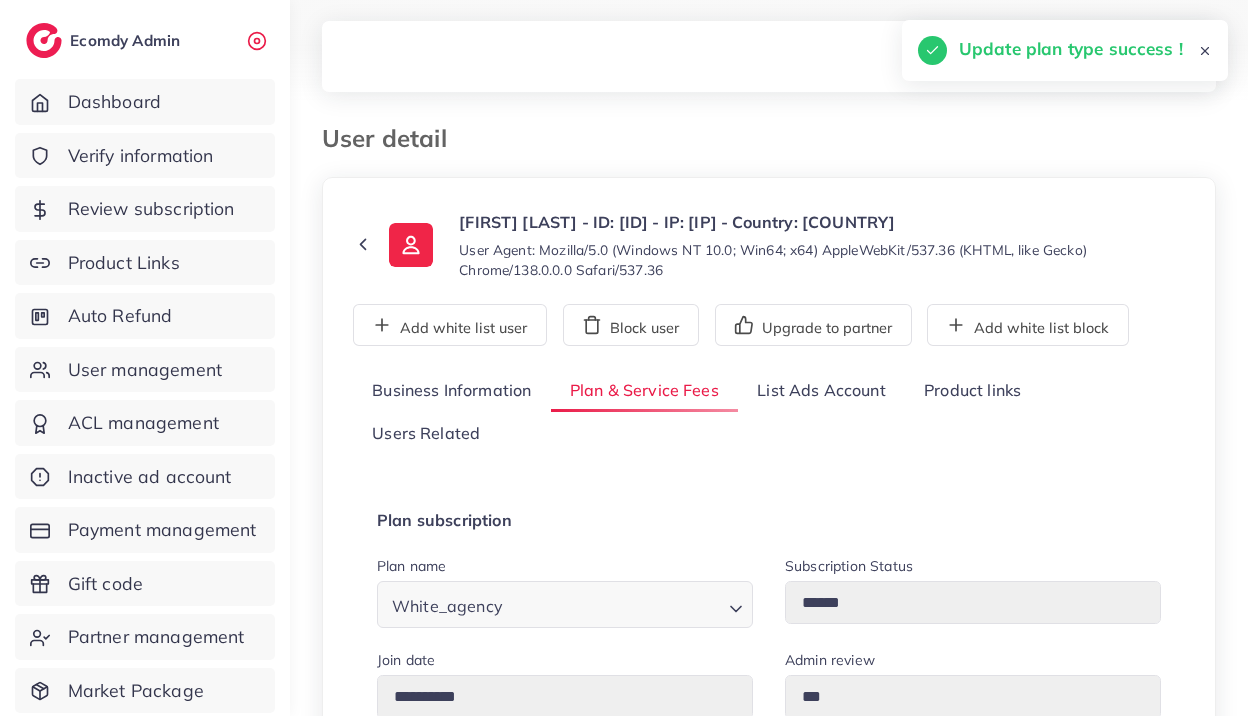 click on "List Ads Account" at bounding box center (821, 391) 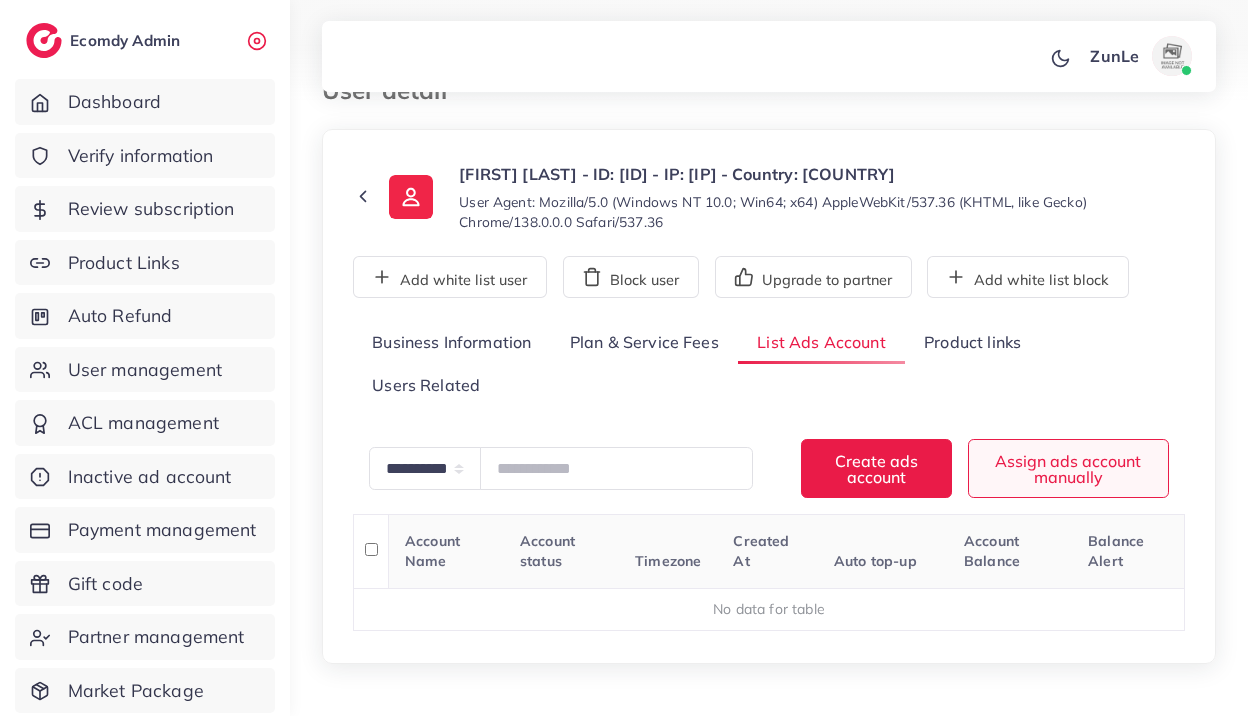 scroll, scrollTop: 49, scrollLeft: 0, axis: vertical 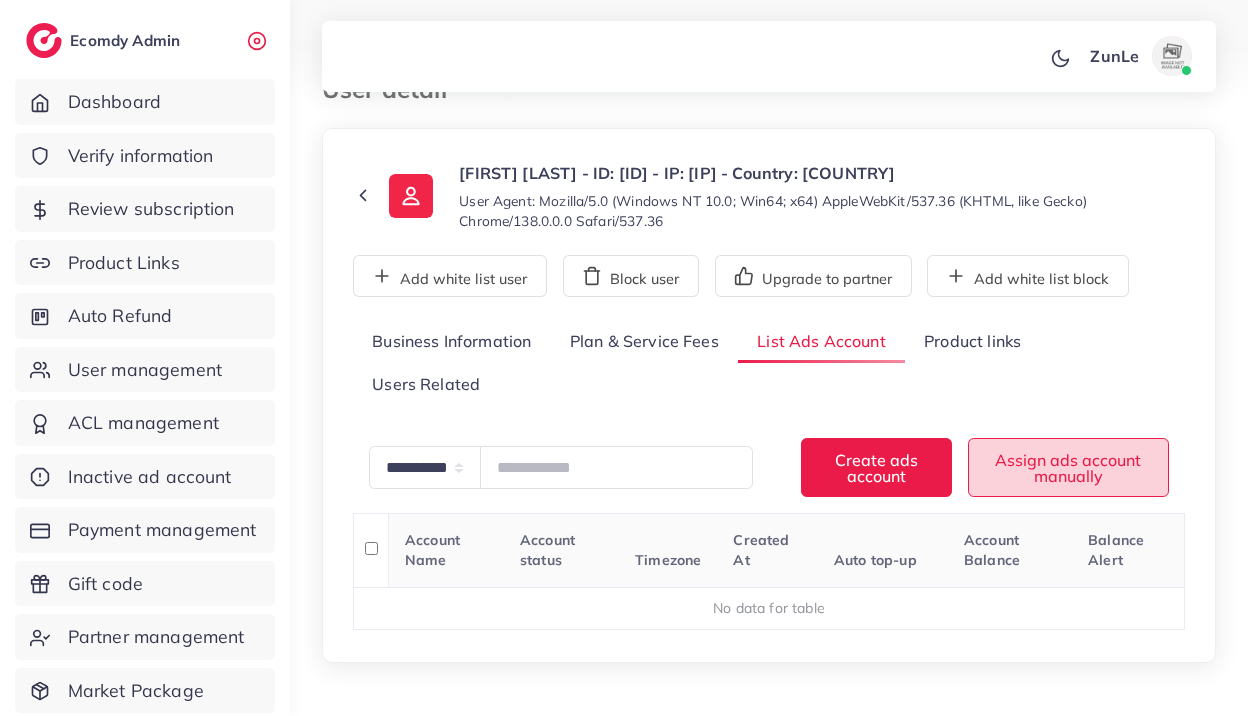 click on "Assign ads account manually" at bounding box center (1068, 467) 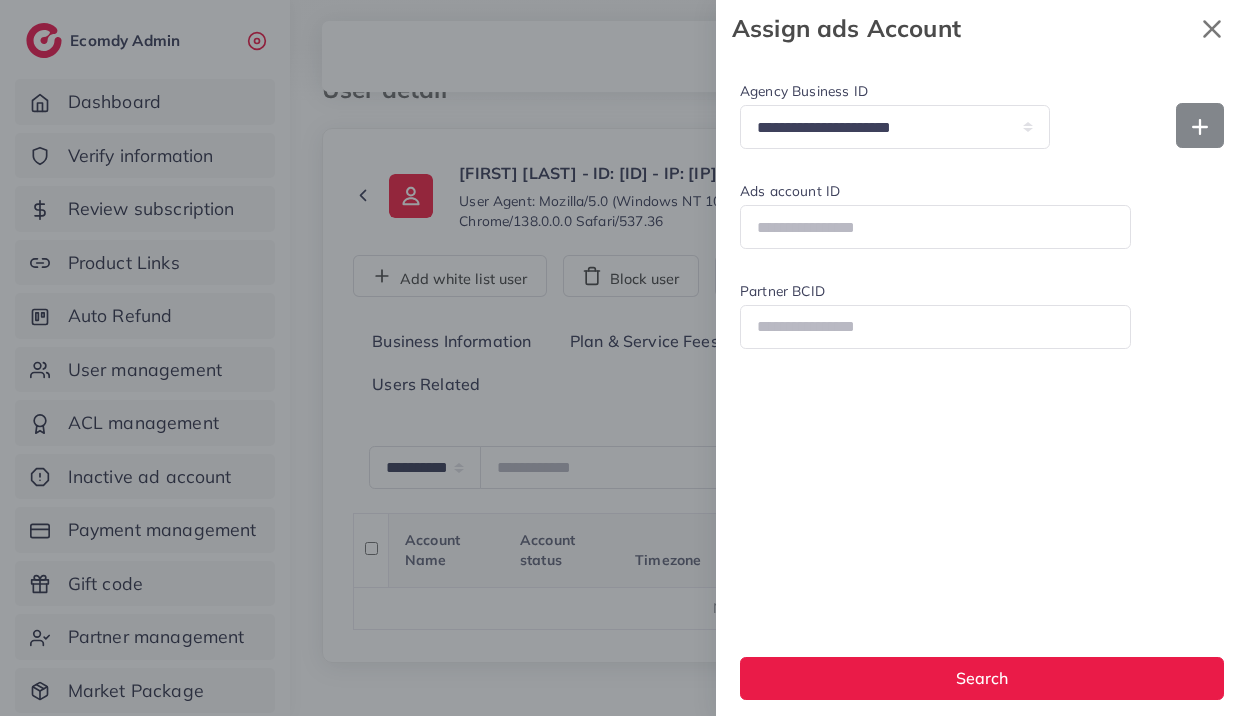 click 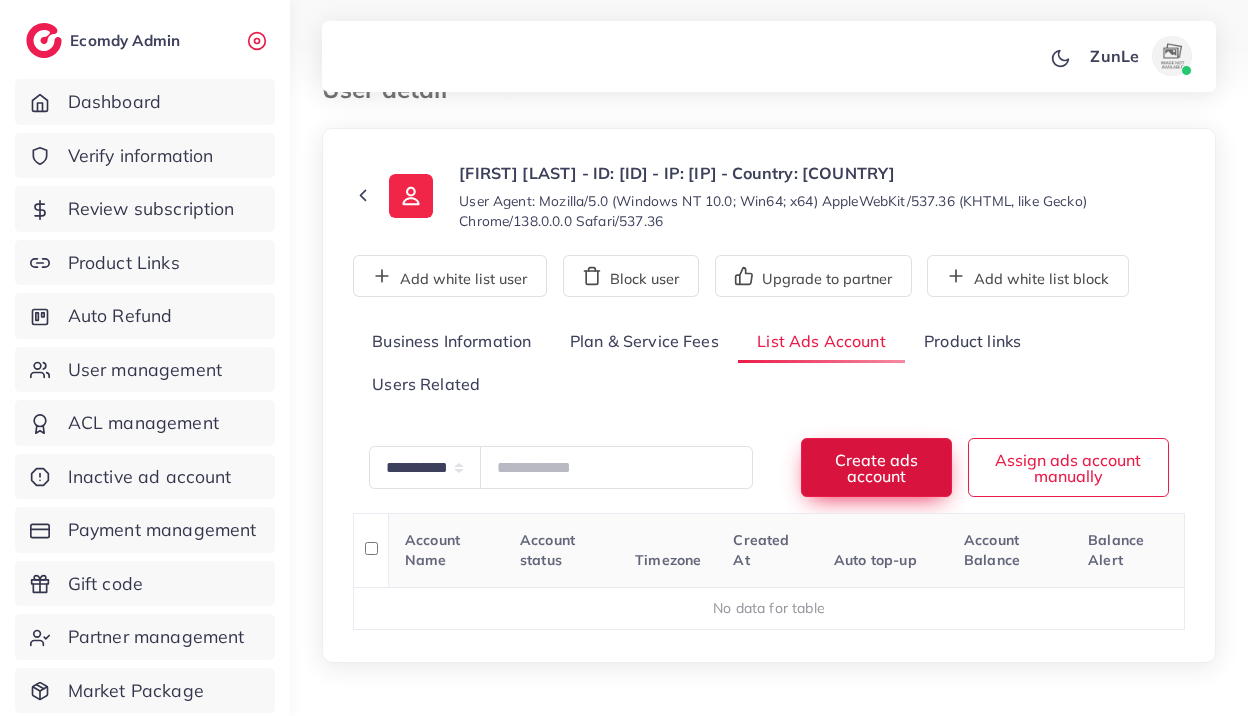 click on "Create ads account" at bounding box center (876, 467) 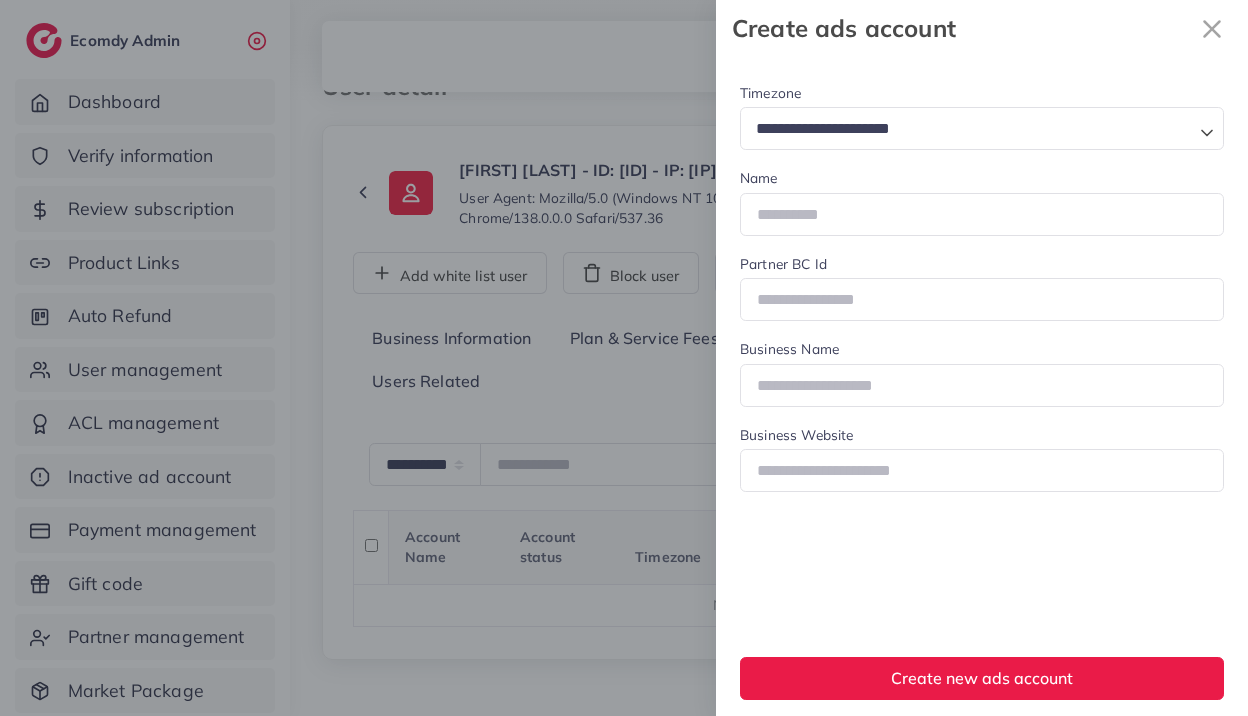 scroll, scrollTop: 53, scrollLeft: 0, axis: vertical 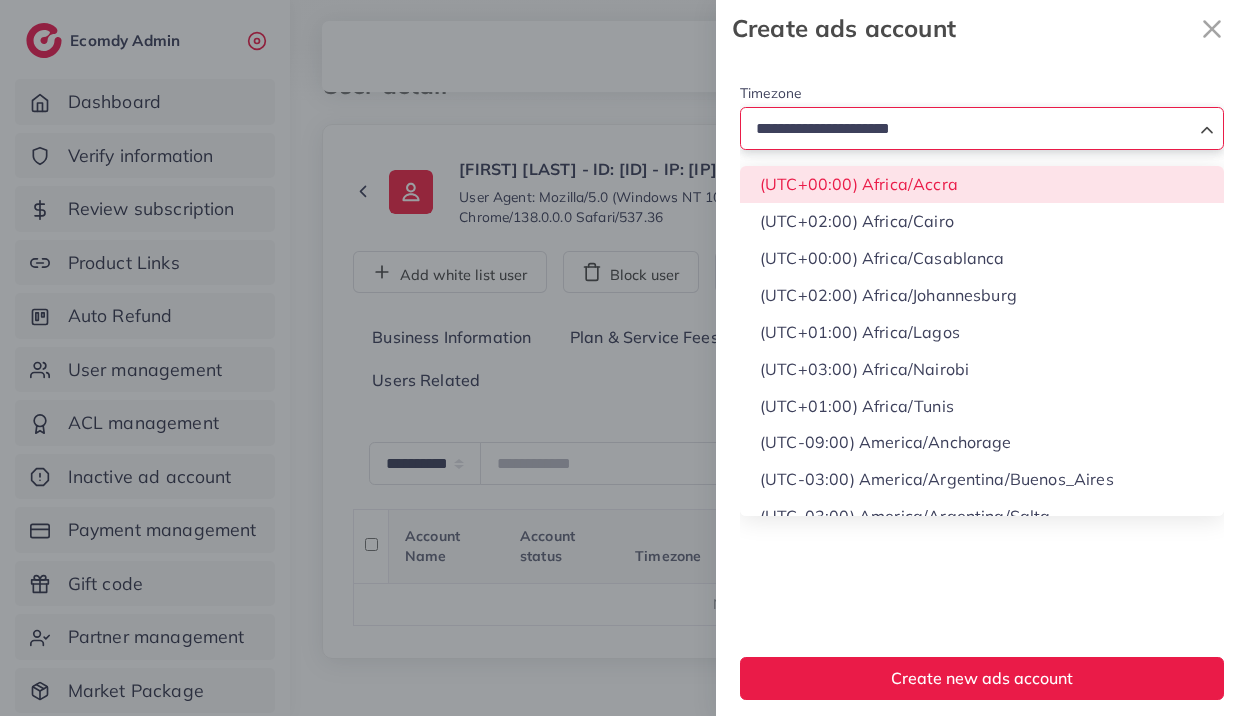 click at bounding box center [970, 129] 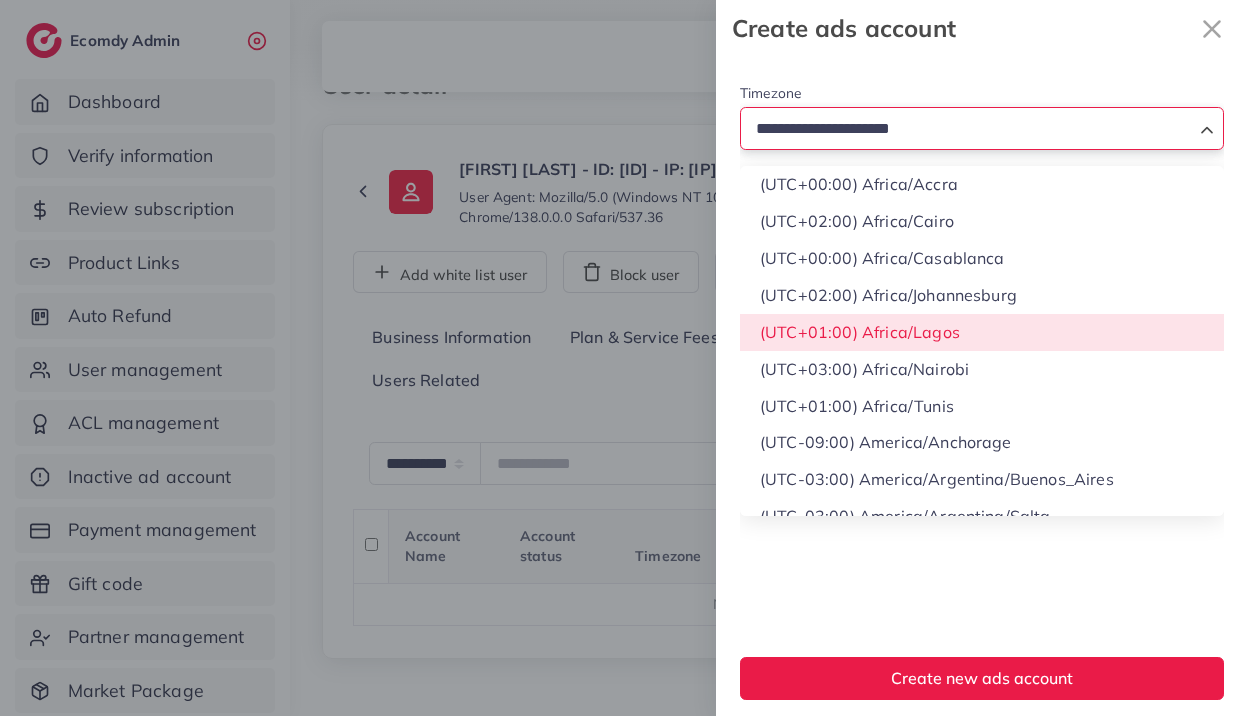 scroll, scrollTop: 19, scrollLeft: 0, axis: vertical 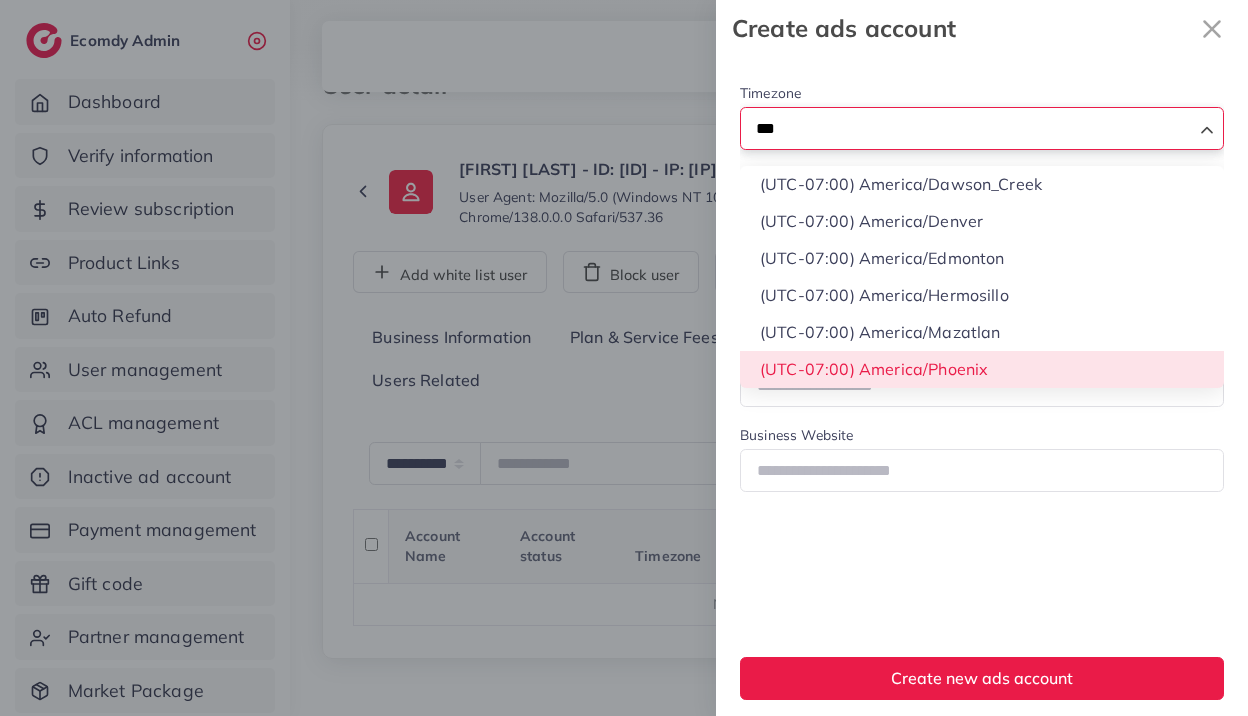 type on "***" 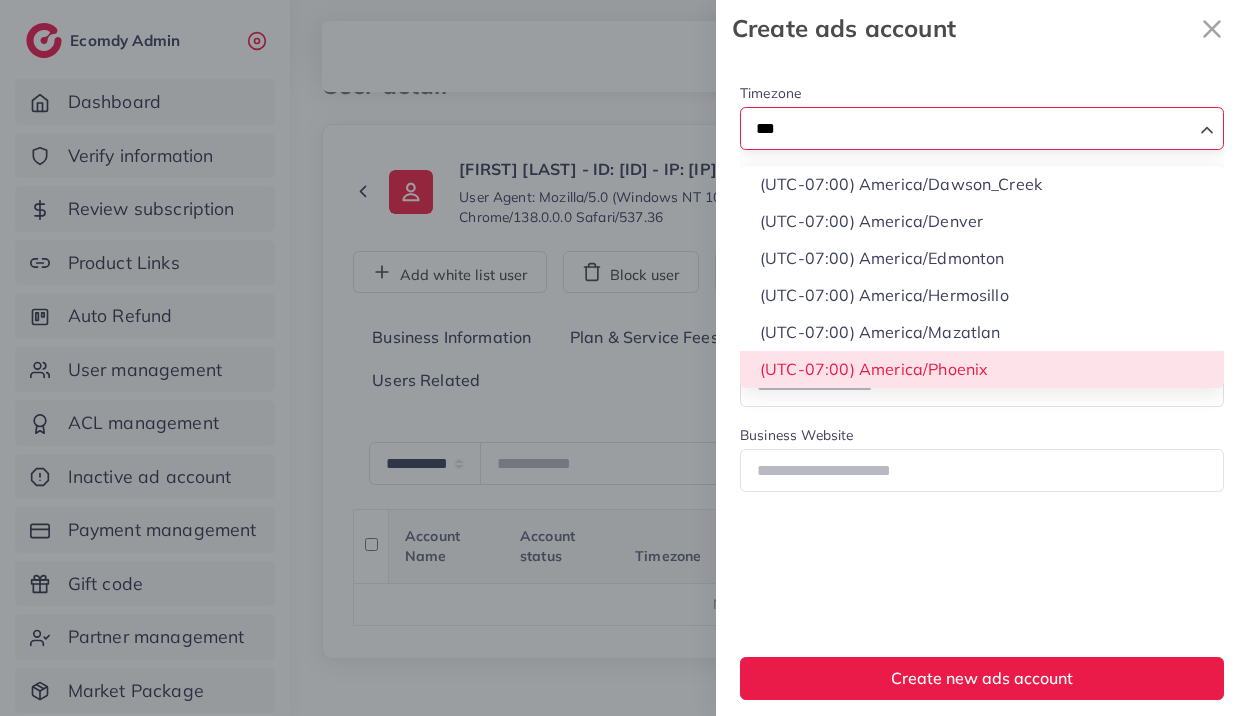 type 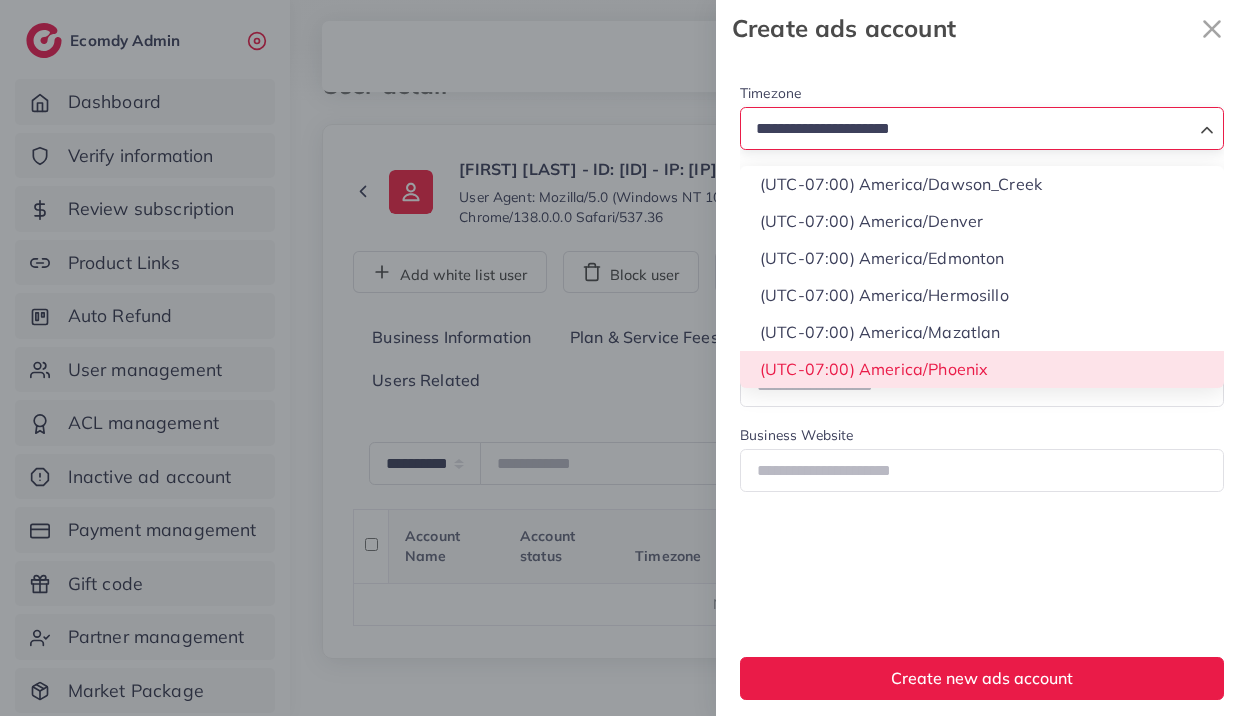 click on "Timezone           Loading...
(UTC-07:00) America/Dawson_Creek
(UTC-07:00) America/Denver
(UTC-07:00) America/Edmonton
(UTC-07:00) America/Hermosillo
(UTC-07:00) America/Mazatlan
(UTC-07:00) America/Phoenix
Name Partner BC Id Business Name Business Website" at bounding box center [0, 0] 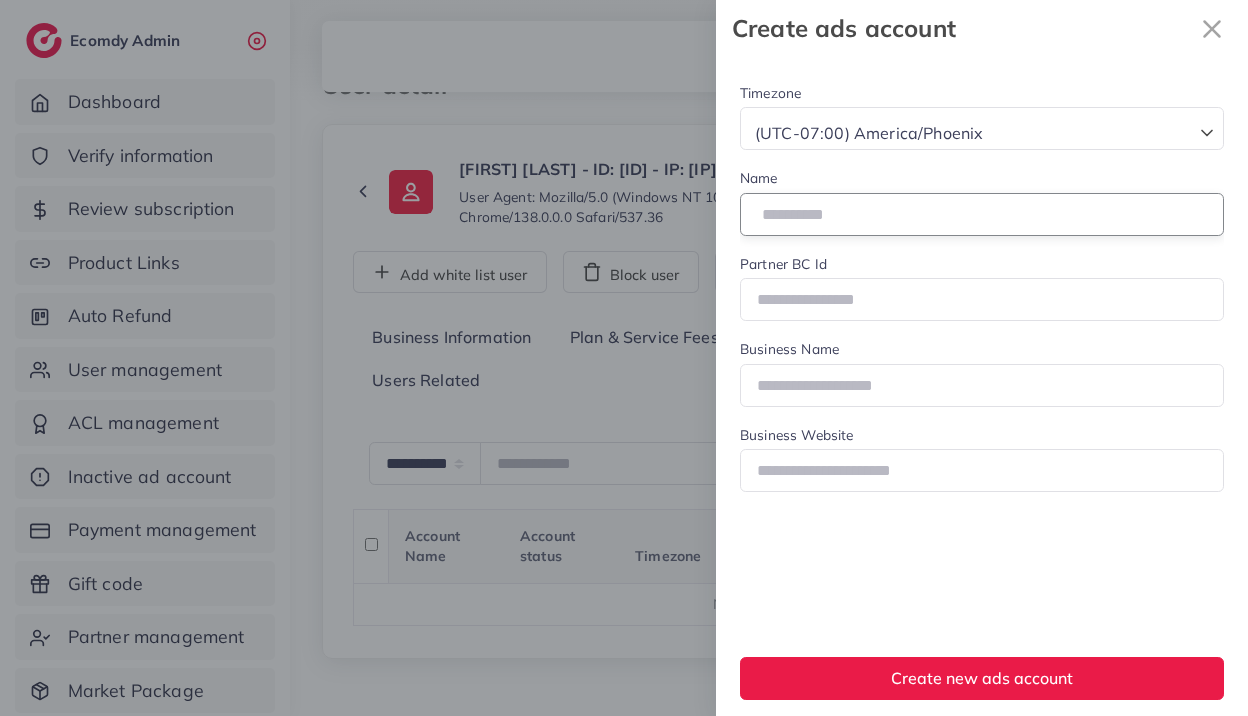 click at bounding box center (982, 214) 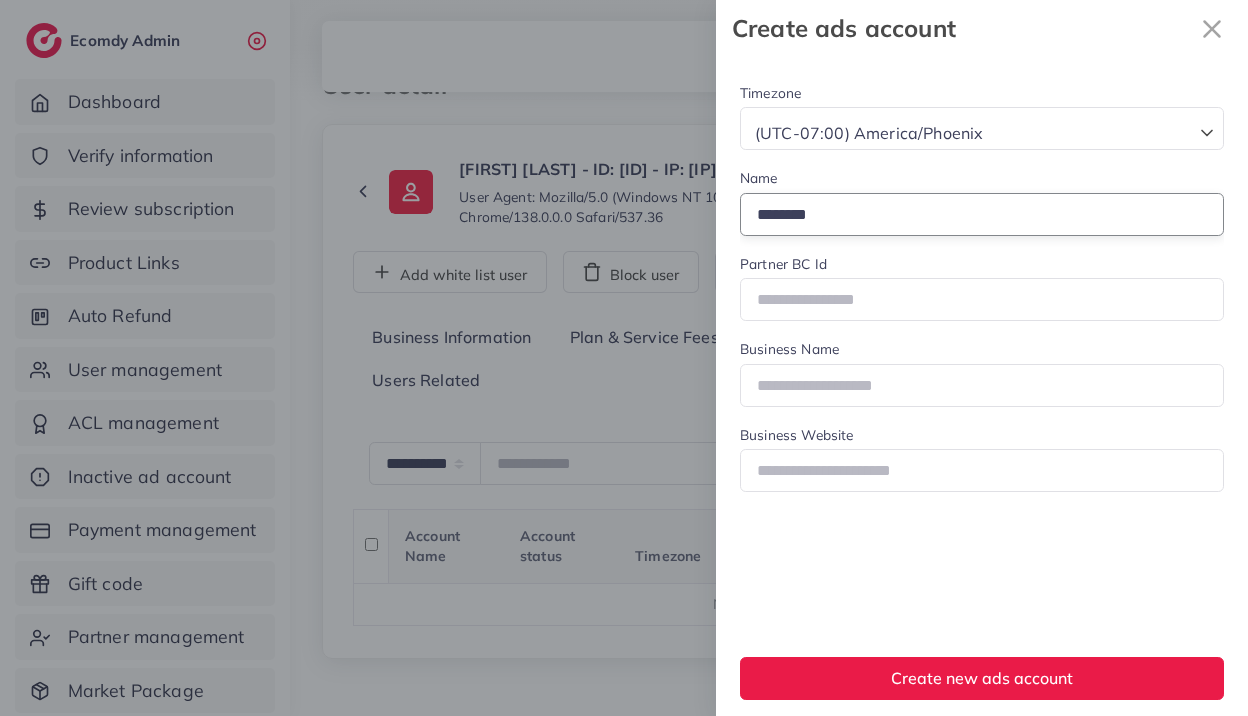 type on "********" 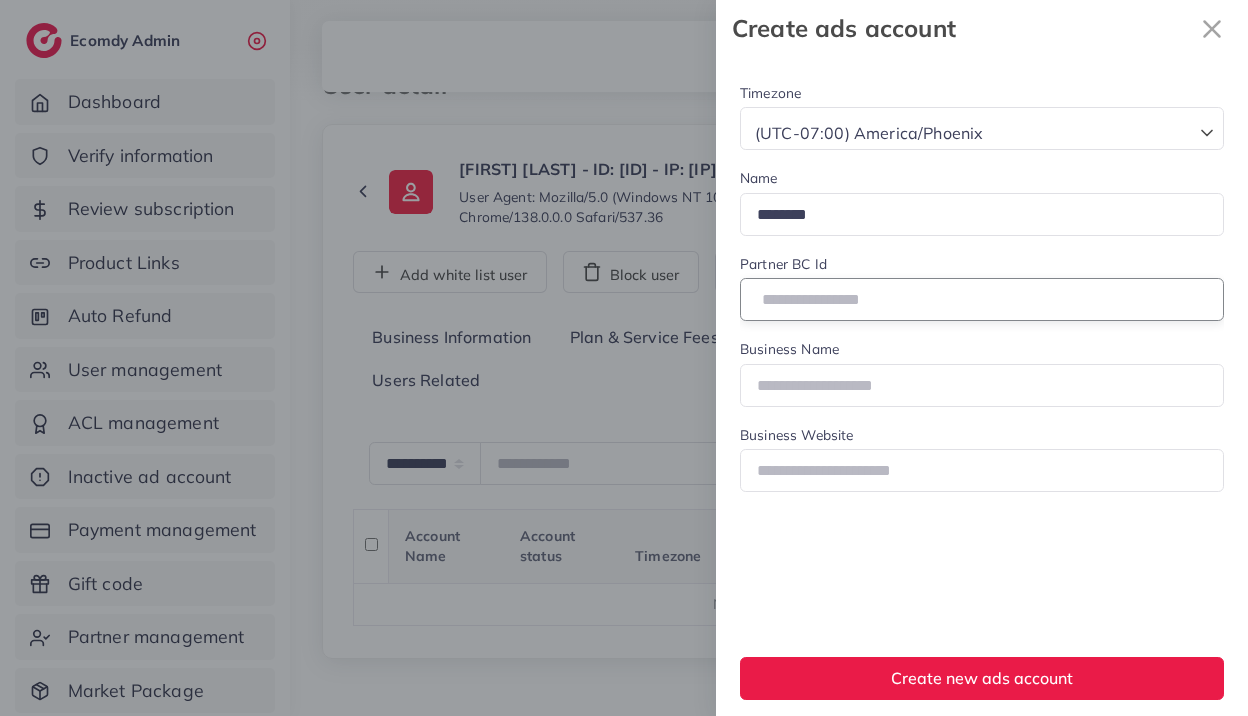 click at bounding box center (982, 299) 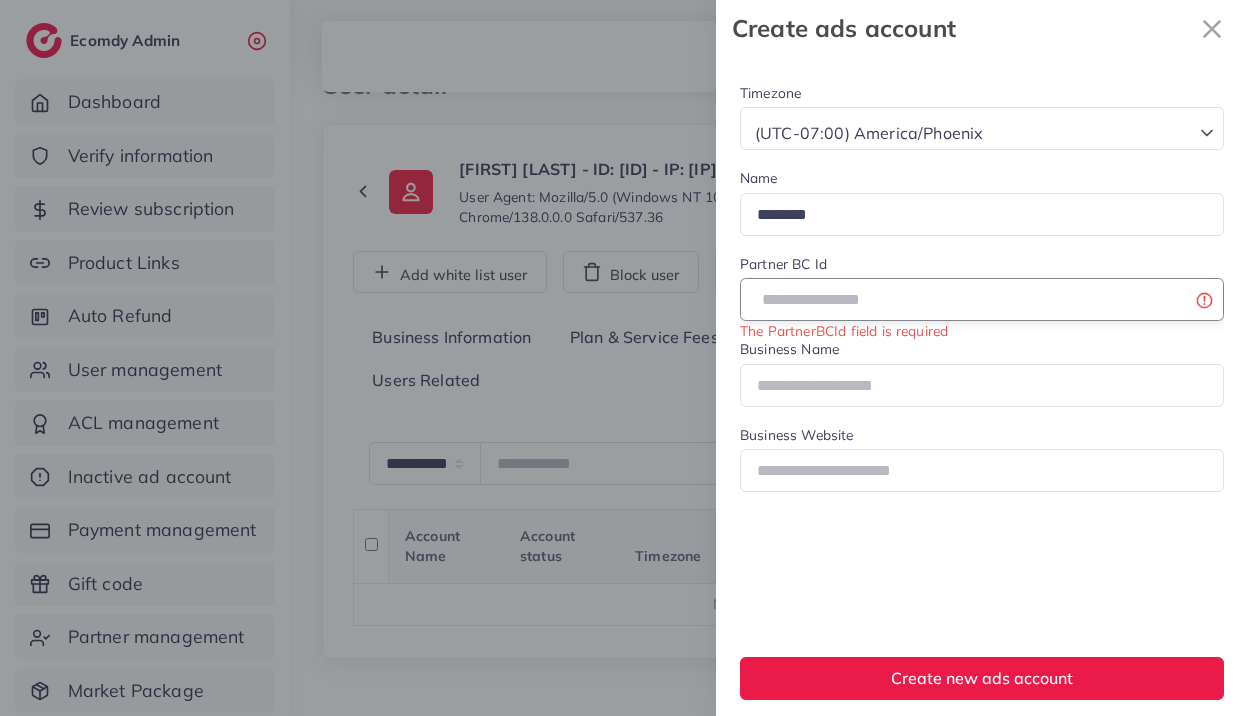 drag, startPoint x: 783, startPoint y: 302, endPoint x: 731, endPoint y: 303, distance: 52.009613 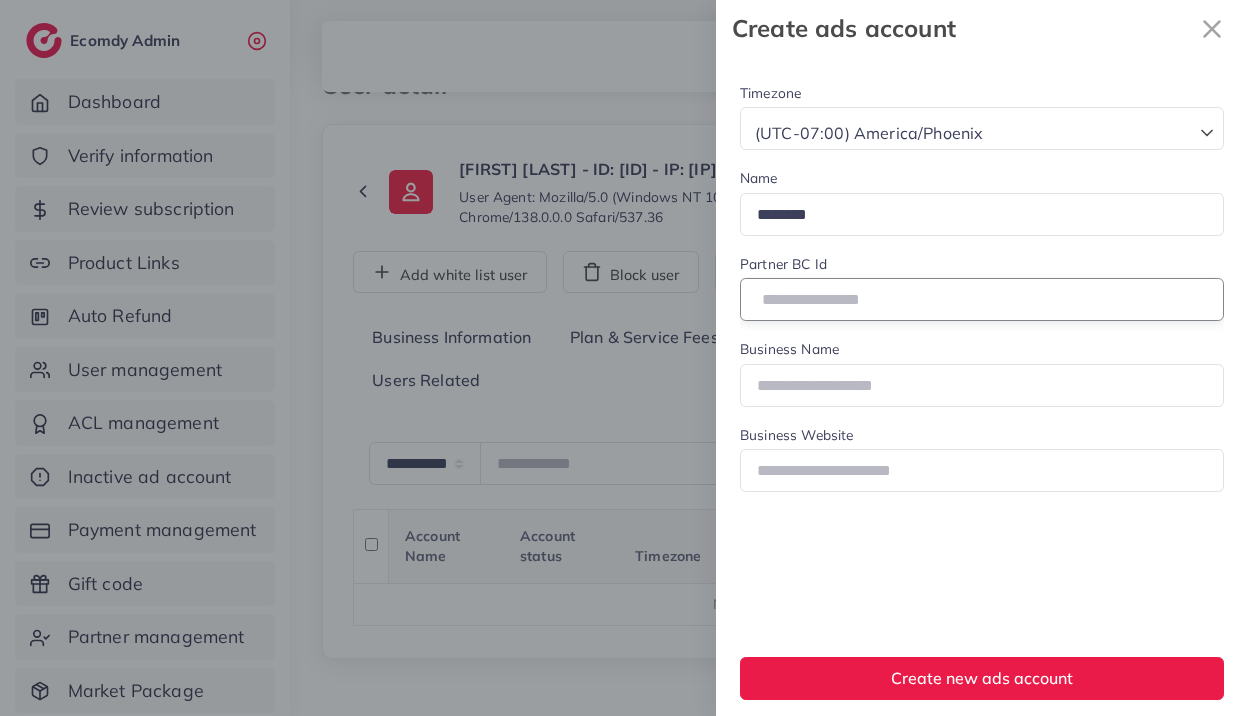 type on "**********" 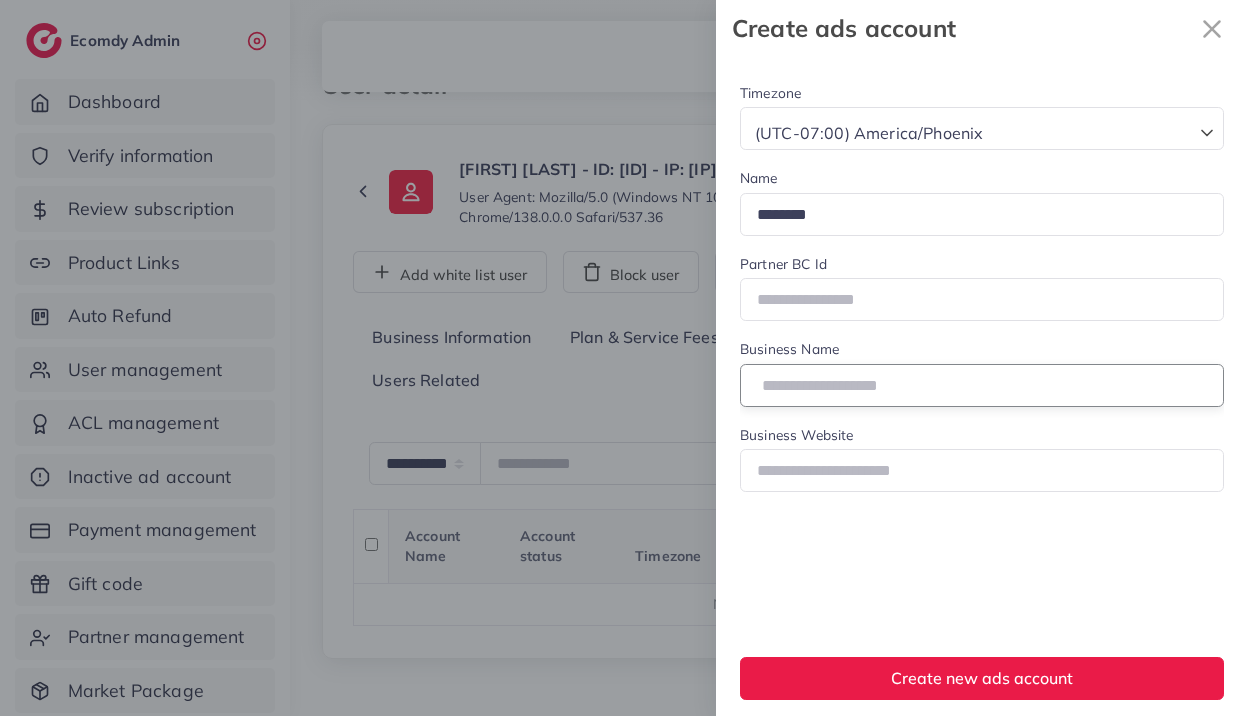 click at bounding box center (982, 385) 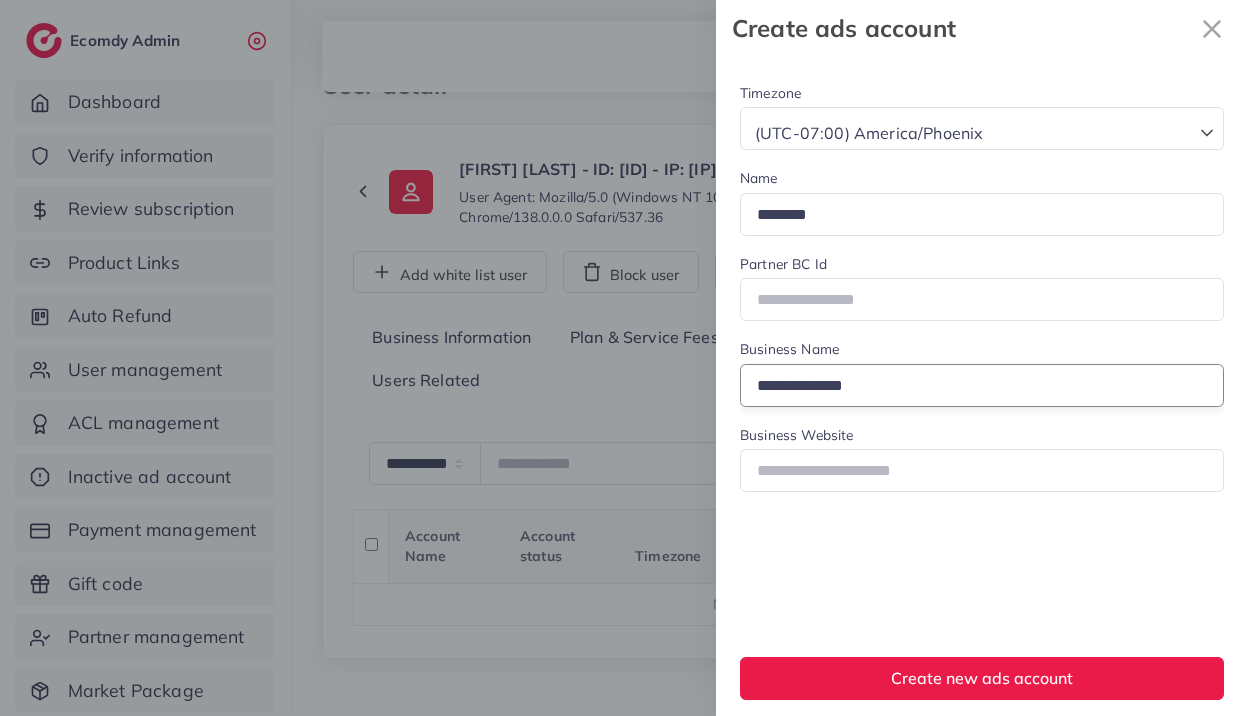 type on "**********" 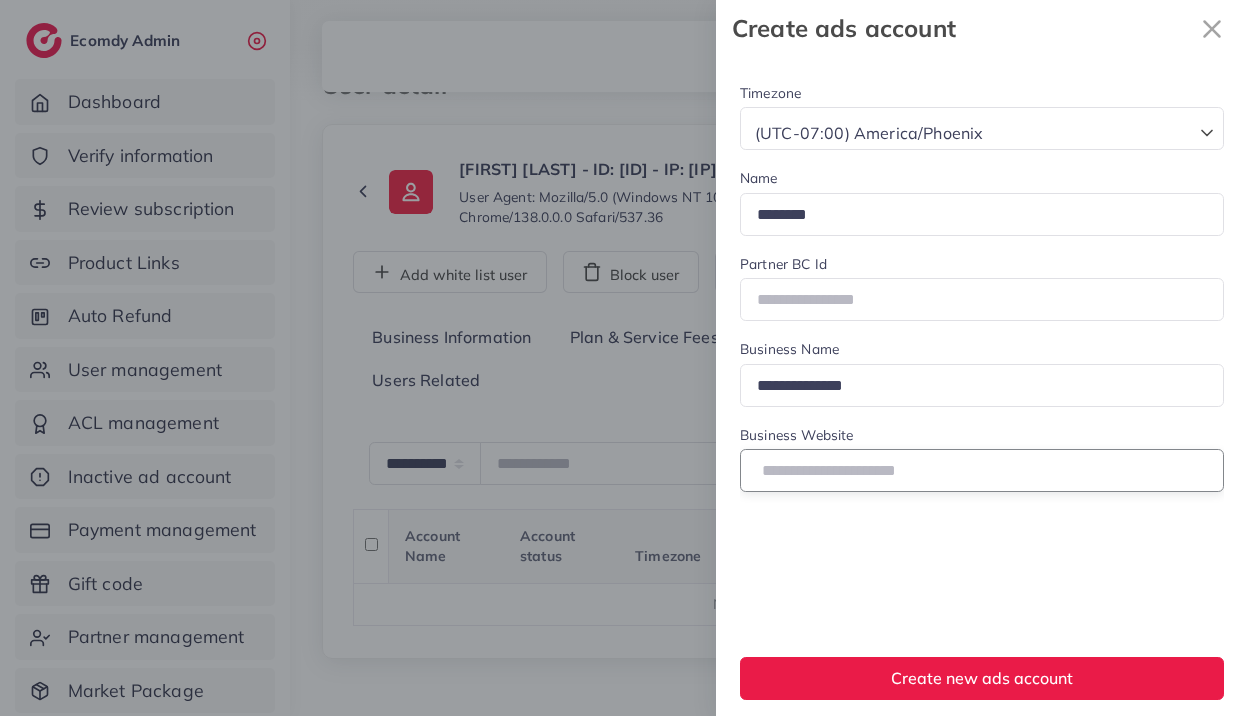 click at bounding box center [982, 470] 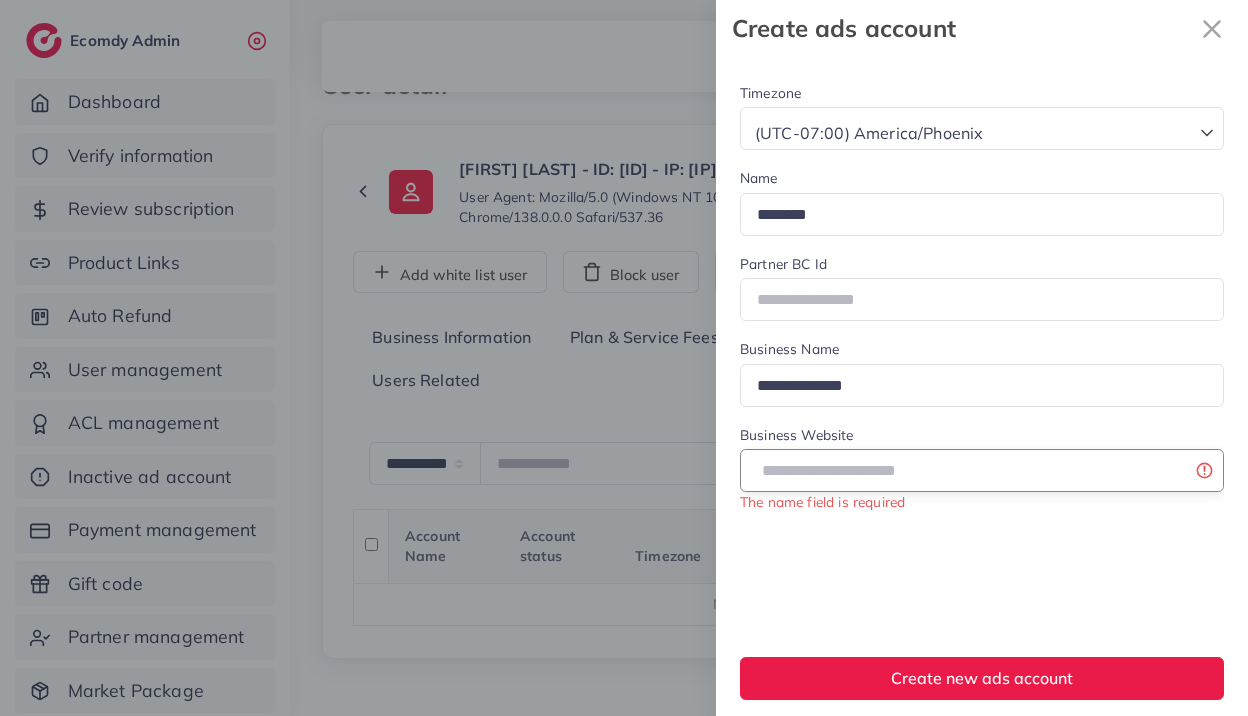 paste on "**********" 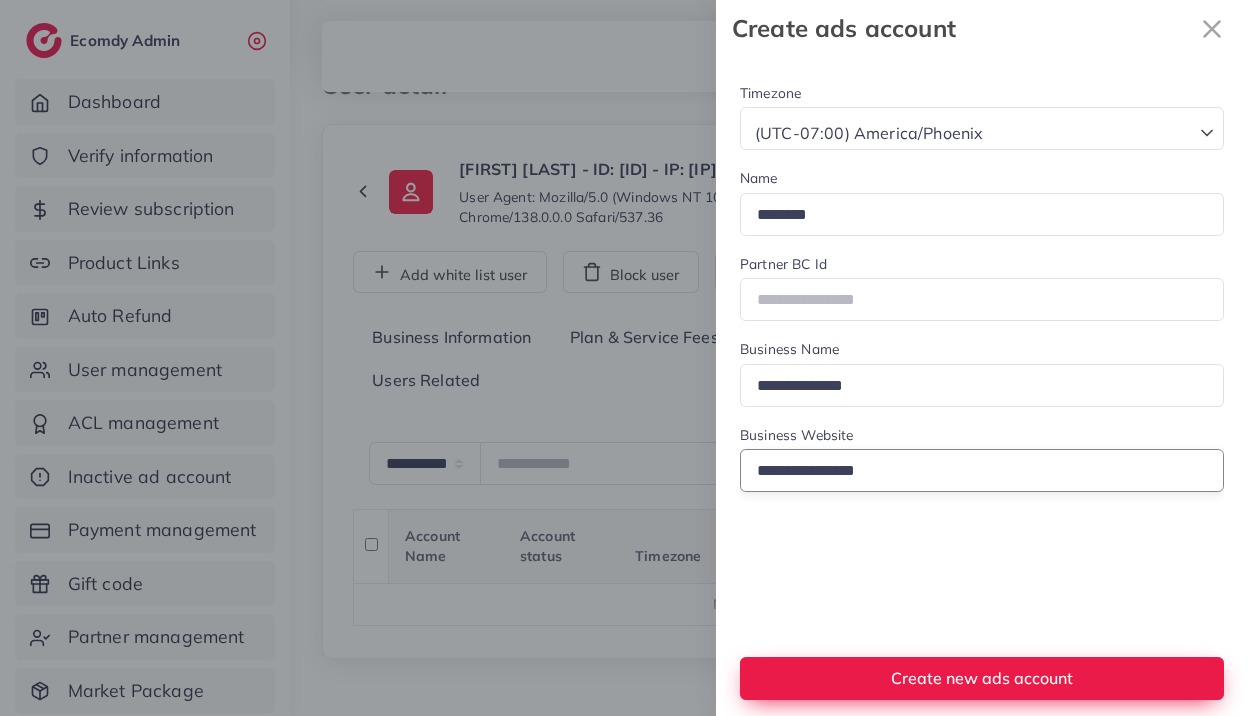 type on "**********" 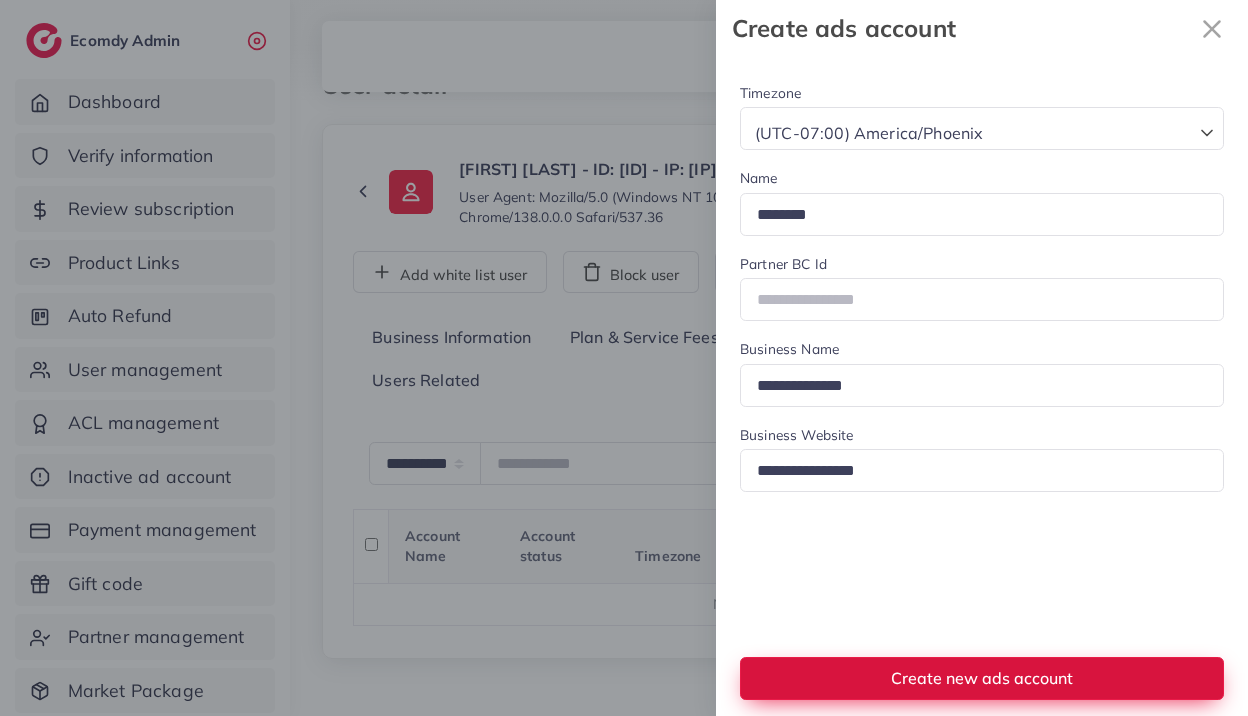 click on "Create new ads account" at bounding box center [982, 678] 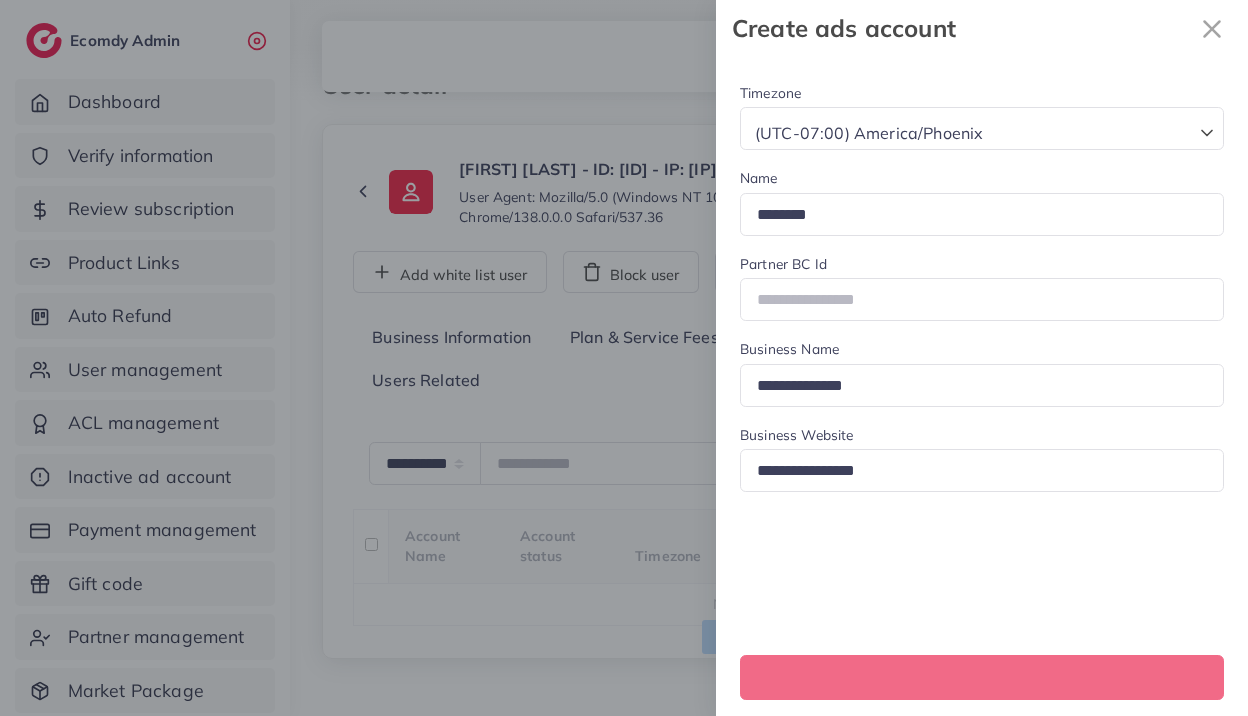 type 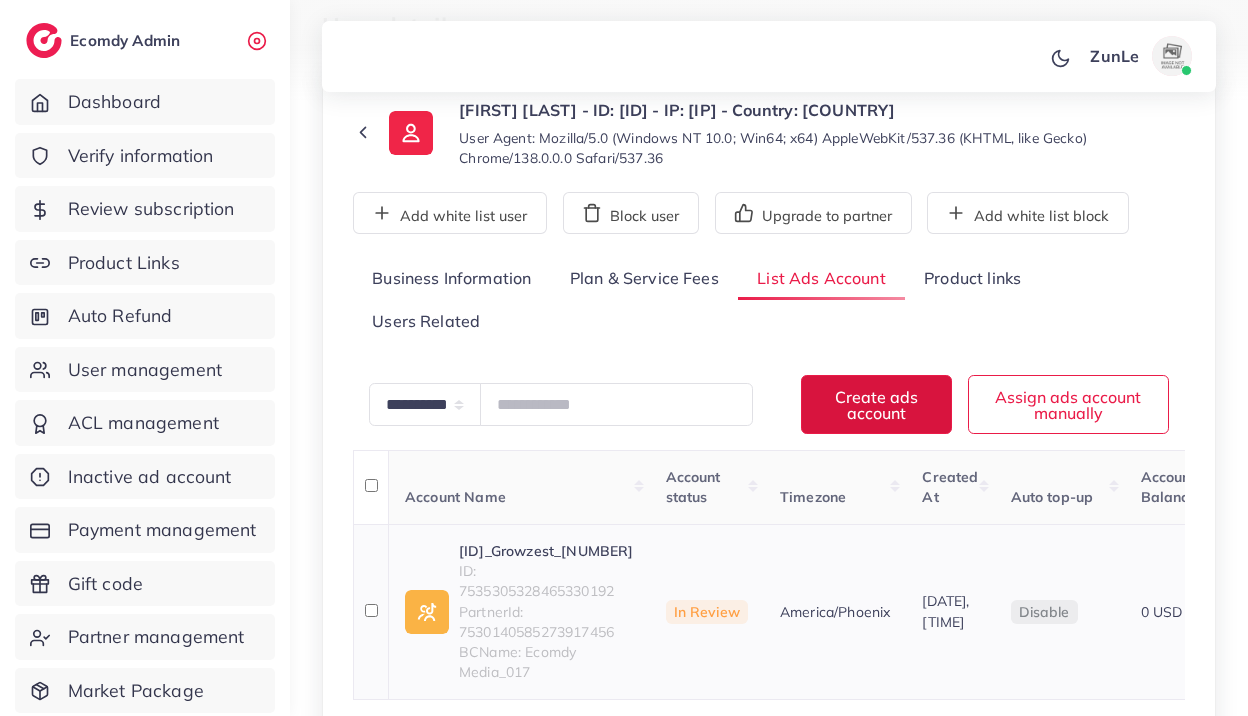 scroll, scrollTop: 217, scrollLeft: 0, axis: vertical 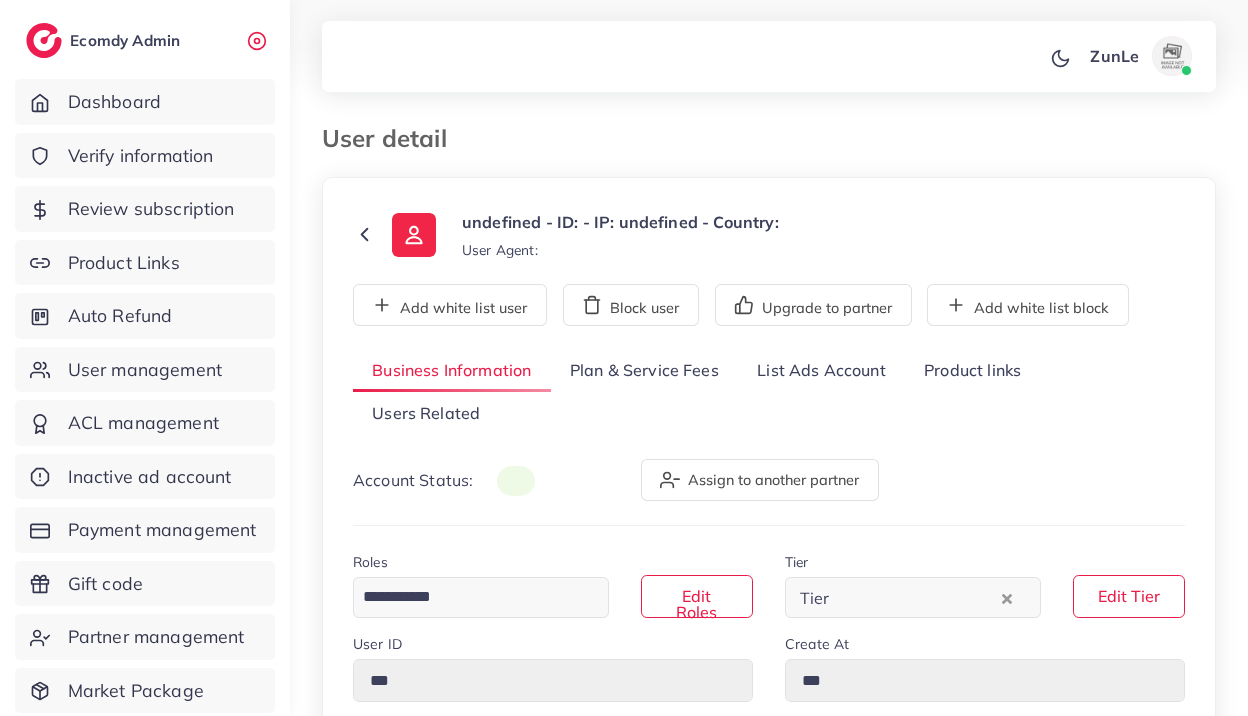 click on "List Ads Account" at bounding box center (821, 371) 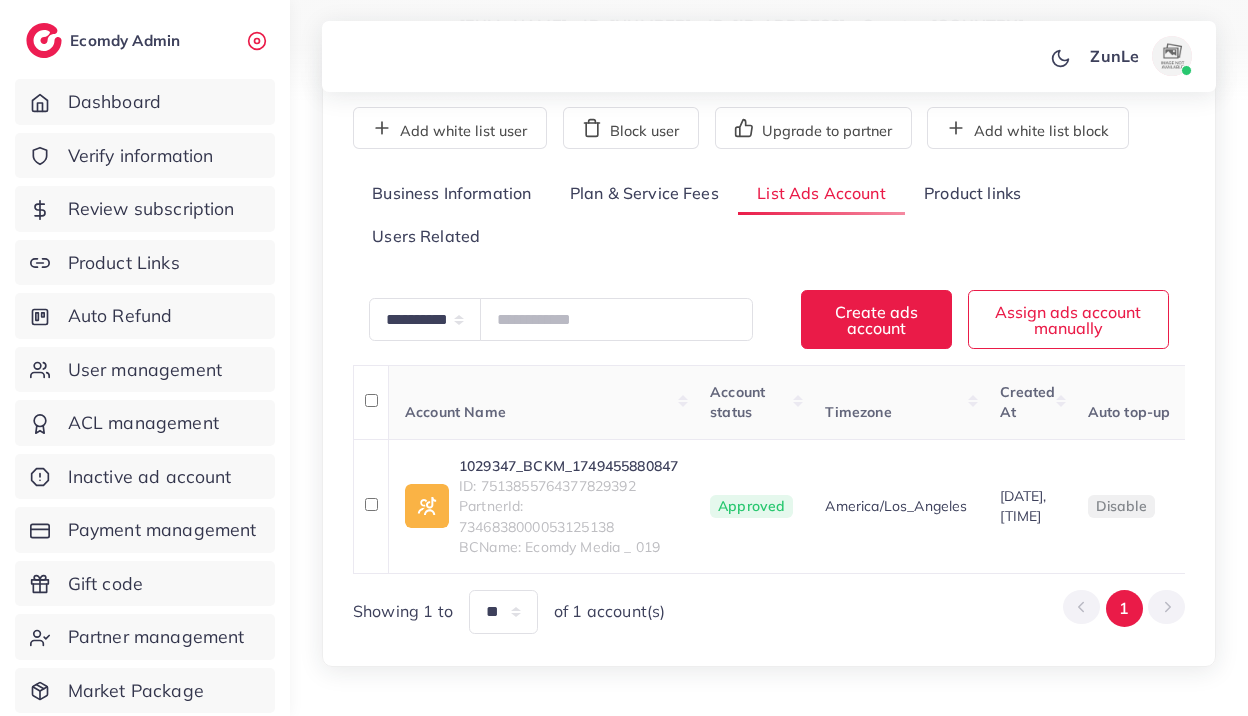 scroll, scrollTop: 199, scrollLeft: 0, axis: vertical 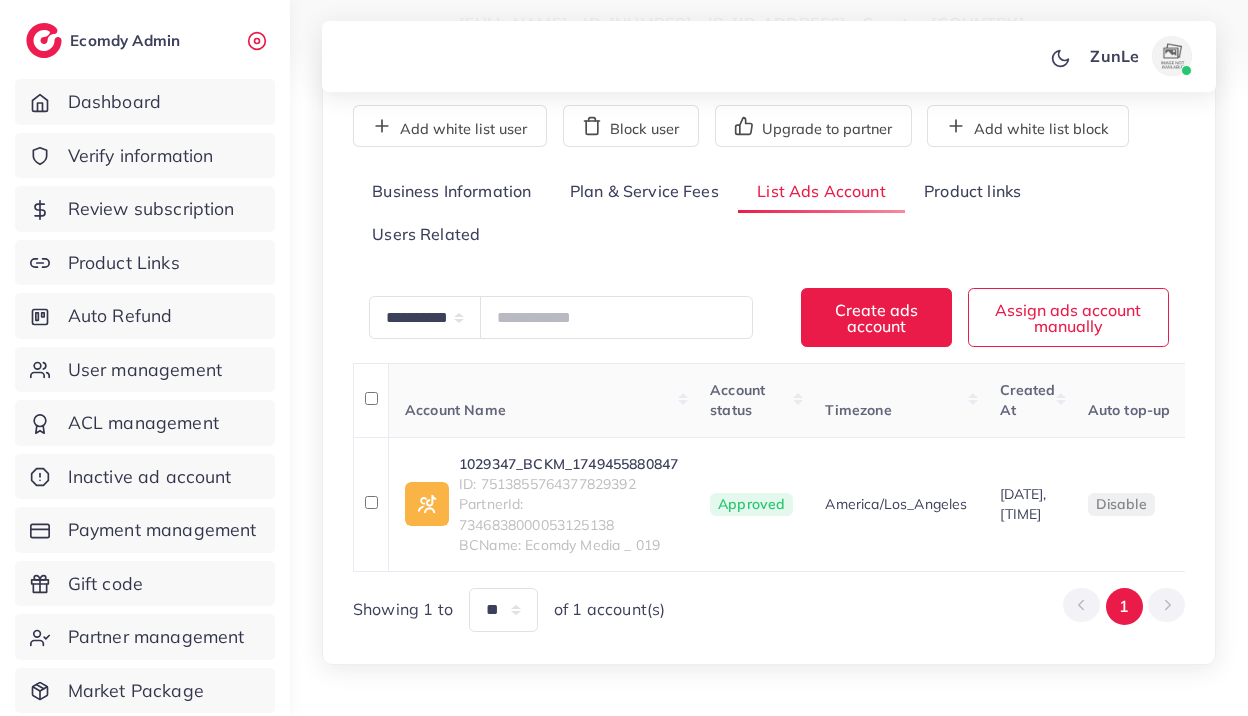 click on "**********" at bounding box center (769, 321) 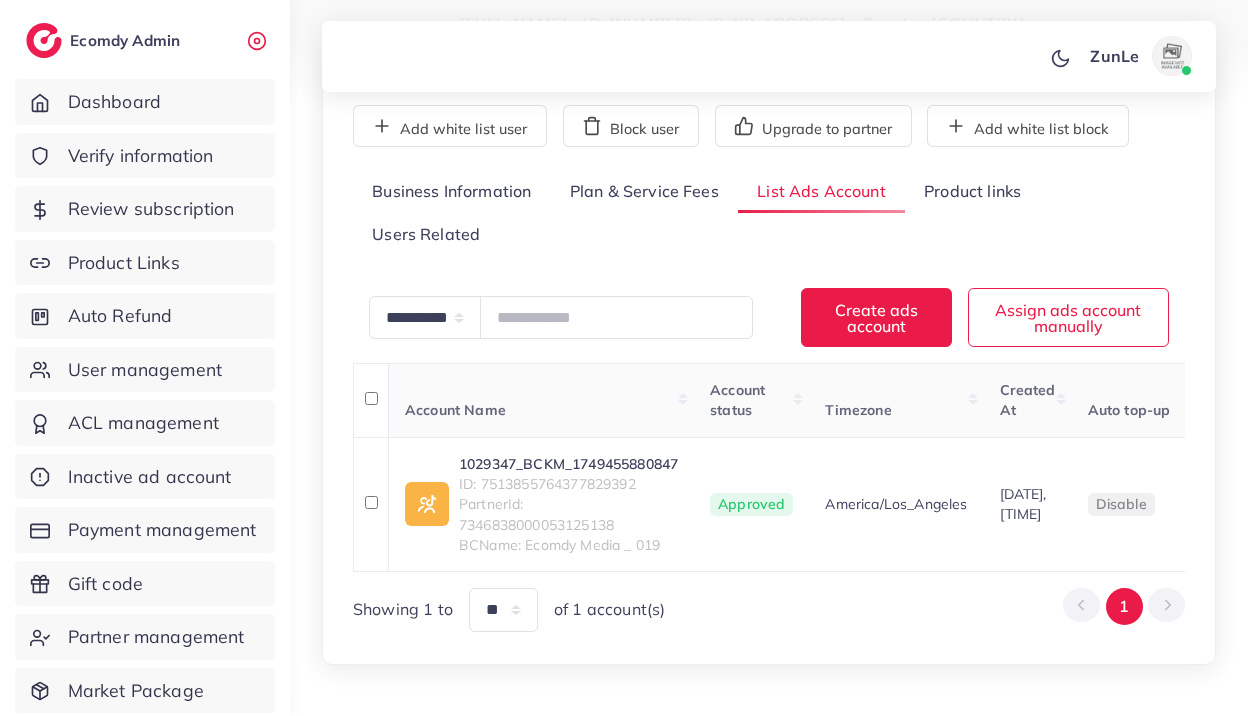 click on "Business Information" at bounding box center [452, 192] 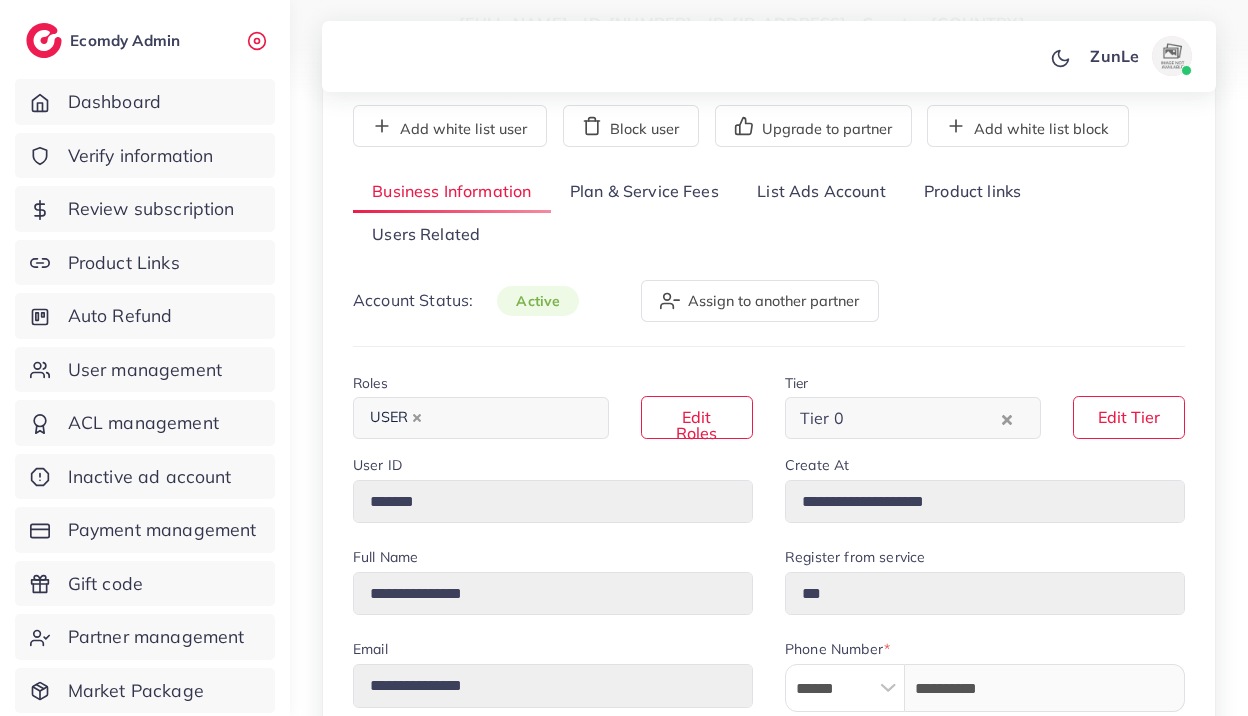 click on "List Ads Account" at bounding box center (821, 192) 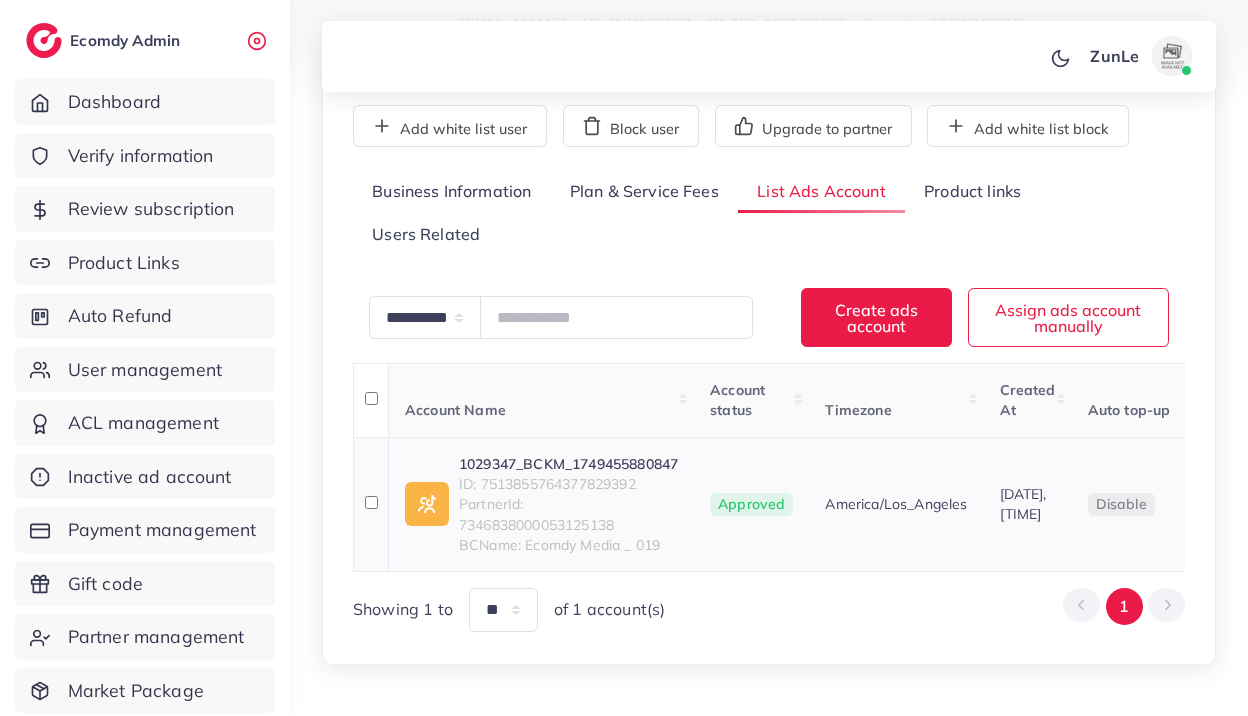 click on "ID: 7513855764377829392" at bounding box center (568, 484) 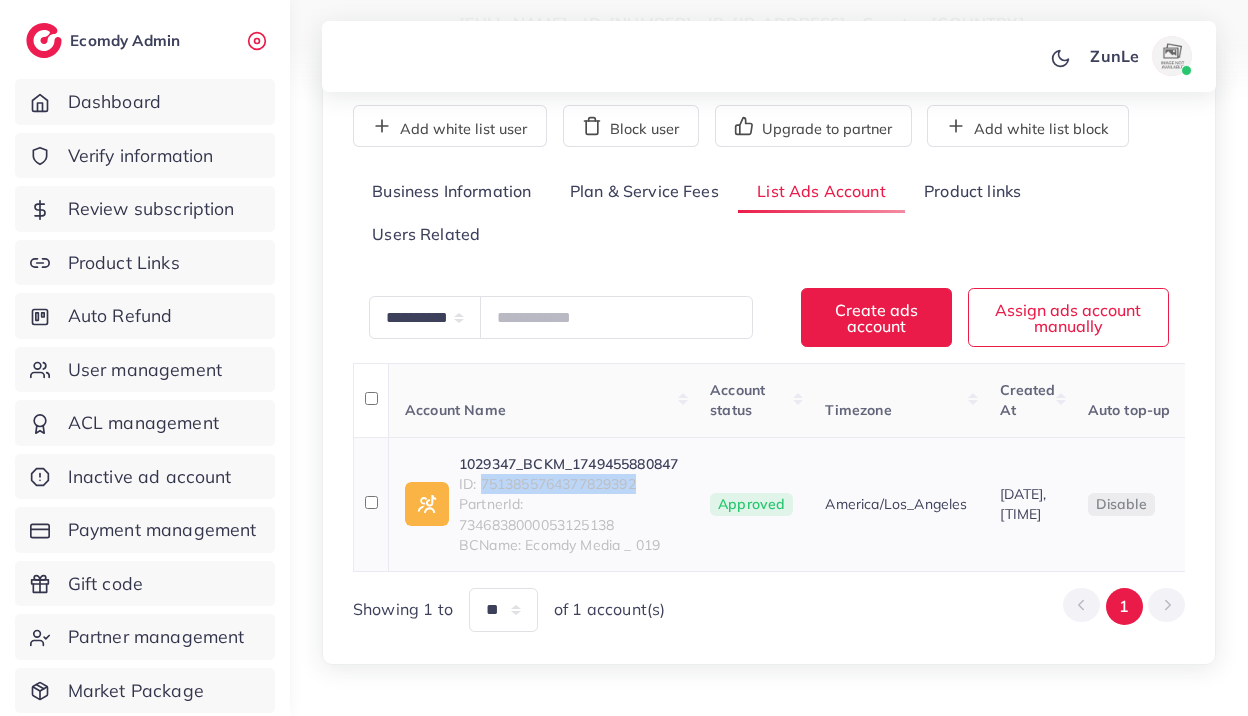 click on "ID: 7513855764377829392" at bounding box center (568, 484) 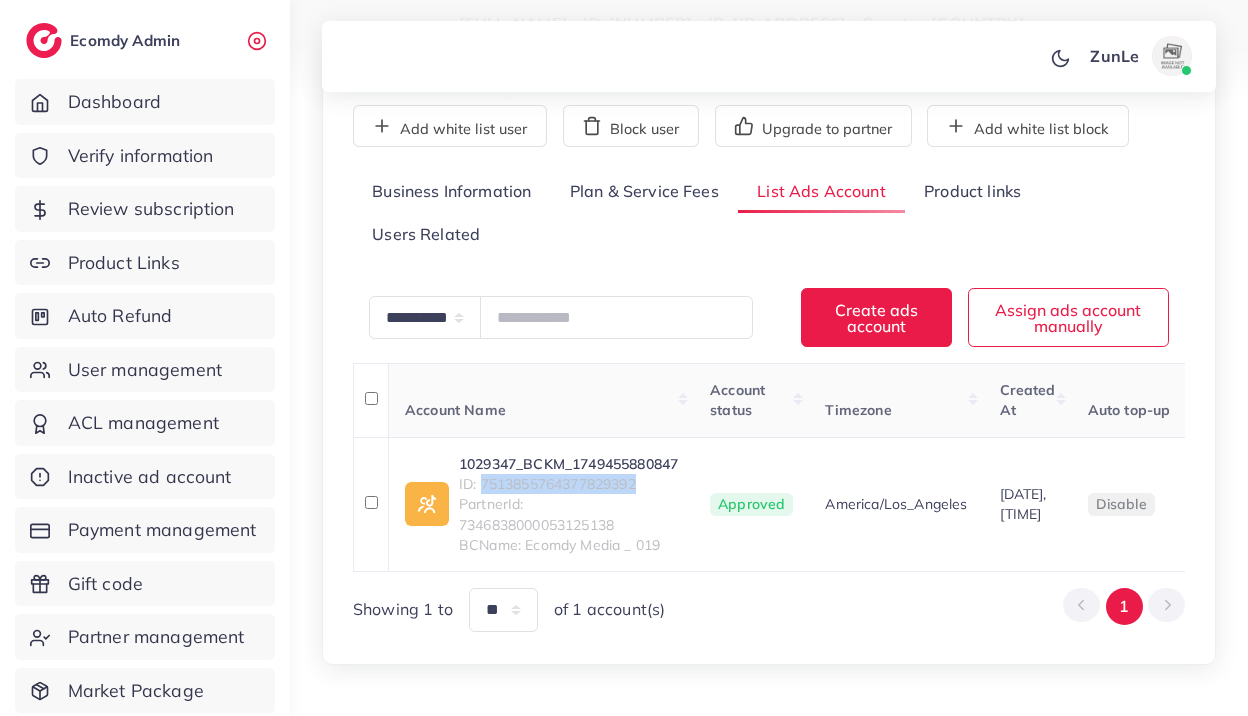 copy on "[NUMBER]" 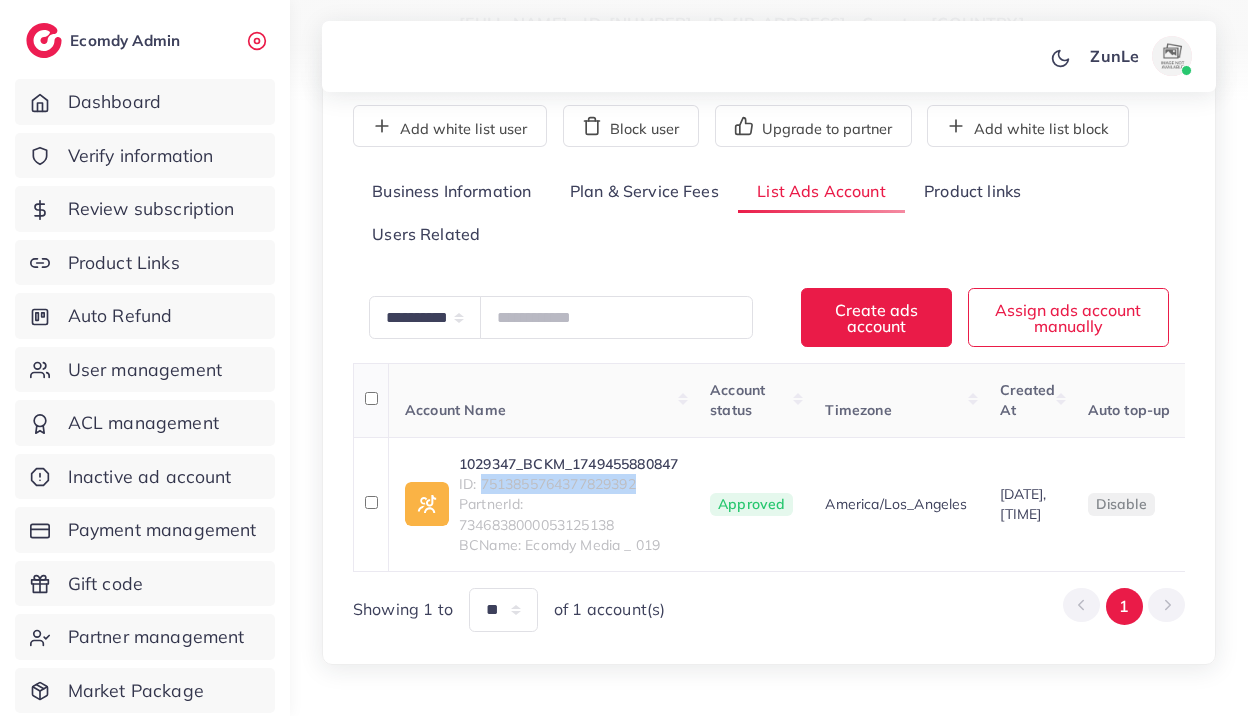 copy on "[NUMBER]" 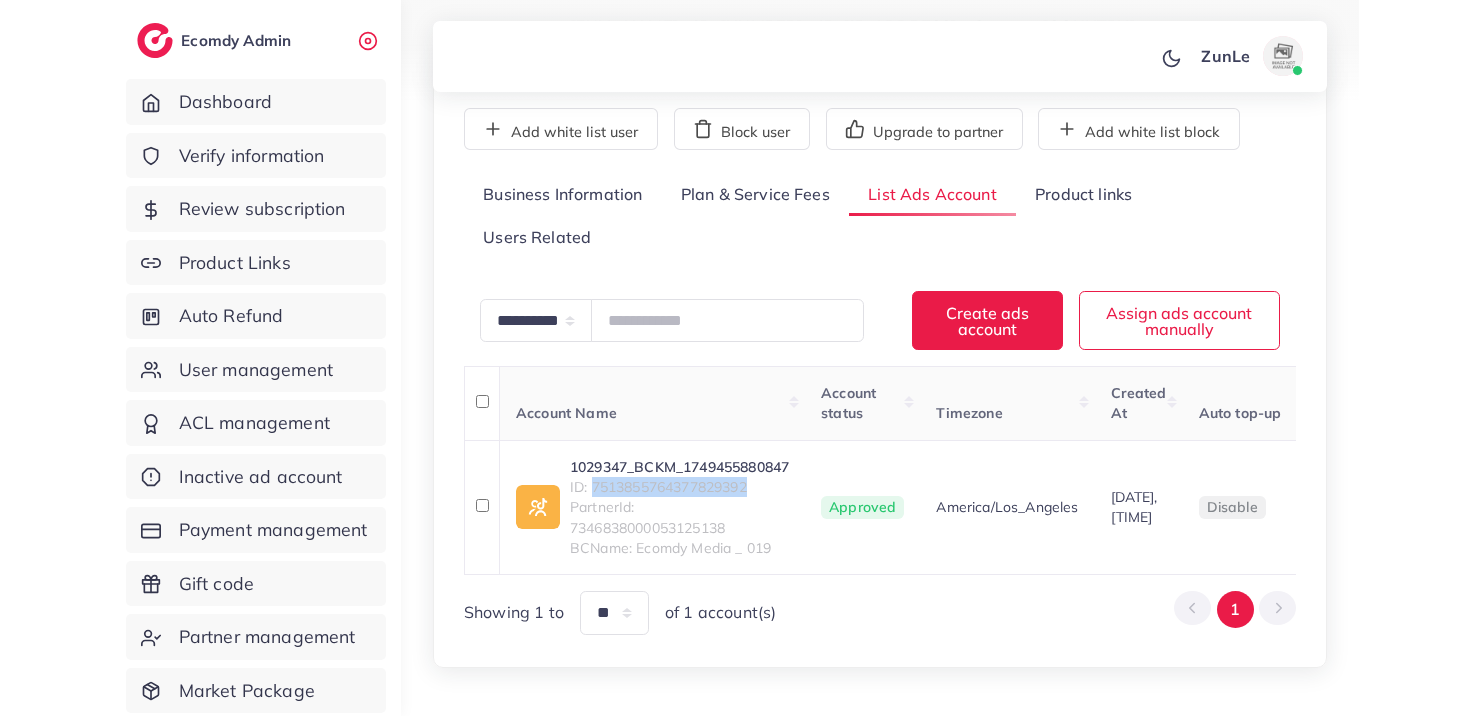 scroll, scrollTop: 195, scrollLeft: 0, axis: vertical 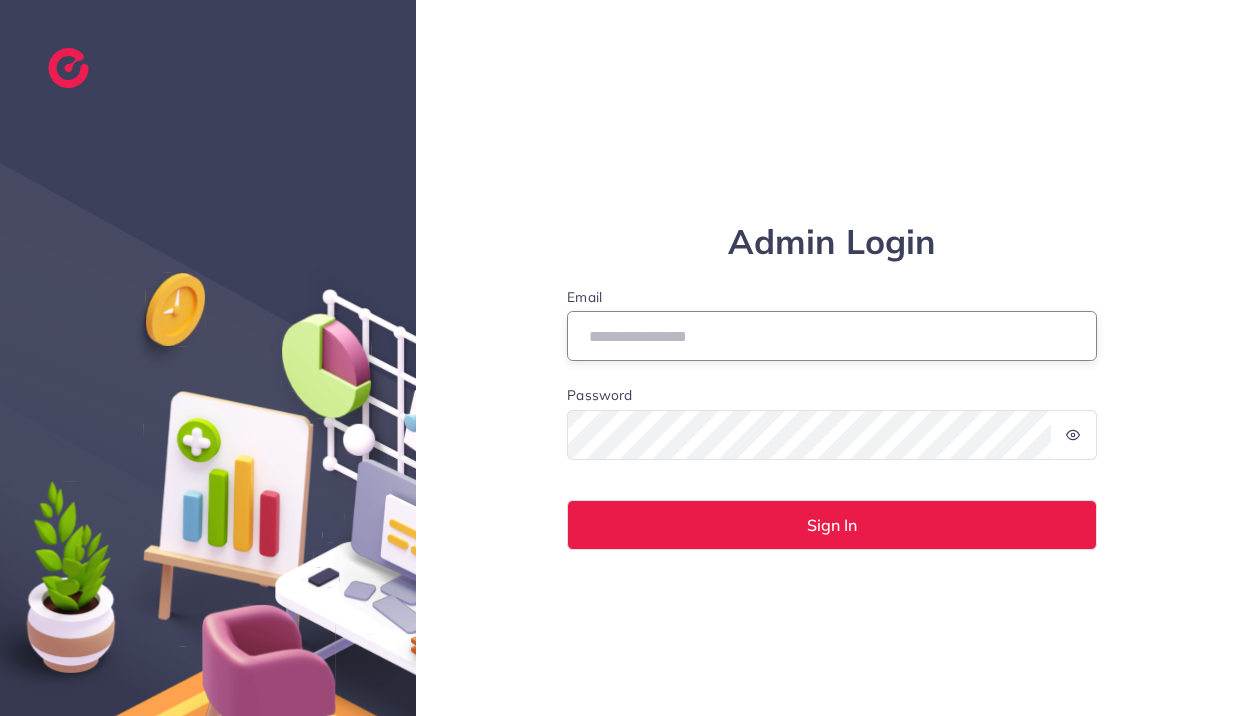 click on "Email" at bounding box center [832, 336] 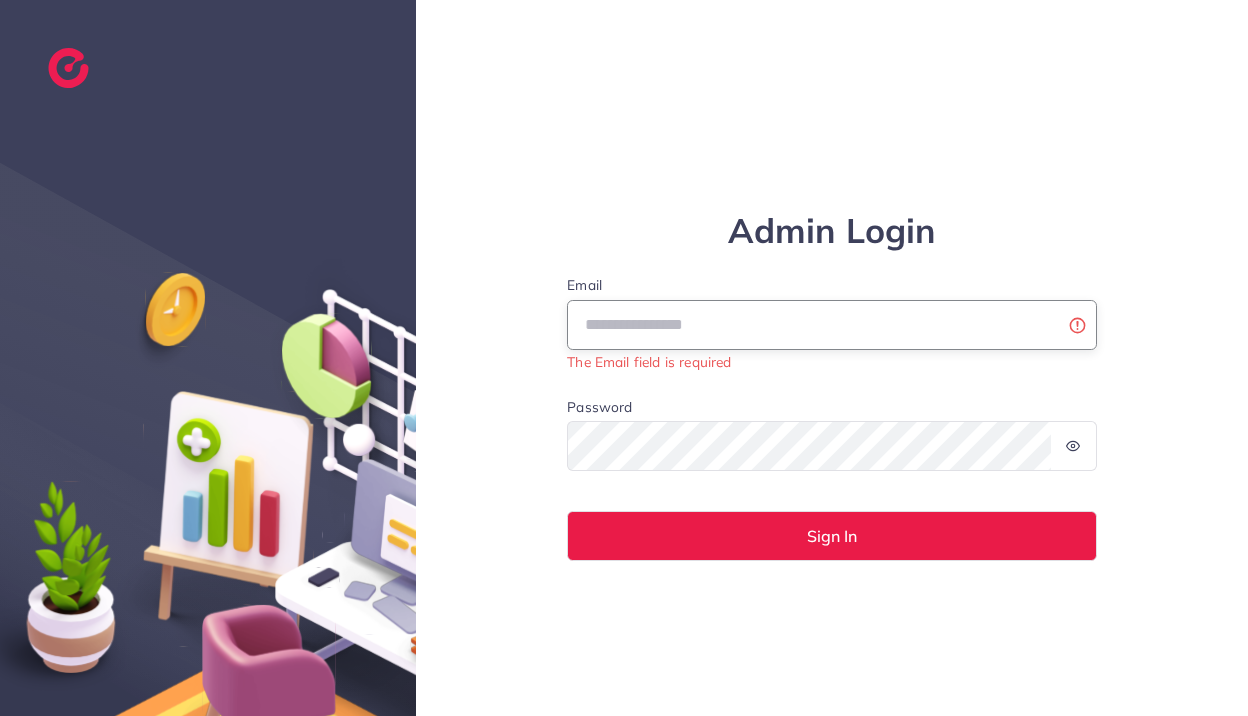 type on "**********" 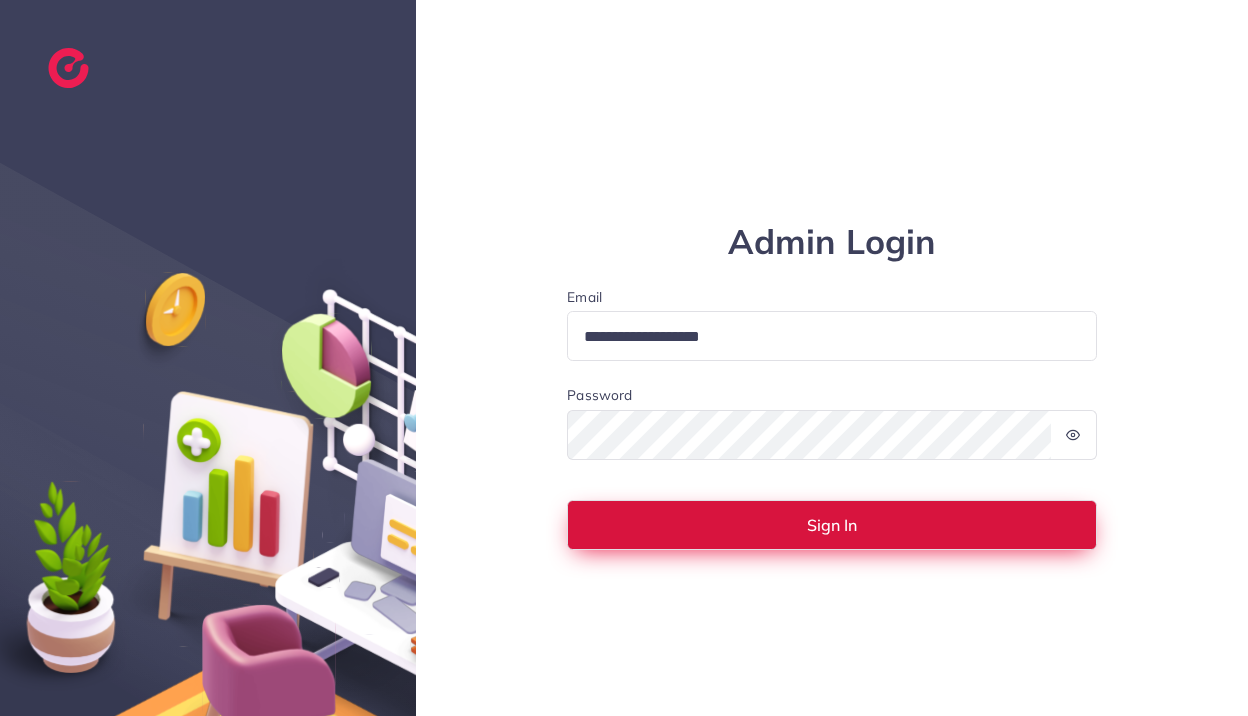 click on "Sign In" at bounding box center [832, 525] 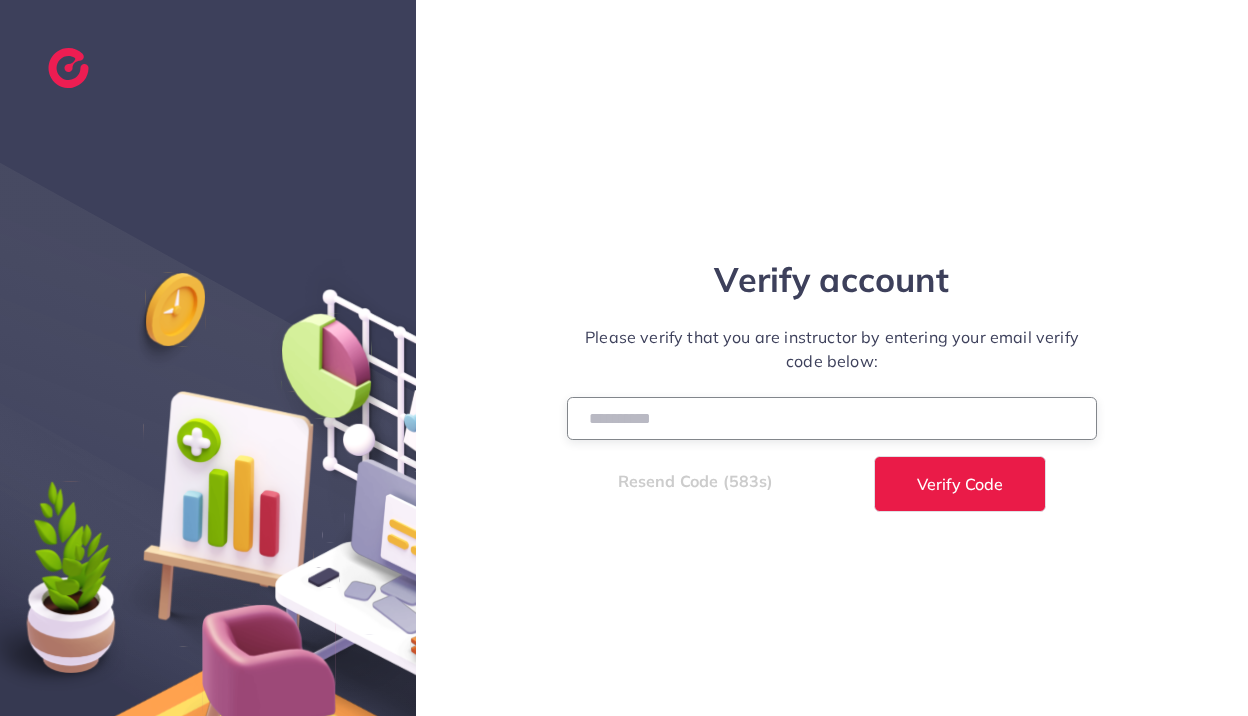 click at bounding box center [832, 418] 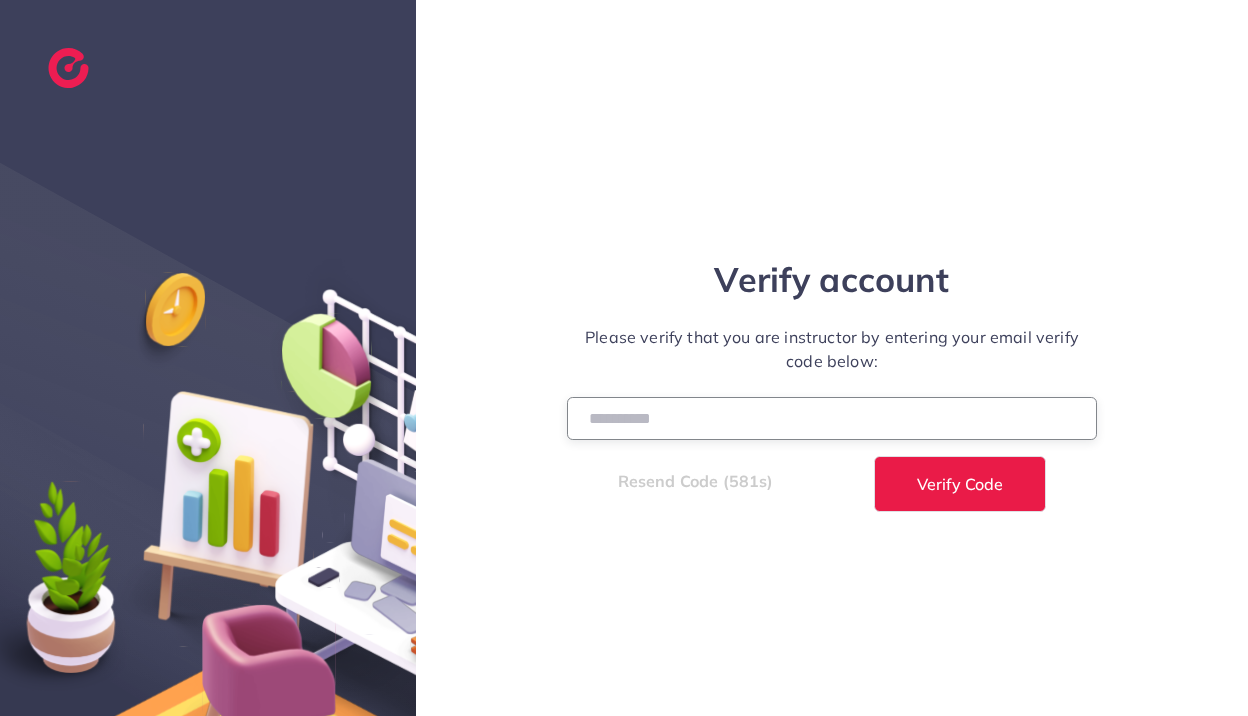 type on "******" 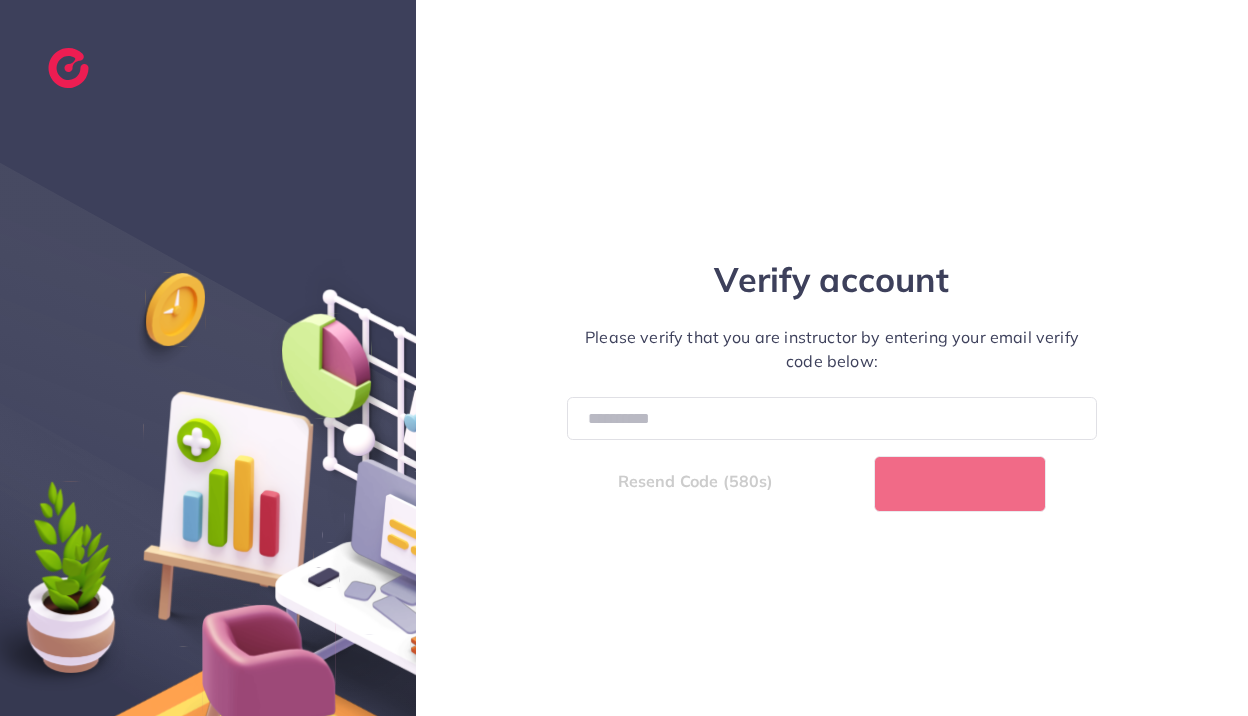 select on "*" 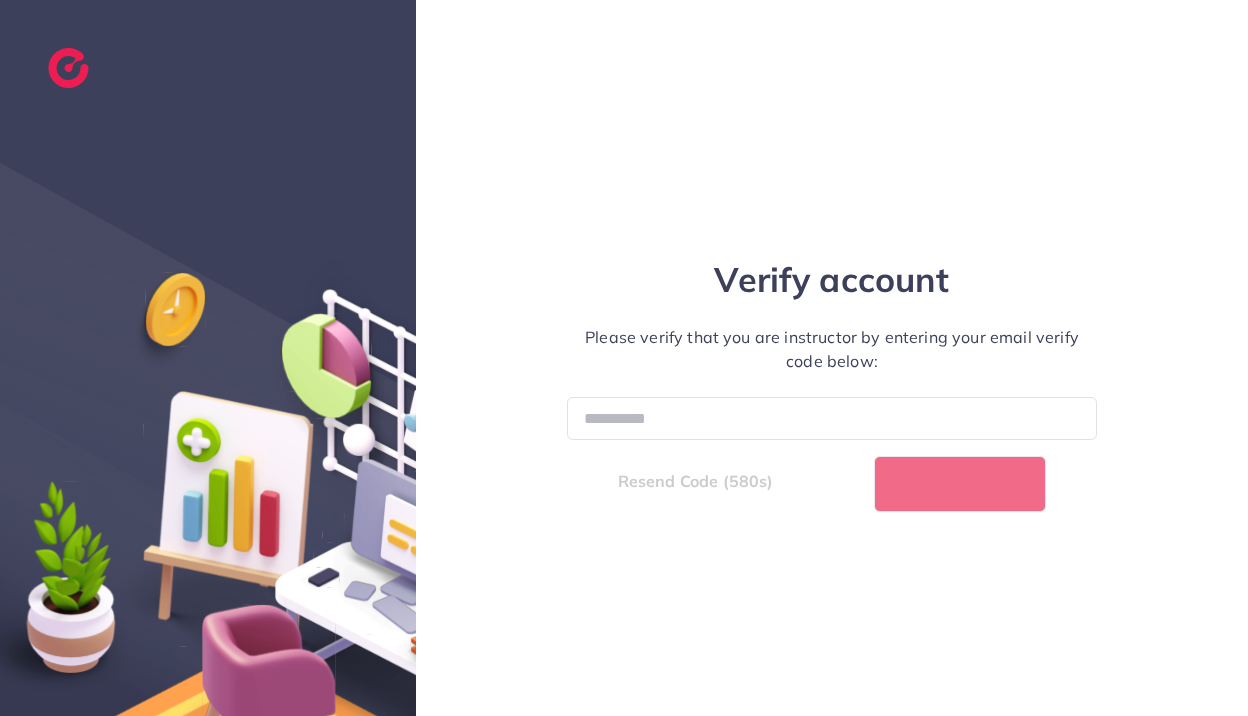 select on "****" 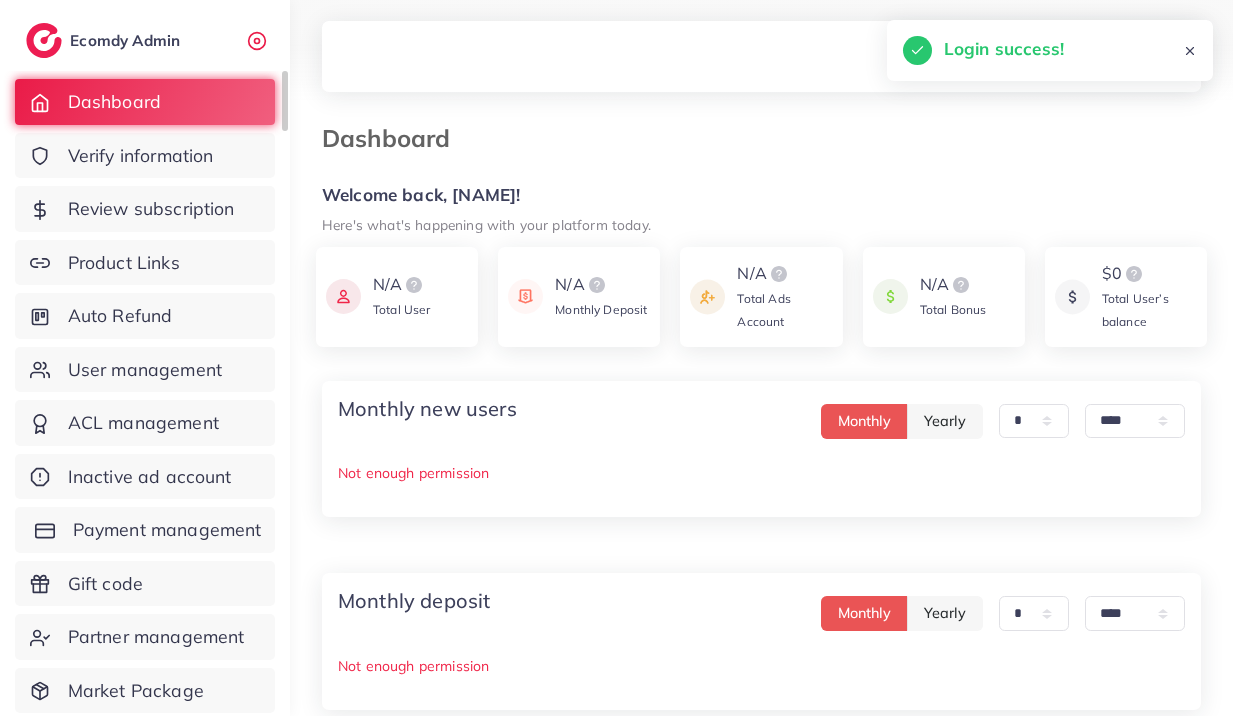 scroll, scrollTop: 177, scrollLeft: 0, axis: vertical 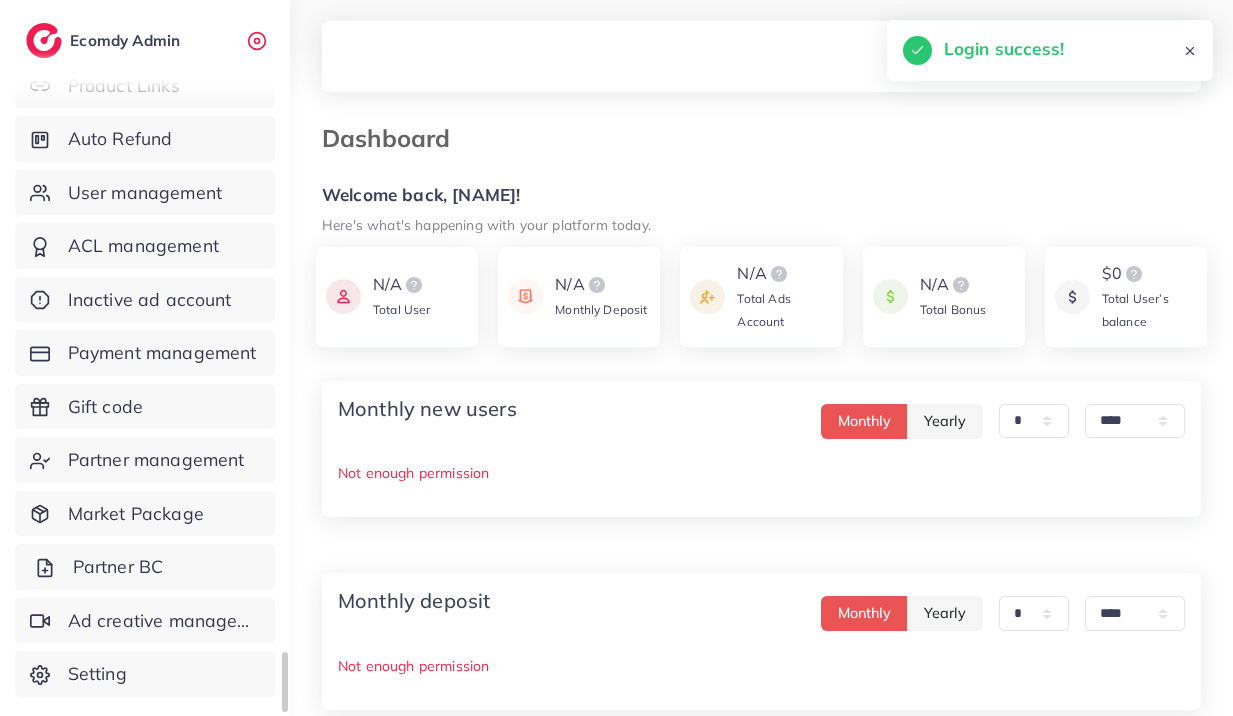 click on "Partner BC" at bounding box center [118, 567] 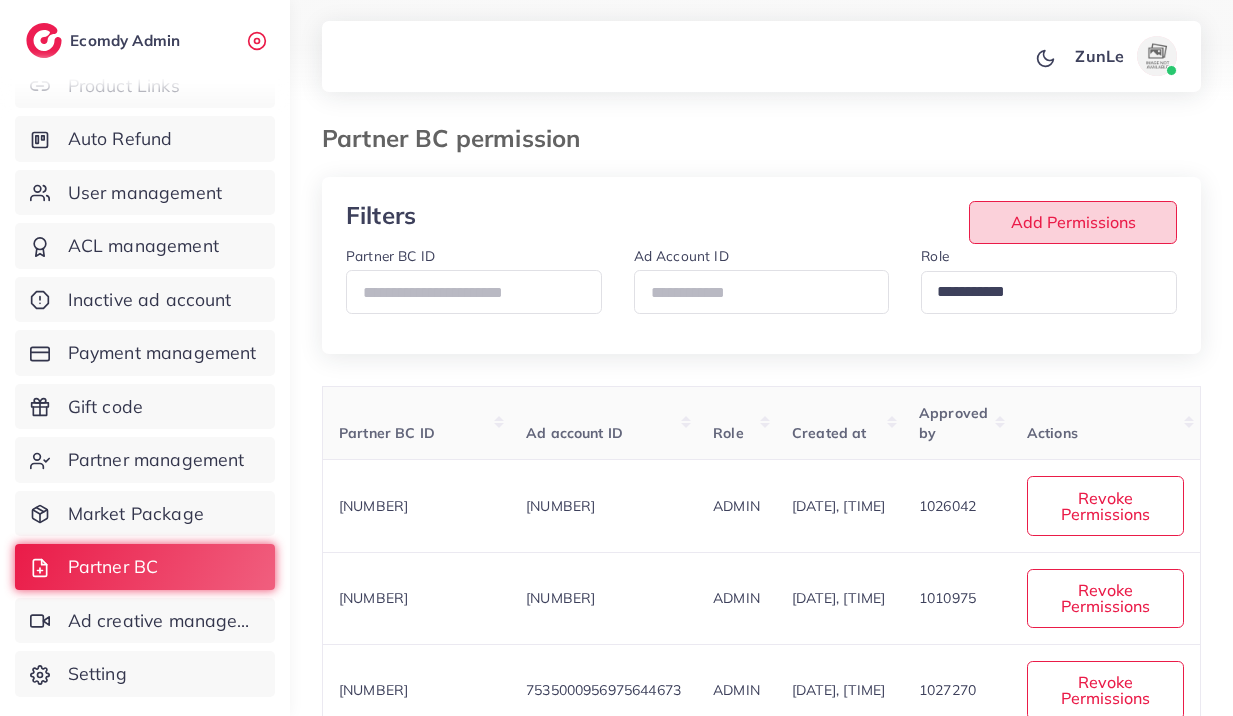 click on "Add Permissions" at bounding box center [1073, 222] 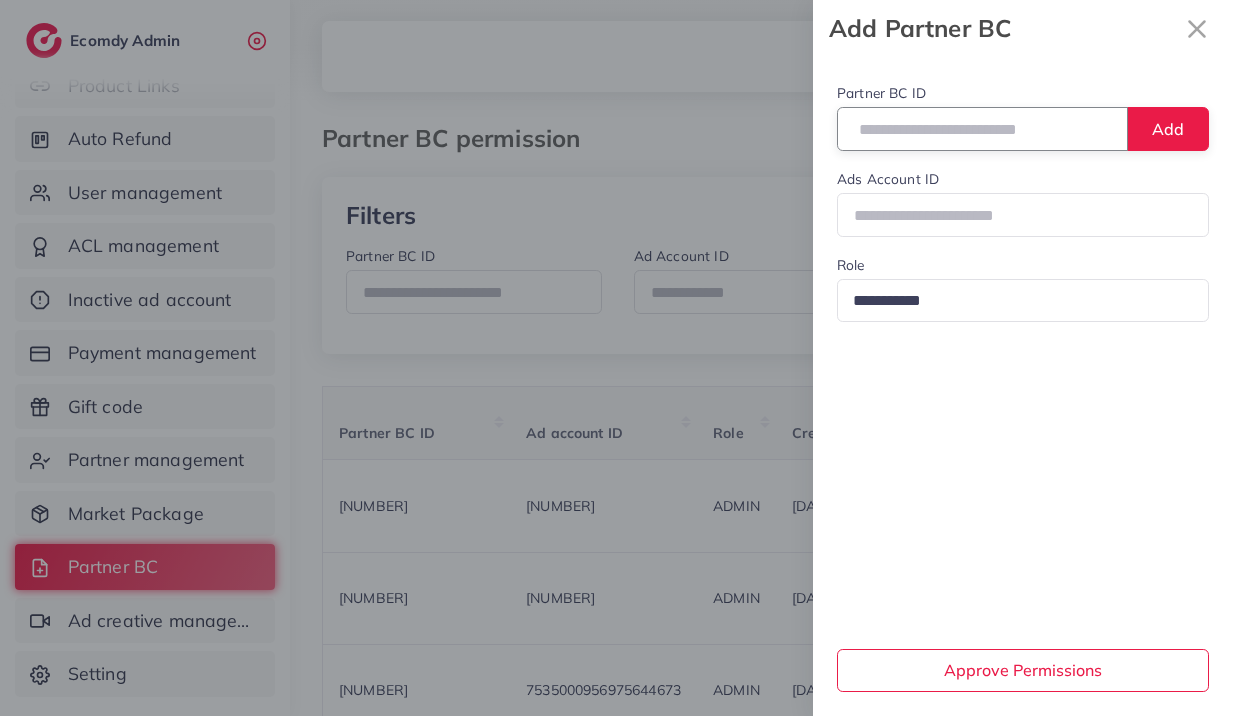 click at bounding box center [982, 128] 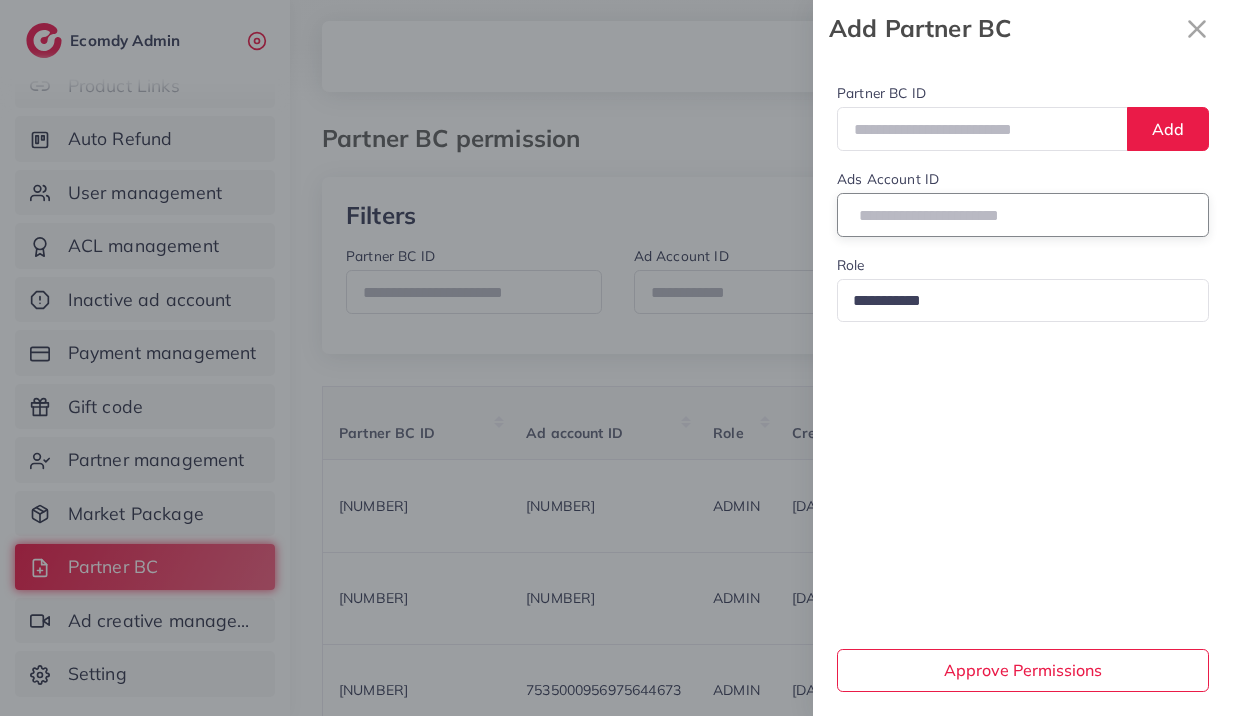click at bounding box center (1023, 214) 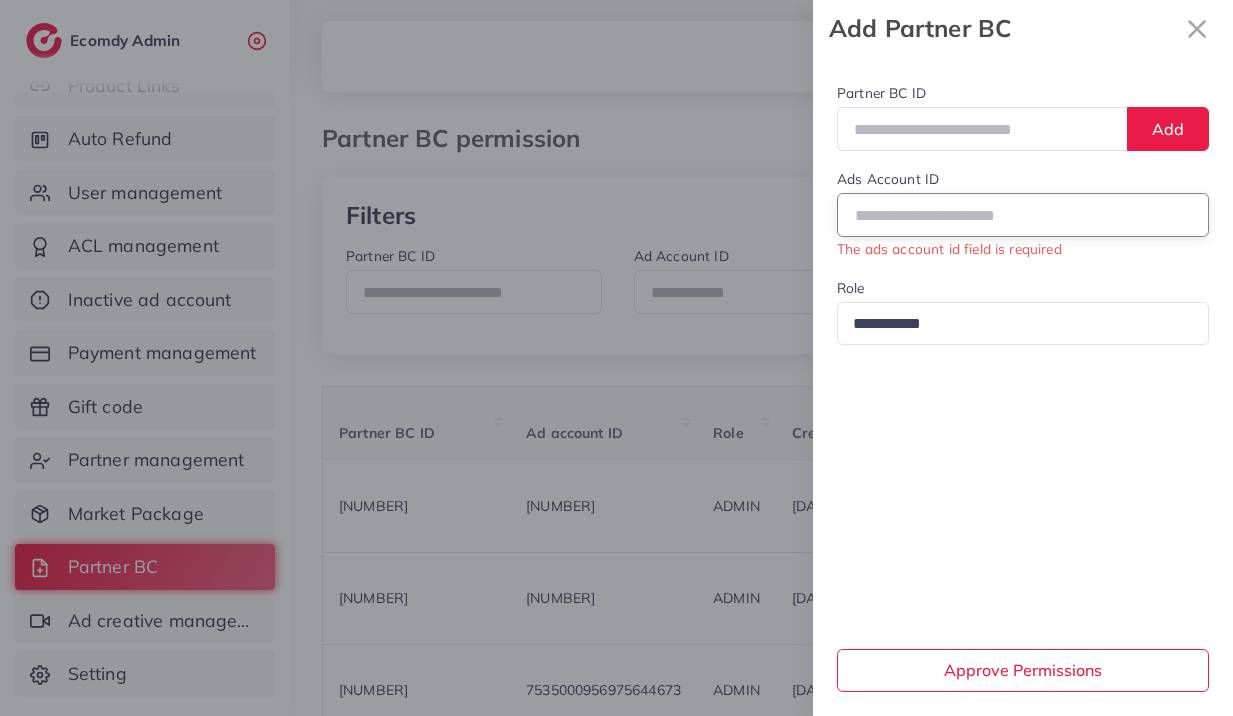 paste on "**********" 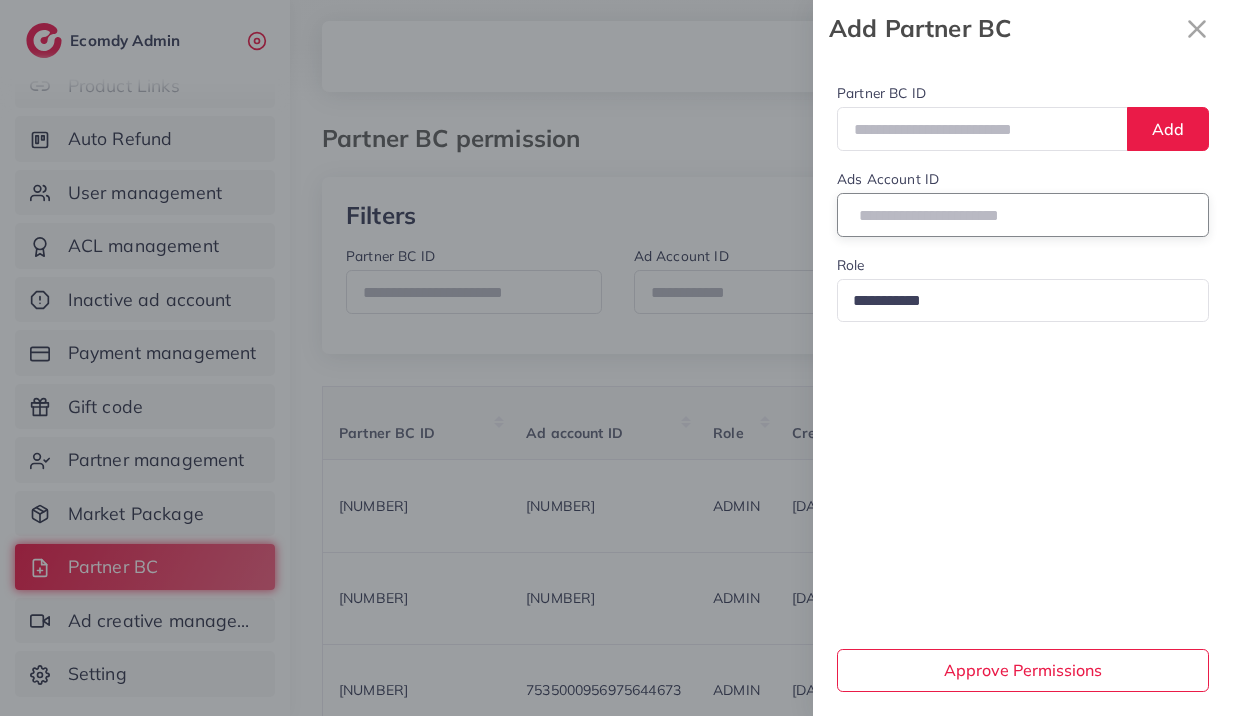 type on "**********" 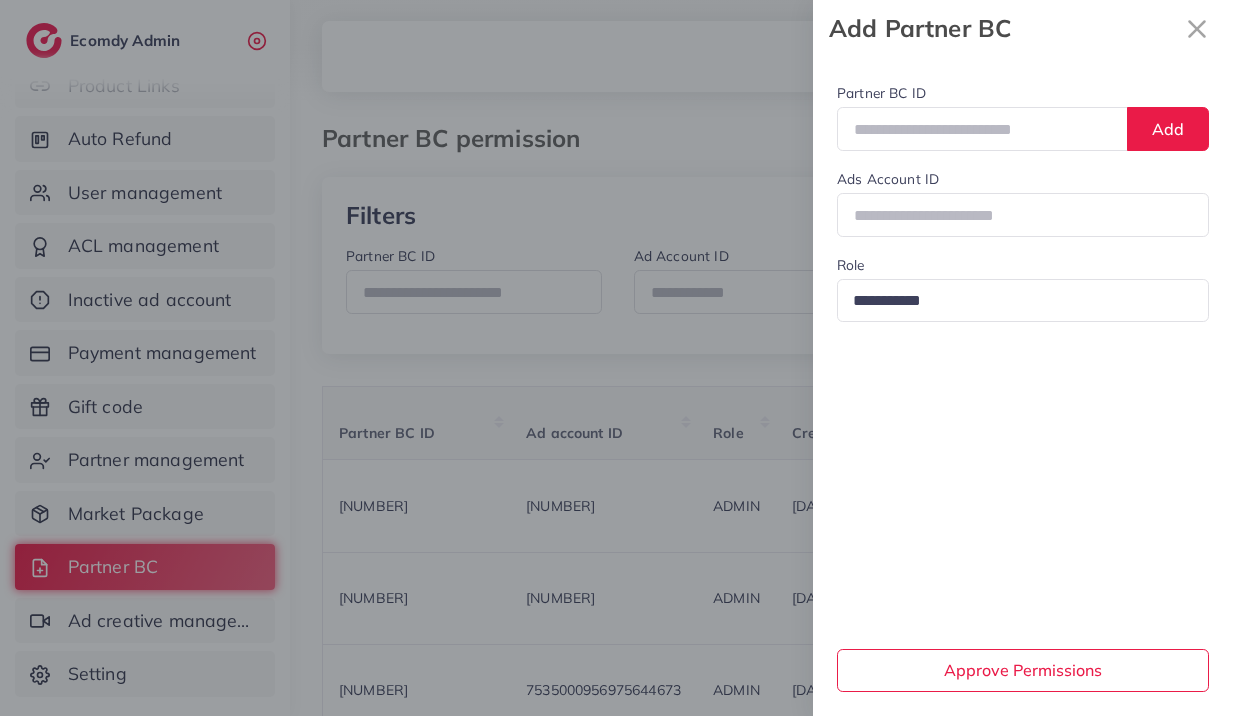 click at bounding box center (1014, 301) 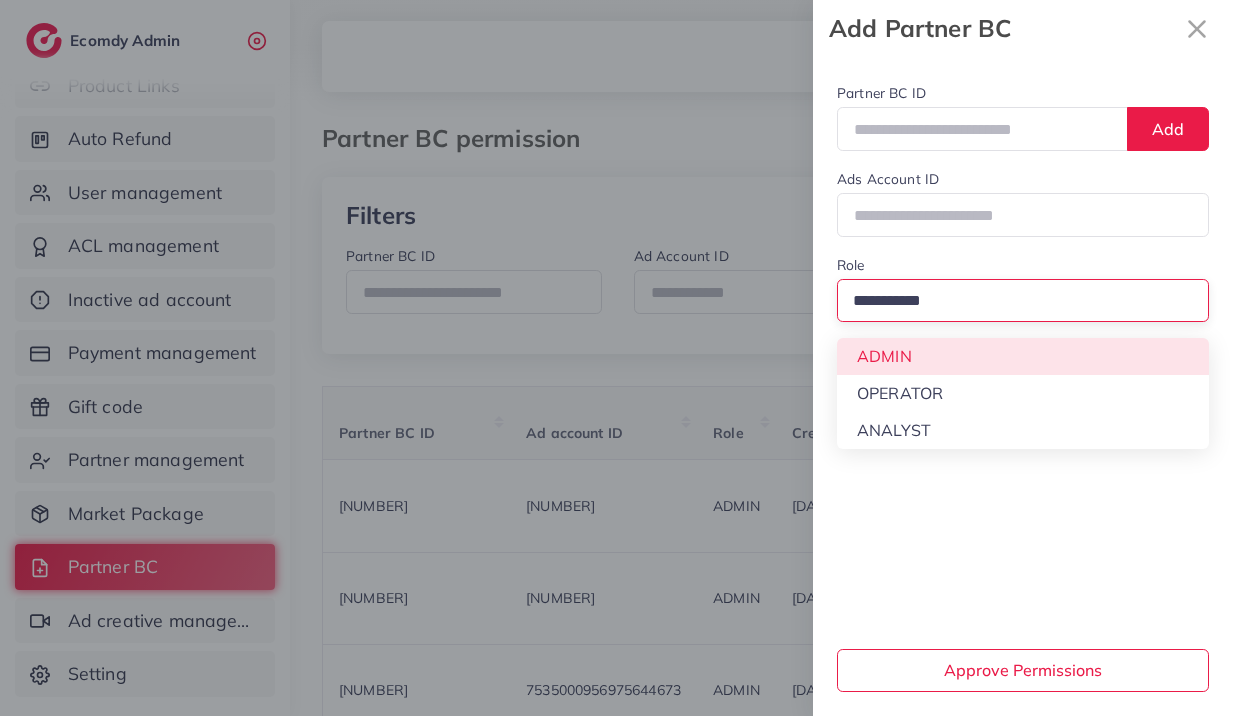 click on "**********" at bounding box center [1023, 386] 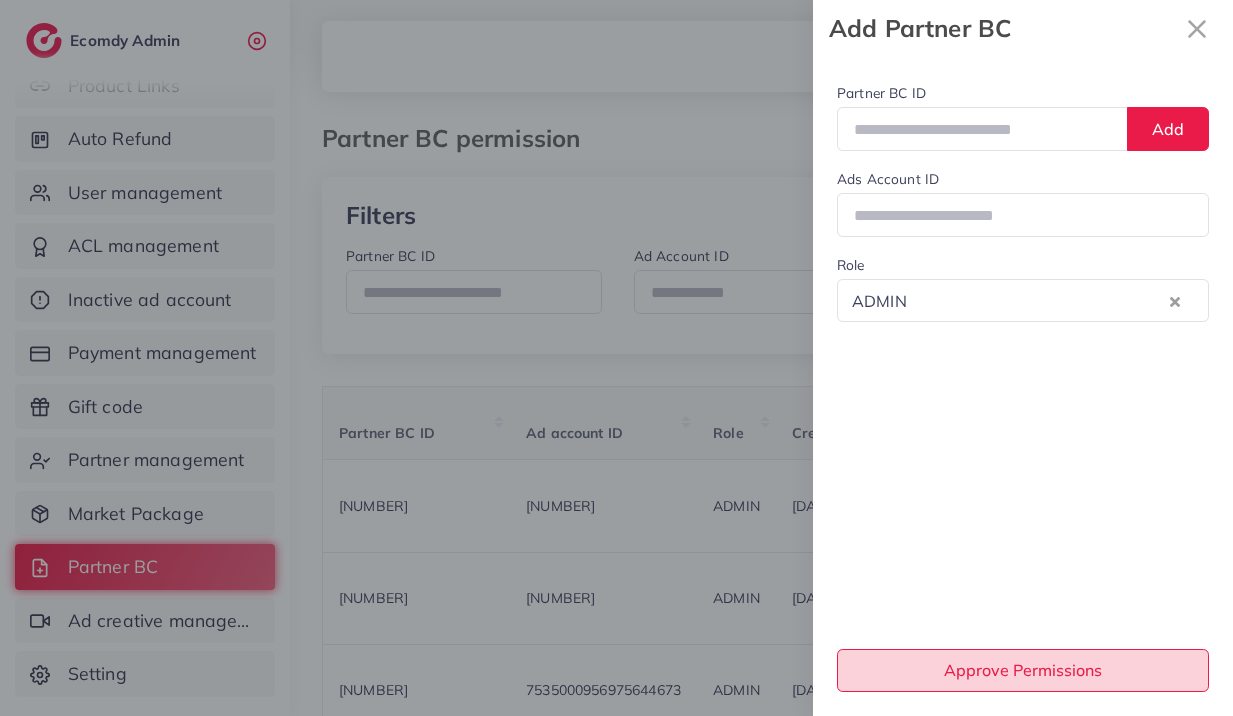 click on "Approve Permissions" at bounding box center (1023, 670) 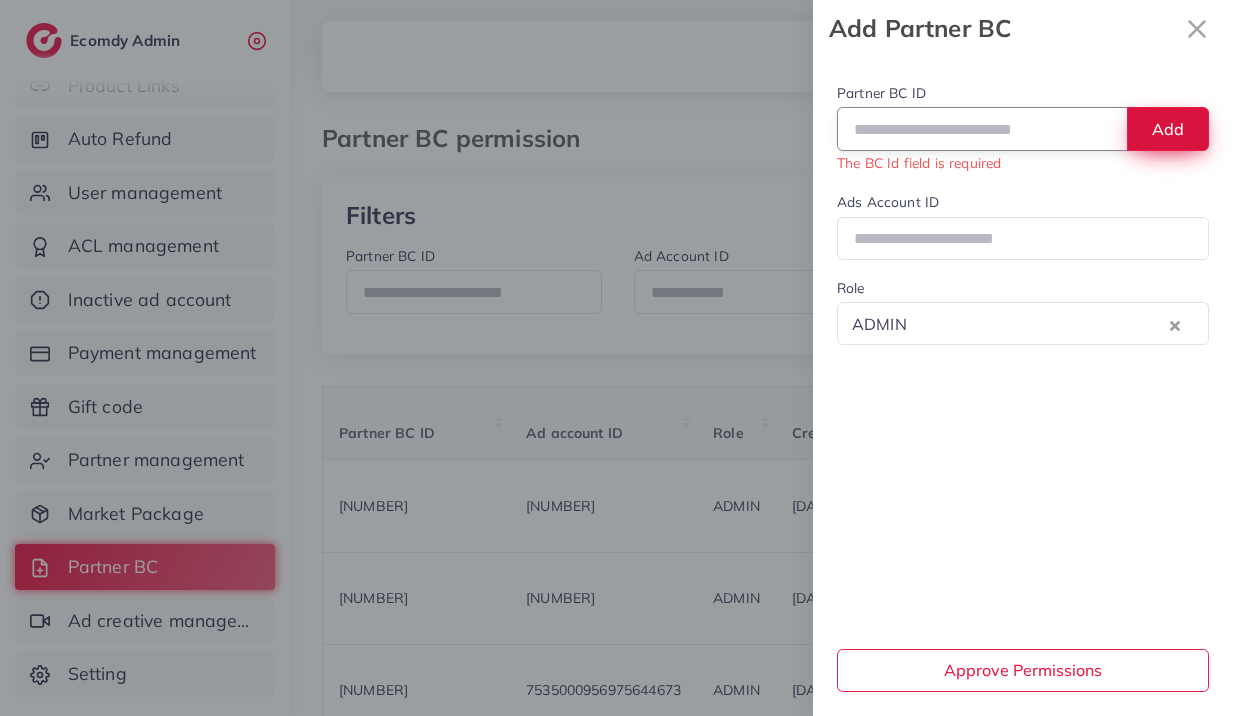 click on "Add" at bounding box center (1168, 128) 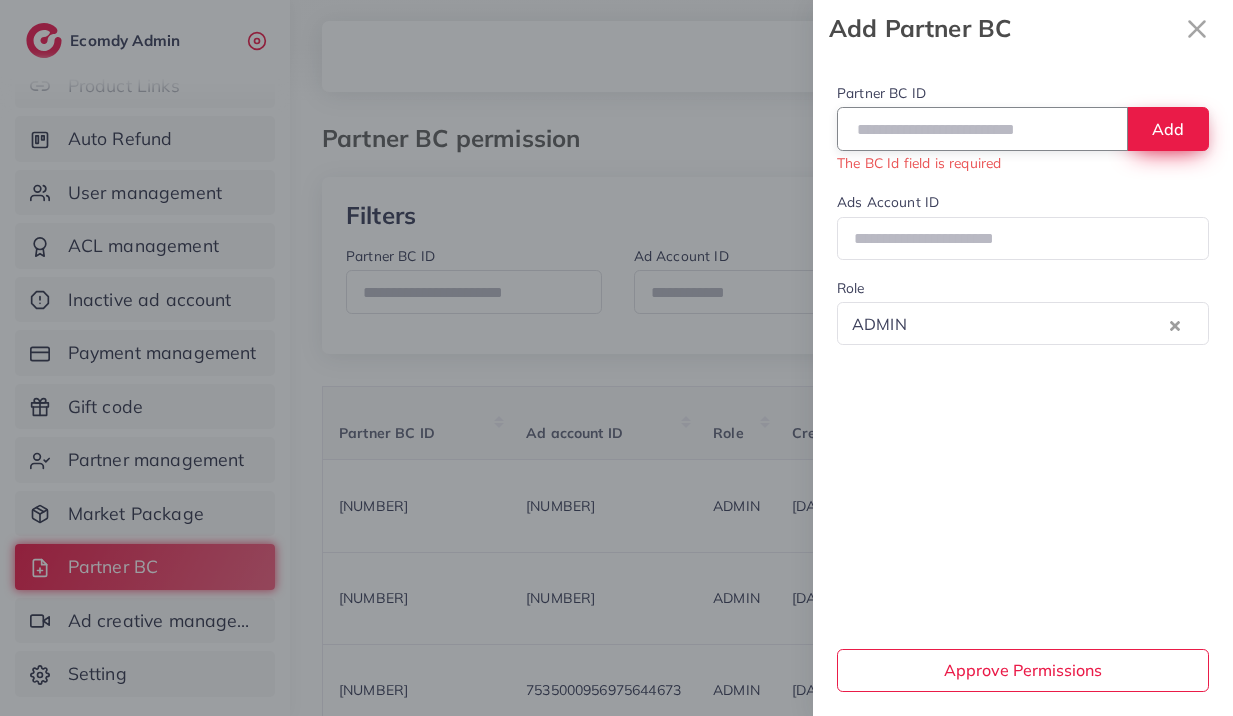 type 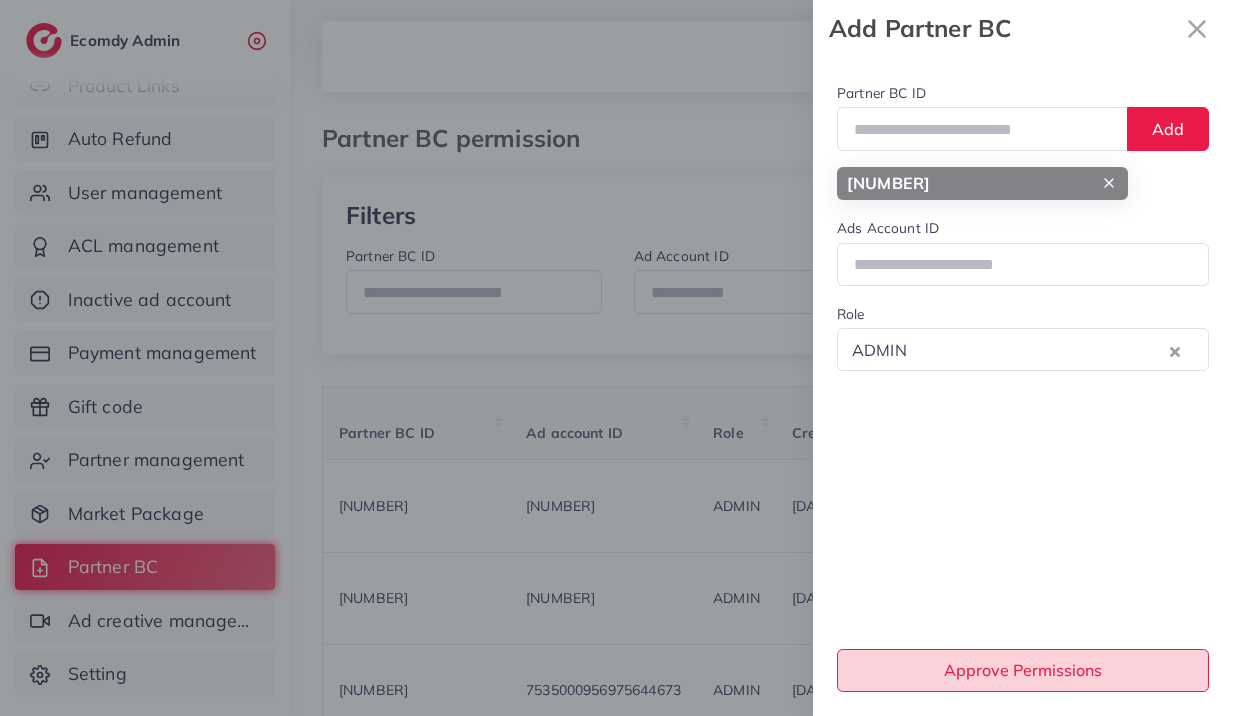 click on "Approve Permissions" at bounding box center (1023, 670) 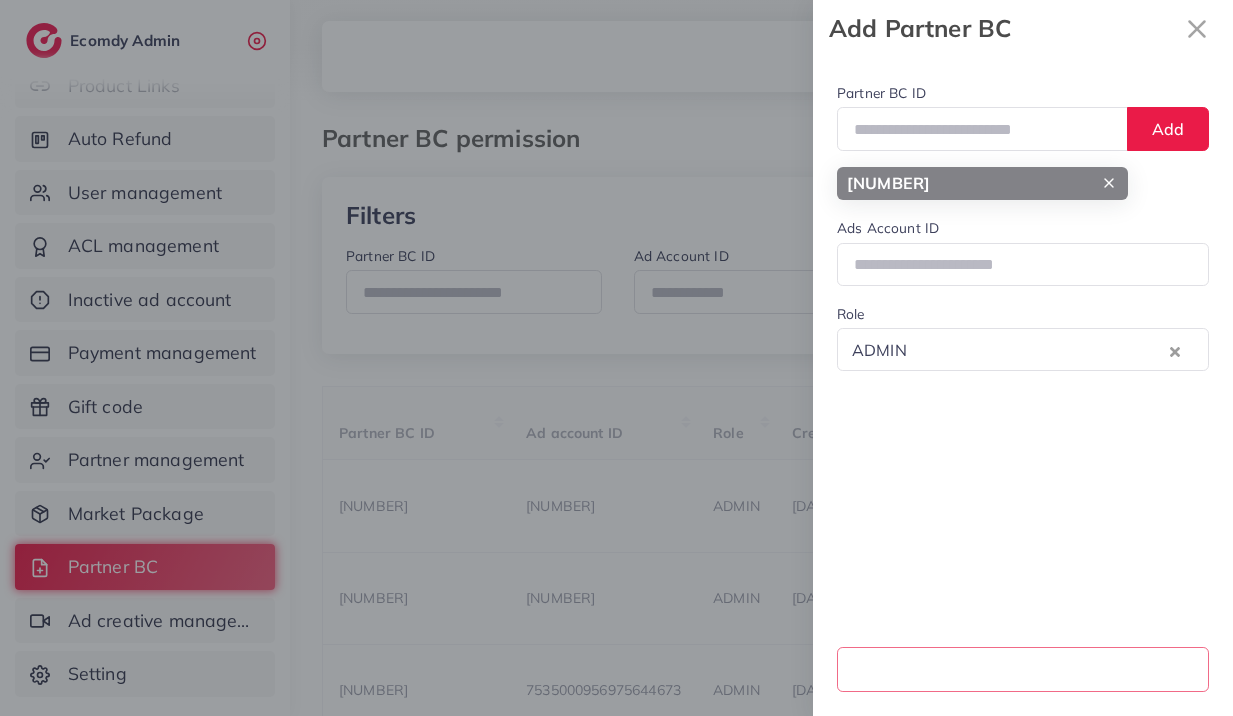 type 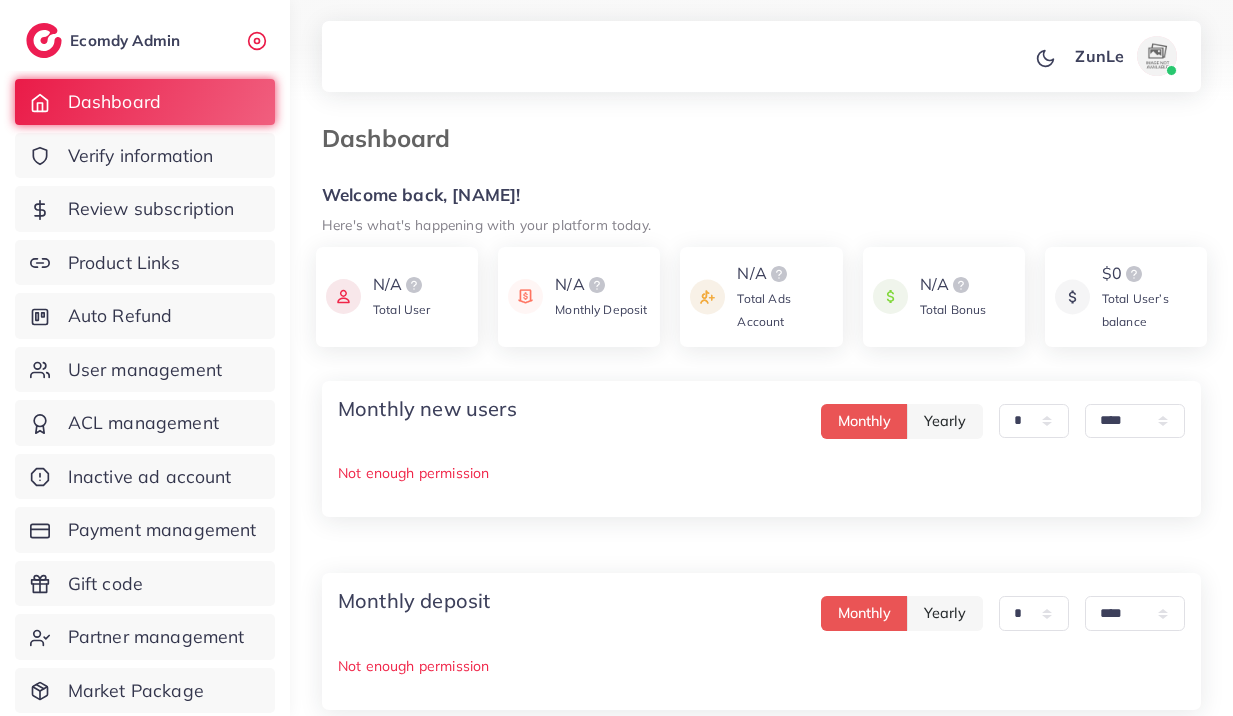 select on "*" 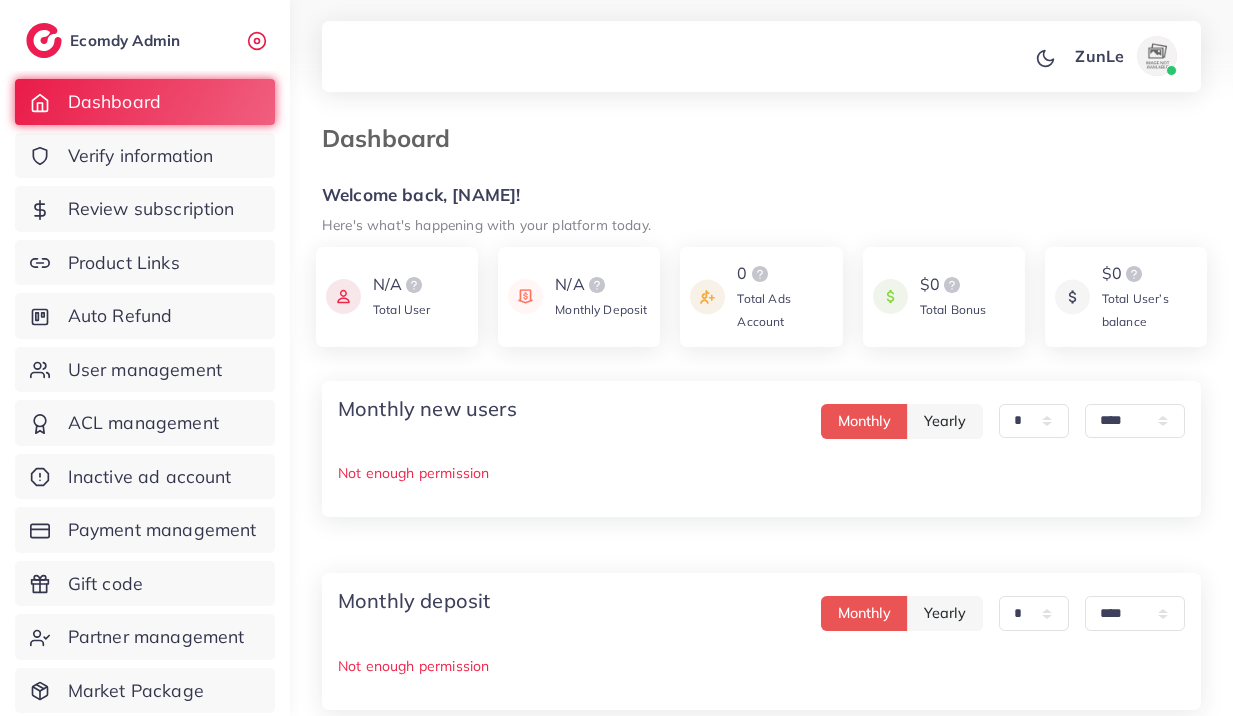 select on "*" 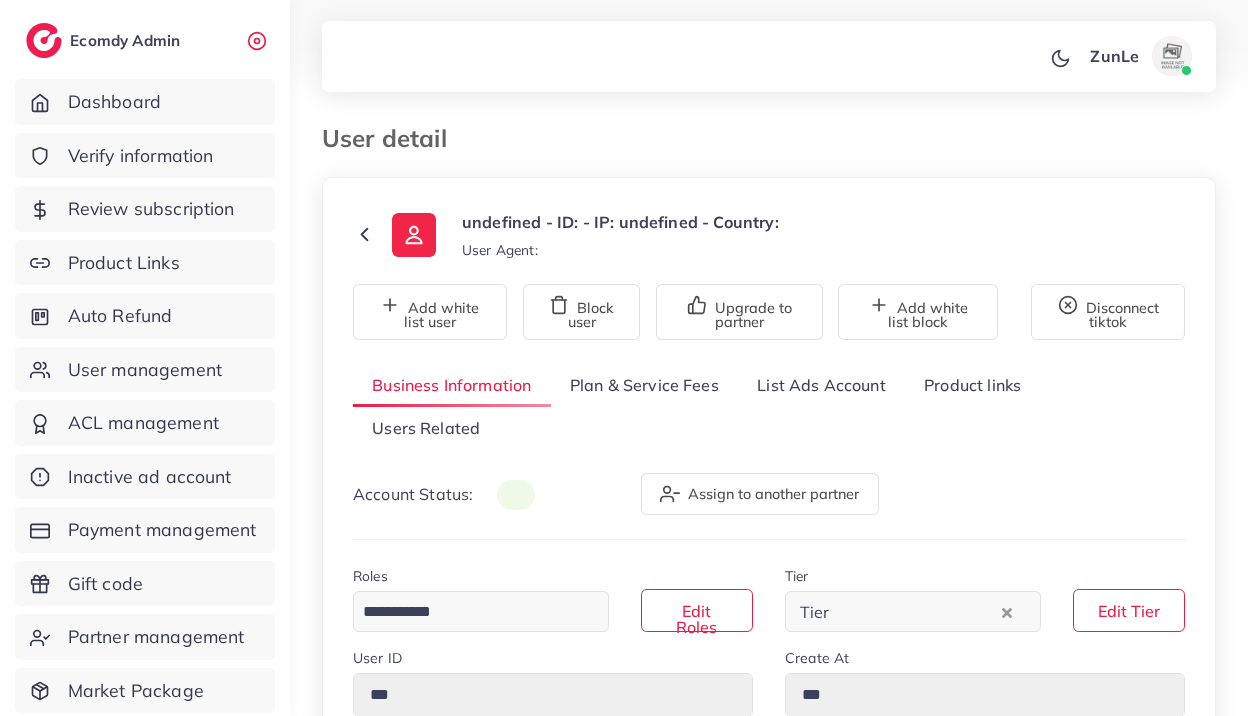 scroll, scrollTop: 0, scrollLeft: 0, axis: both 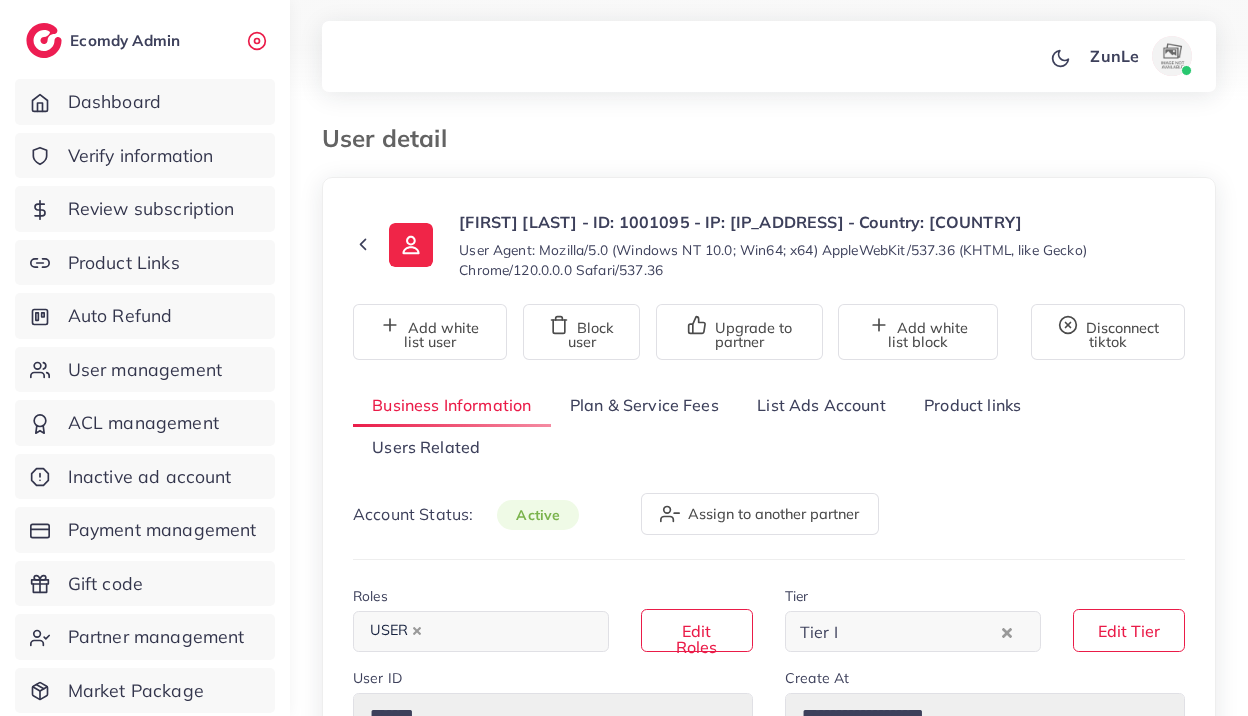 click on "Plan & Service Fees" at bounding box center (644, 405) 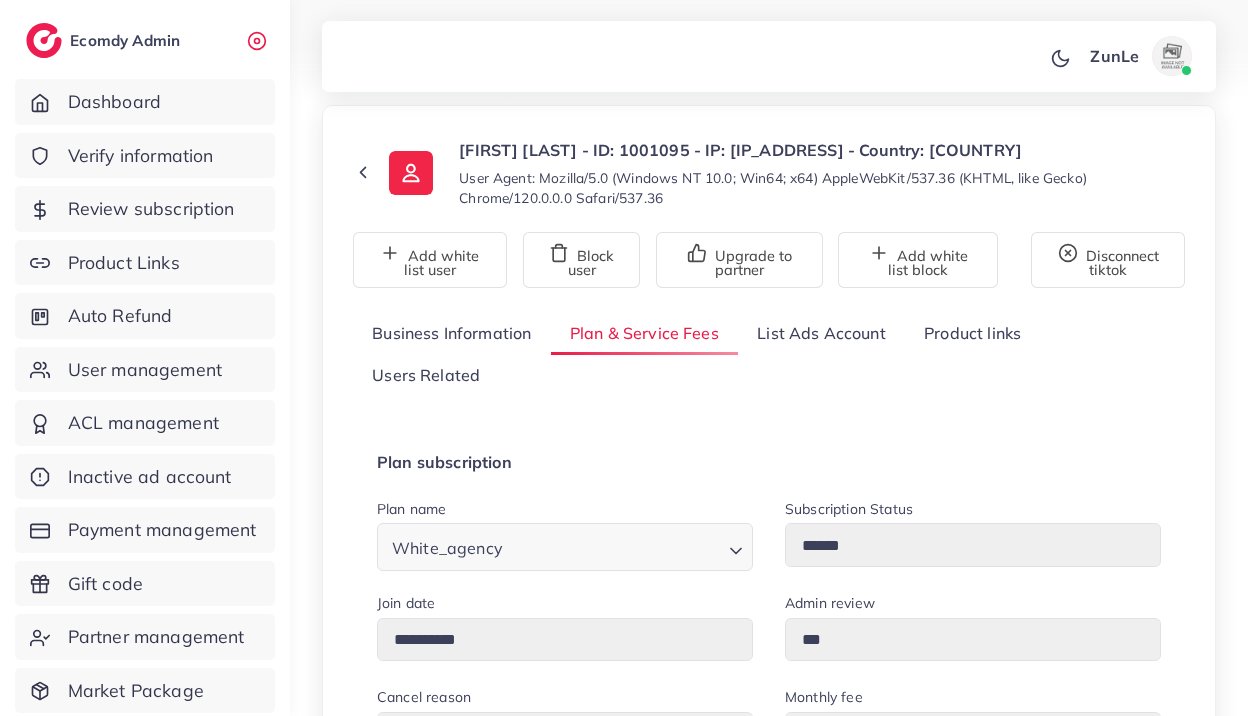 click on "Business Information" at bounding box center [452, 333] 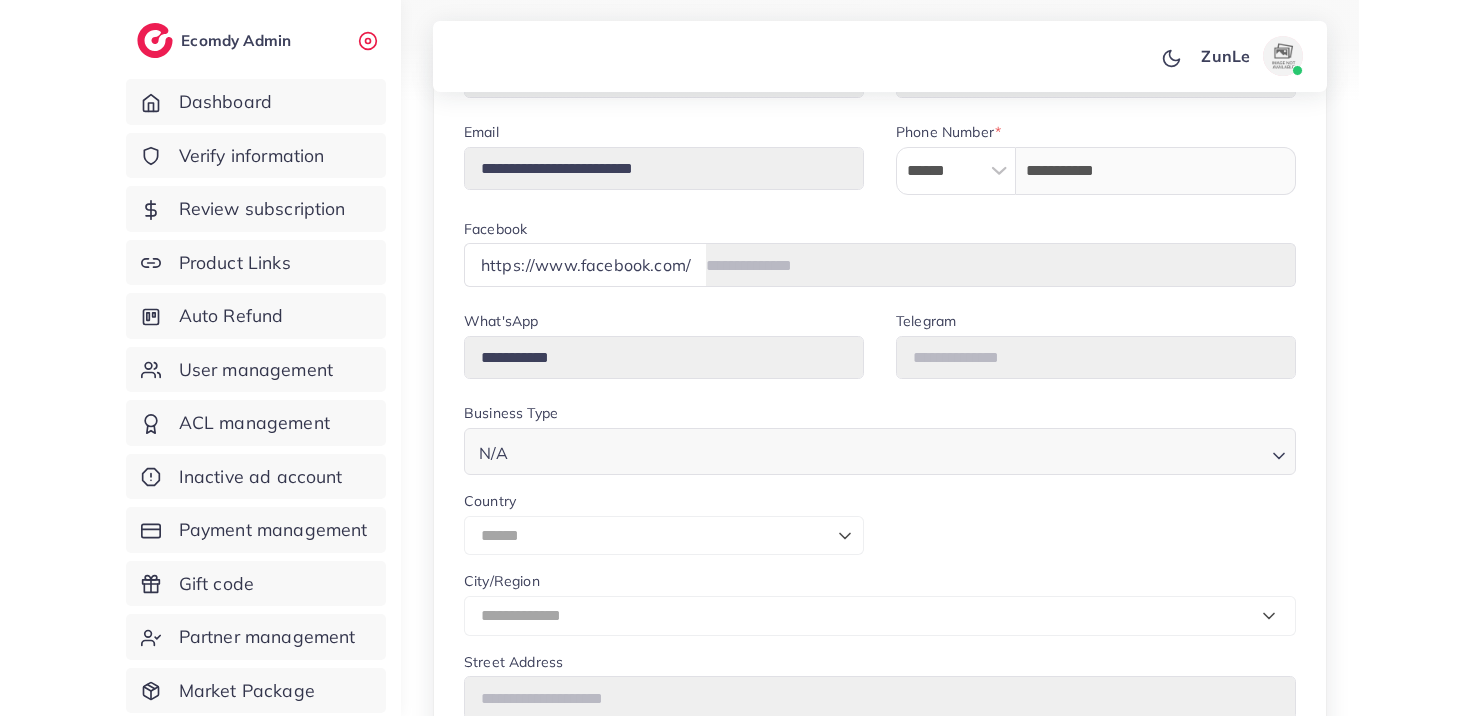 scroll, scrollTop: 415, scrollLeft: 0, axis: vertical 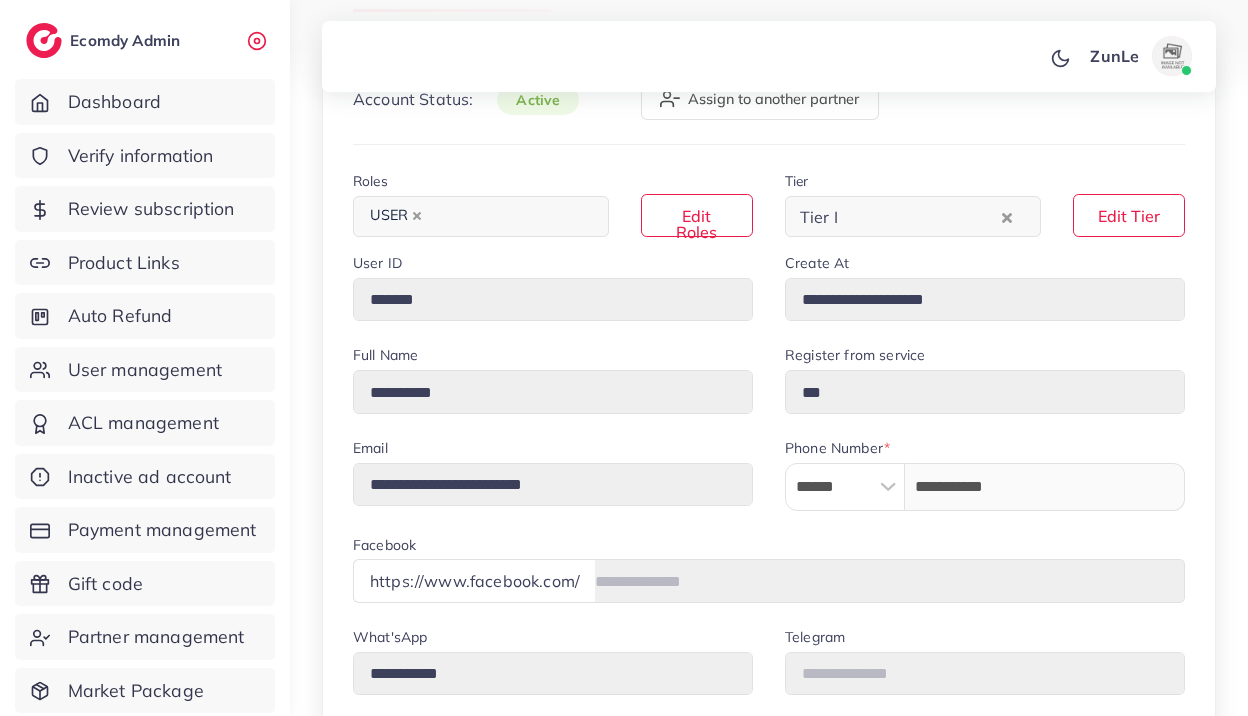 click on "**********" at bounding box center [769, 494] 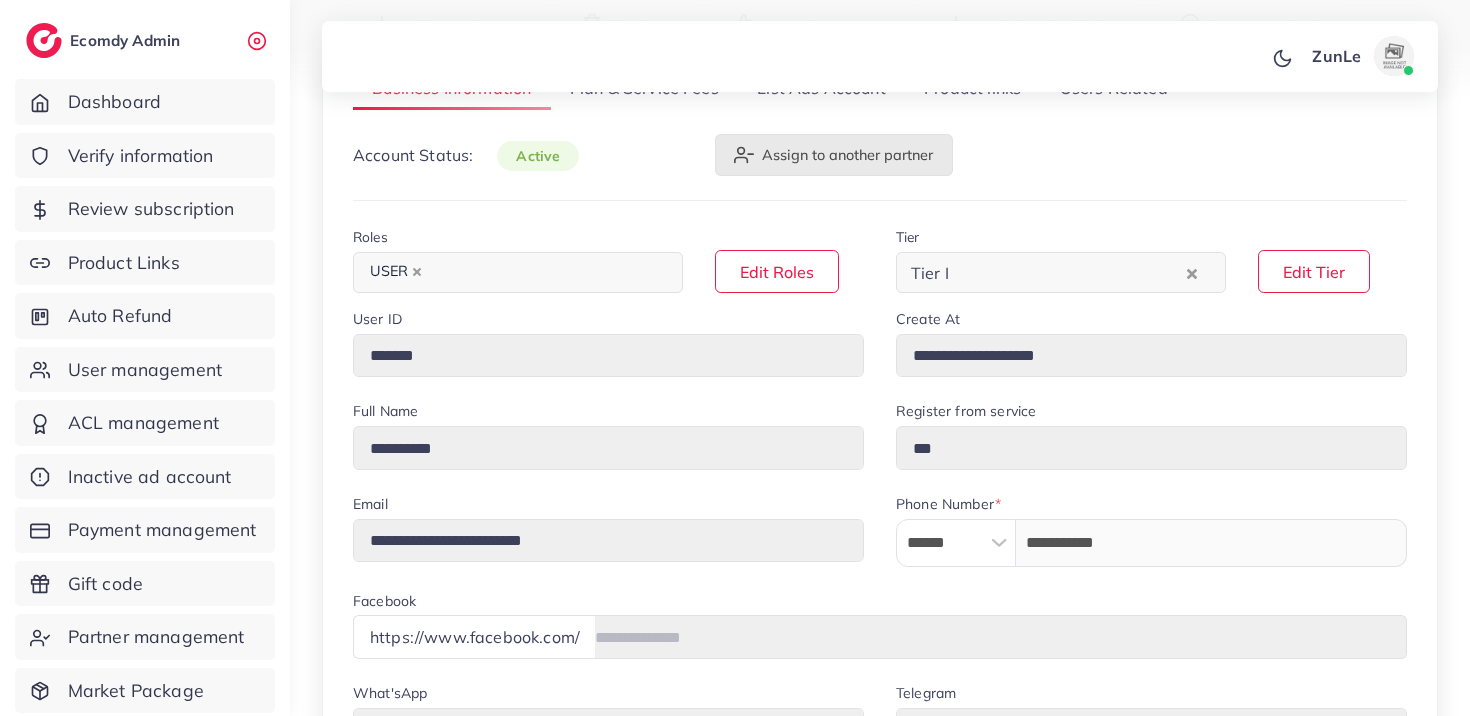scroll, scrollTop: 234, scrollLeft: 0, axis: vertical 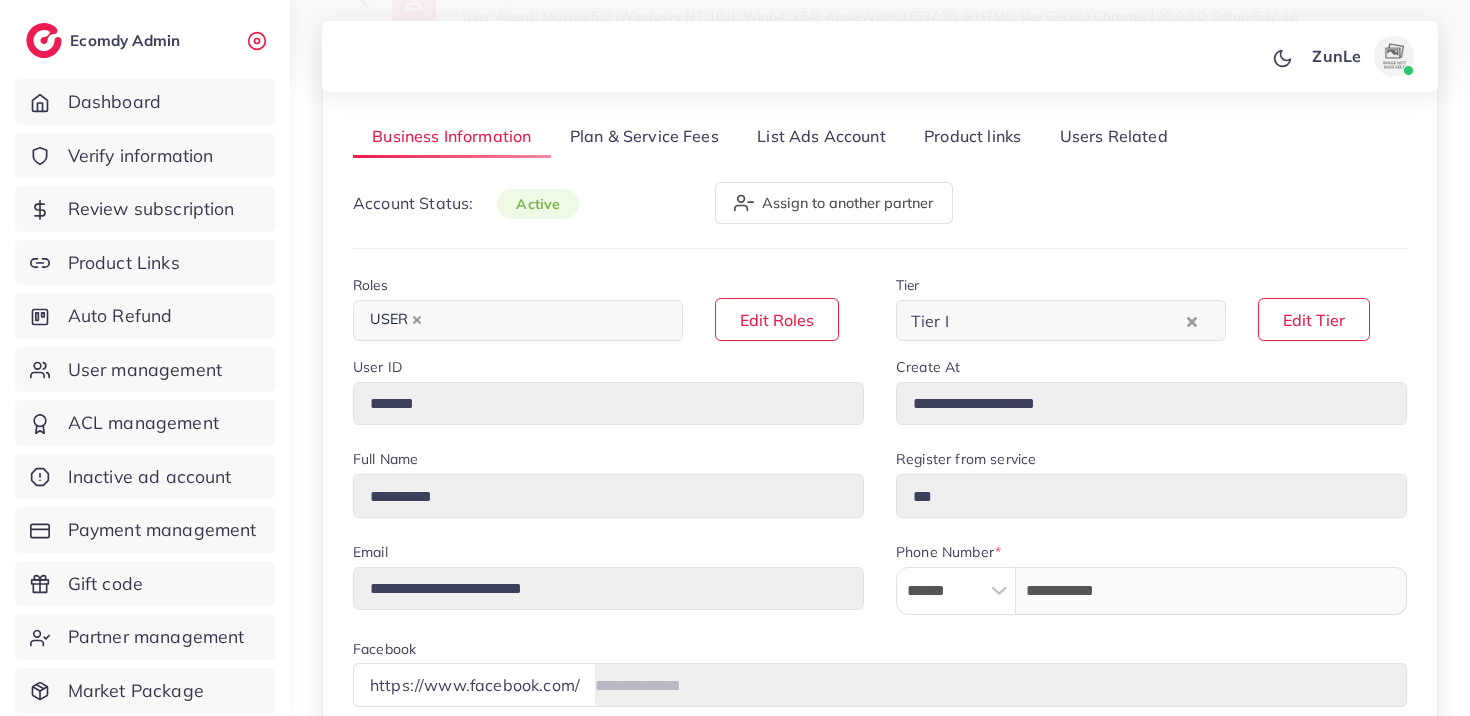 click on "List Ads Account" at bounding box center (821, 137) 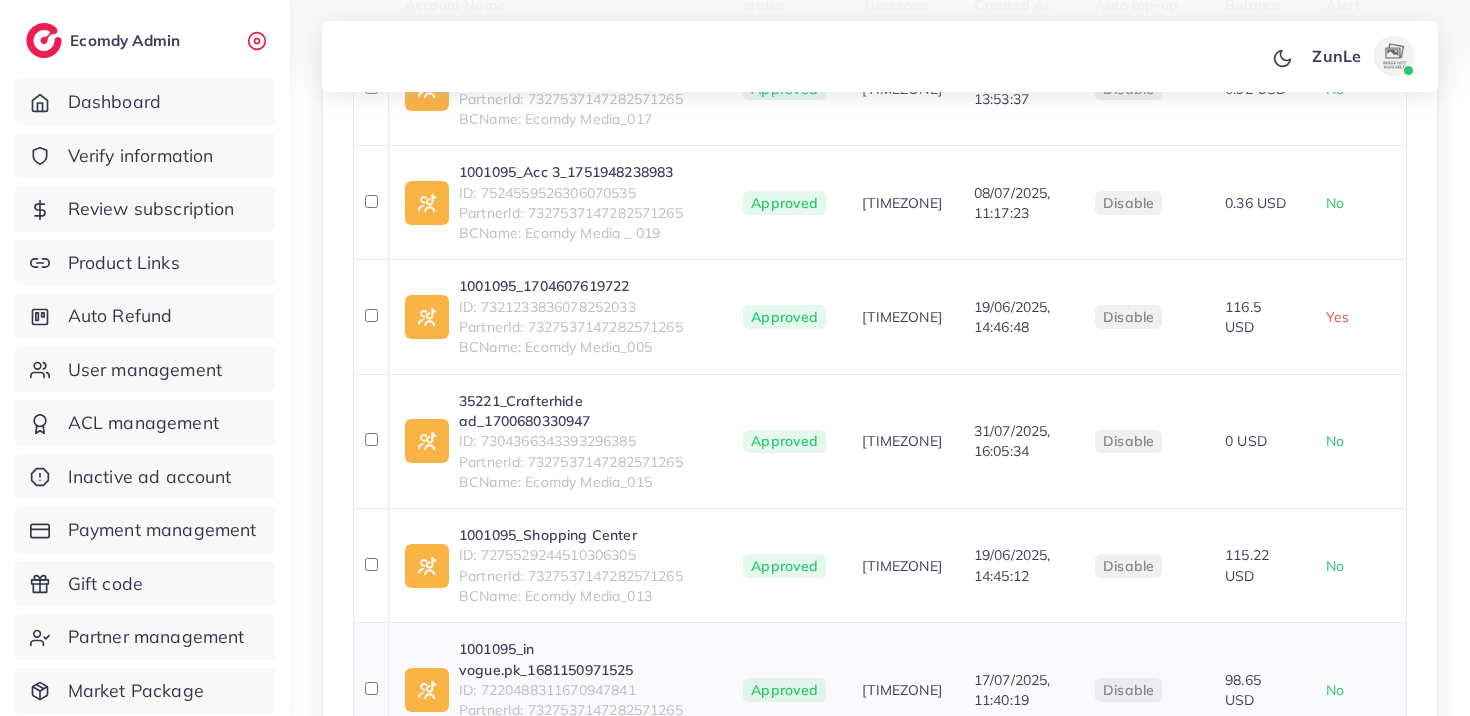 scroll, scrollTop: 542, scrollLeft: 0, axis: vertical 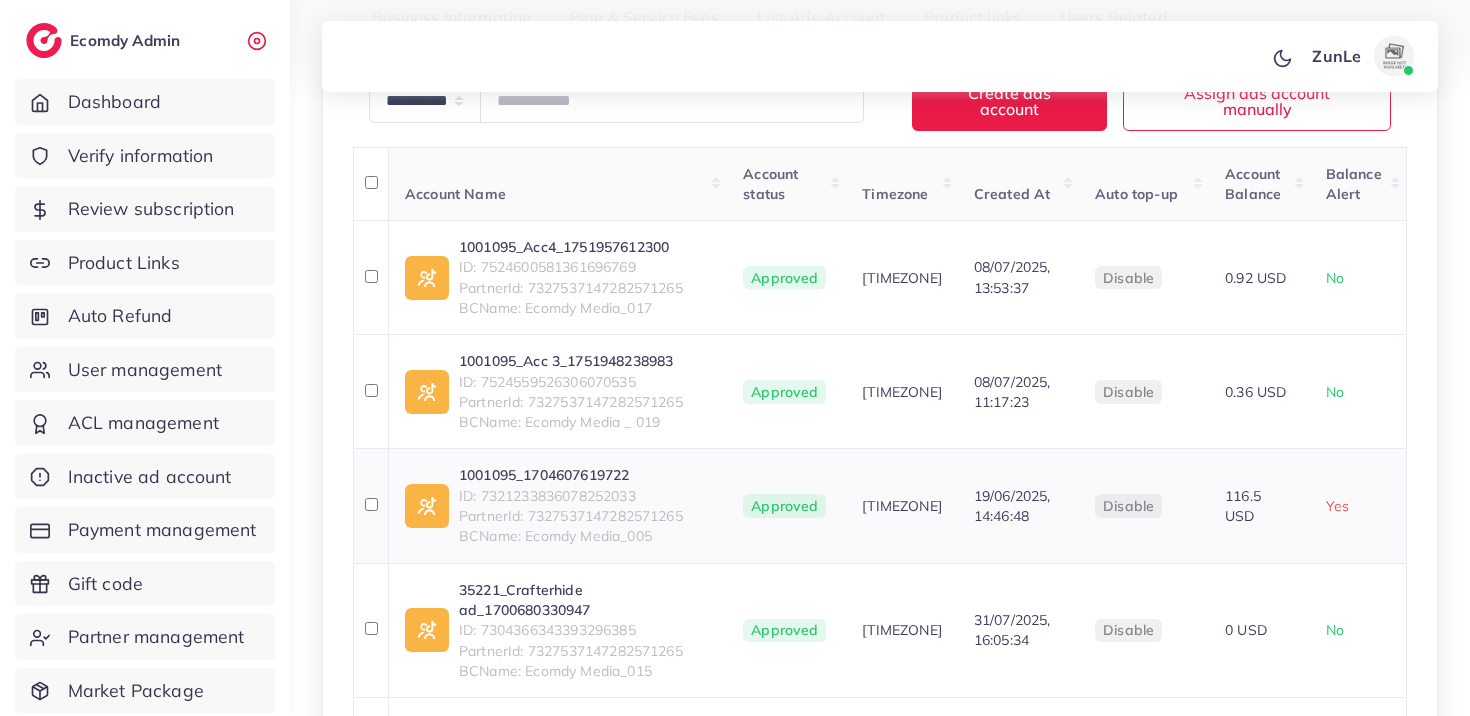 click on "ID: 7321233836078252033" at bounding box center (571, 496) 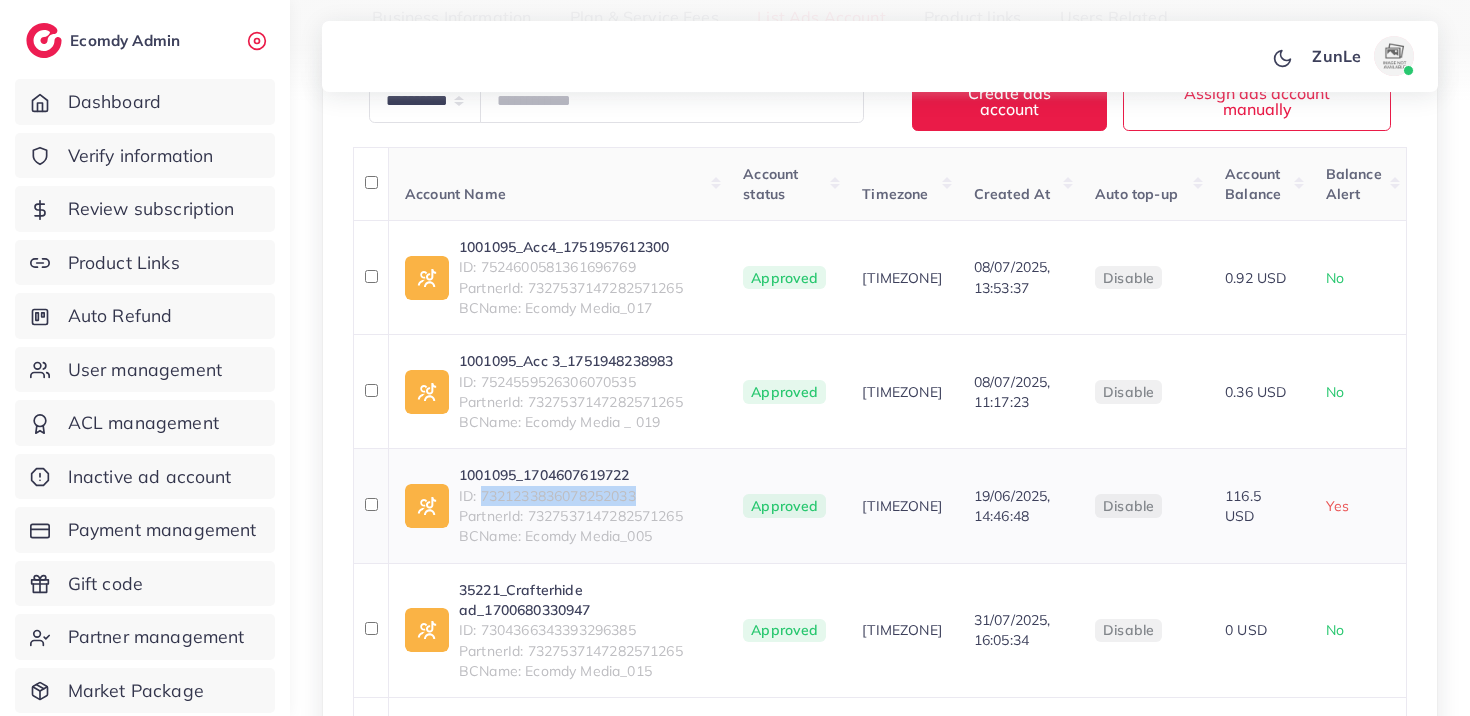 click on "ID: 7321233836078252033" at bounding box center (571, 496) 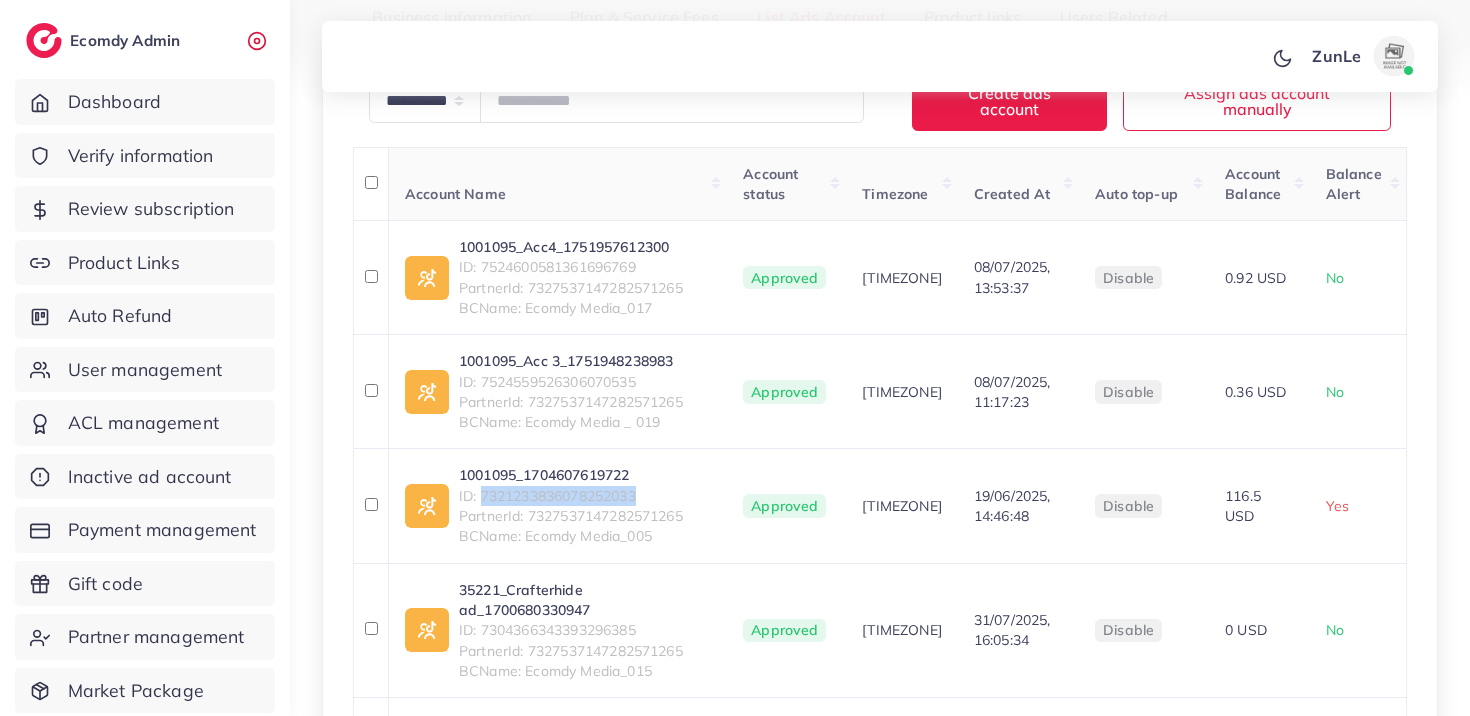 copy on "7321233836078252033" 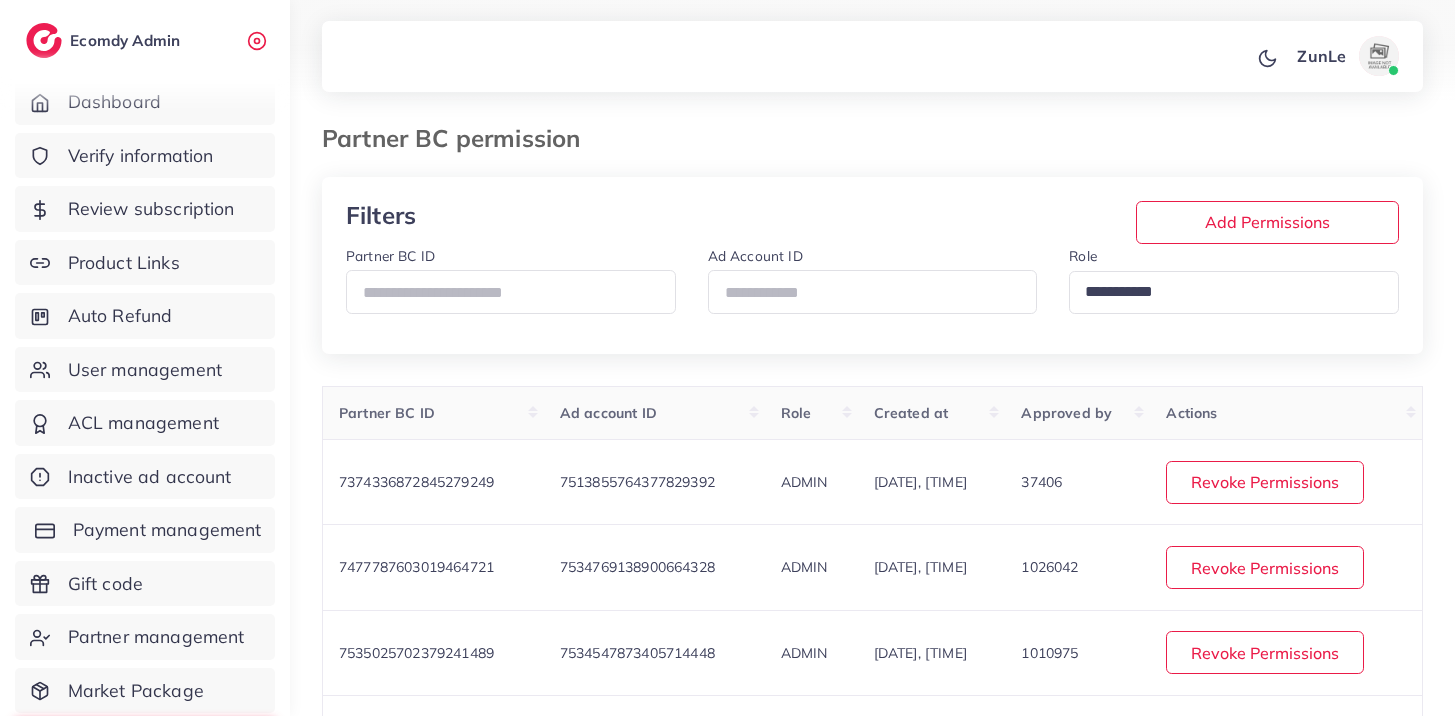 scroll, scrollTop: 0, scrollLeft: 0, axis: both 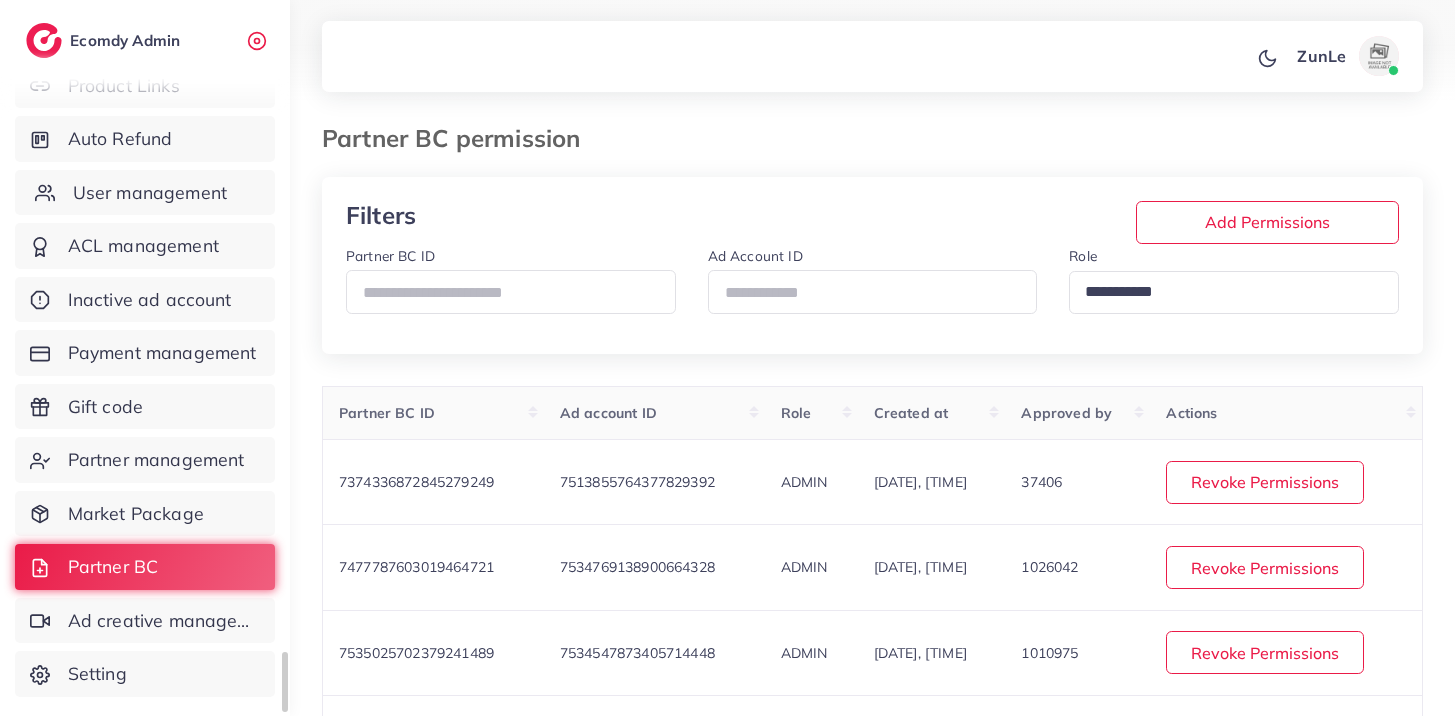 click on "User management" at bounding box center (150, 193) 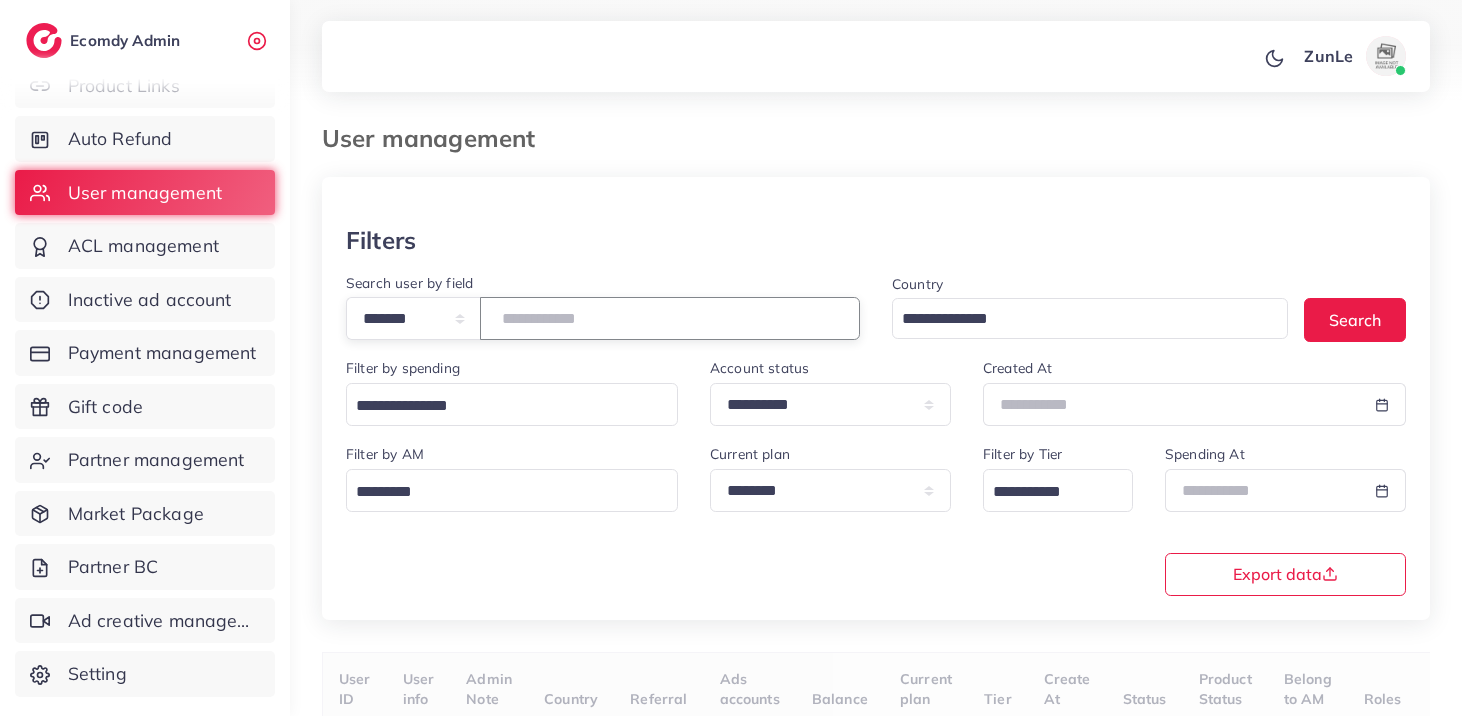 click at bounding box center [670, 318] 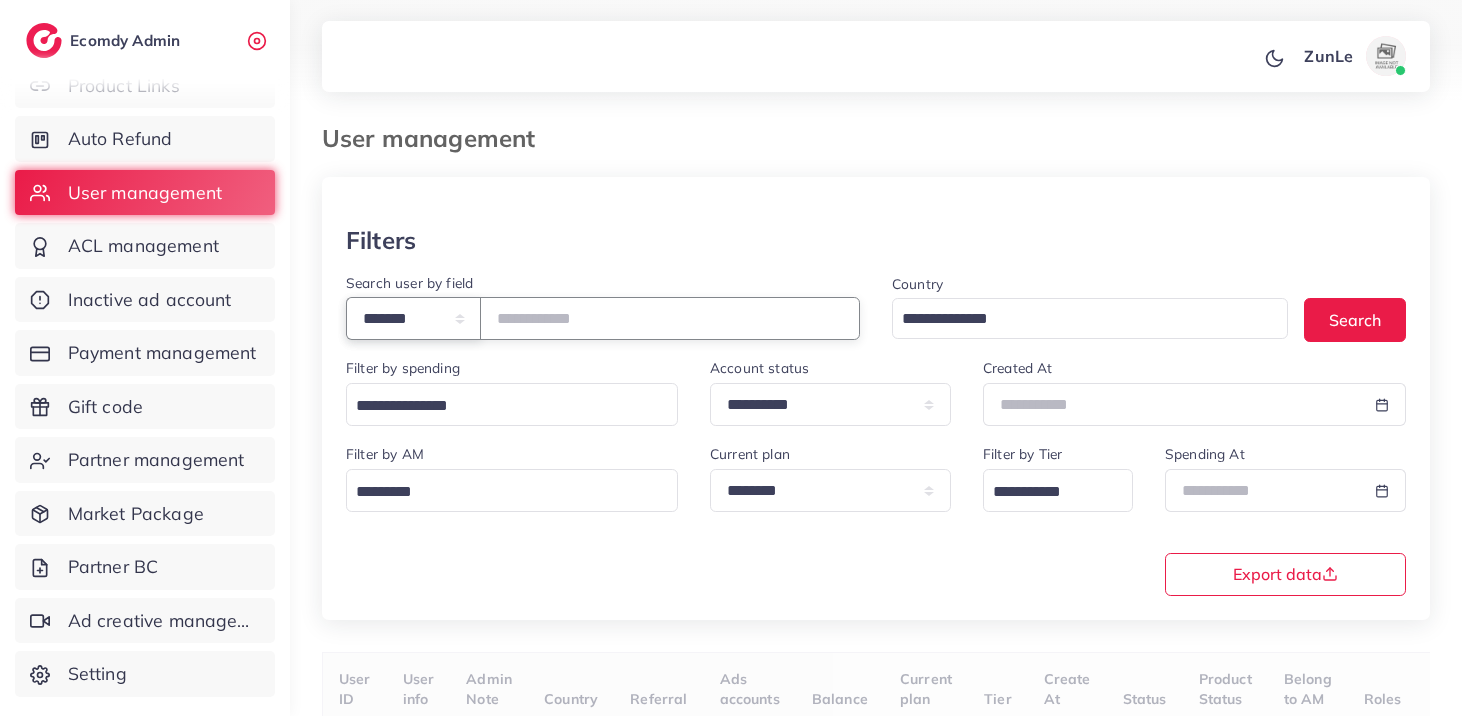 click on "**********" at bounding box center (413, 318) 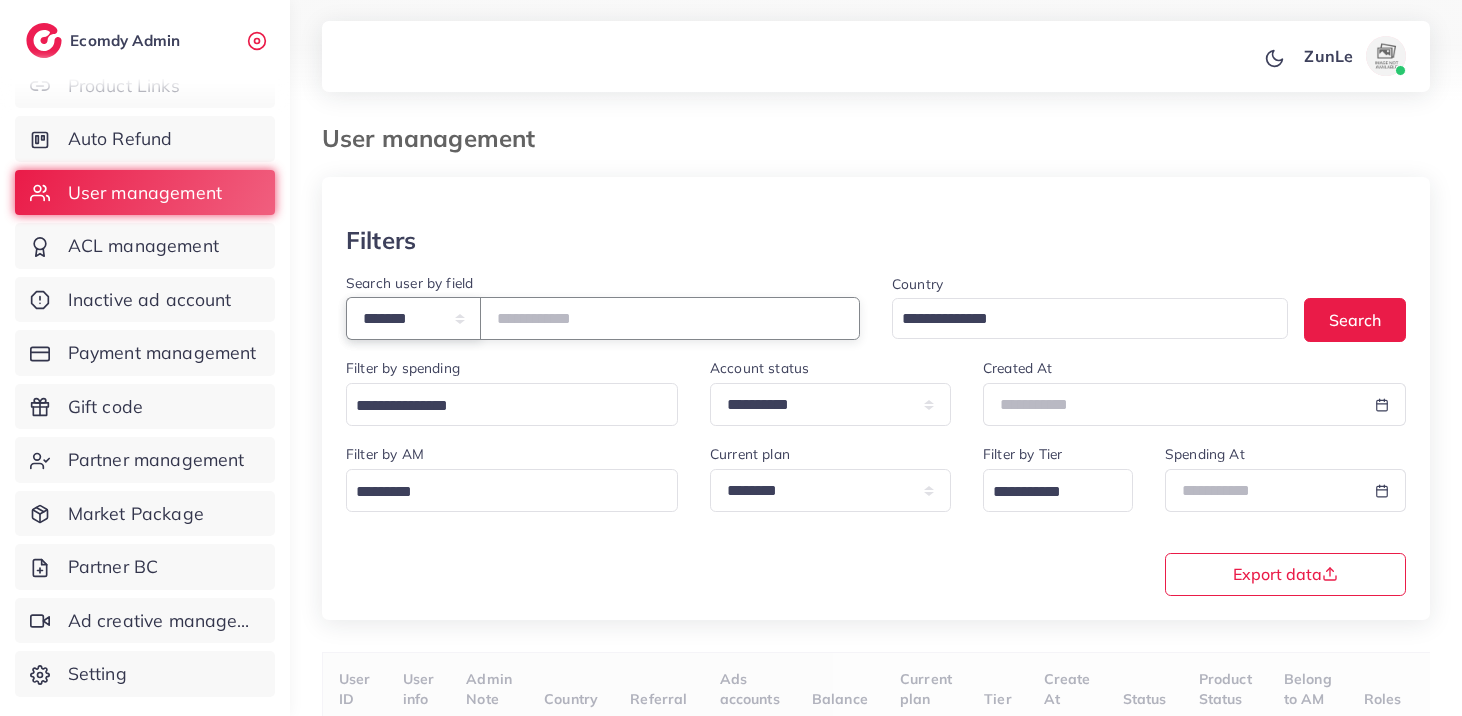 select on "*****" 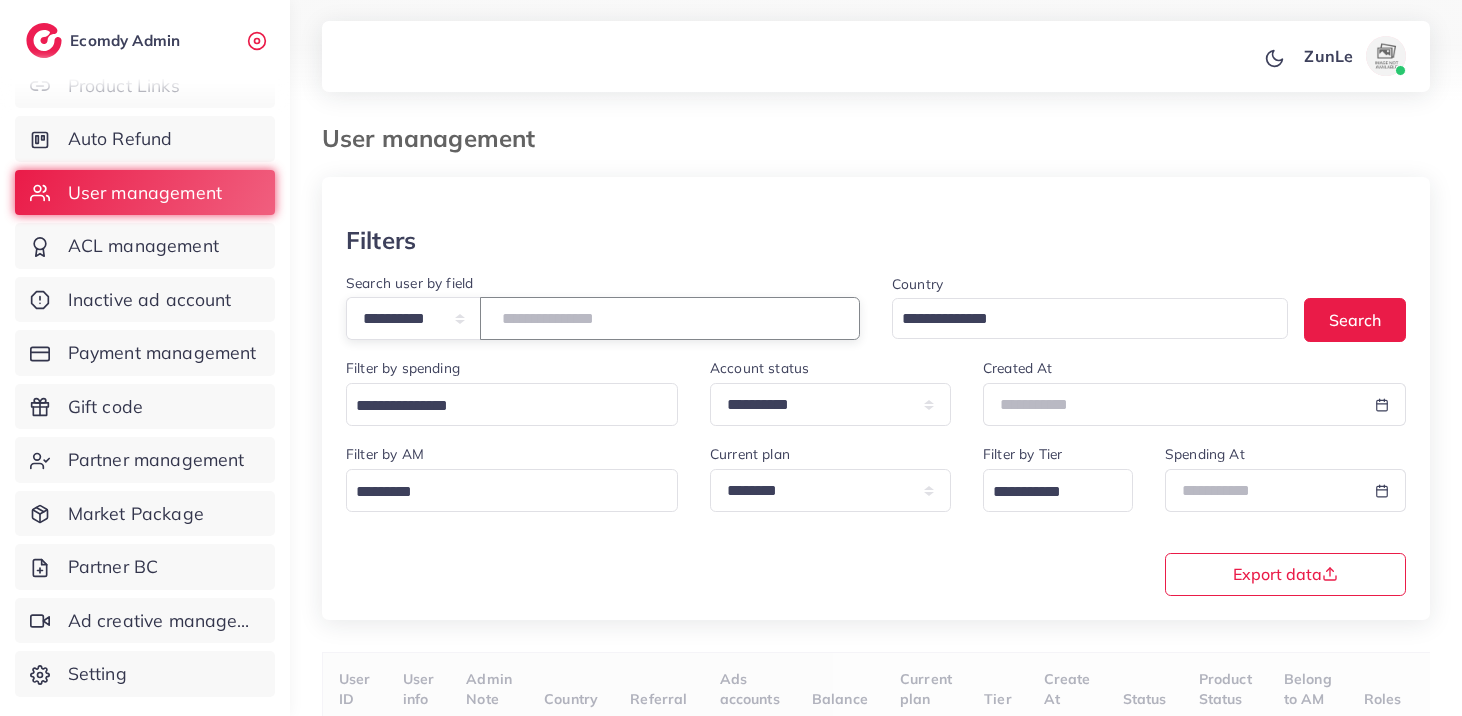 click at bounding box center [670, 318] 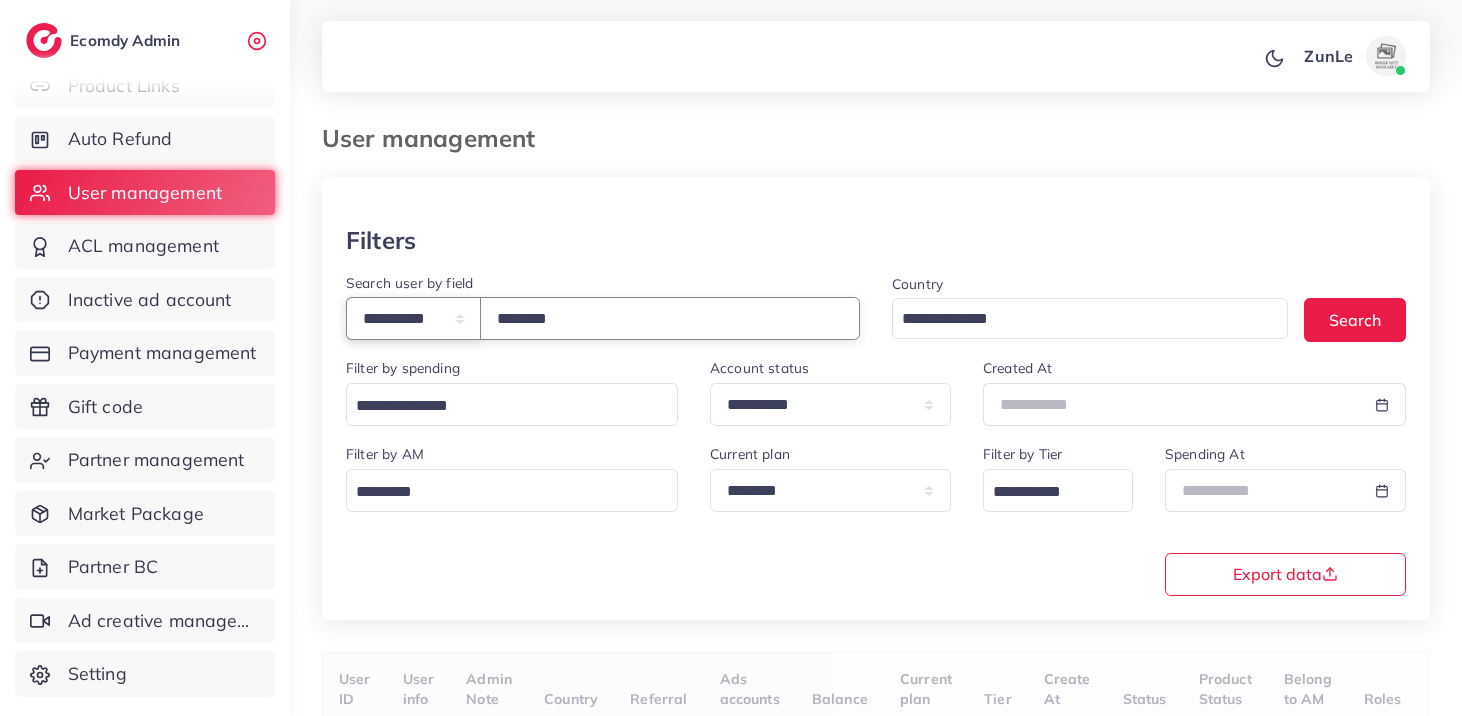 click on "**********" at bounding box center (413, 318) 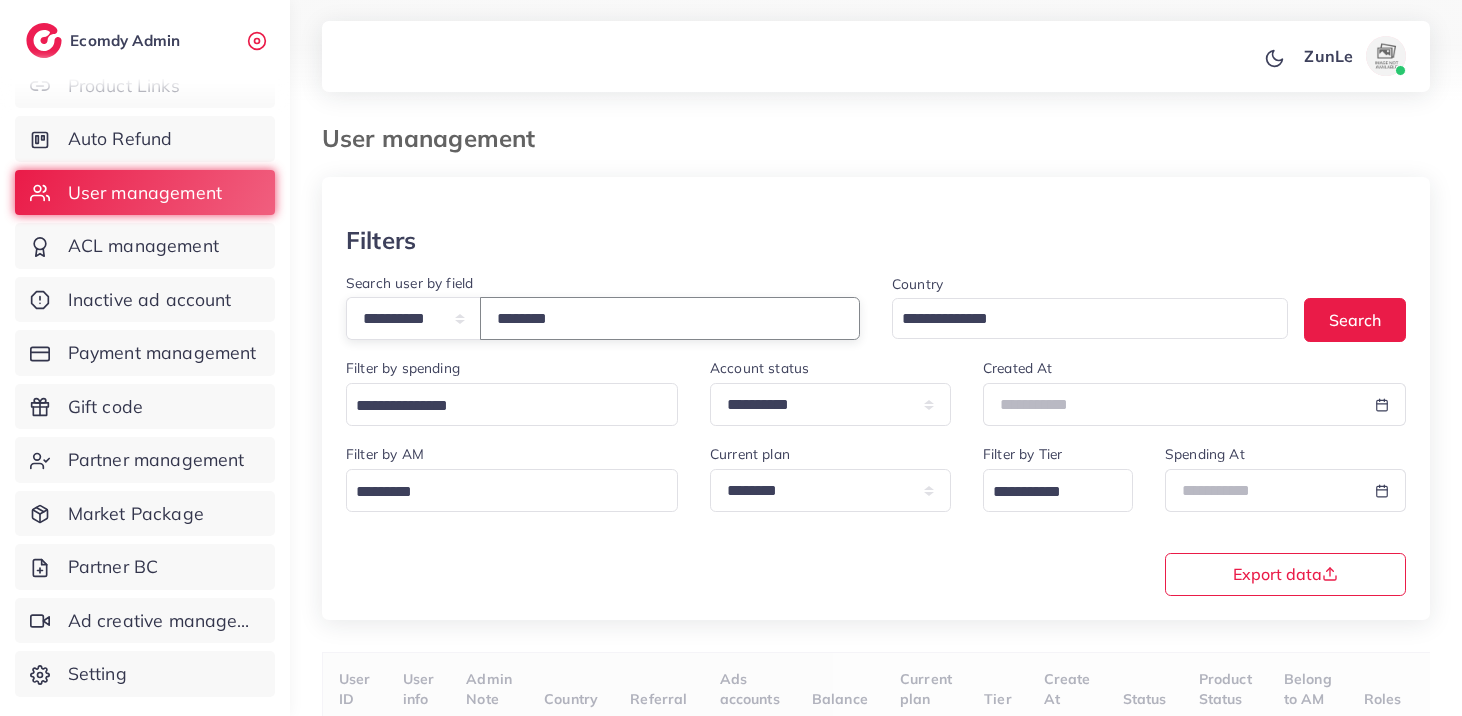 click on "********" at bounding box center (670, 318) 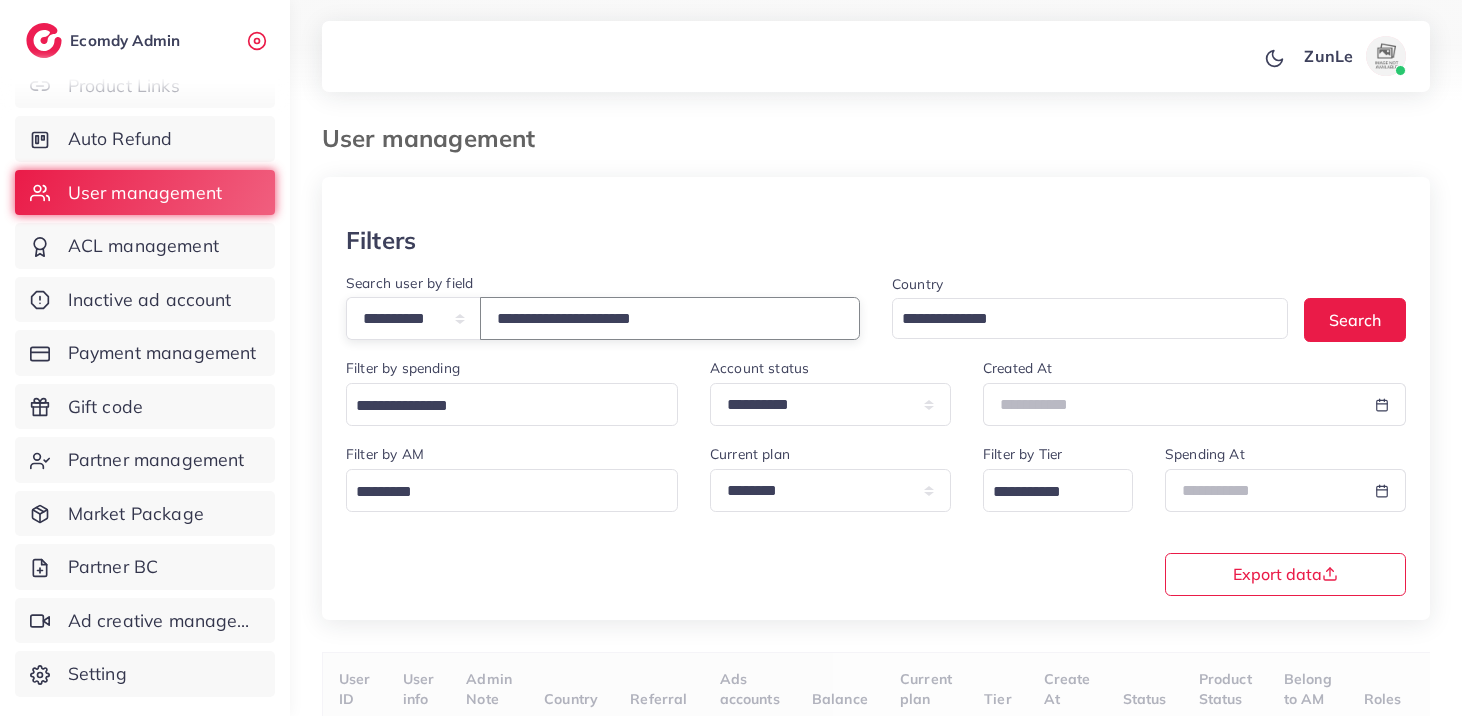 type on "**********" 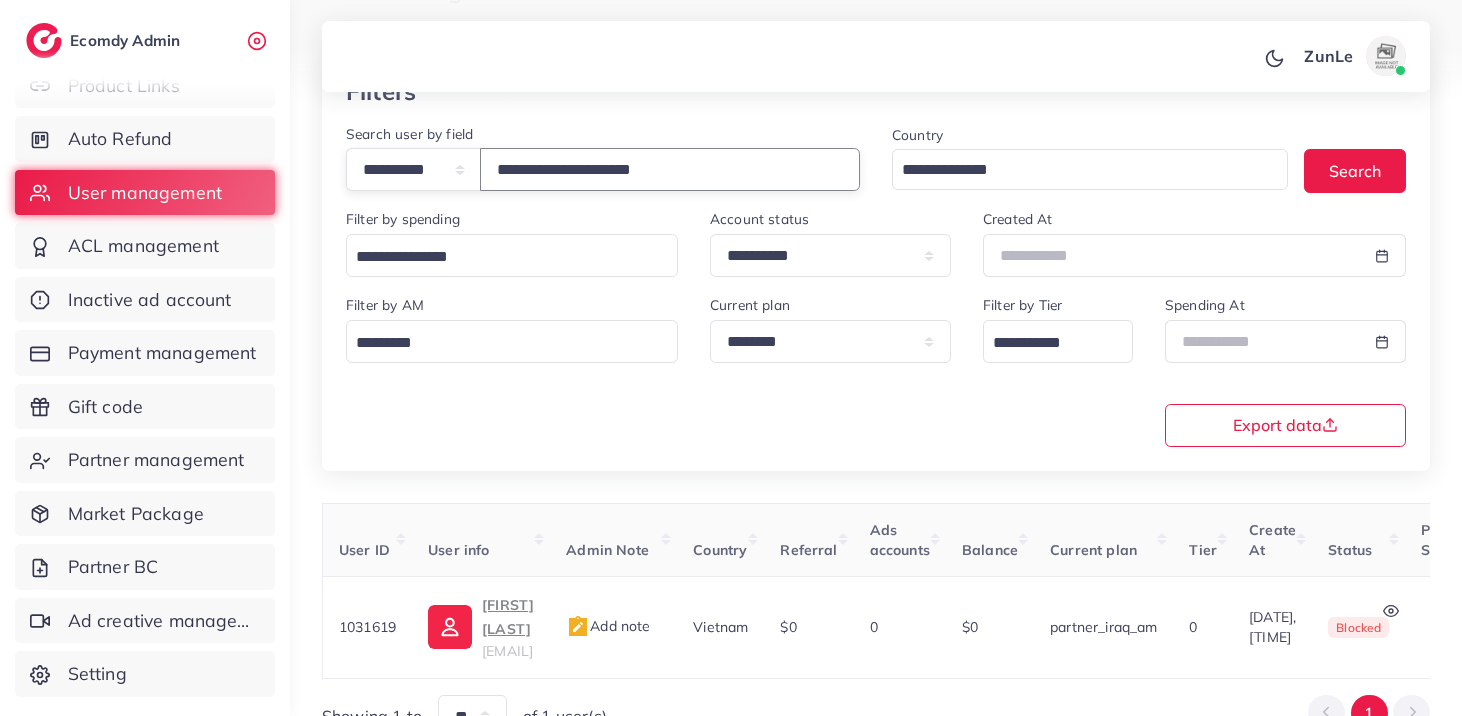 scroll, scrollTop: 243, scrollLeft: 0, axis: vertical 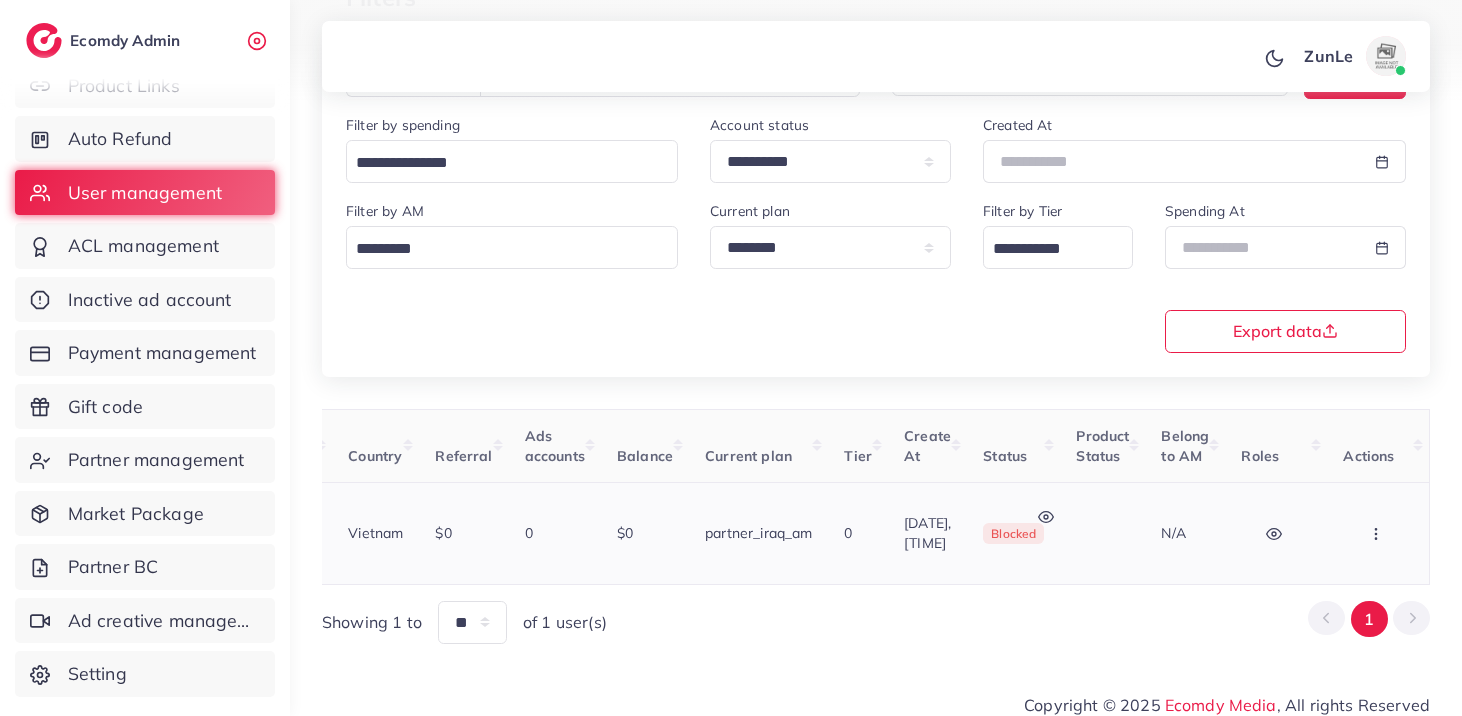 click 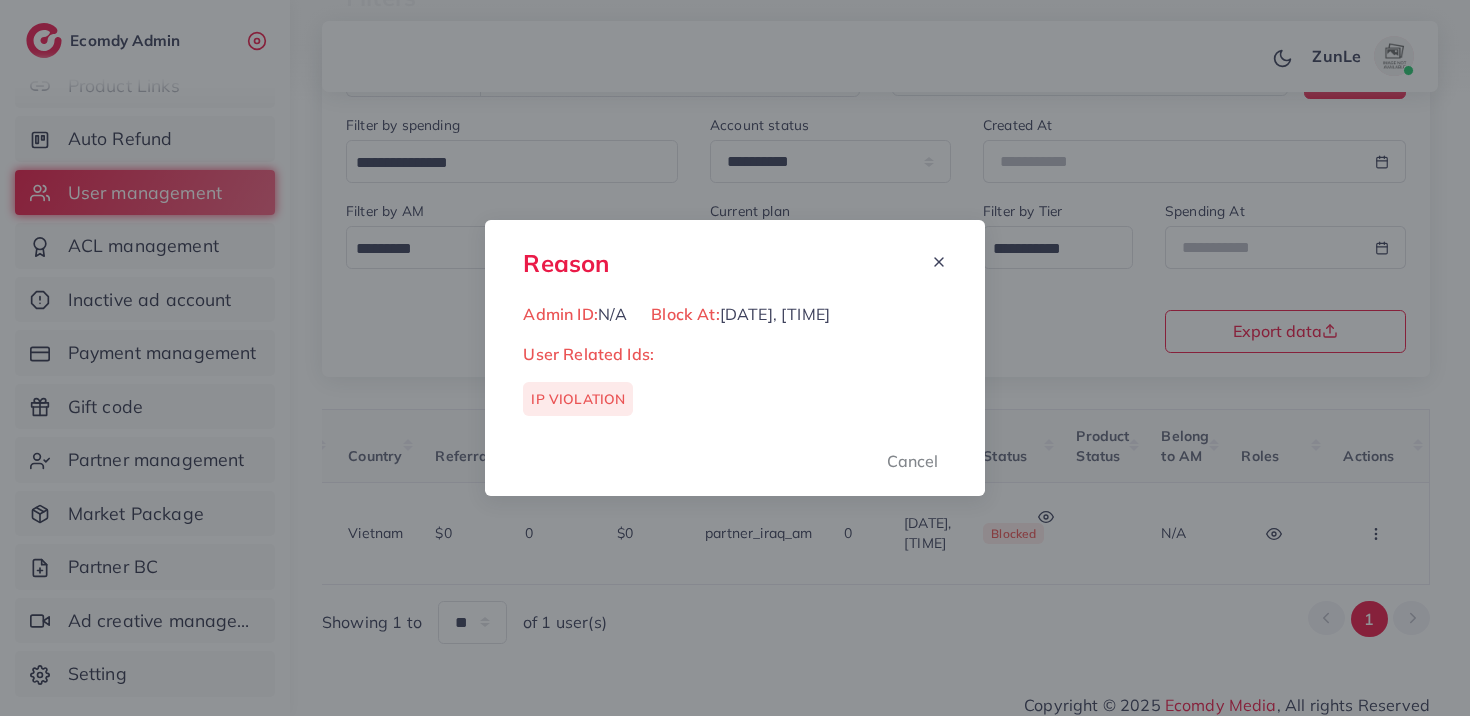 click 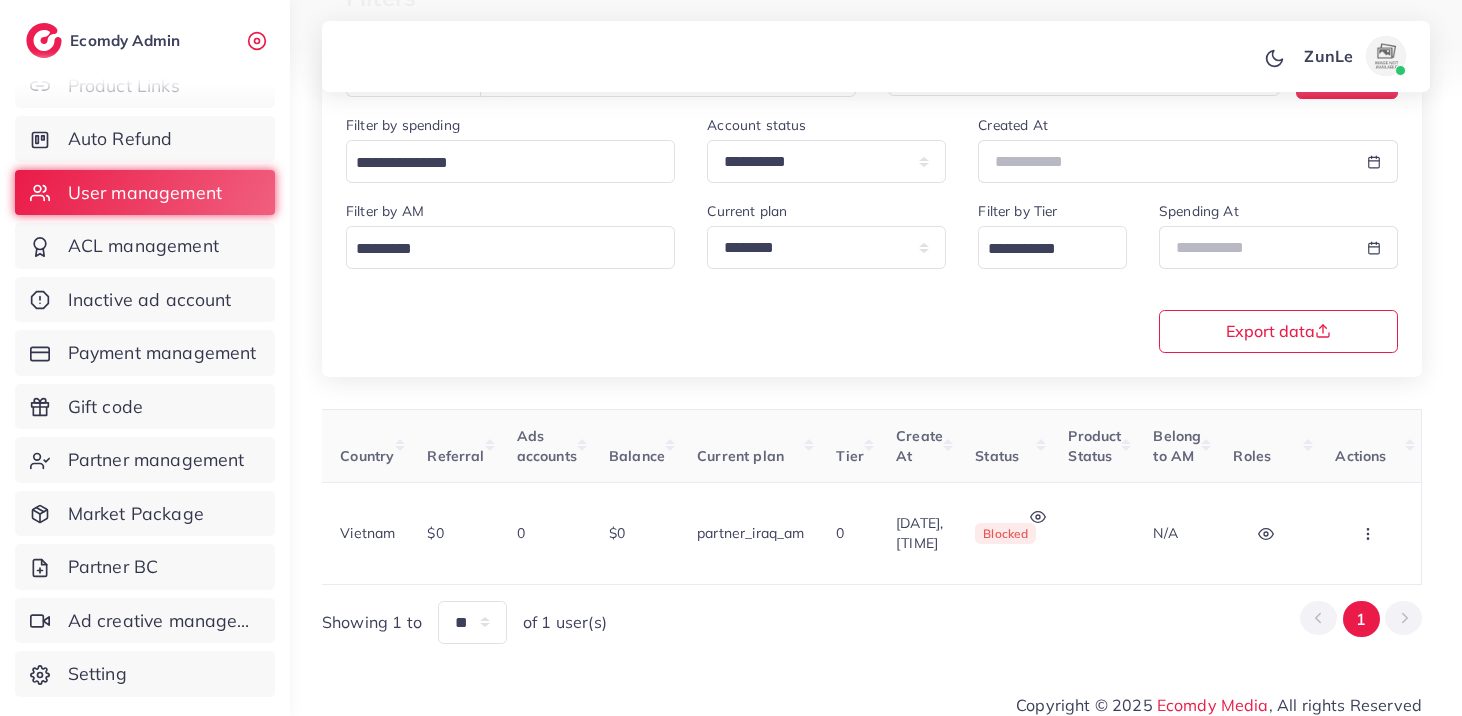 scroll, scrollTop: 0, scrollLeft: 488, axis: horizontal 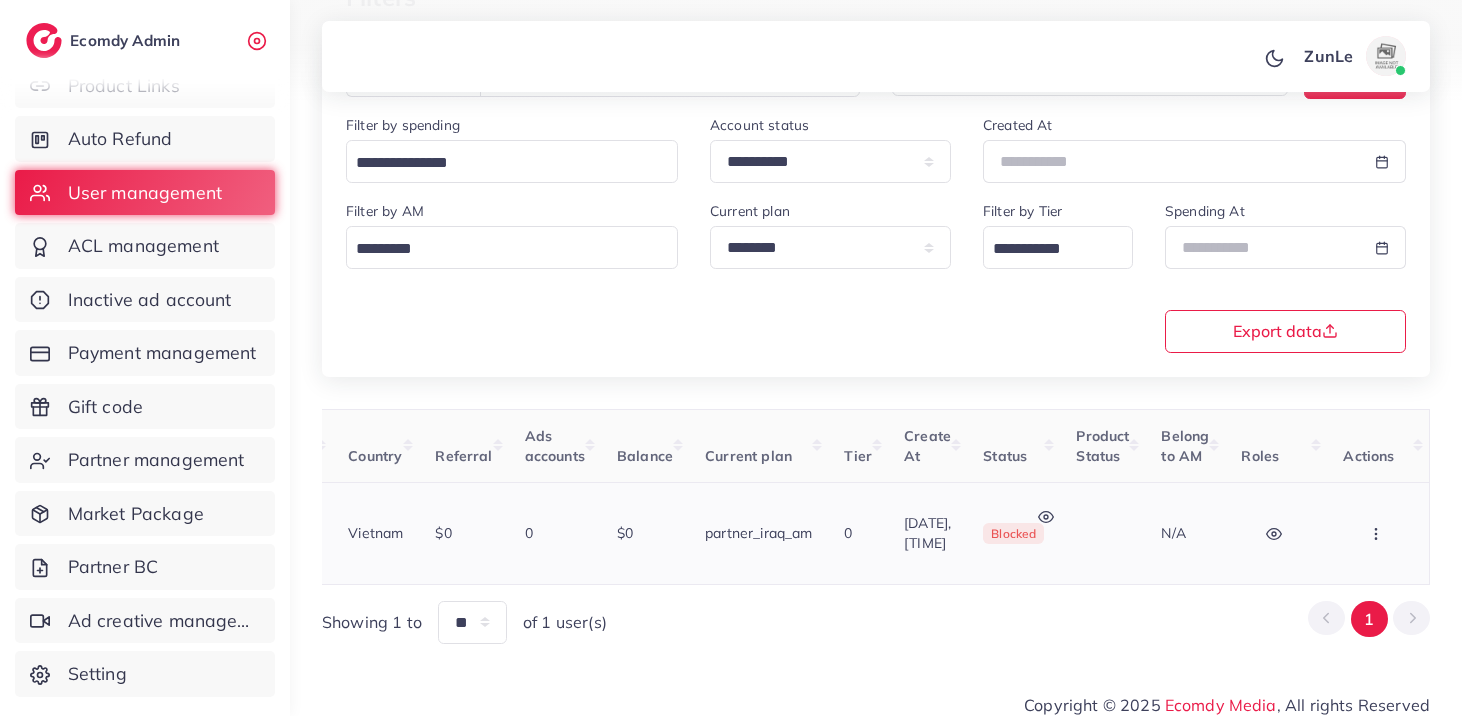 click at bounding box center (1378, 533) 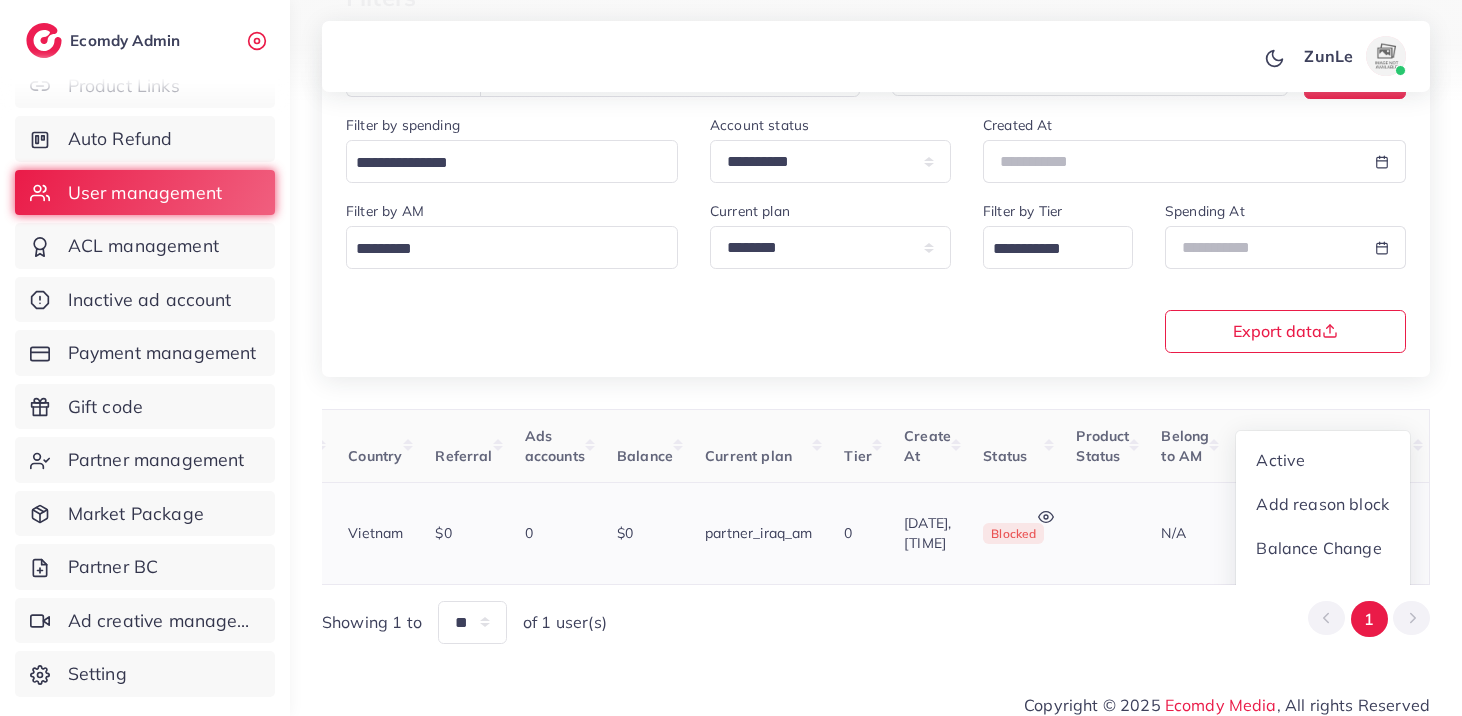 scroll, scrollTop: 4, scrollLeft: 488, axis: both 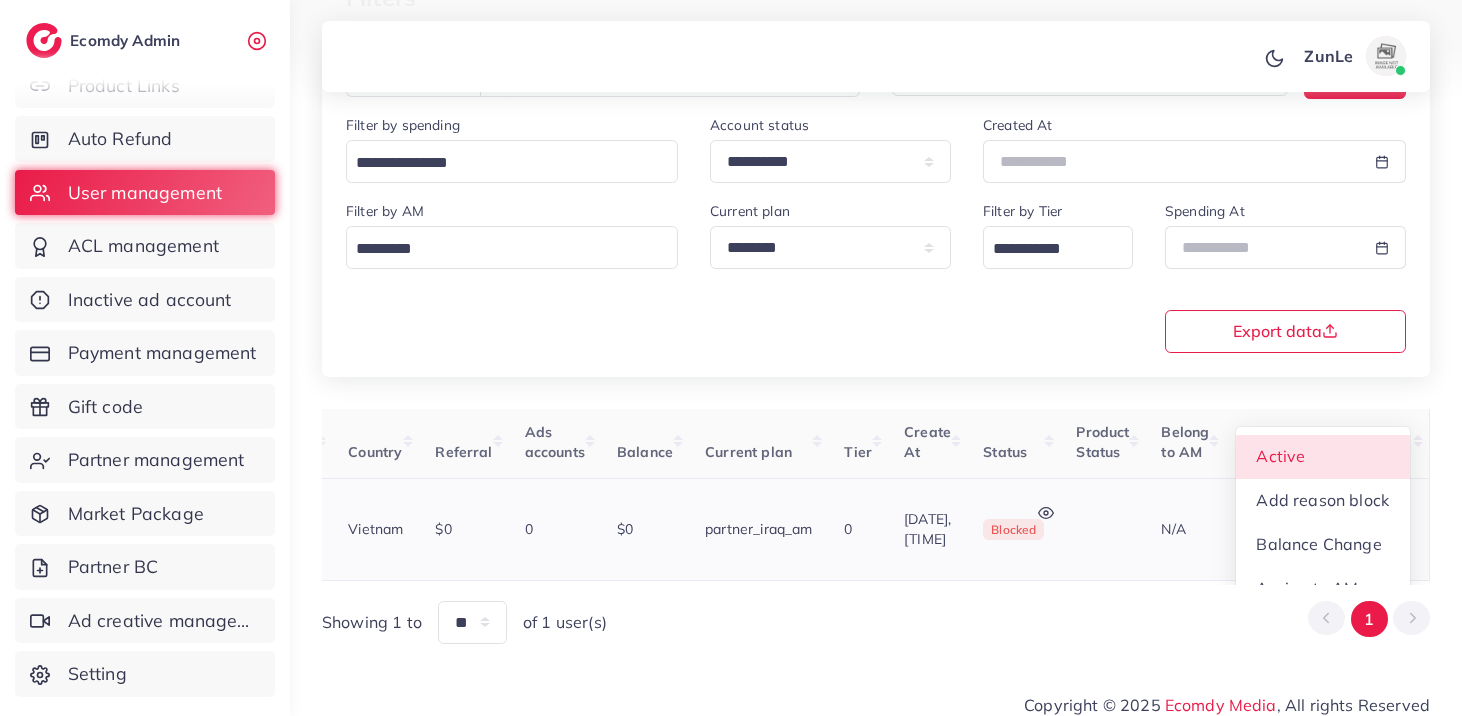 click on "Active" at bounding box center [1323, 457] 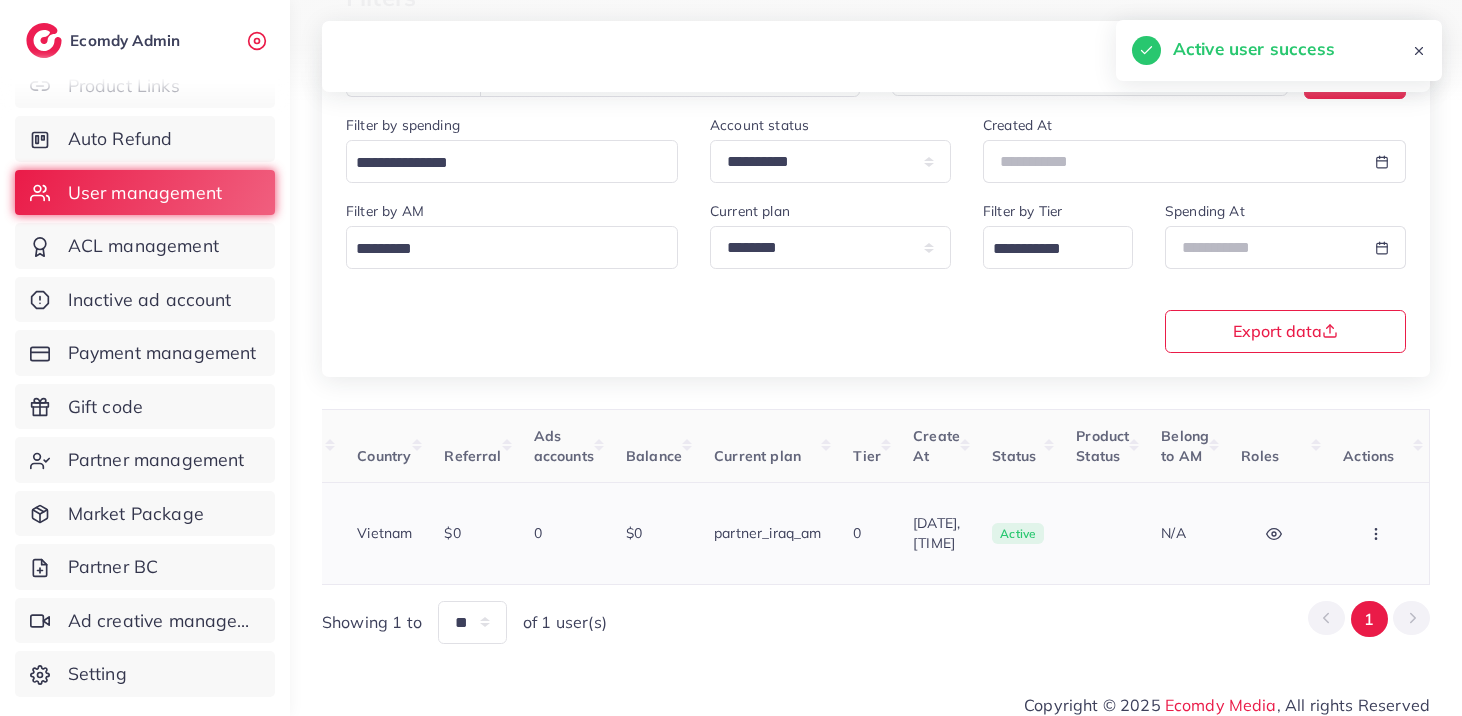 scroll, scrollTop: 0, scrollLeft: 487, axis: horizontal 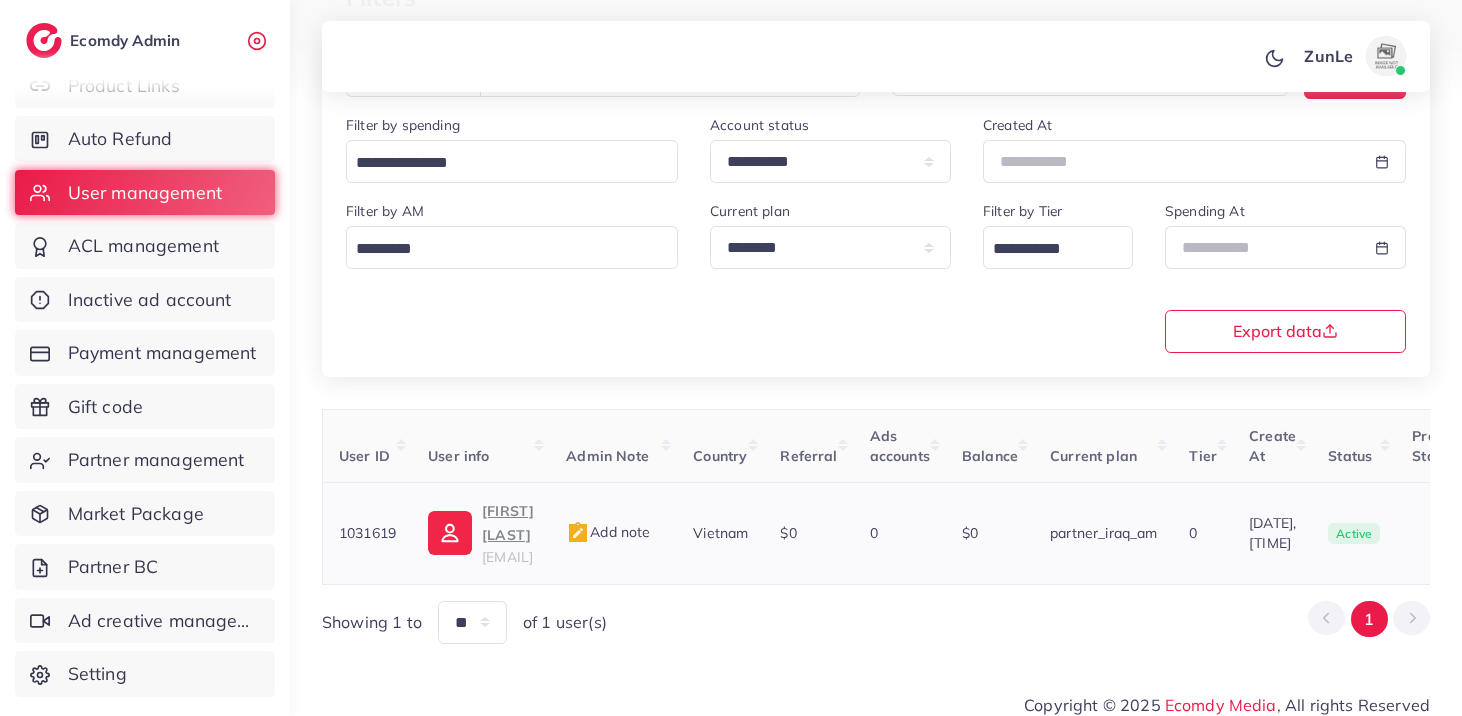 click on "phihungth.97@gmail.com" at bounding box center [507, 557] 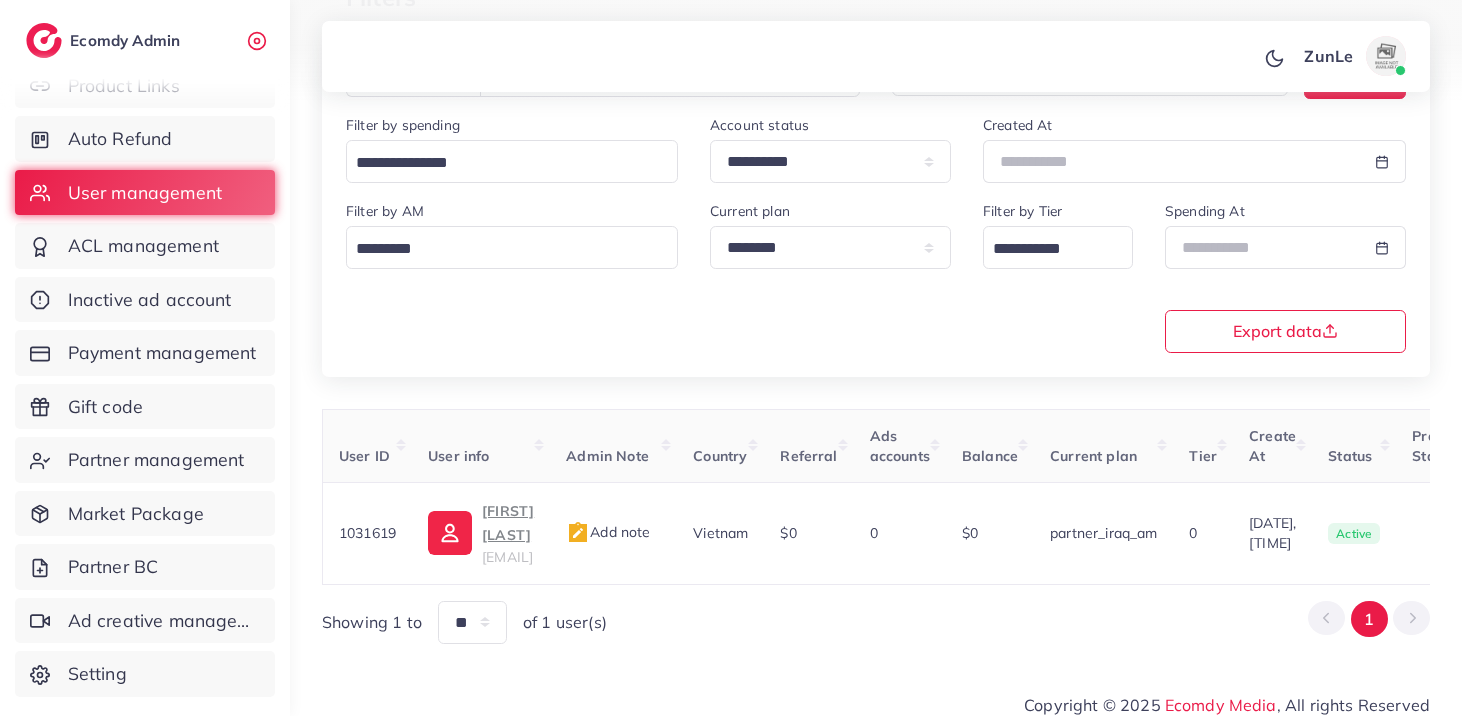 scroll, scrollTop: 0, scrollLeft: 0, axis: both 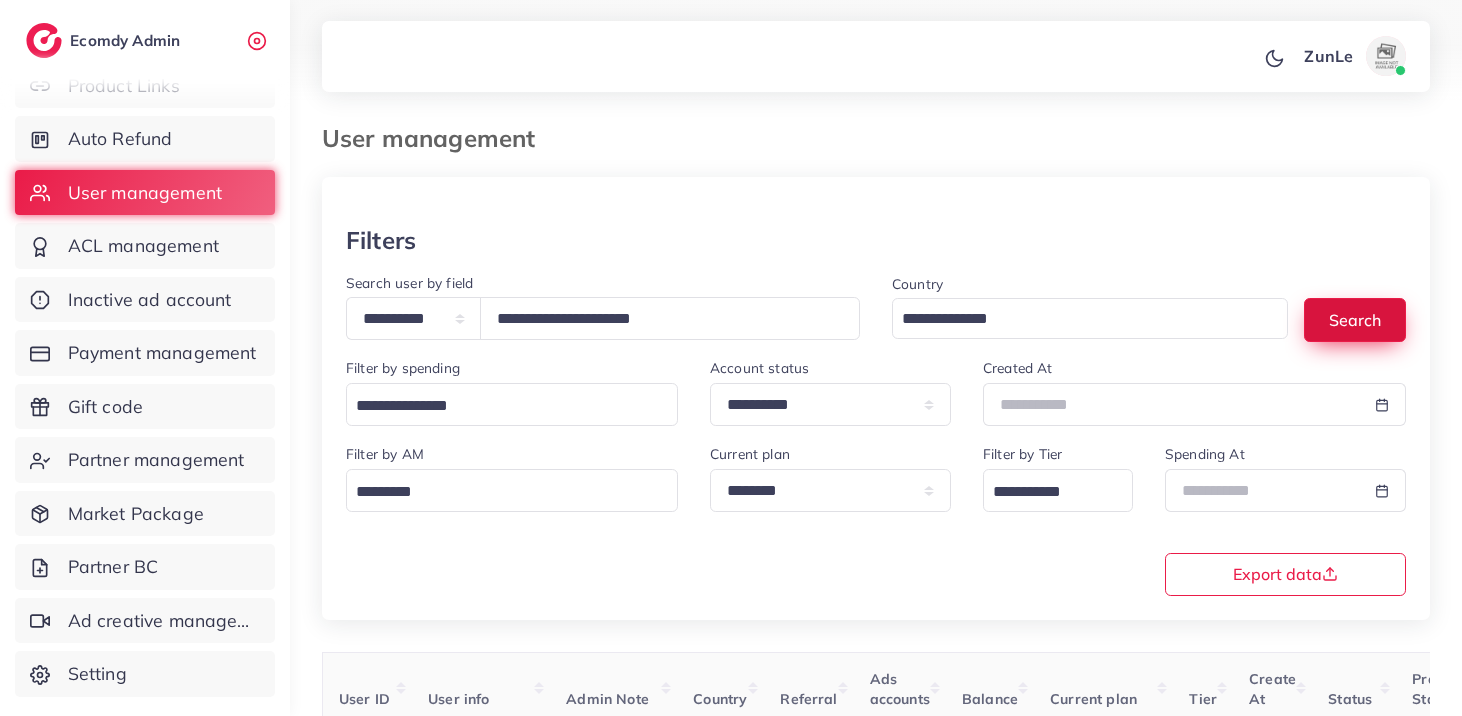 click on "Search" at bounding box center (1355, 319) 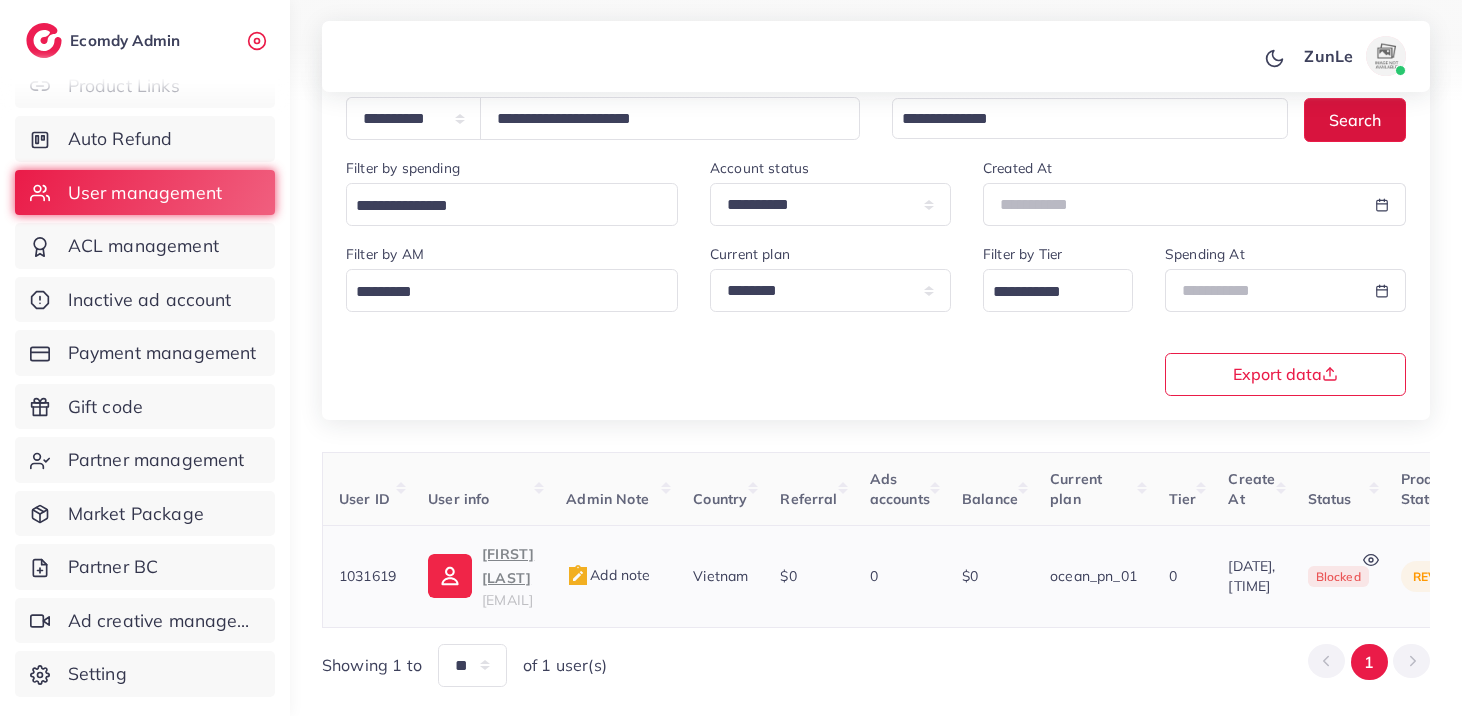 scroll, scrollTop: 243, scrollLeft: 0, axis: vertical 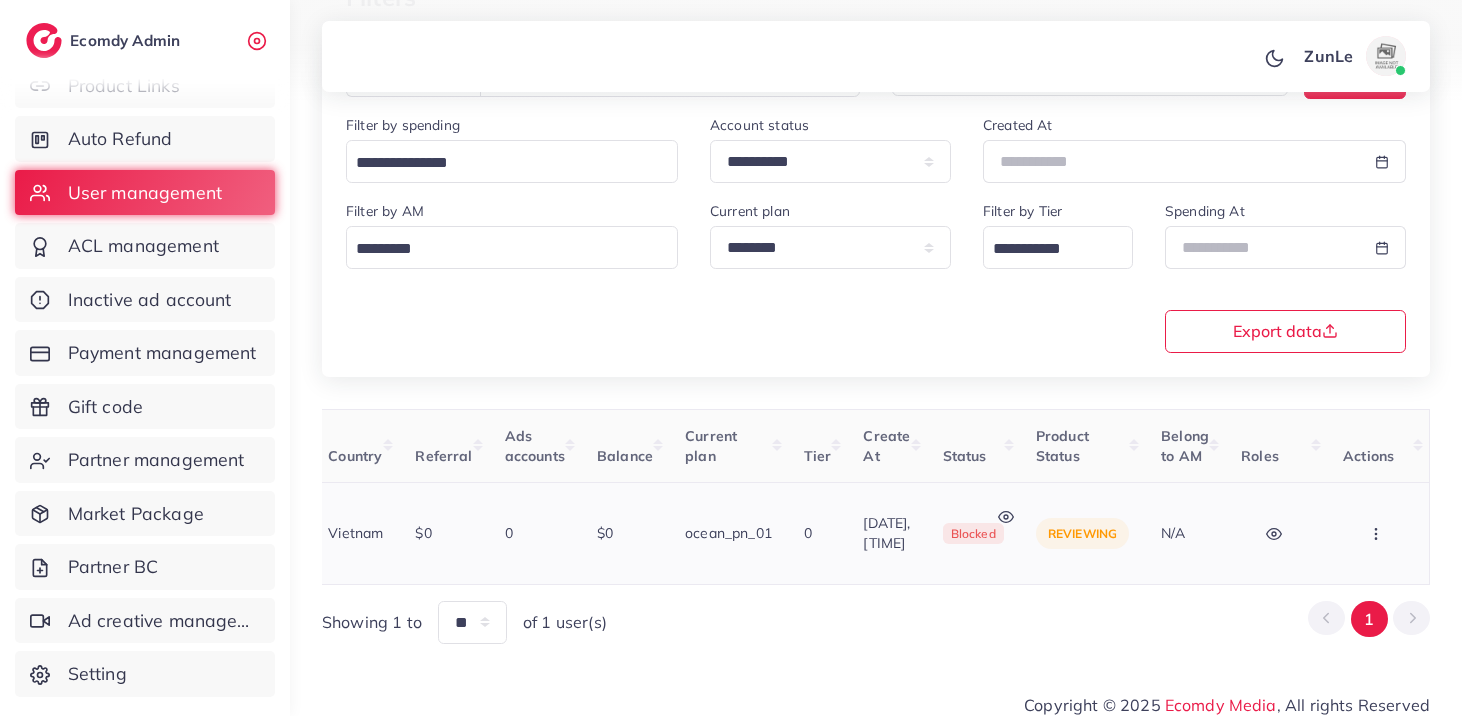 click 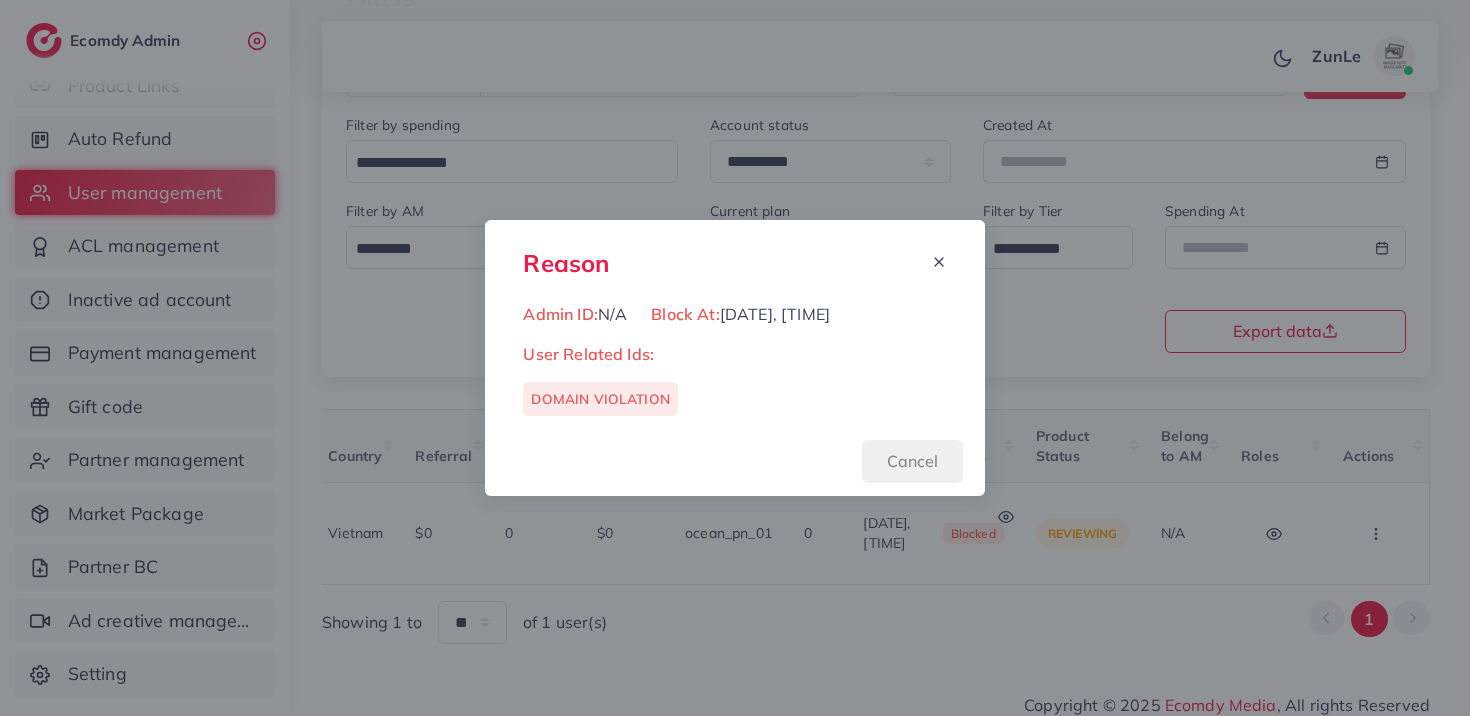click on "Cancel" at bounding box center [912, 461] 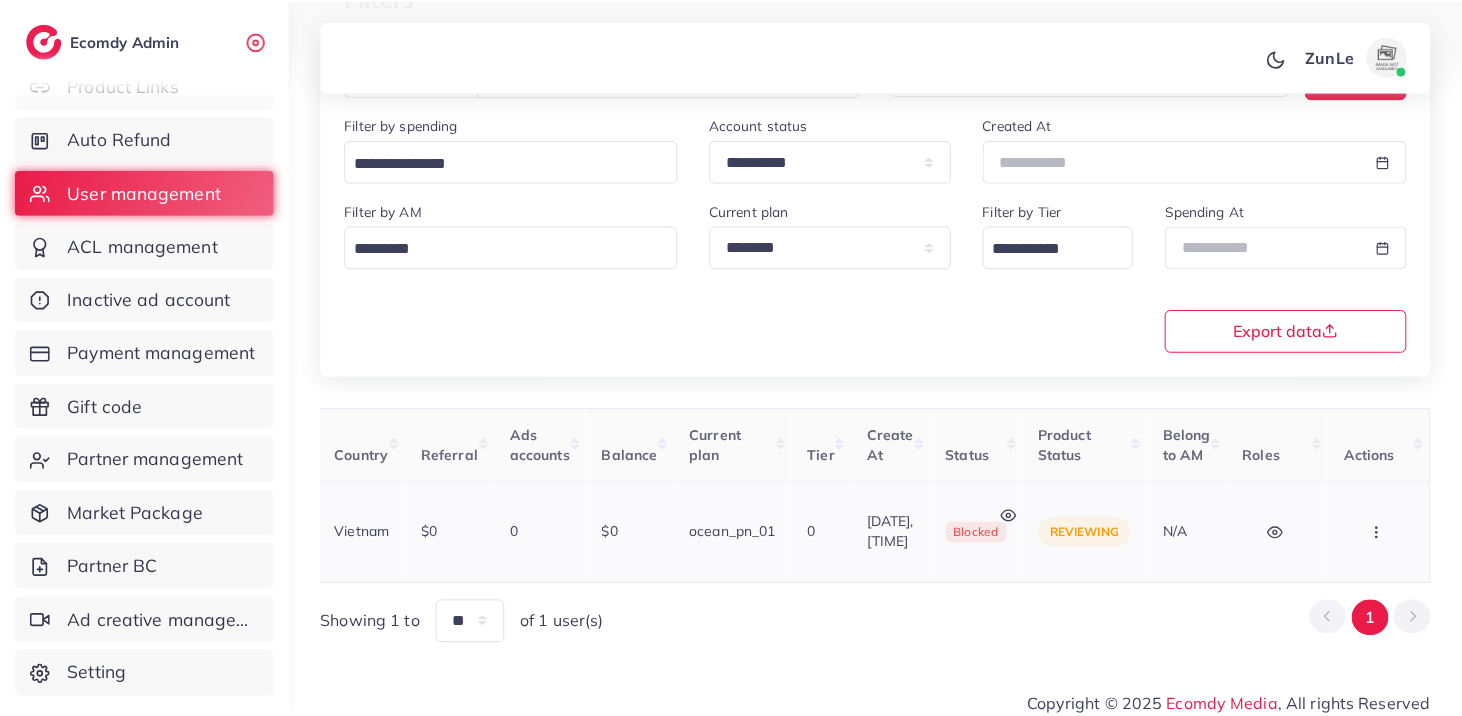 scroll, scrollTop: 0, scrollLeft: 508, axis: horizontal 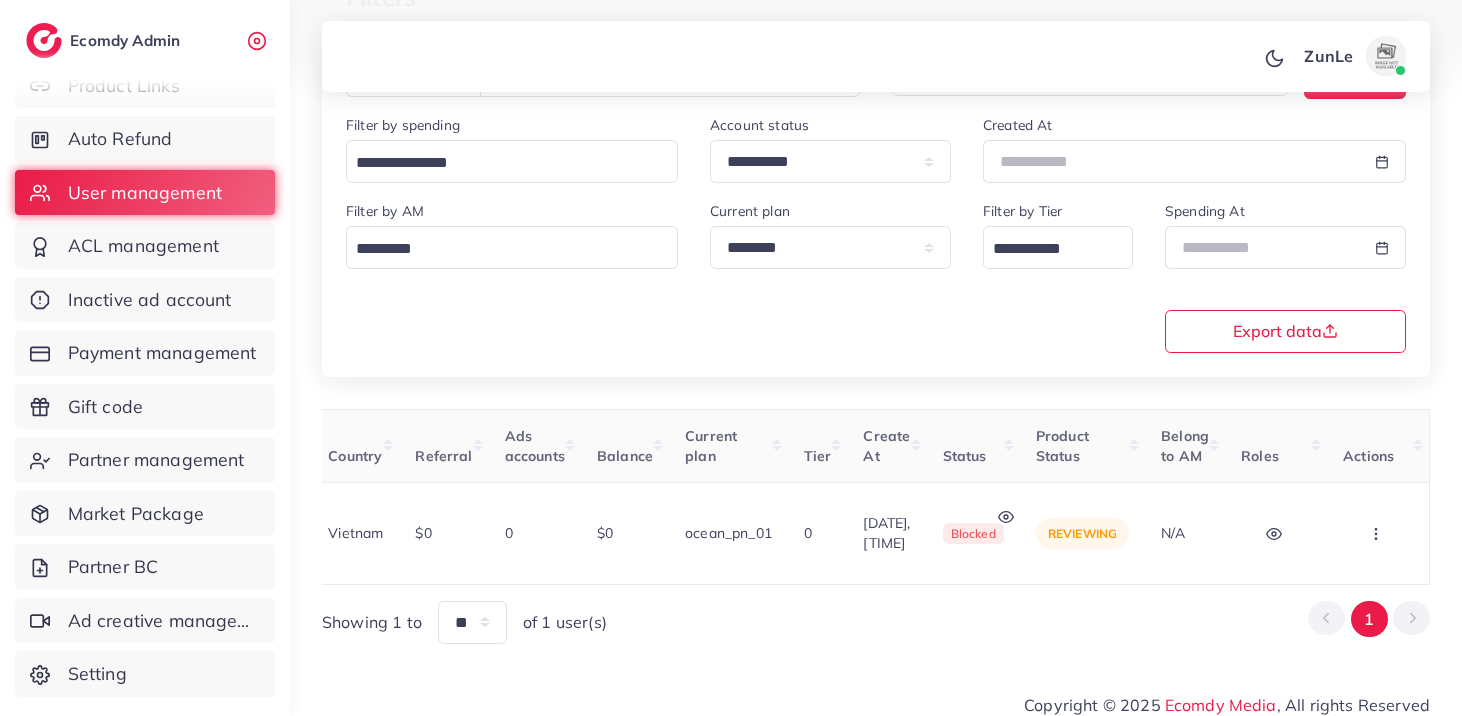 click 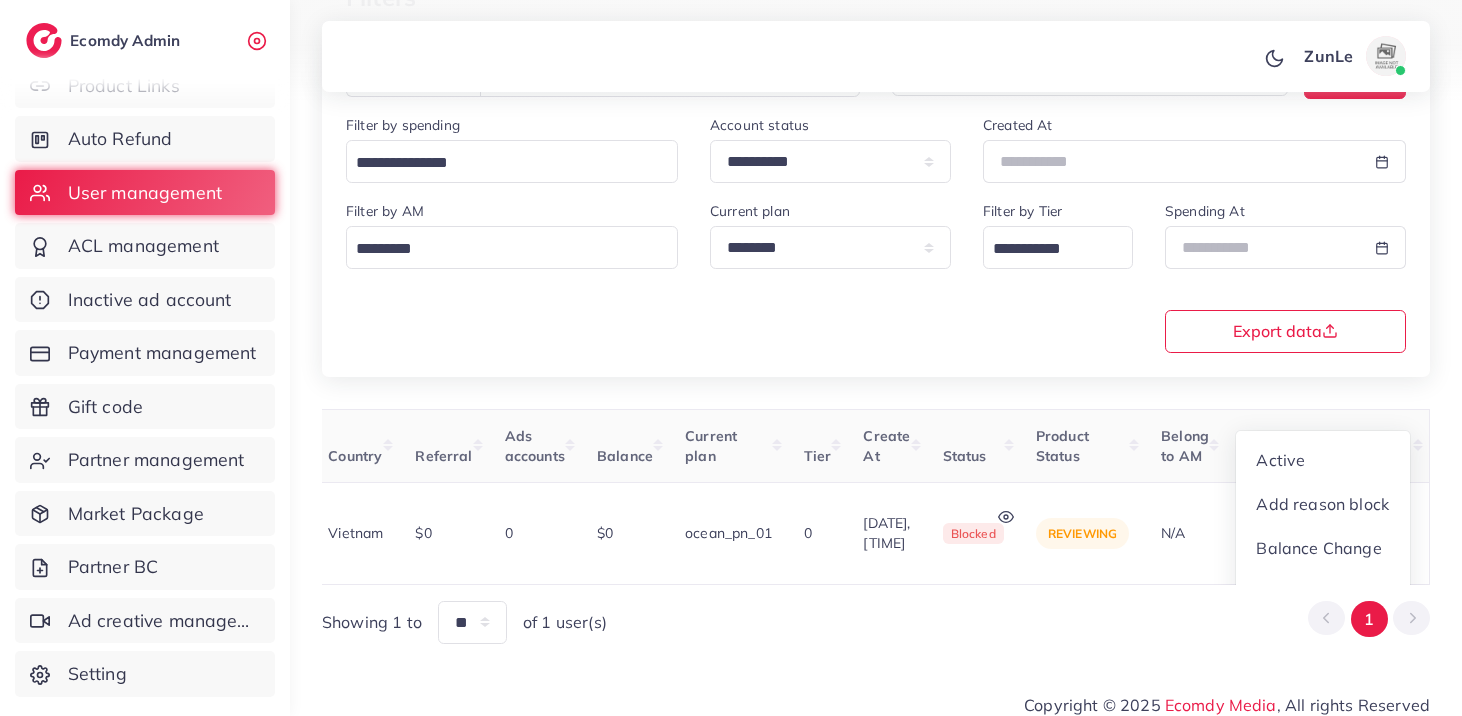 scroll, scrollTop: 4, scrollLeft: 508, axis: both 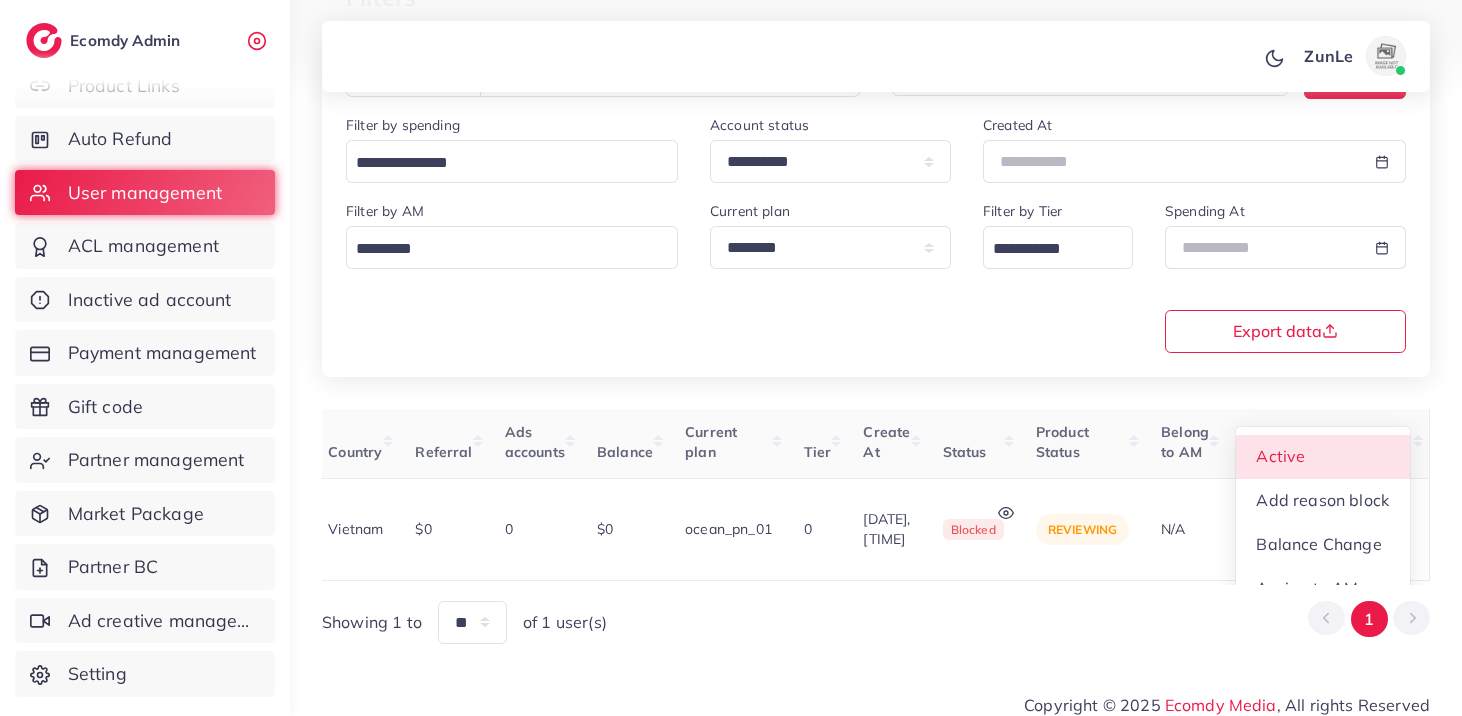 click on "Active" at bounding box center (1323, 457) 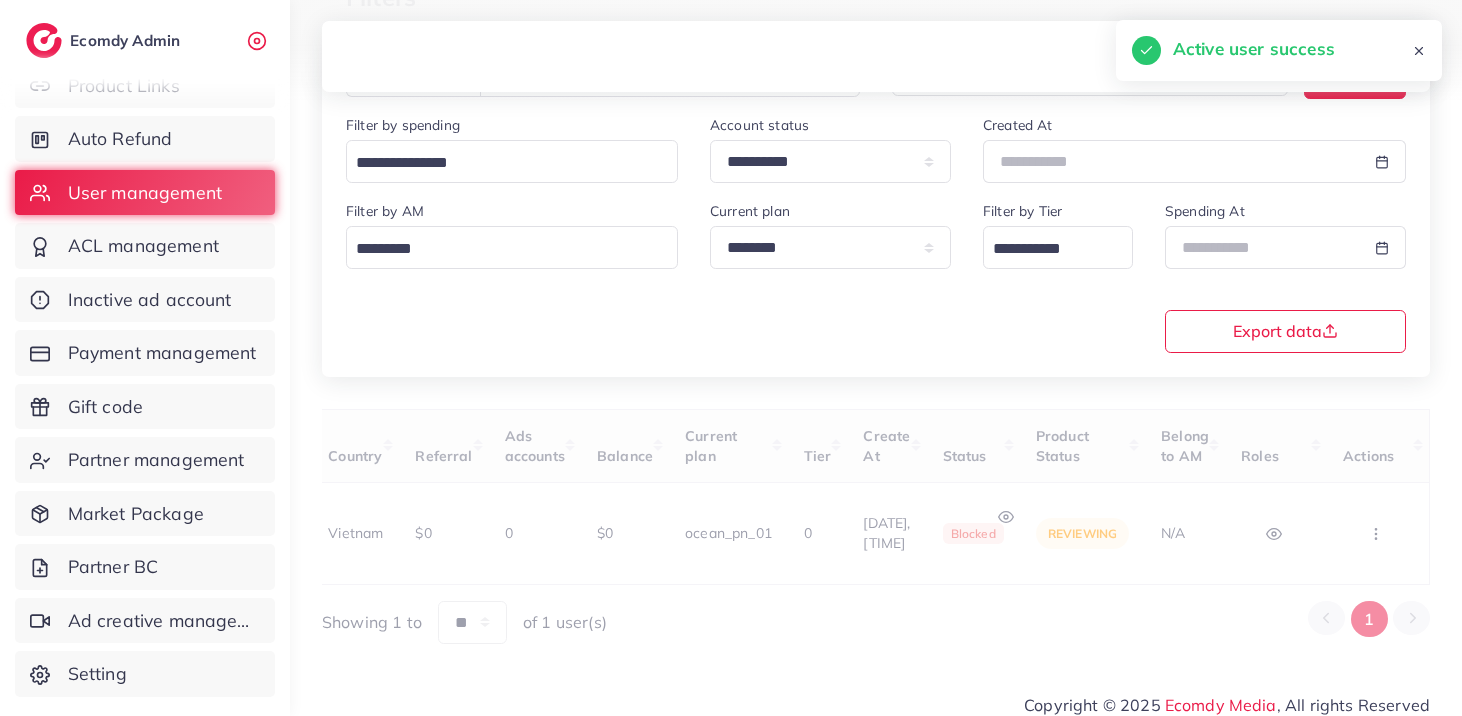 scroll, scrollTop: 0, scrollLeft: 506, axis: horizontal 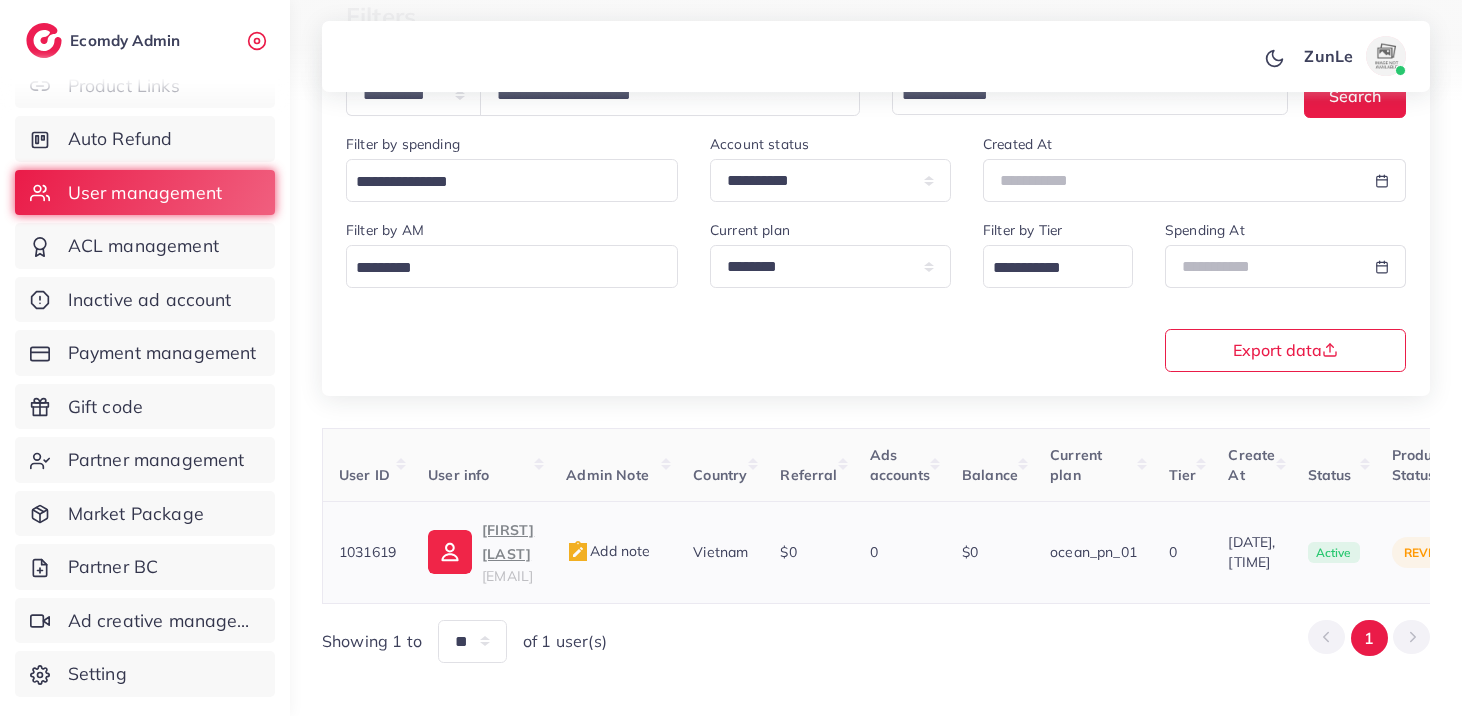 click on "1031619" at bounding box center (367, 552) 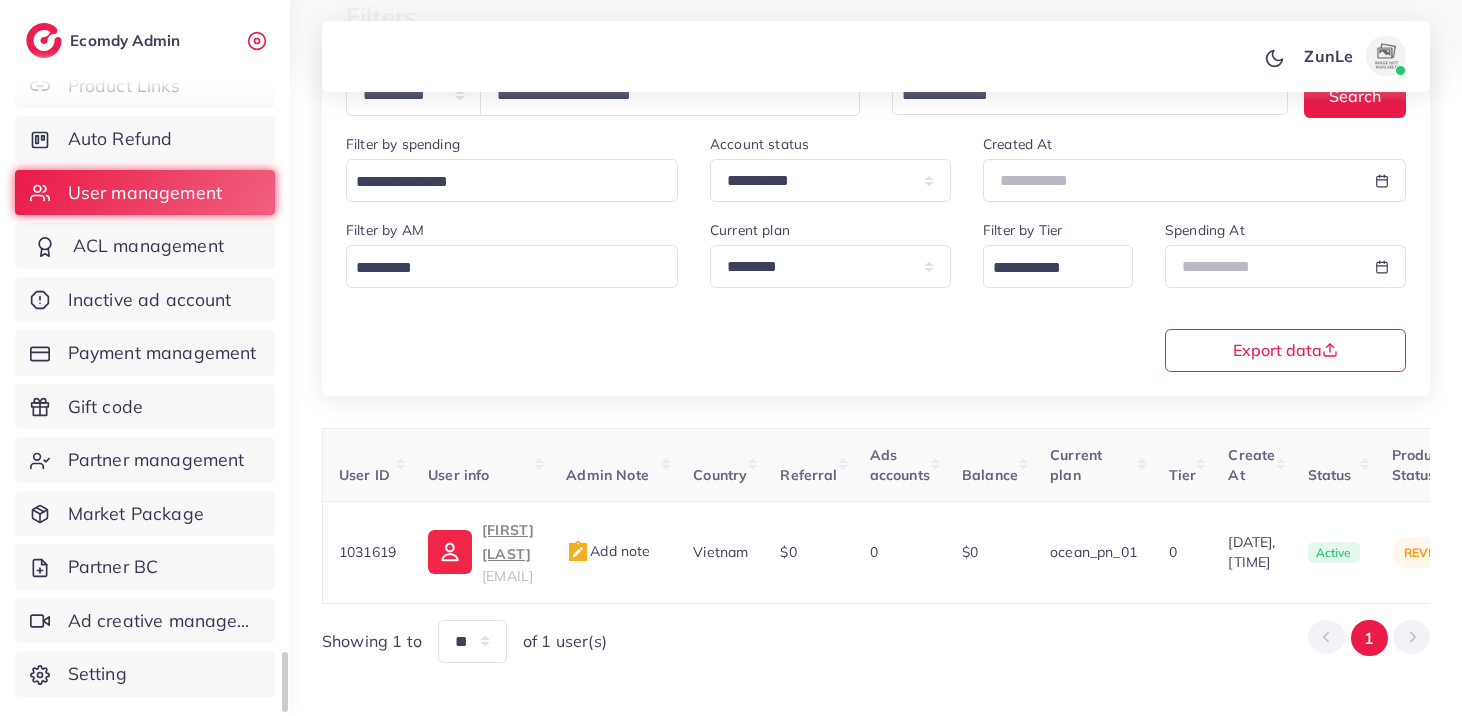 copy on "1031619" 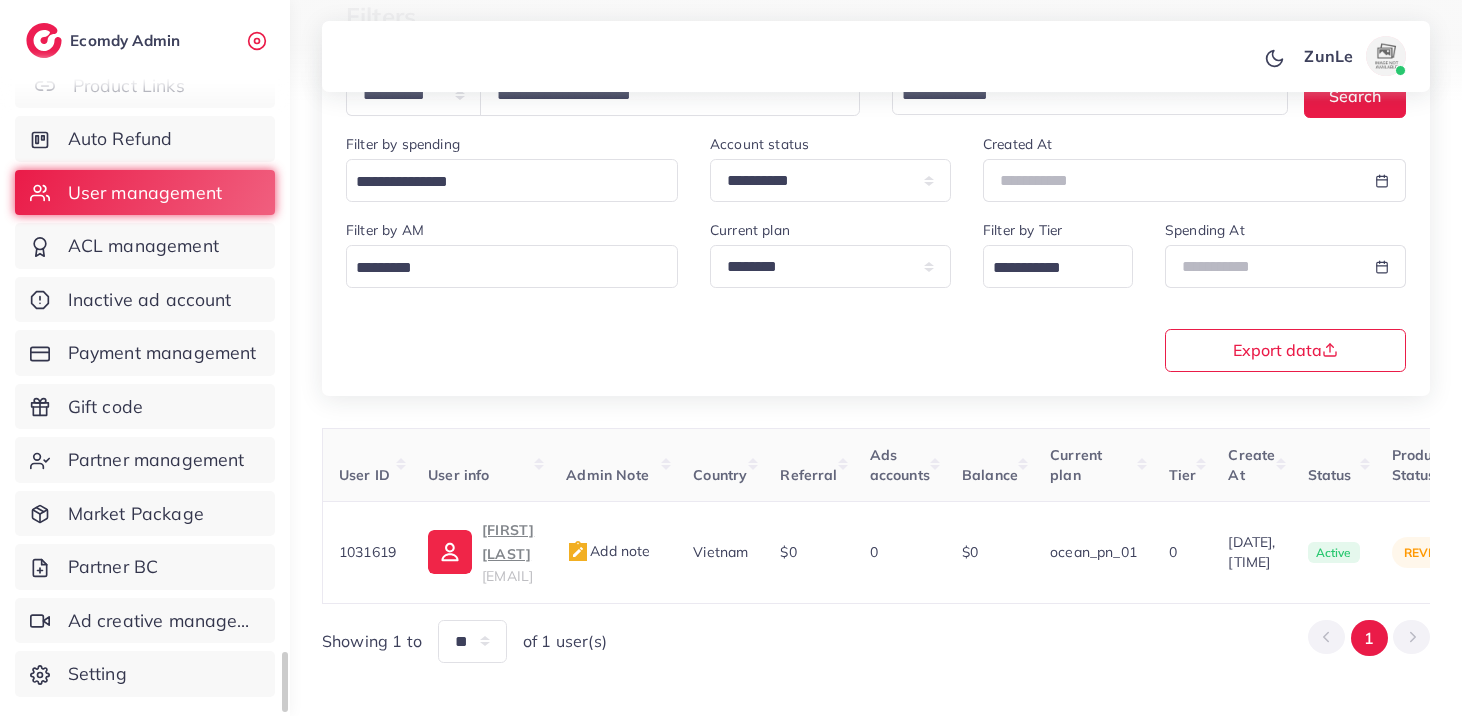 scroll, scrollTop: 0, scrollLeft: 0, axis: both 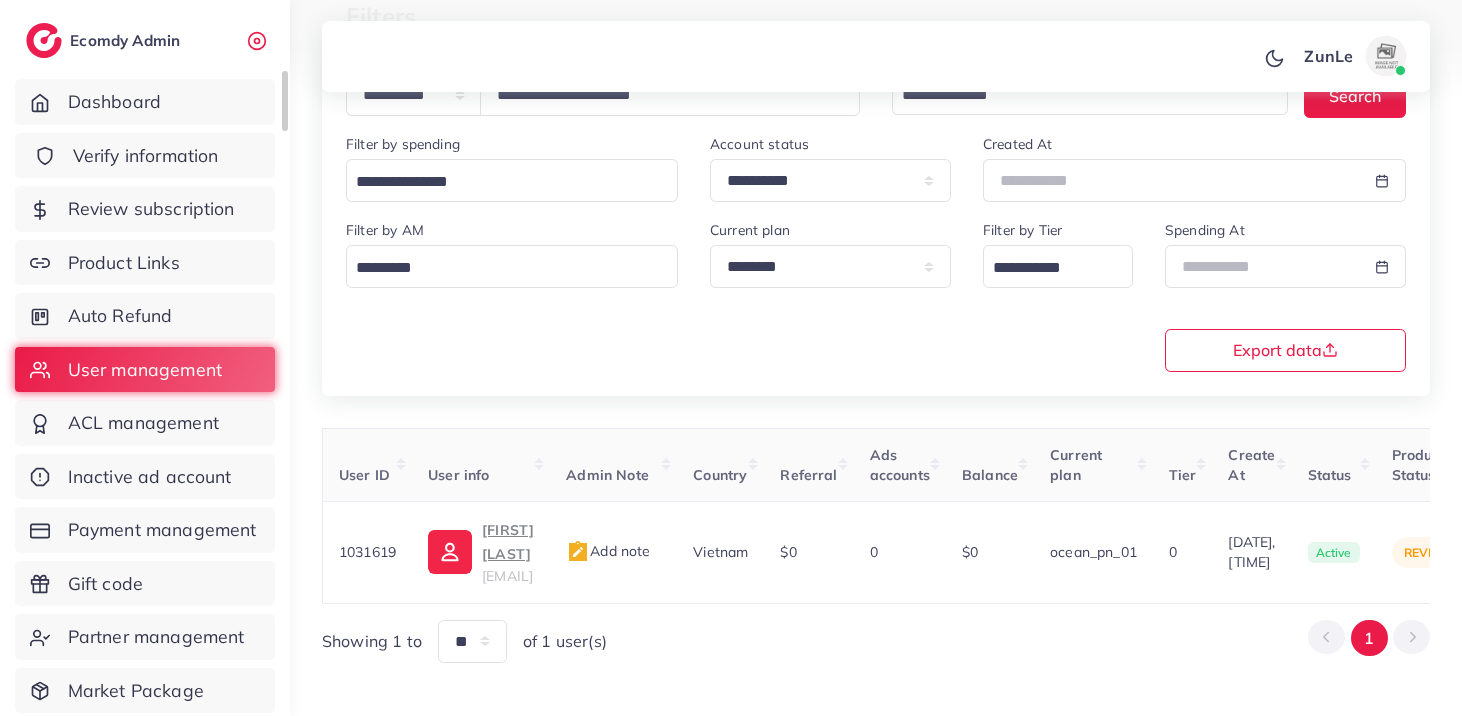 click on "Verify information" at bounding box center (145, 156) 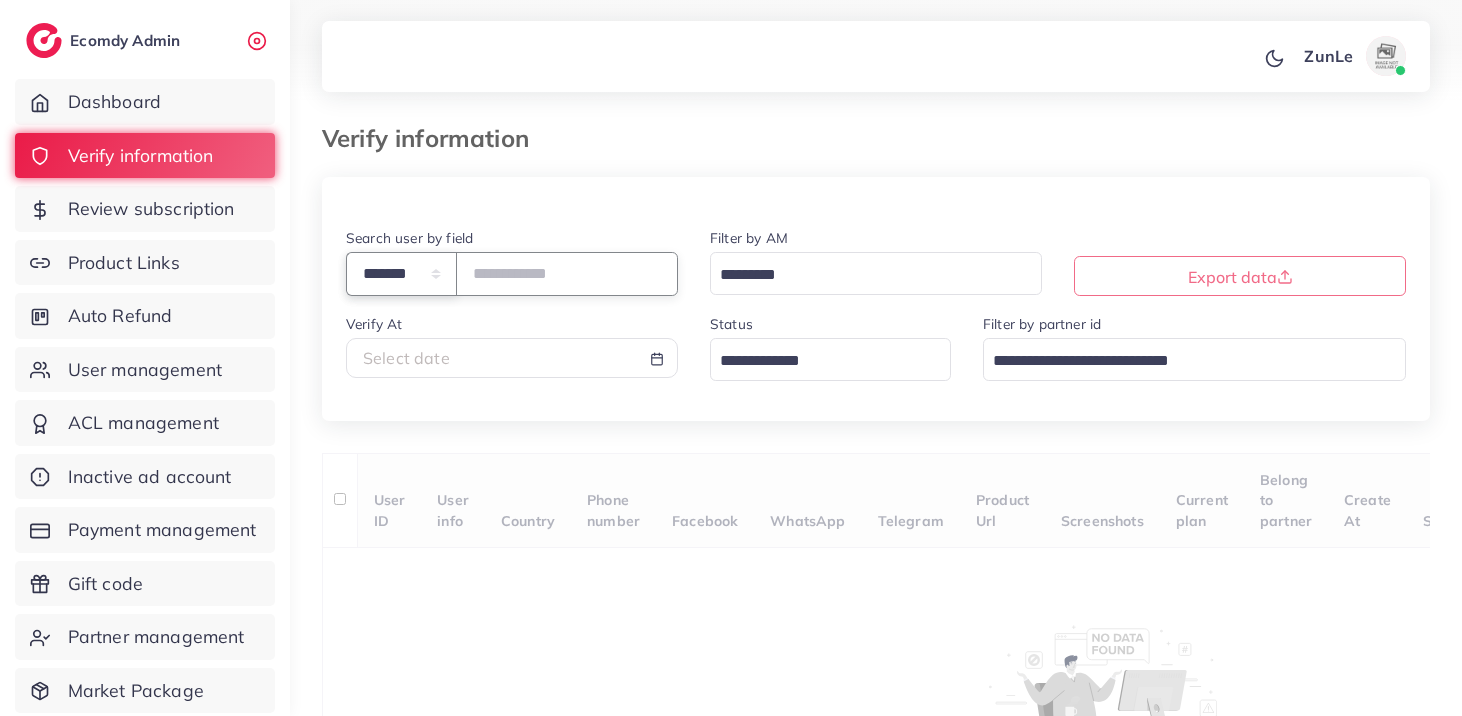 click on "**********" at bounding box center (401, 273) 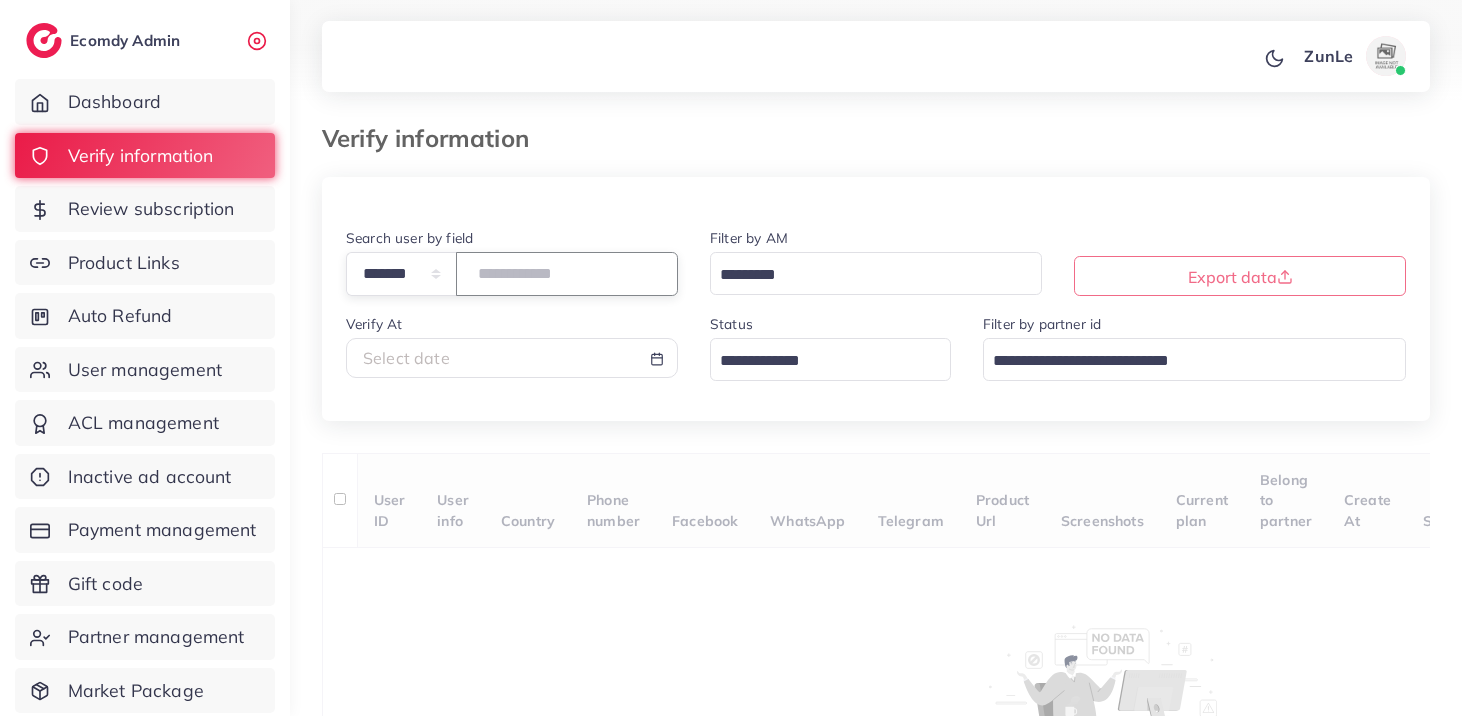 click at bounding box center [567, 273] 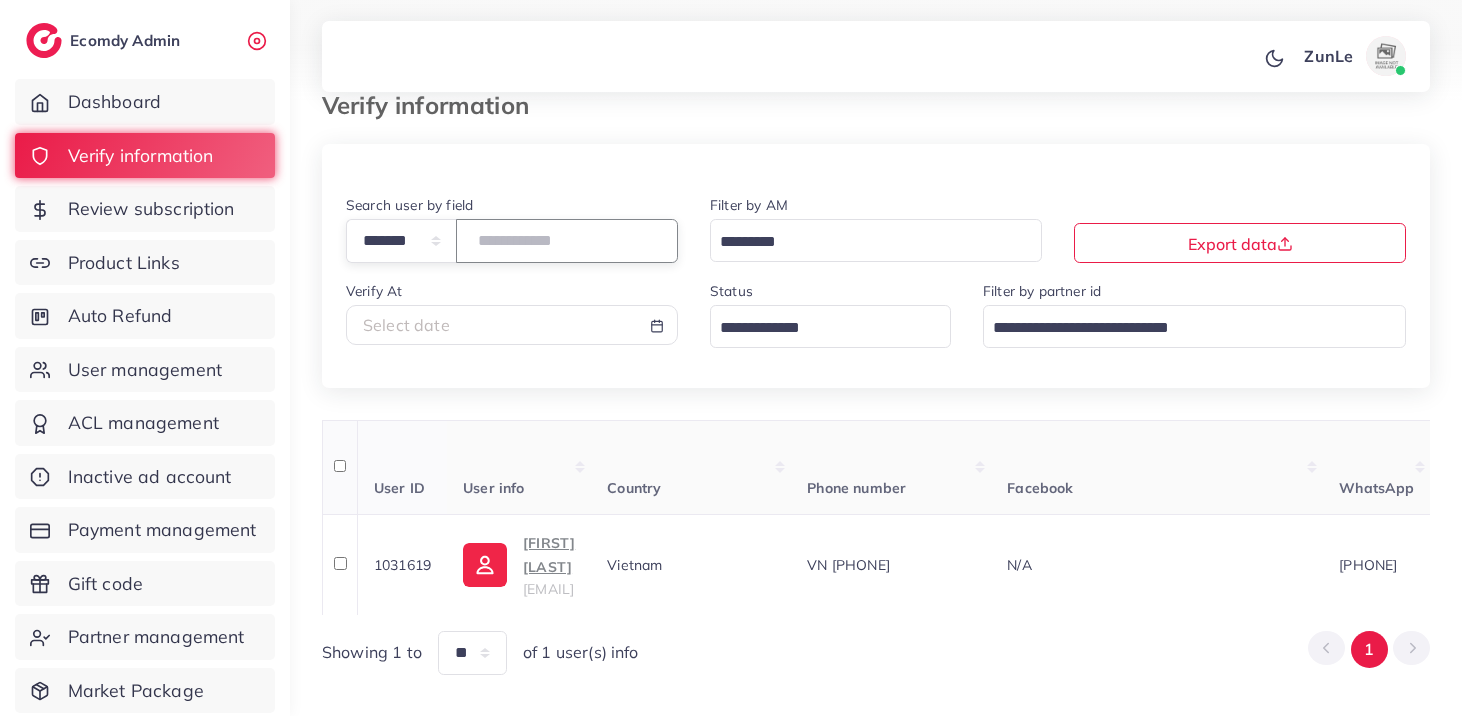 scroll, scrollTop: 78, scrollLeft: 0, axis: vertical 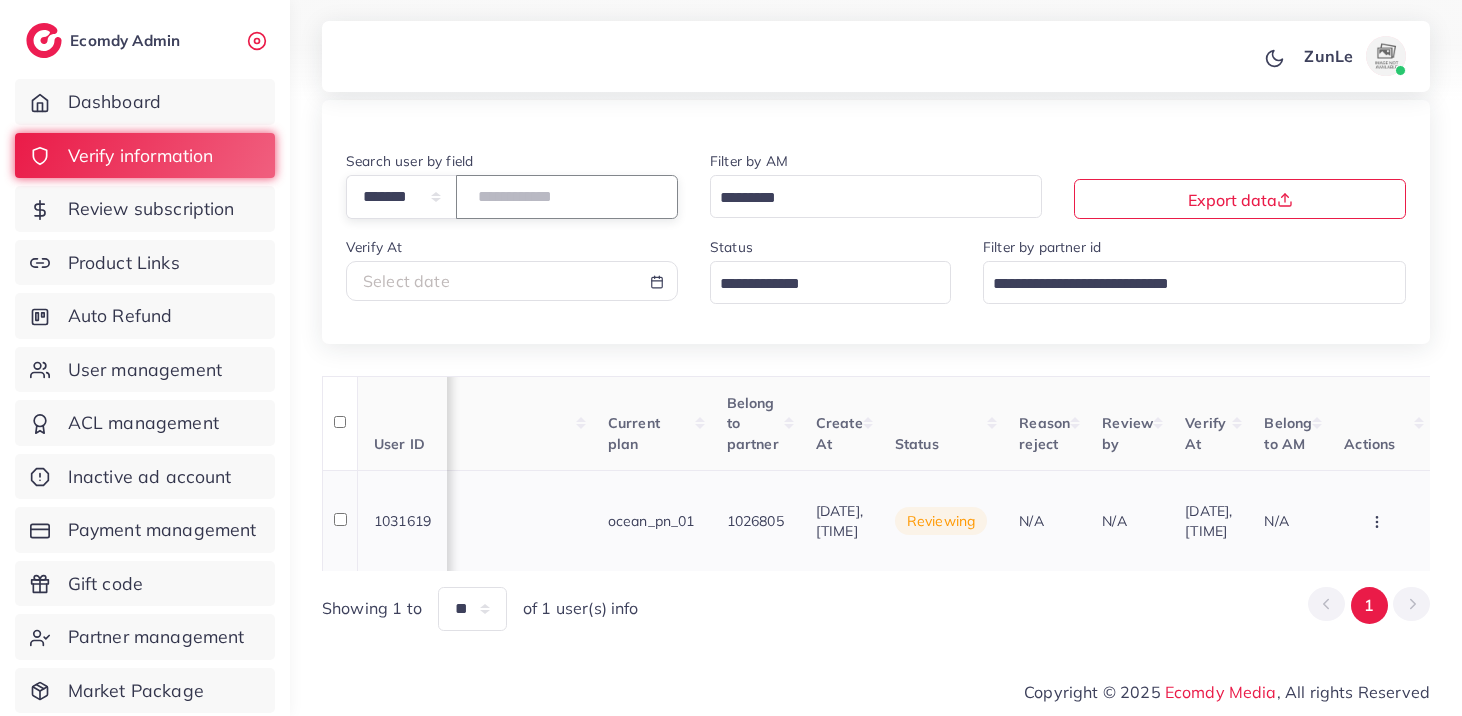click 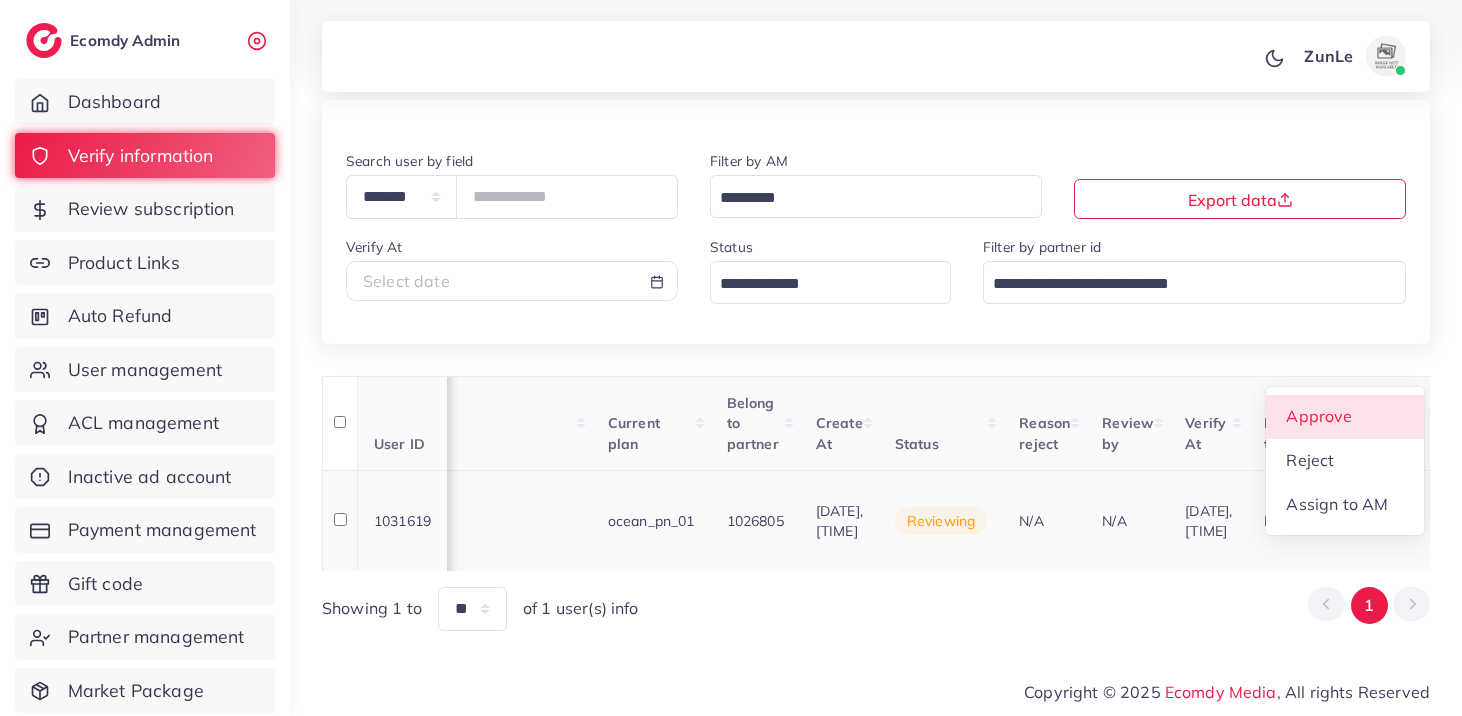 click on "Approve" at bounding box center (1345, 417) 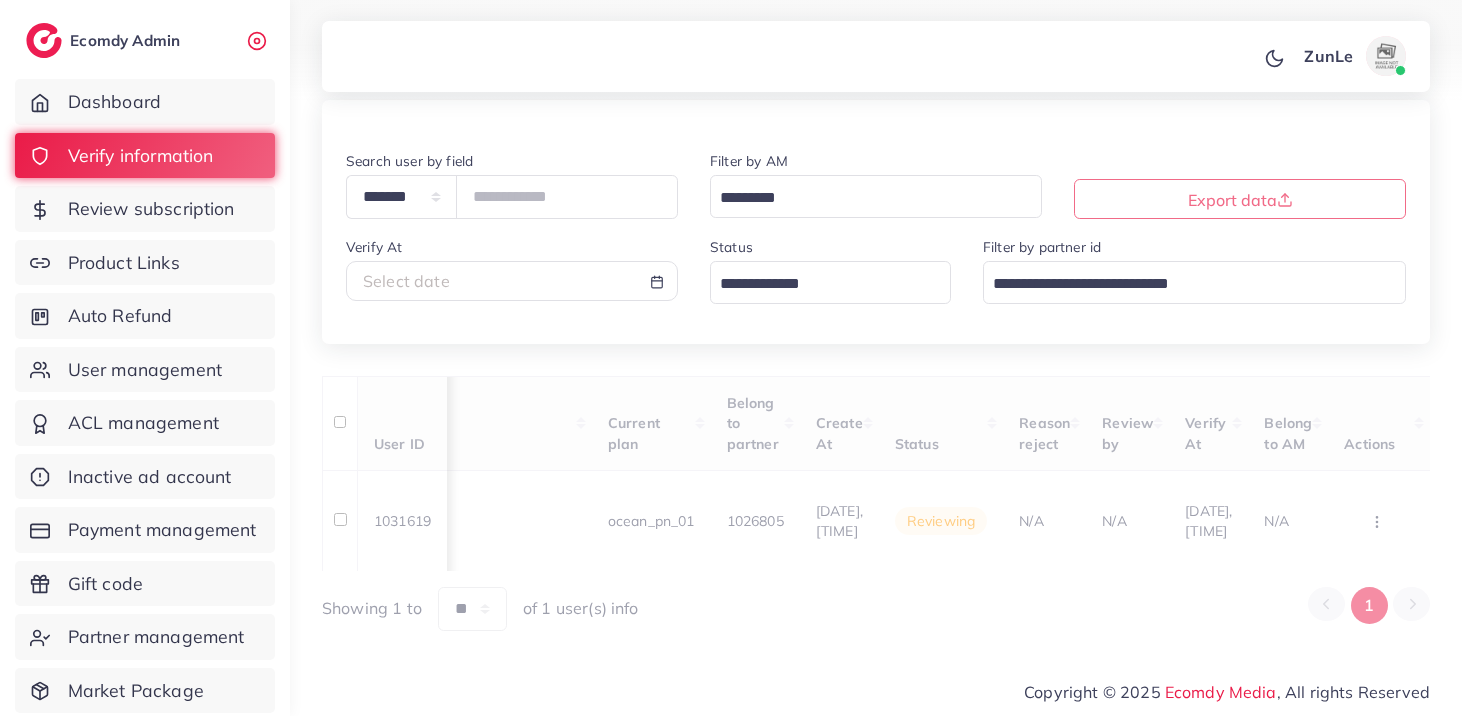 click on "User ID User info Country Phone number Facebook WhatsApp Telegram Product Url Screenshots Current plan Belong to partner Create At Status Reason reject Review by Verify At Belong to AM Actions            1031619   Thiều Phi Hùng  phihungth.97@gmail.com  Vietnam   VN +84943325979   N/A   +84943325979   N/A   tiki.vn   United States - reviewing   N/A   ocean_pn_01   1026805   06/08/2025, 11:37:21   reviewing   N/A  N/A 06/08/2025, 11:37:21   N/A  Approve Reject Assign to AM          Showing 1 to  ** ** ** ***  of 1 user(s) info  1" at bounding box center (876, 503) 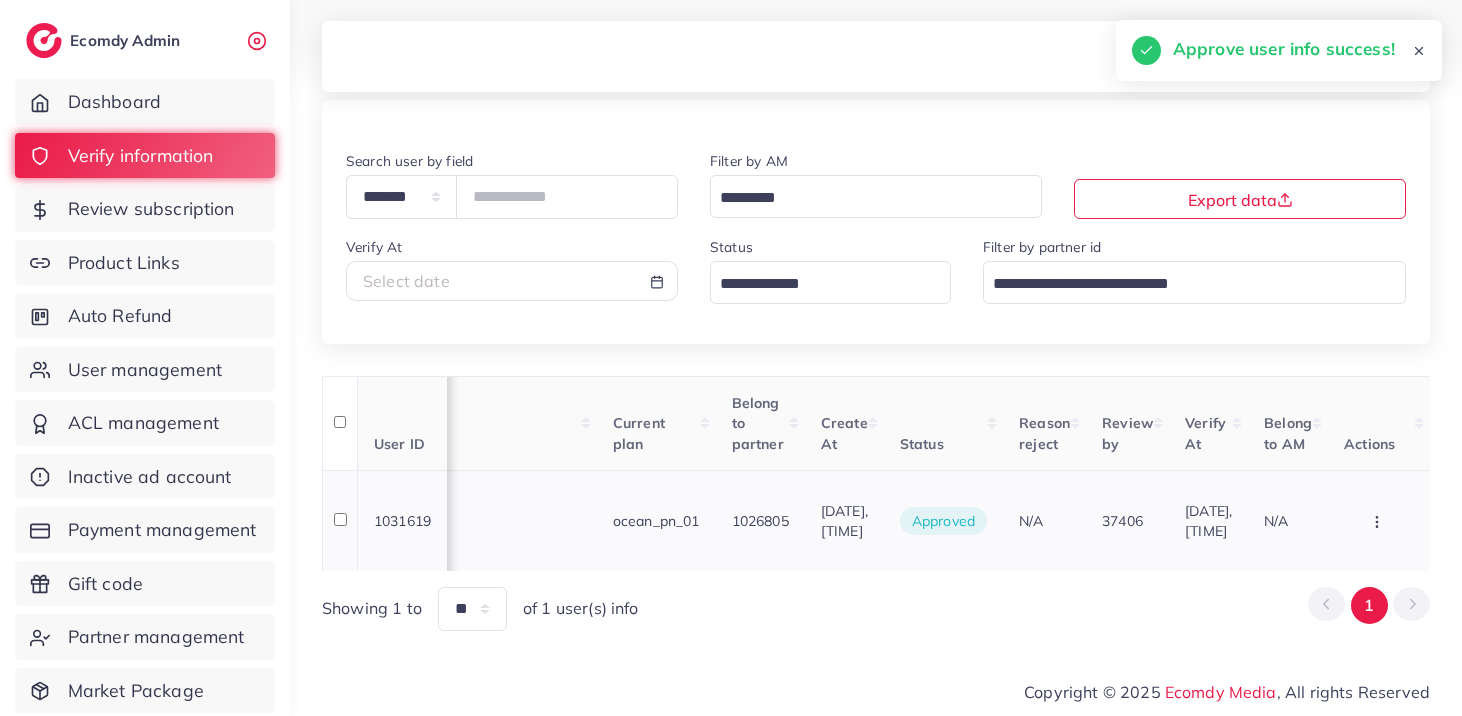 scroll, scrollTop: 0, scrollLeft: 1793, axis: horizontal 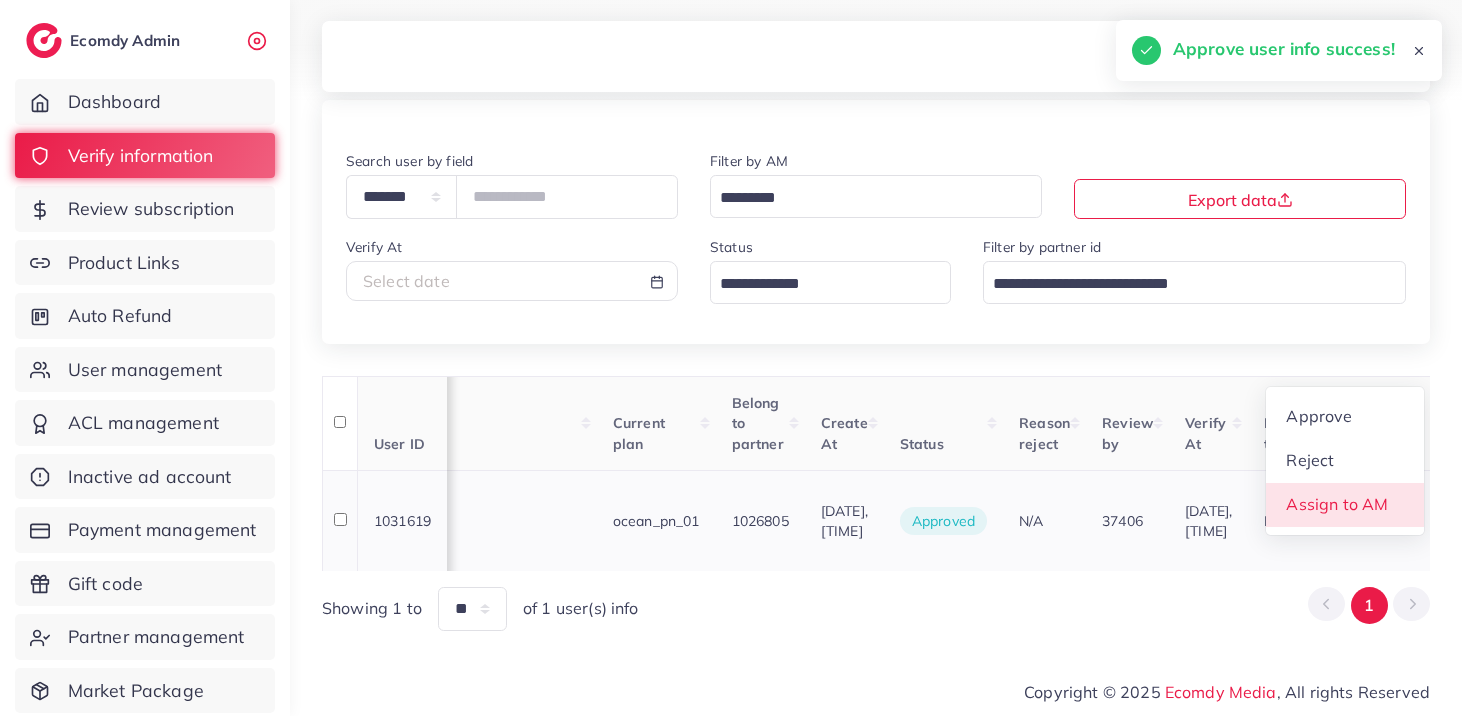 click on "Assign to AM" at bounding box center (1338, 504) 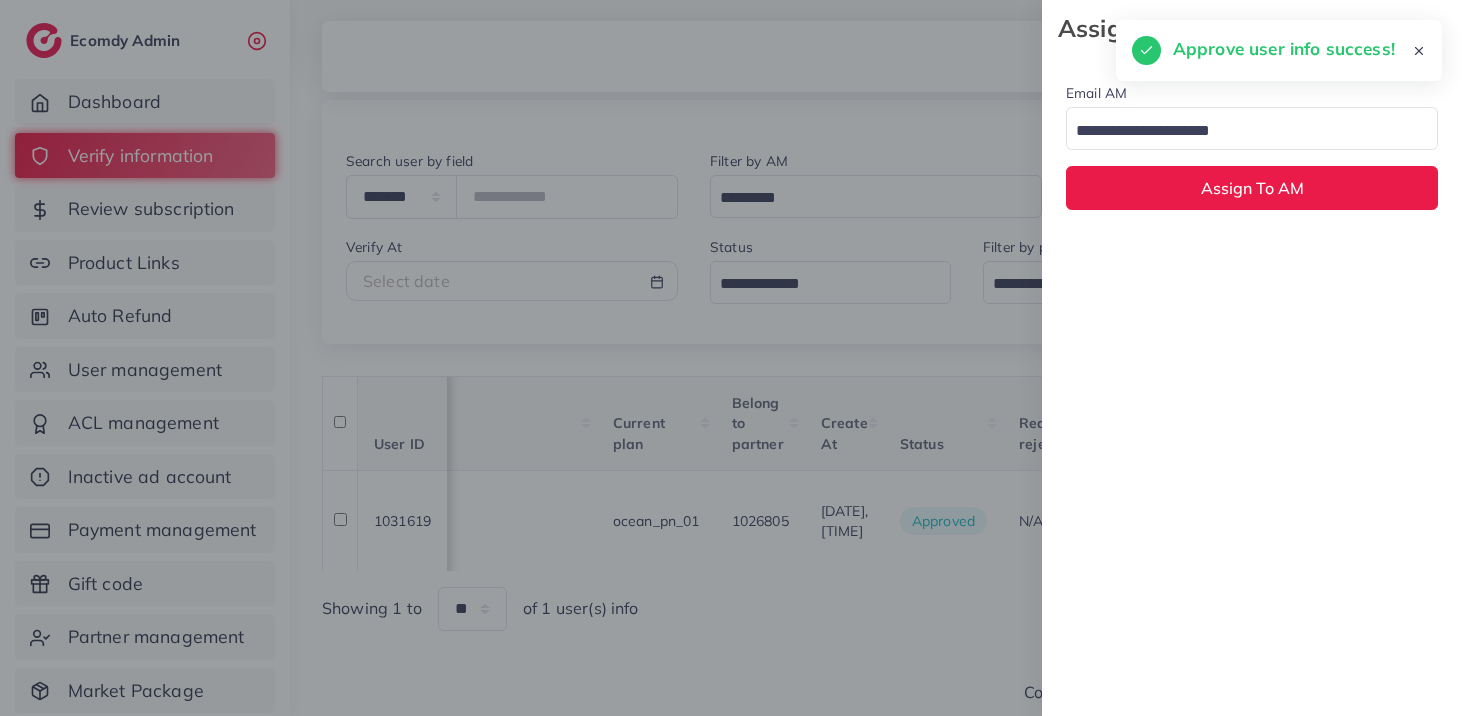 click at bounding box center [1240, 131] 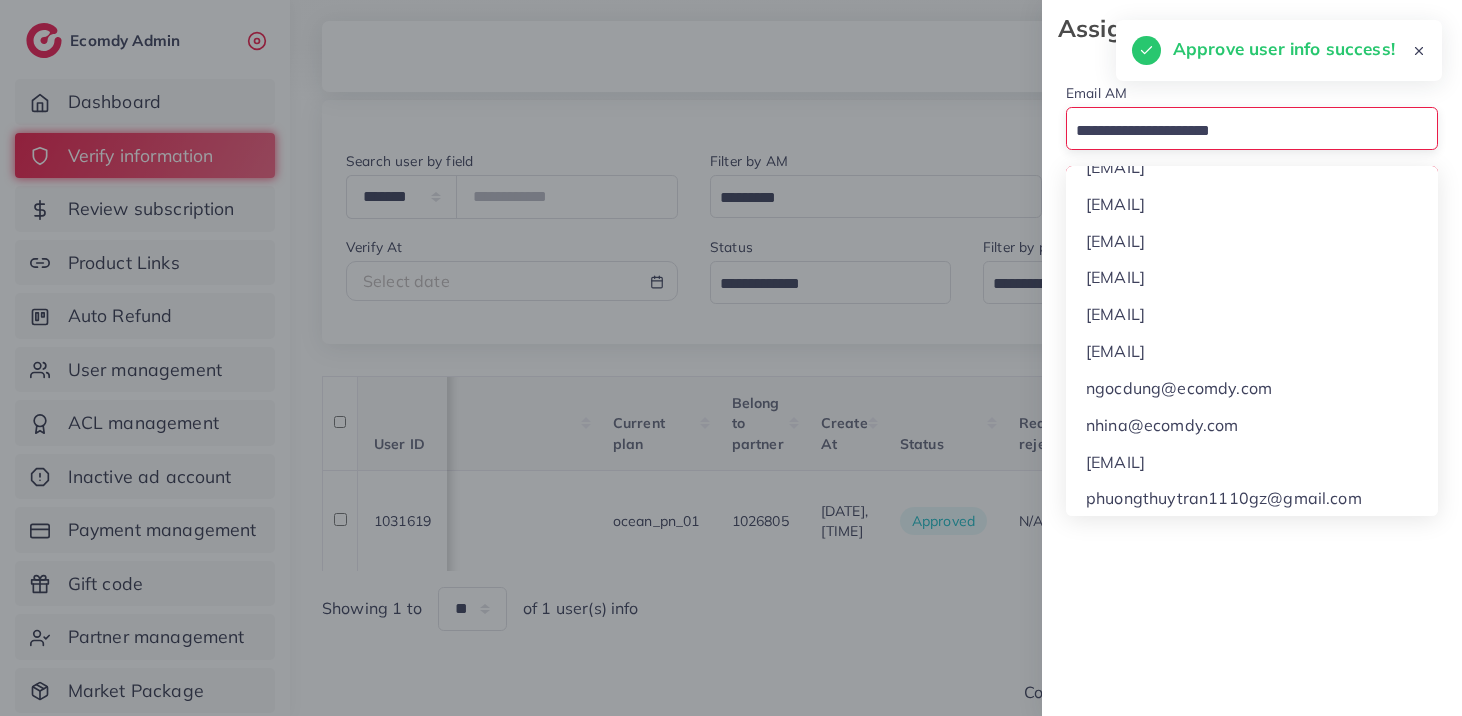 scroll, scrollTop: 534, scrollLeft: 0, axis: vertical 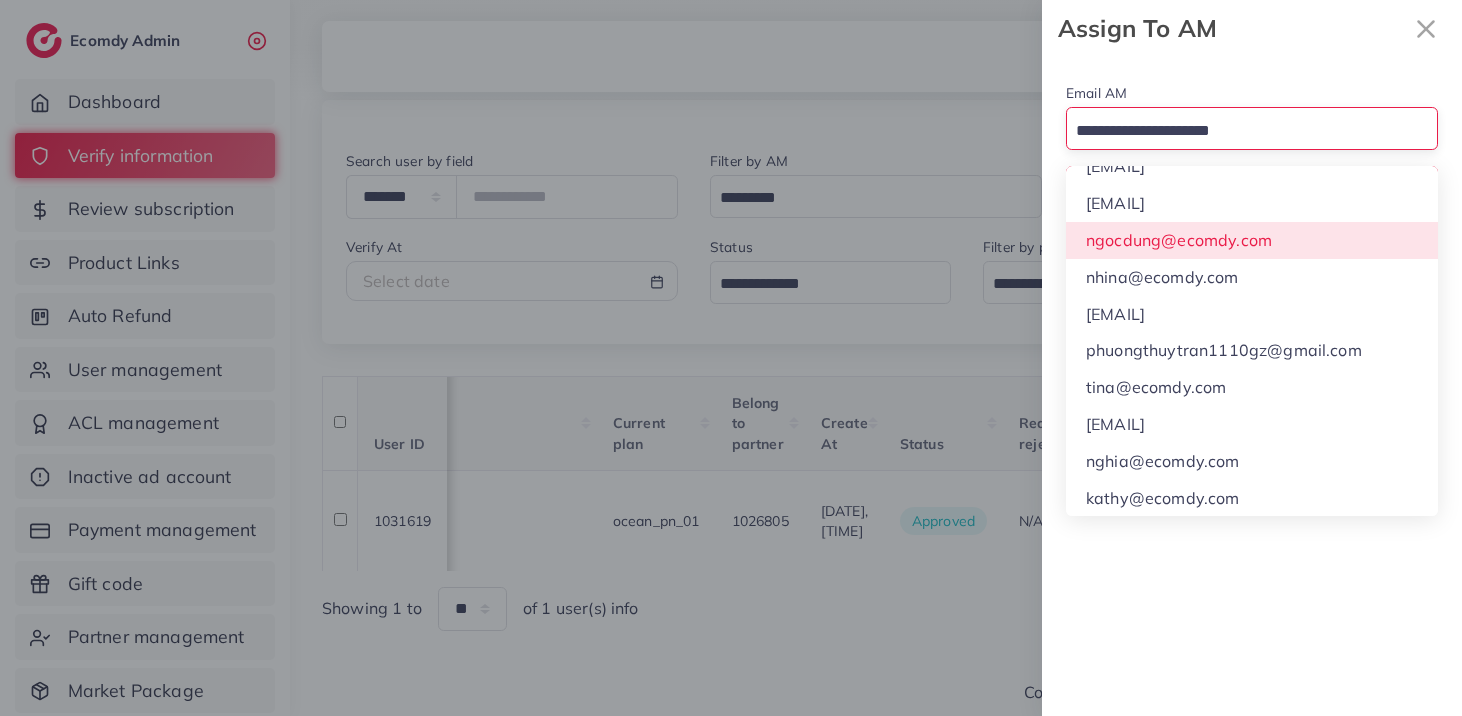 click on "Email AM            Loading...
None
phuong.ly@ecomdy.com
quynh.phan@ecomdy.com
huong.tran@ecomdy.com
tien.luong@ecomdy.com
reza@ecomdy.com
khang.nguyen@ecomdy.com
ibom711@gmail.com
phuong.pham@ecomdy.com
trinh.trinh@ecomdy.com
finnie.do@ecomdy.com
thao.tran@ecomdy.com
nguyen.ho@ecomdy.com
dung.dang@ecomdy.com
vi.ngo@ecomdy.com
vi.nguyen@ecomdy.com
ngocdung@ecomdy.com
nhina@ecomdy.com
quang.truong@ecomdy.com
phuongthuytran1110gz@gmail.com
tina@ecomdy.com
an@ecomdy.com
nghia@ecomdy.com
kathy@ecomdy.com
Assign To AM" at bounding box center (1252, 386) 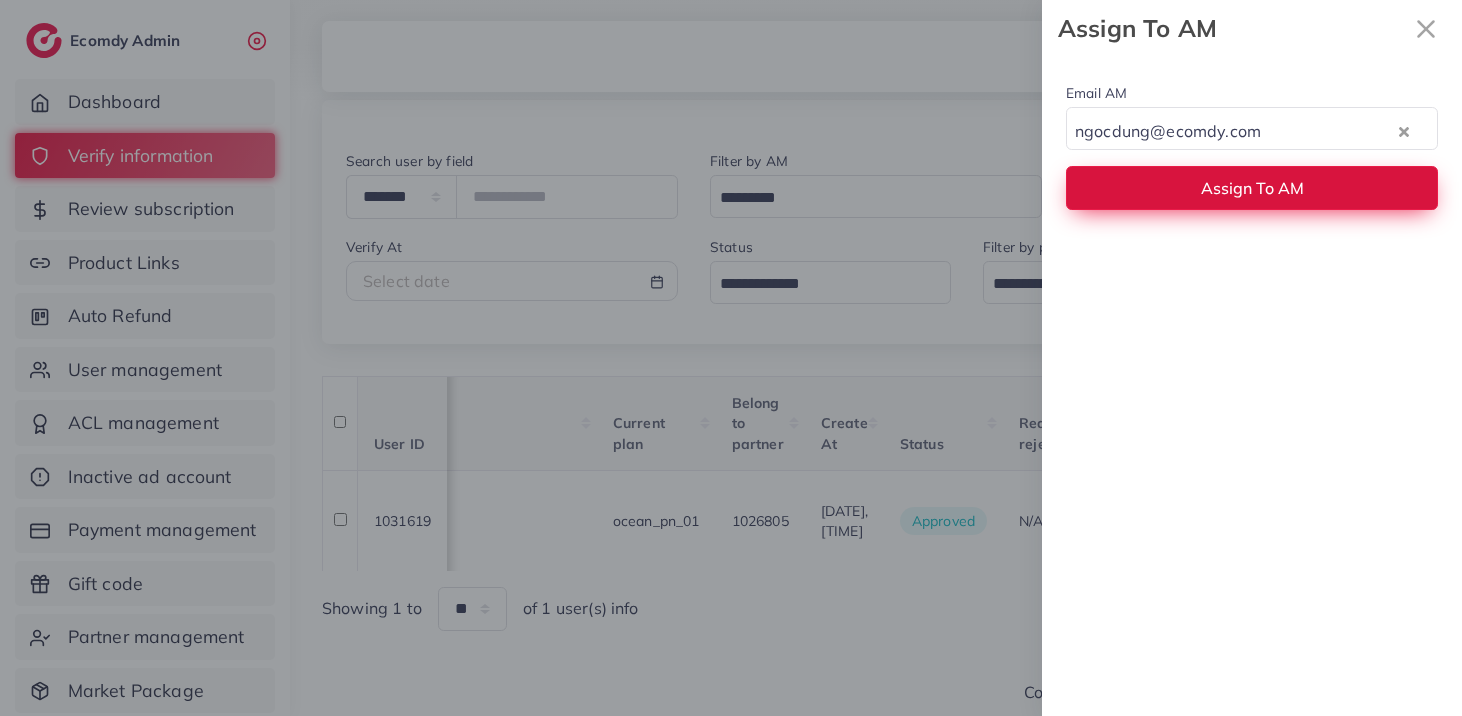 click on "Assign To AM" at bounding box center (1252, 187) 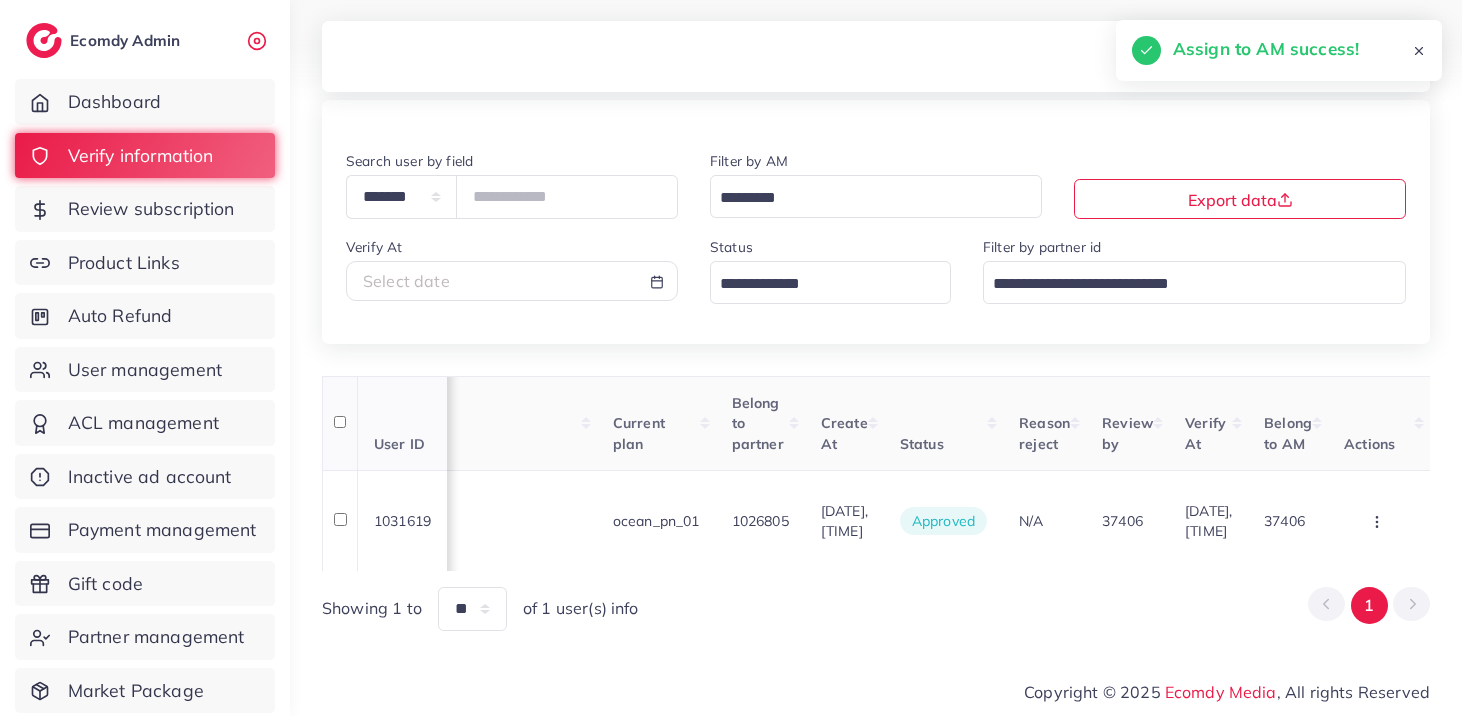 scroll, scrollTop: 77, scrollLeft: 0, axis: vertical 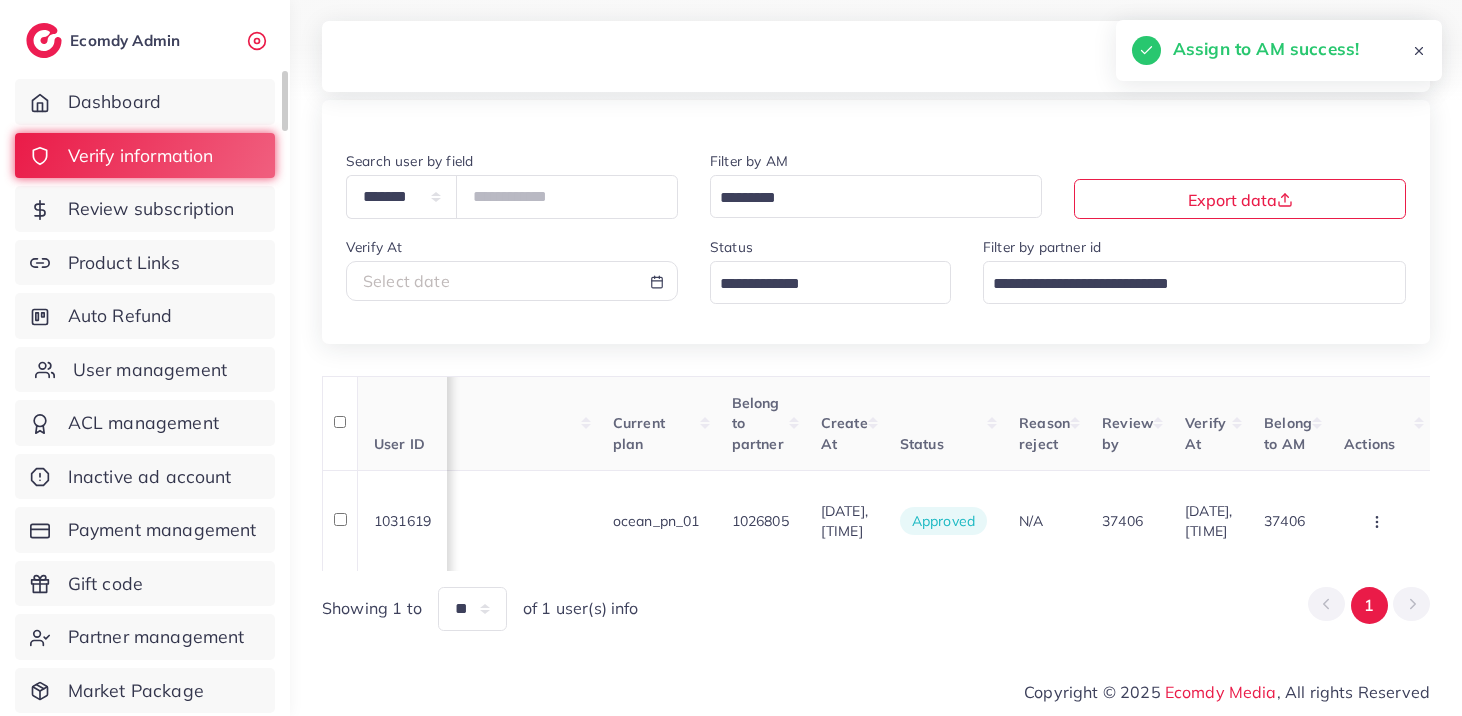 click on "User management" at bounding box center [150, 370] 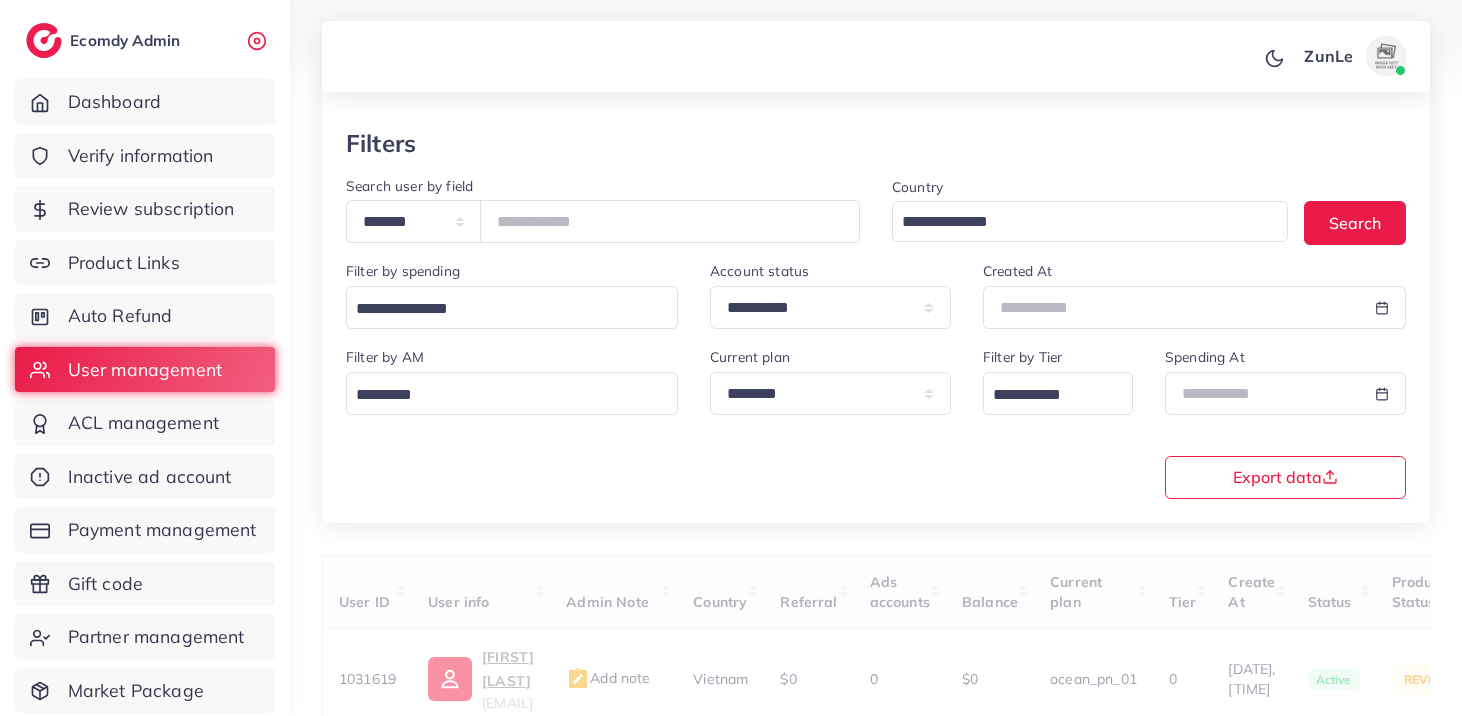 scroll, scrollTop: 94, scrollLeft: 0, axis: vertical 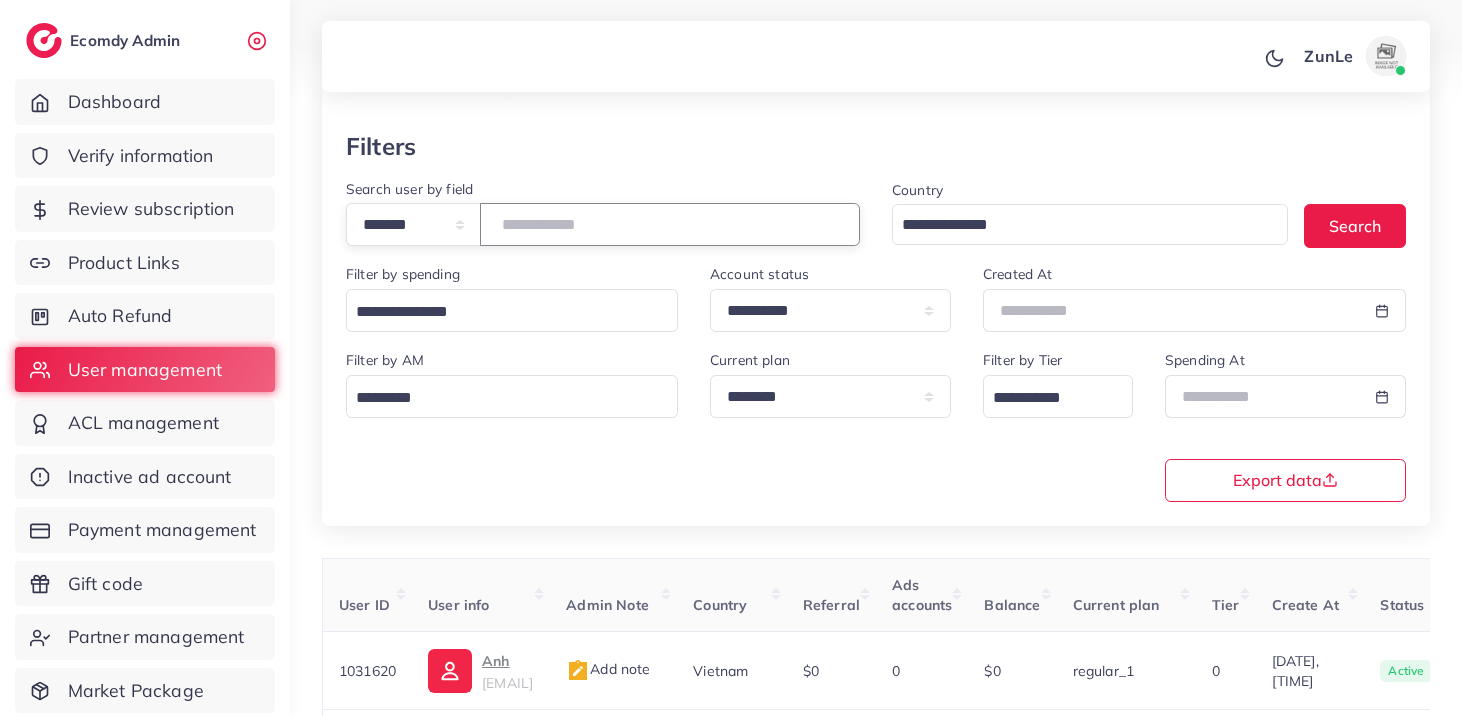 click at bounding box center [670, 224] 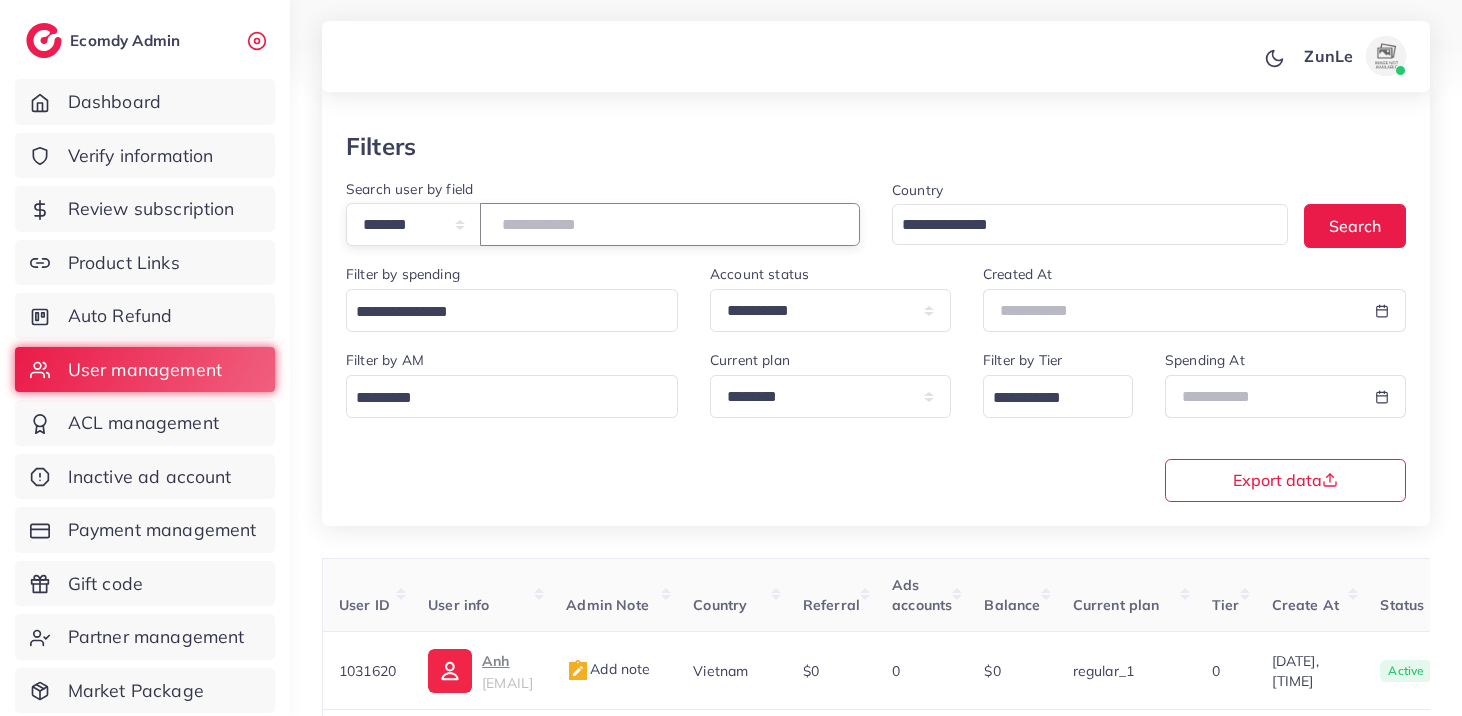 type on "*****" 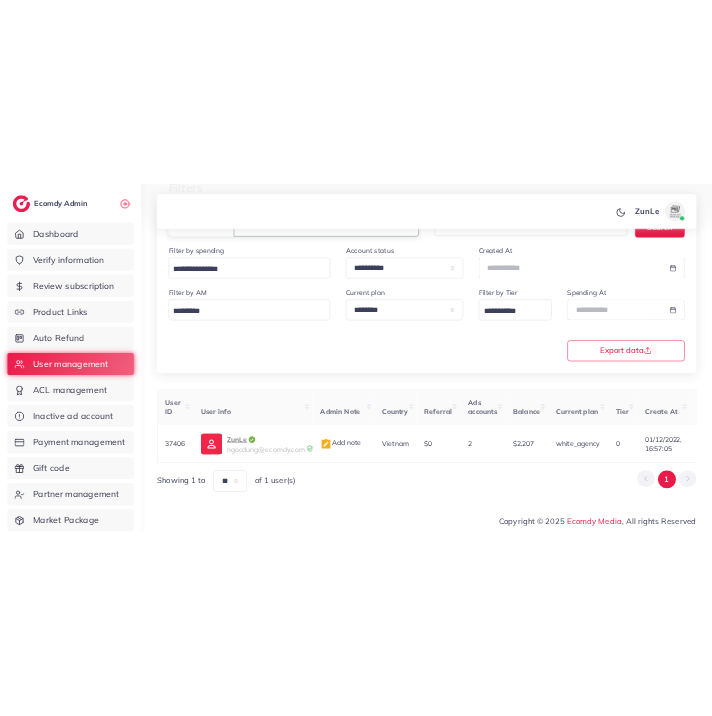 scroll, scrollTop: 243, scrollLeft: 0, axis: vertical 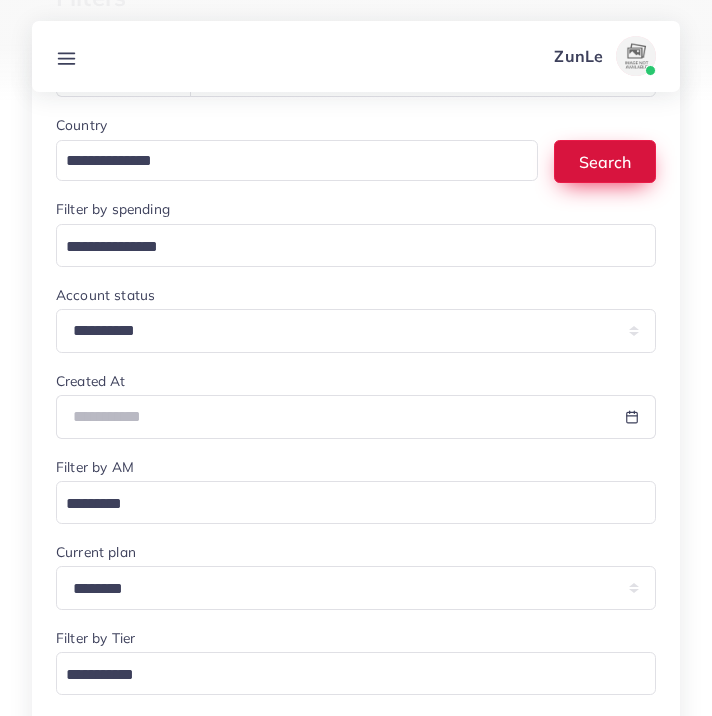 click on "Search" at bounding box center [605, 161] 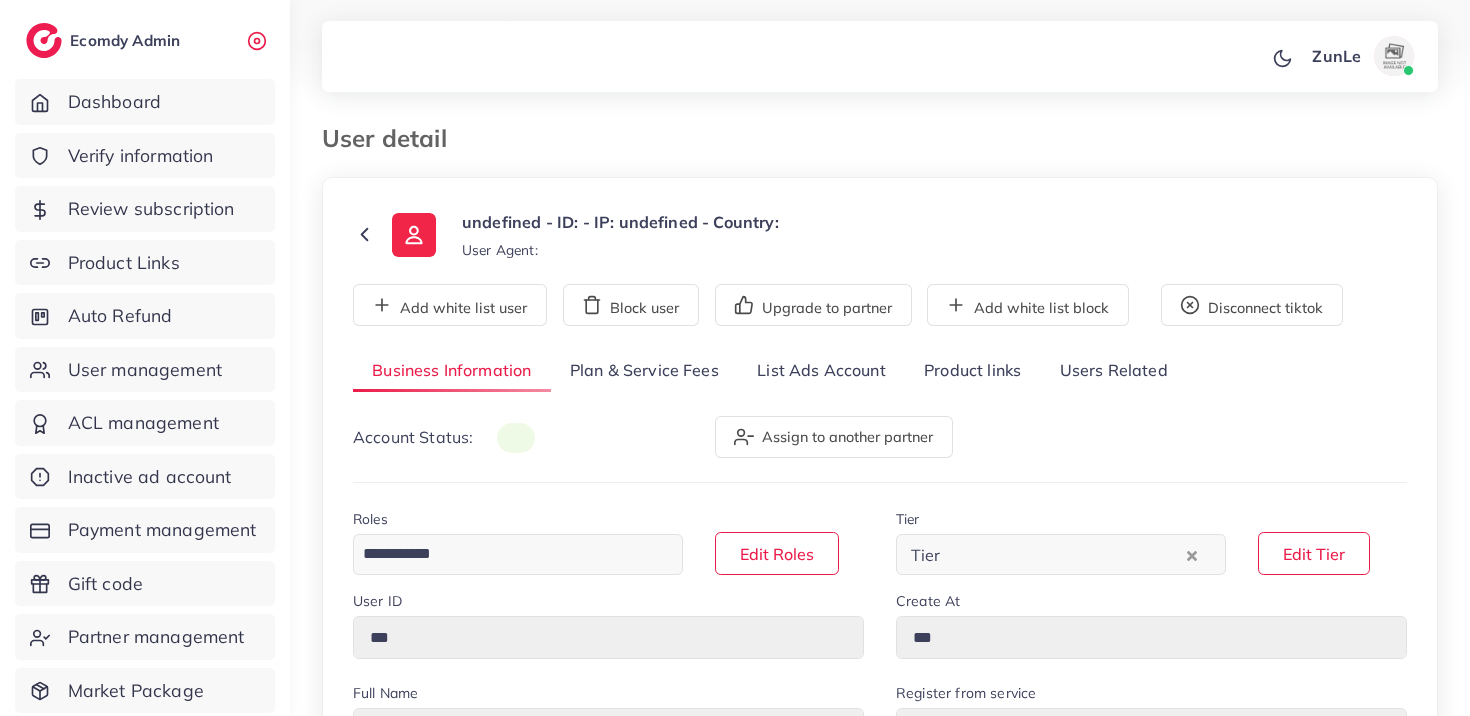scroll, scrollTop: 0, scrollLeft: 0, axis: both 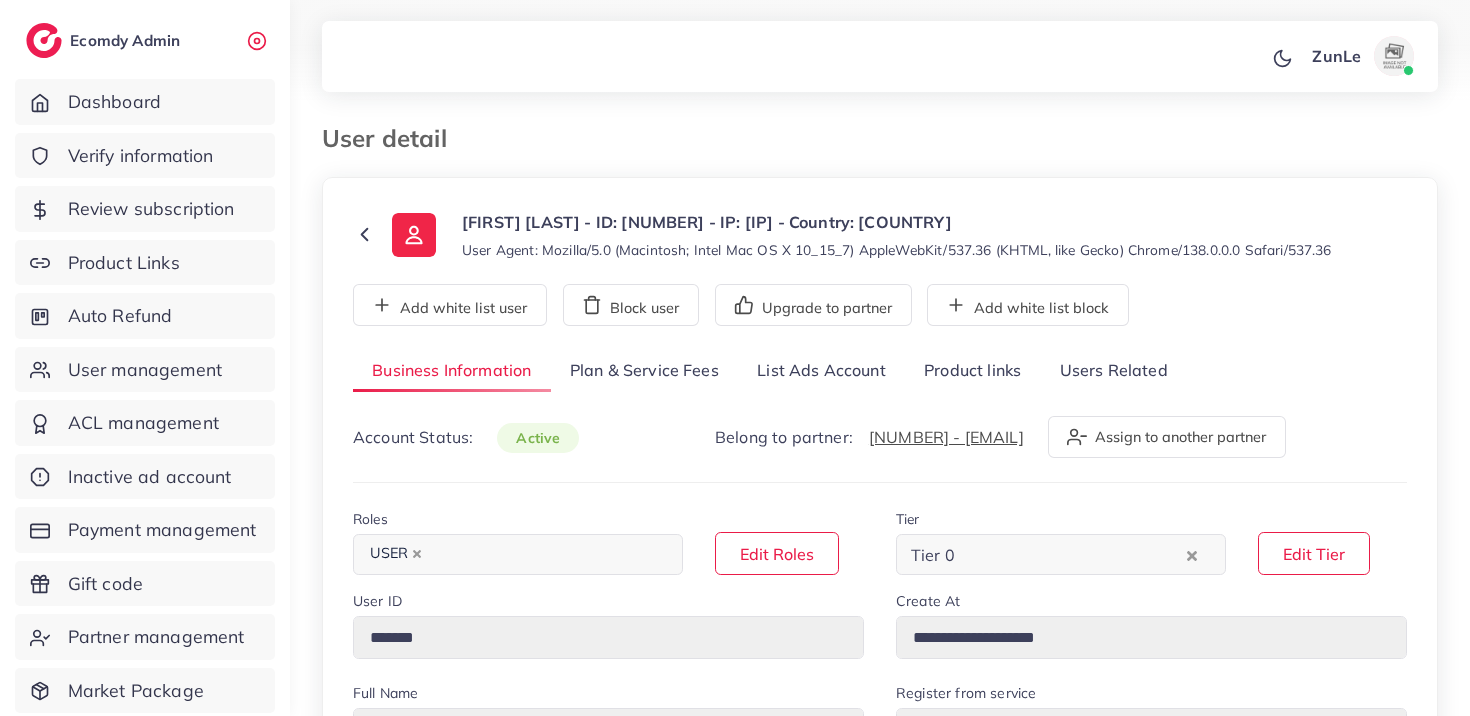 select on "*******" 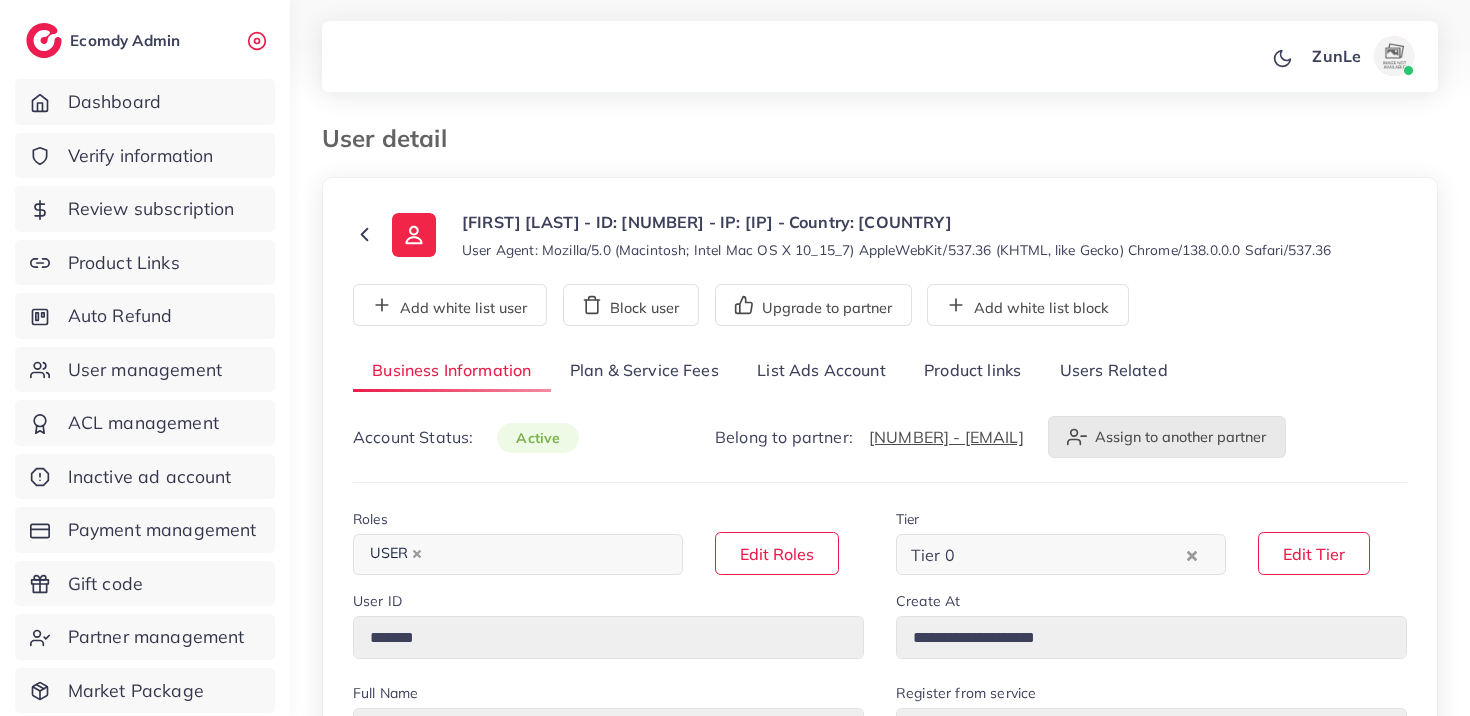 click on "Assign to another partner" at bounding box center [1167, 437] 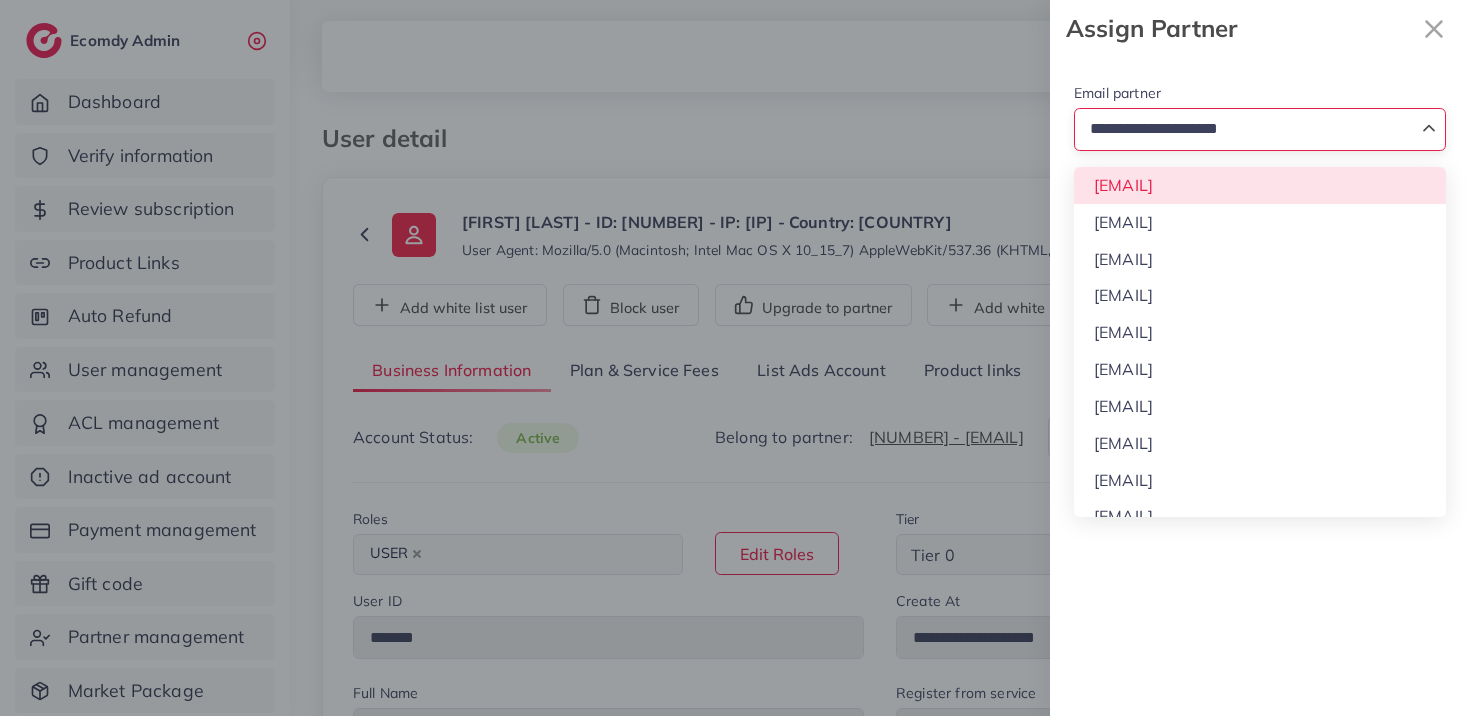 click at bounding box center [1248, 129] 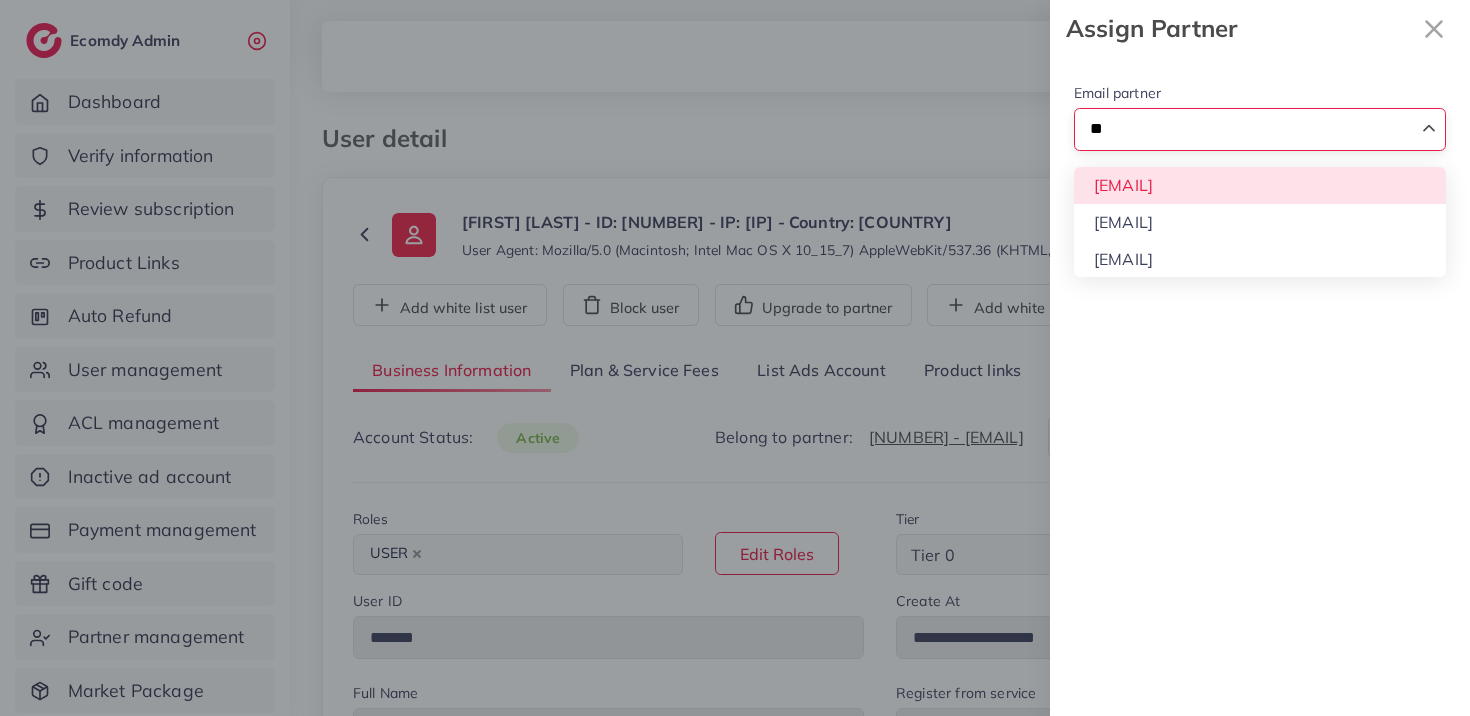 type on "**" 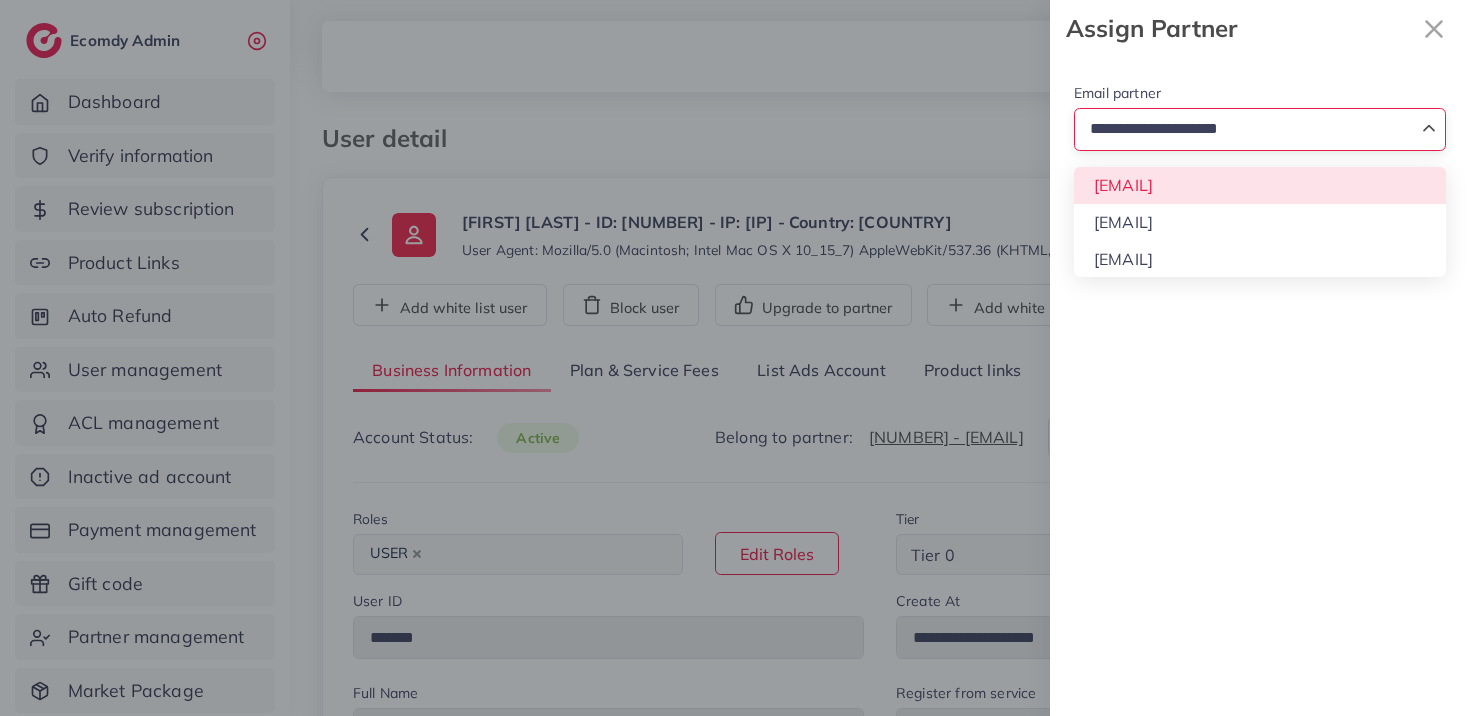 click on "Email partner            Loading...
[EMAIL]
[EMAIL]
[EMAIL]
Assign" at bounding box center (1260, 149) 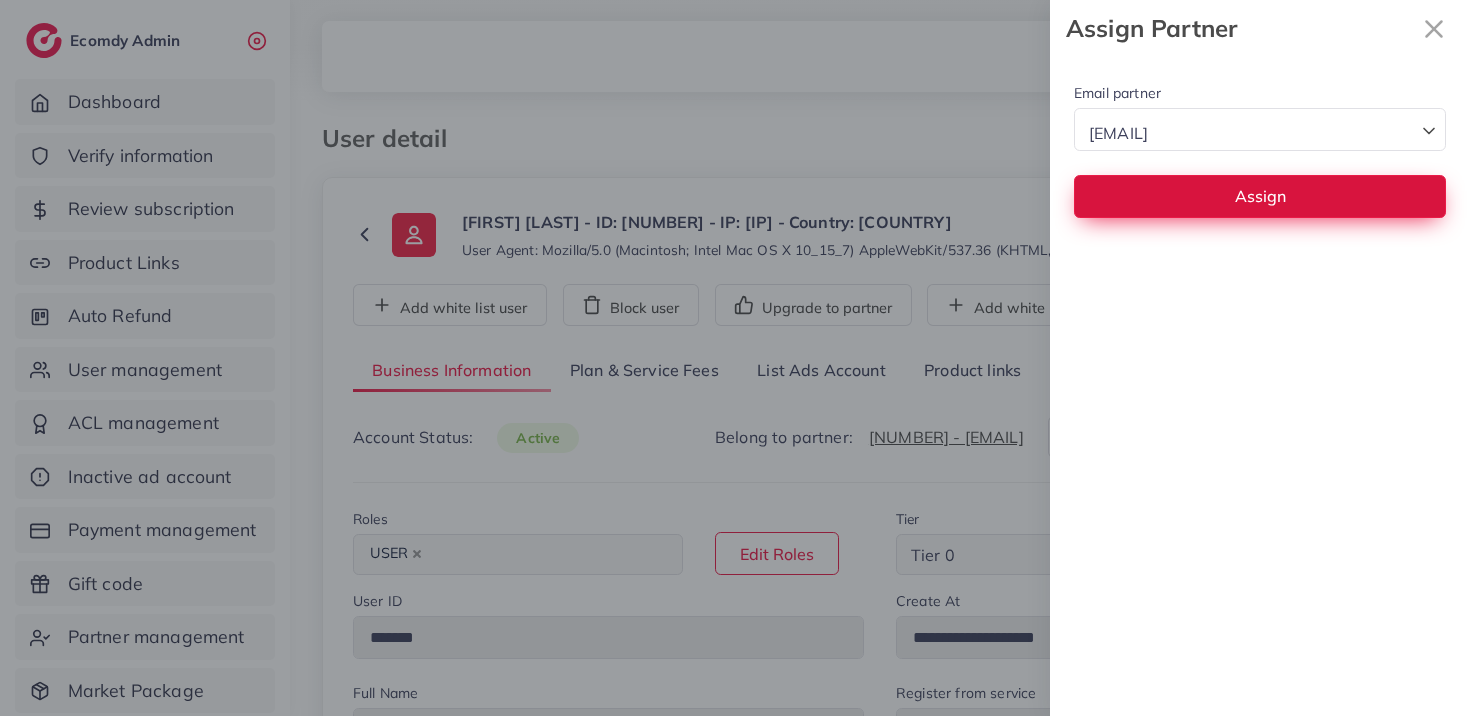 click on "Assign" at bounding box center [1260, 196] 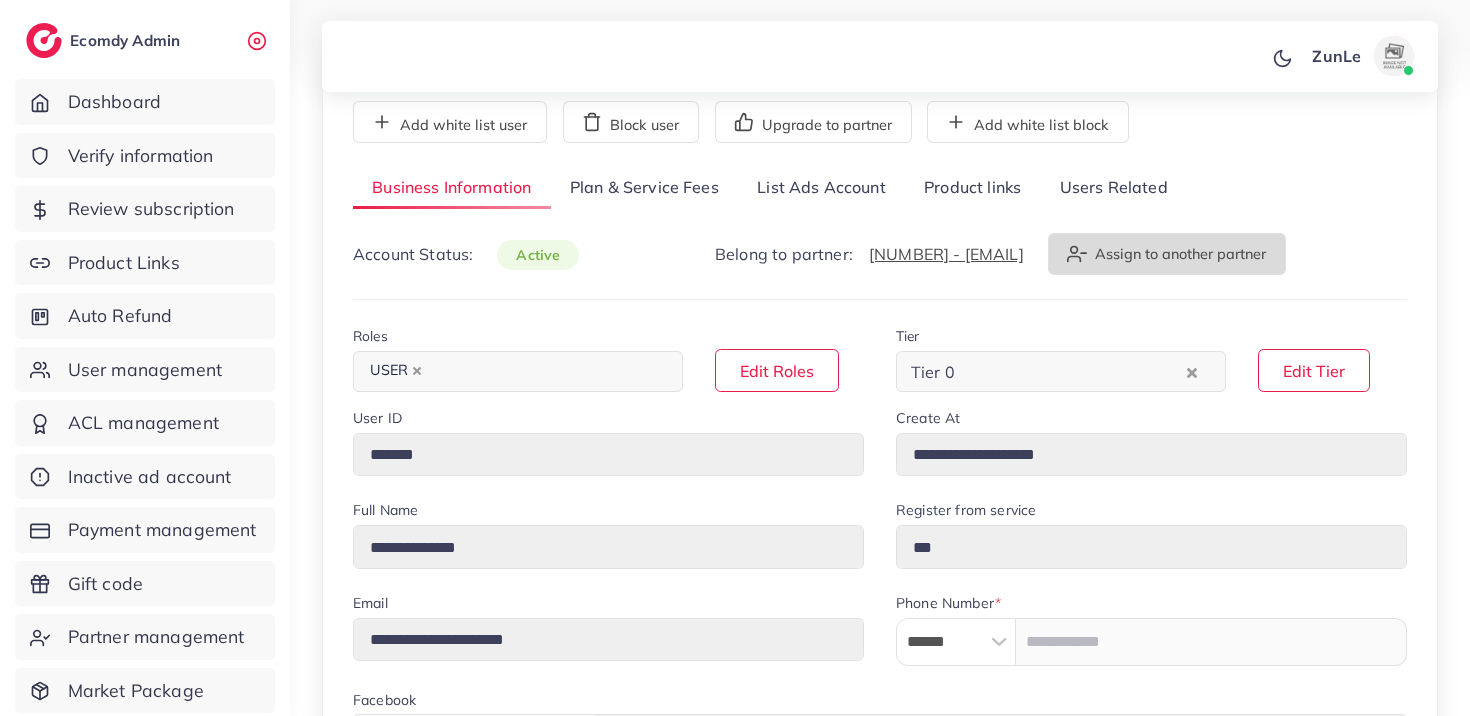 scroll, scrollTop: 214, scrollLeft: 0, axis: vertical 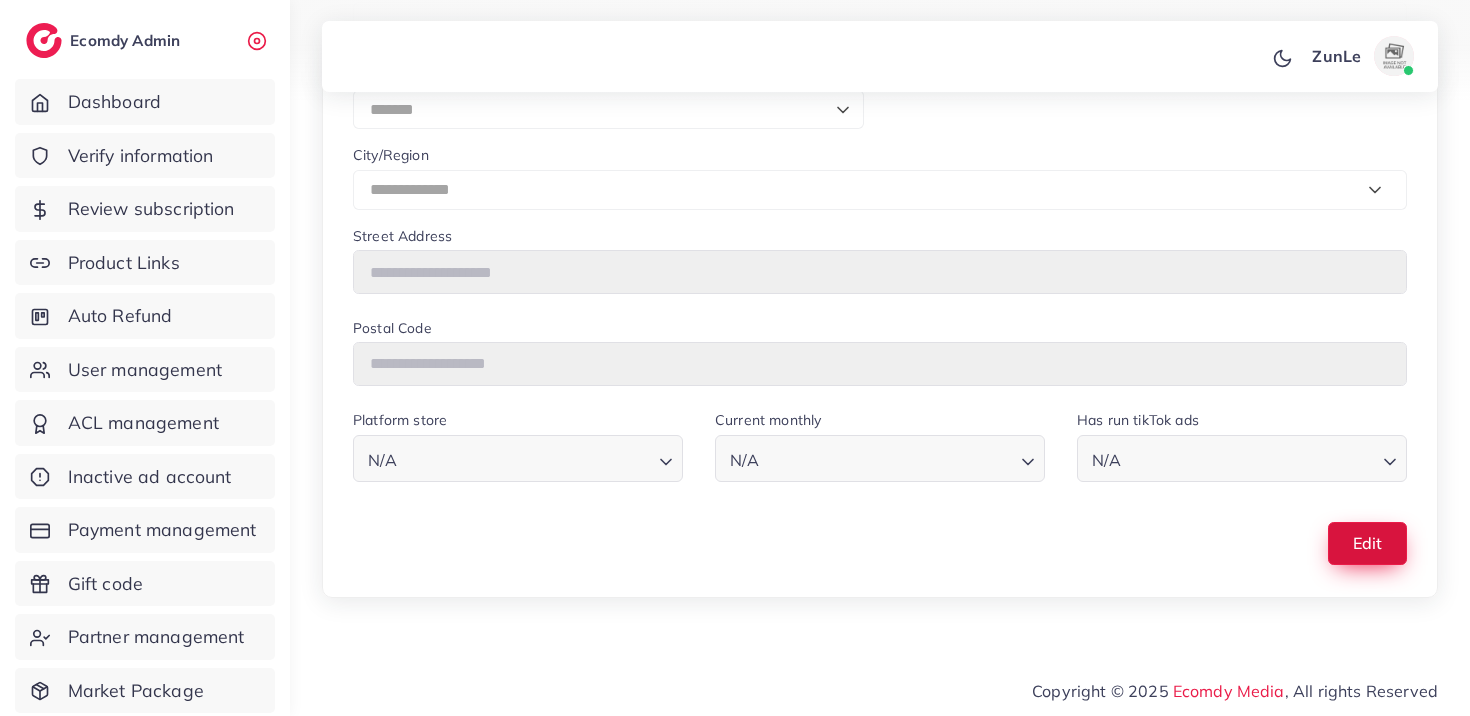 click on "Edit" at bounding box center [1367, 543] 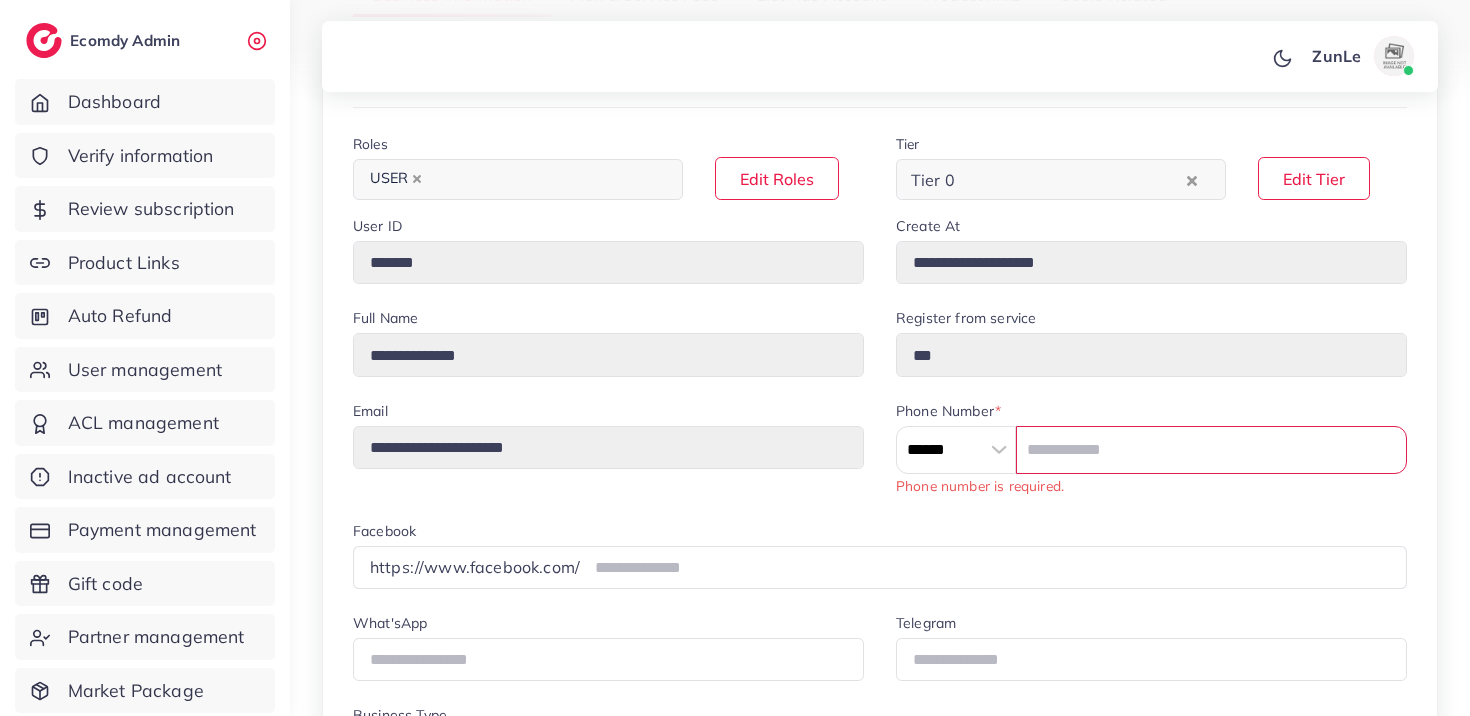 scroll, scrollTop: 389, scrollLeft: 0, axis: vertical 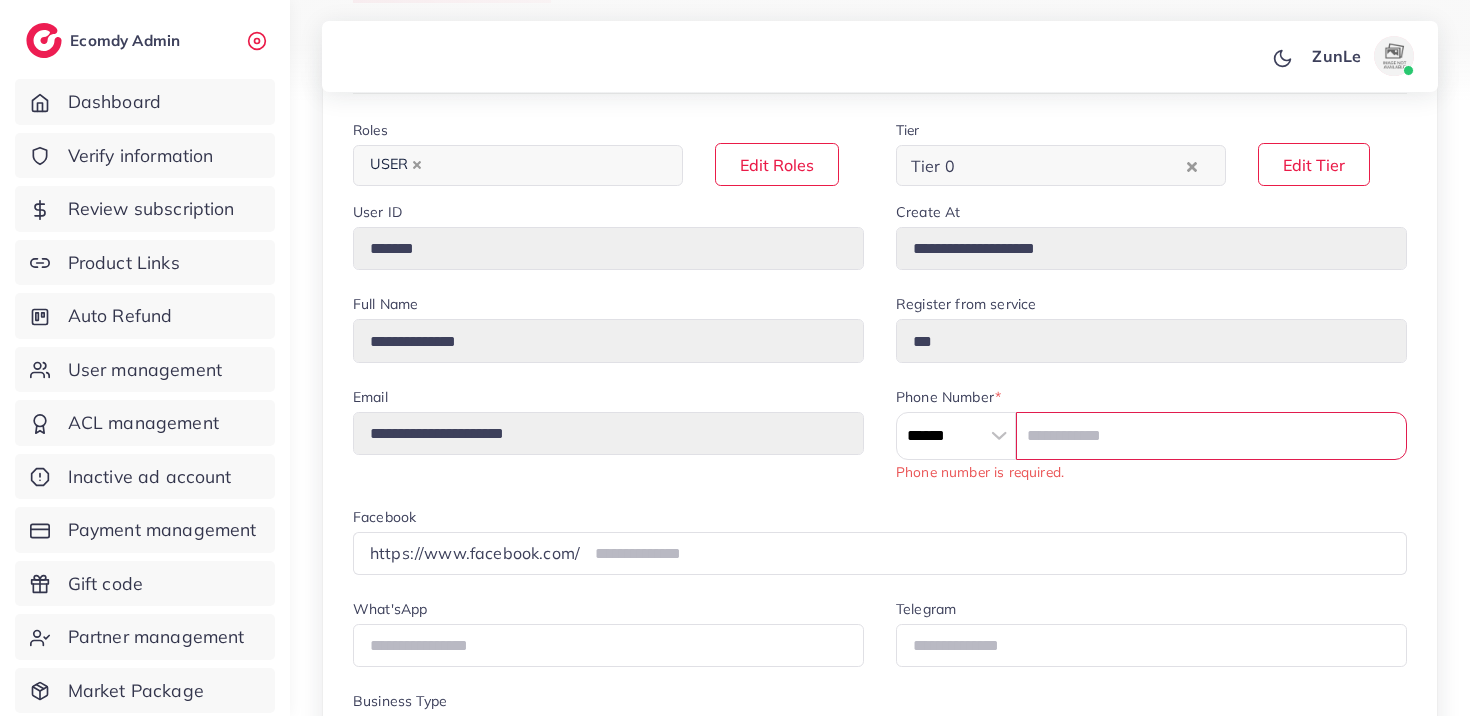 click on "Facebook" at bounding box center (880, 519) 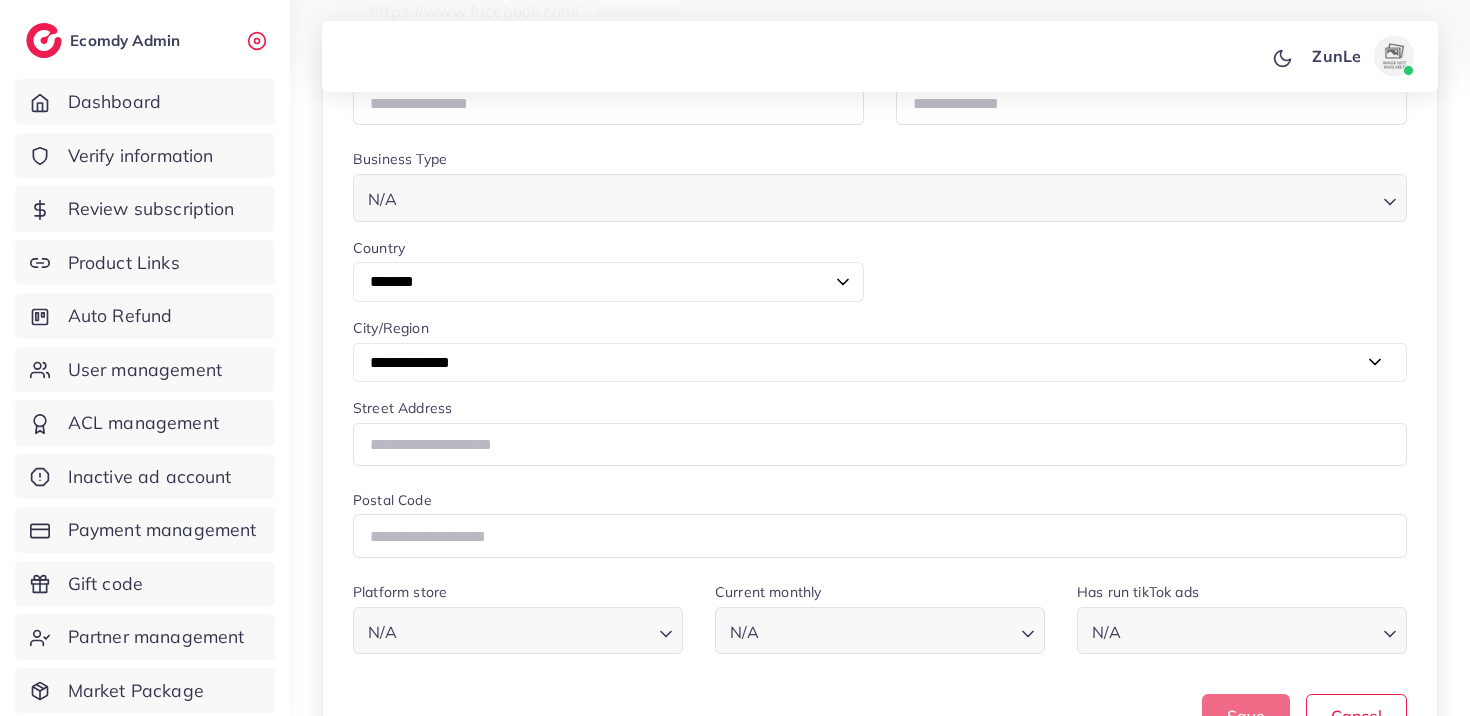 scroll, scrollTop: 955, scrollLeft: 0, axis: vertical 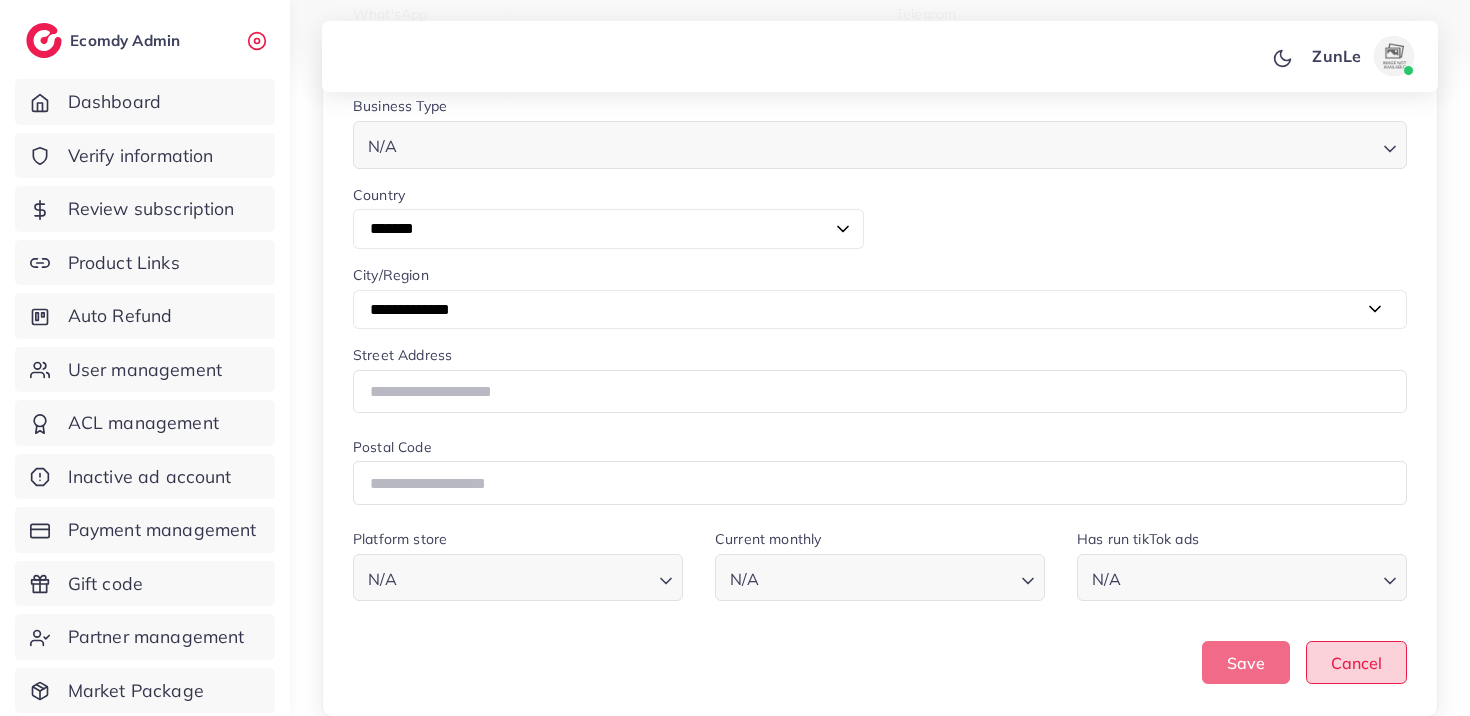 click on "Cancel" at bounding box center (1356, 662) 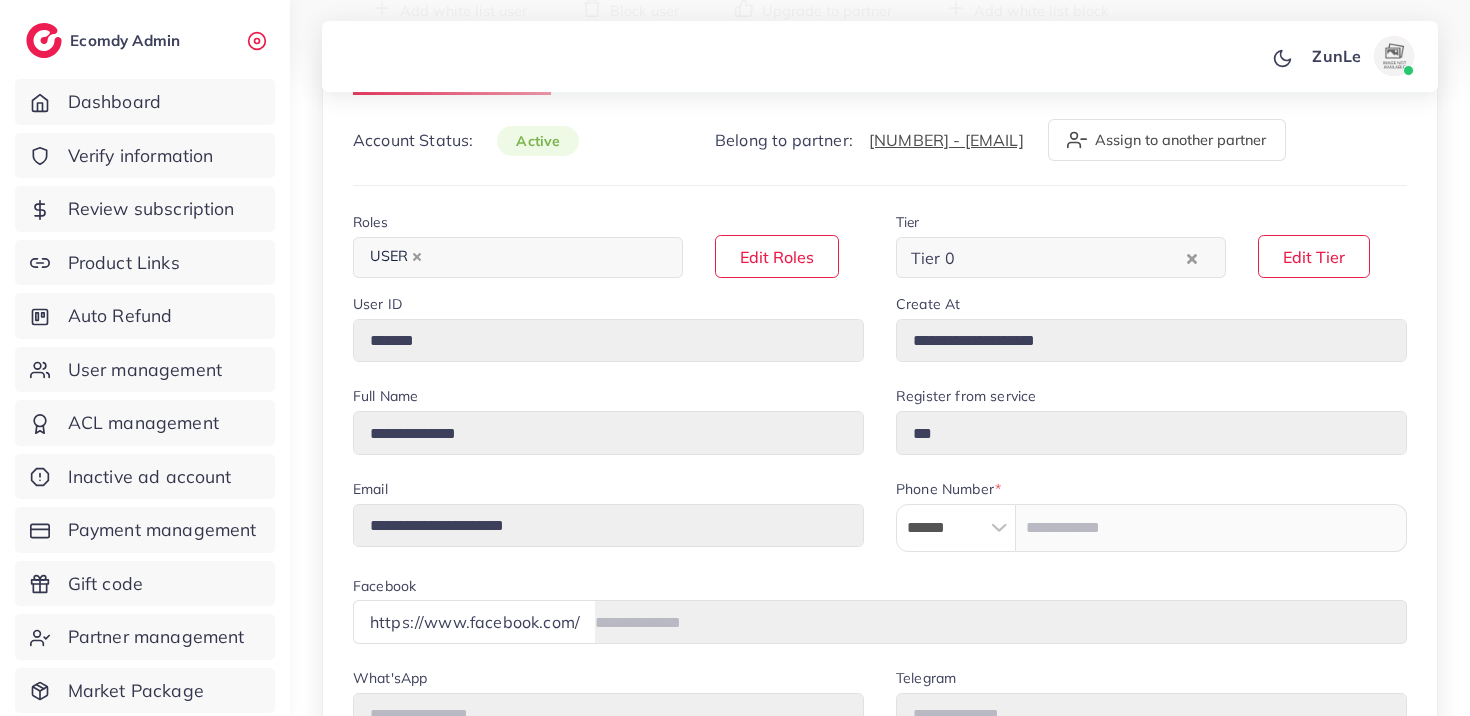 scroll, scrollTop: 313, scrollLeft: 0, axis: vertical 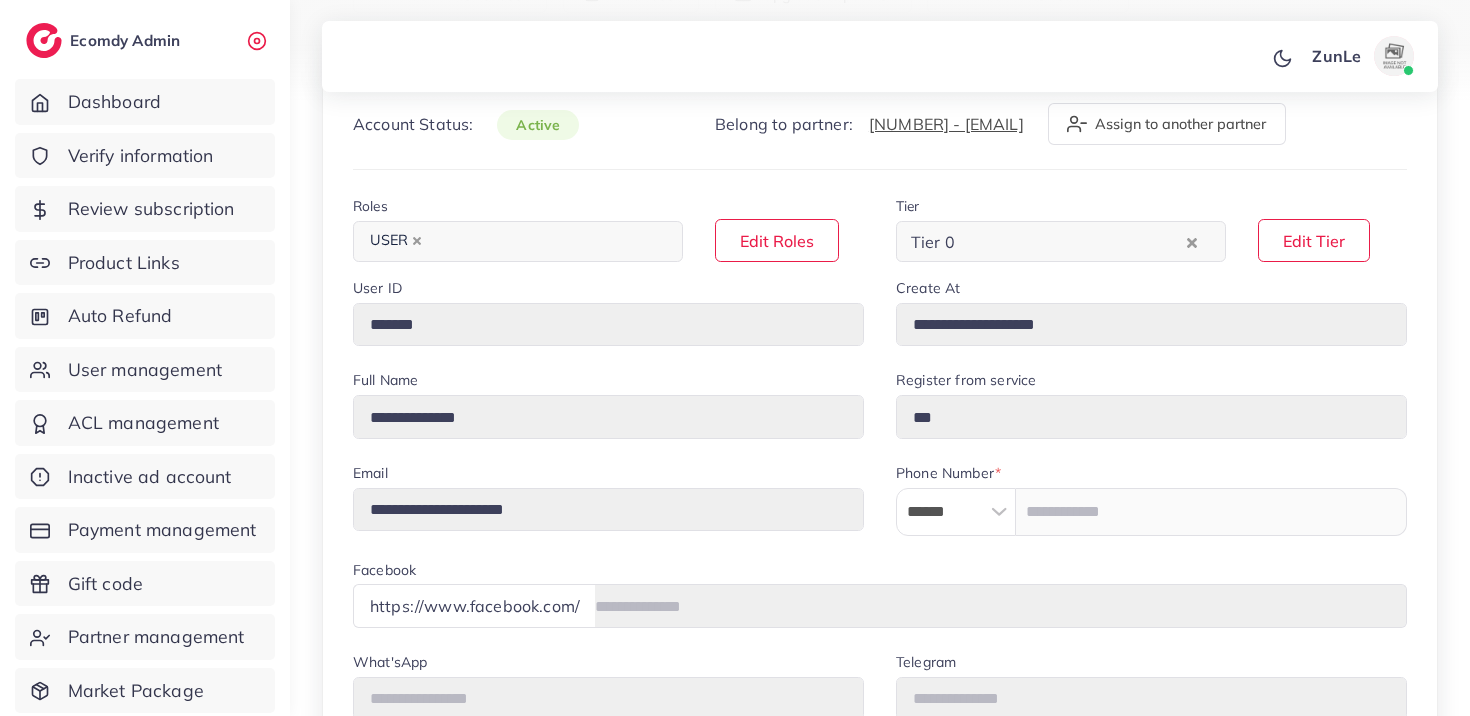type 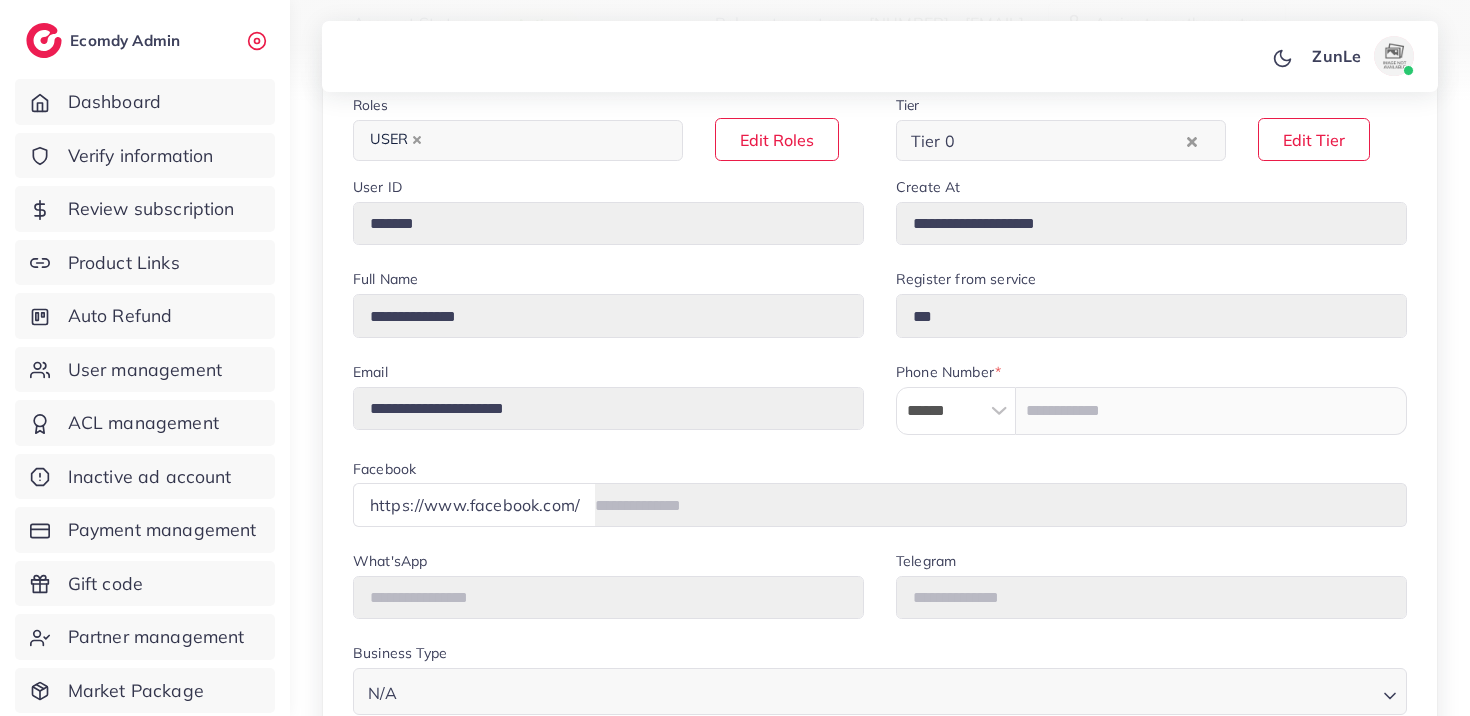 scroll, scrollTop: 409, scrollLeft: 0, axis: vertical 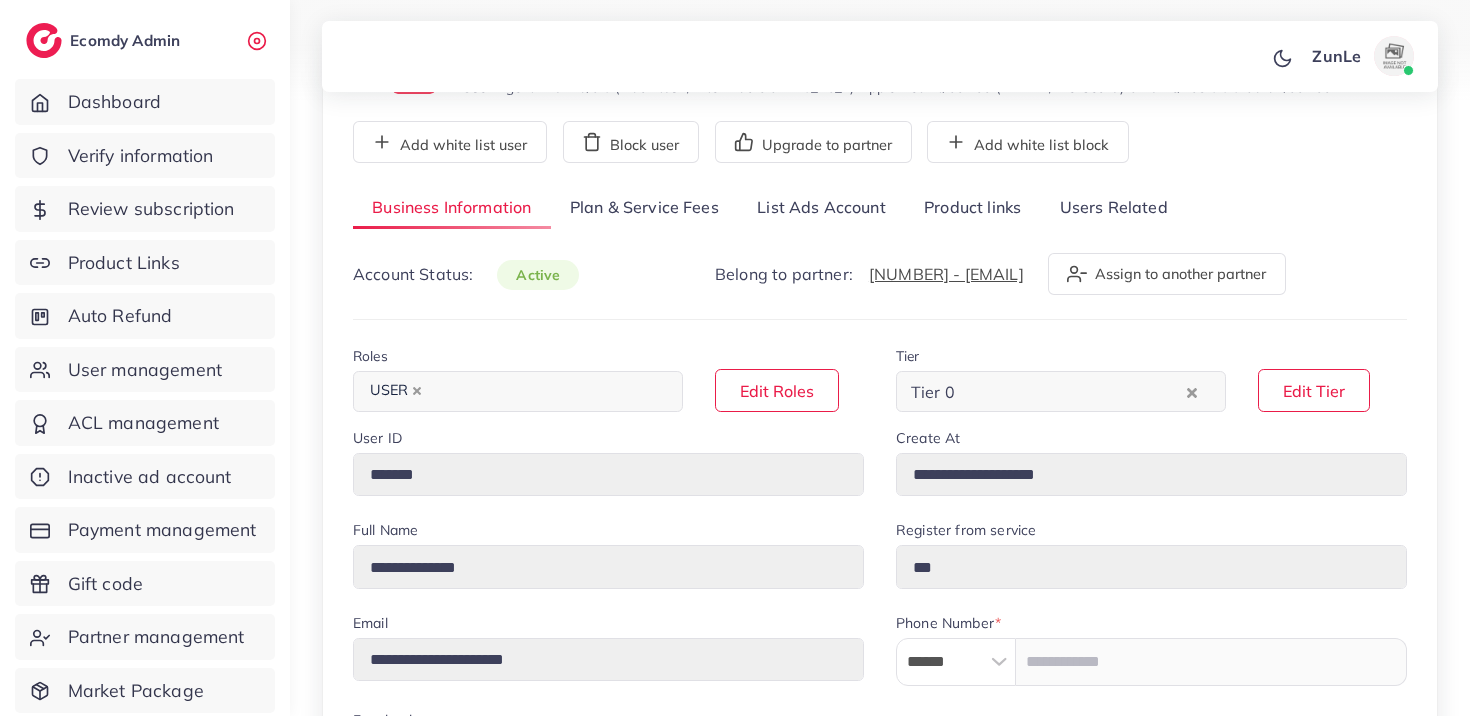 click on "List Ads Account" at bounding box center [821, 208] 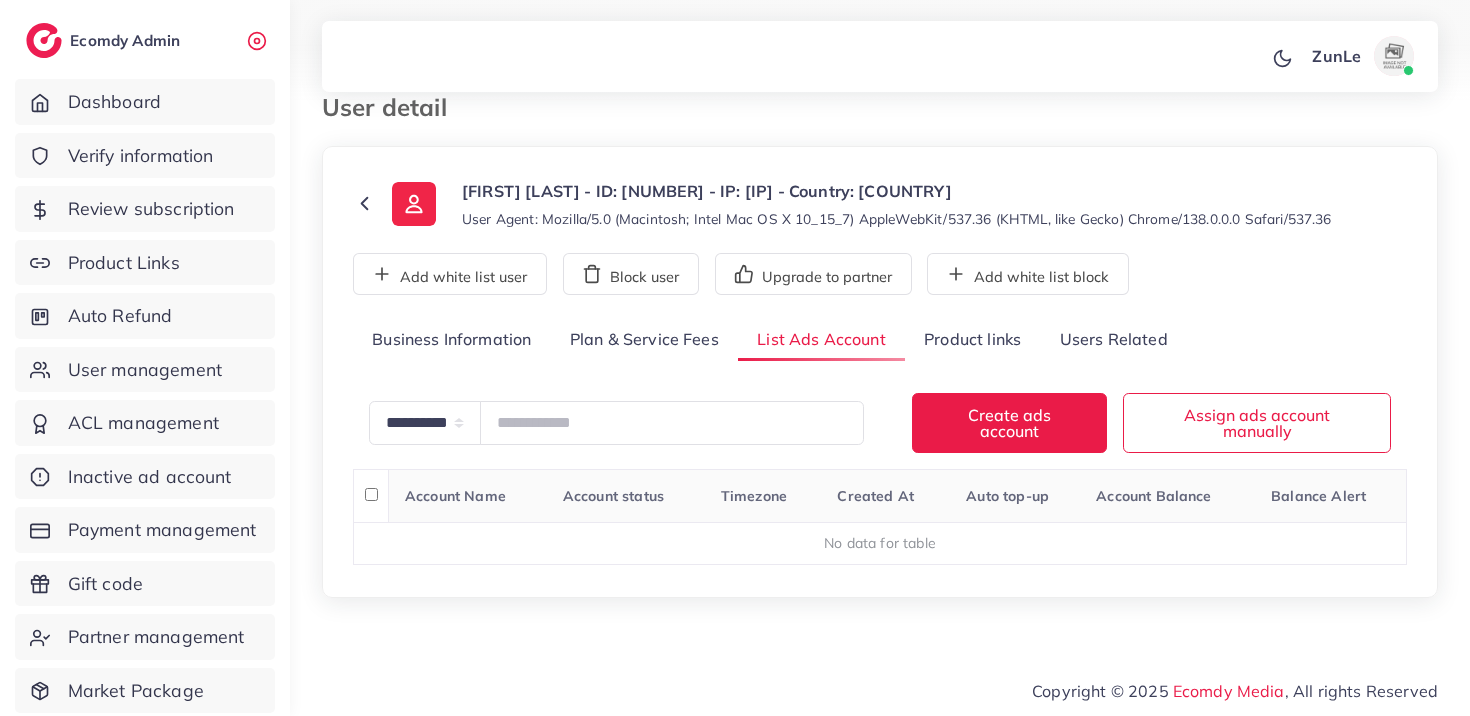 scroll, scrollTop: 15, scrollLeft: 0, axis: vertical 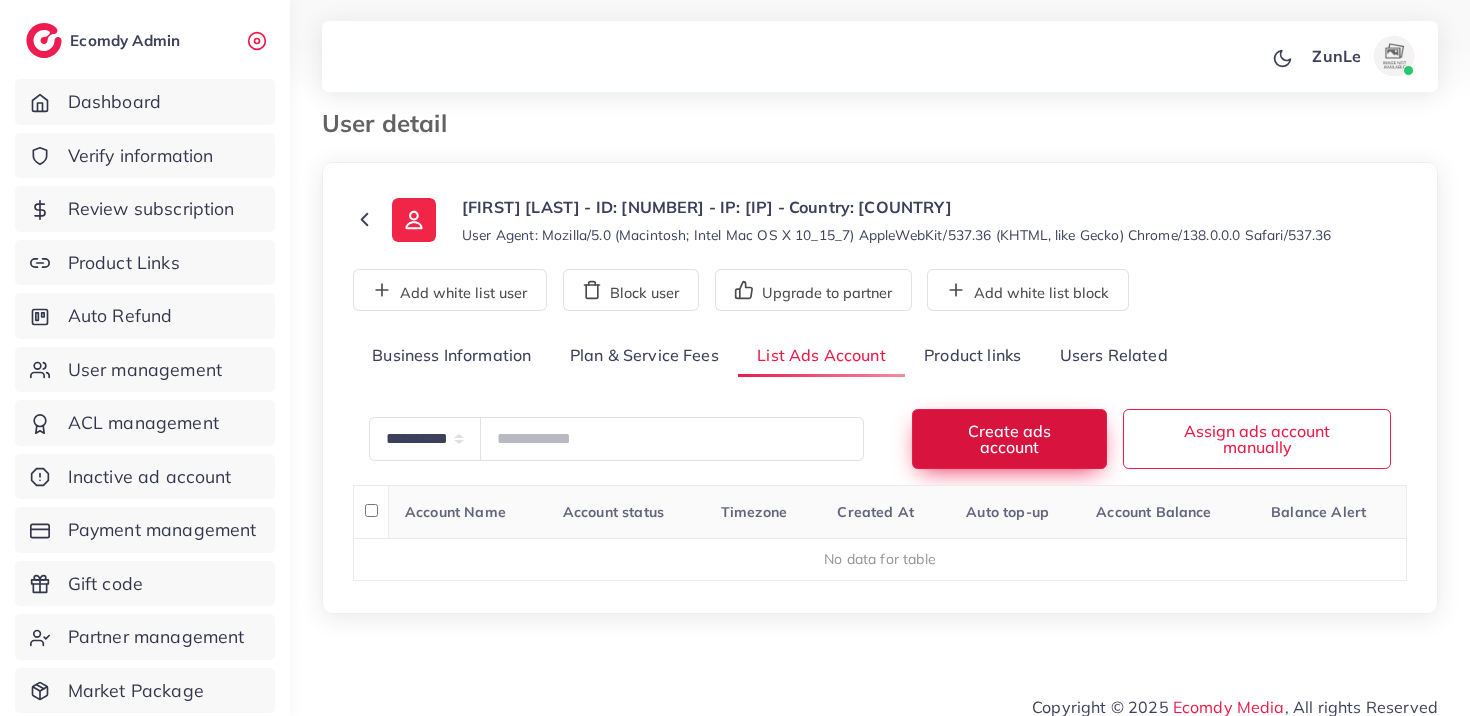 click on "Create ads account" at bounding box center (1009, 438) 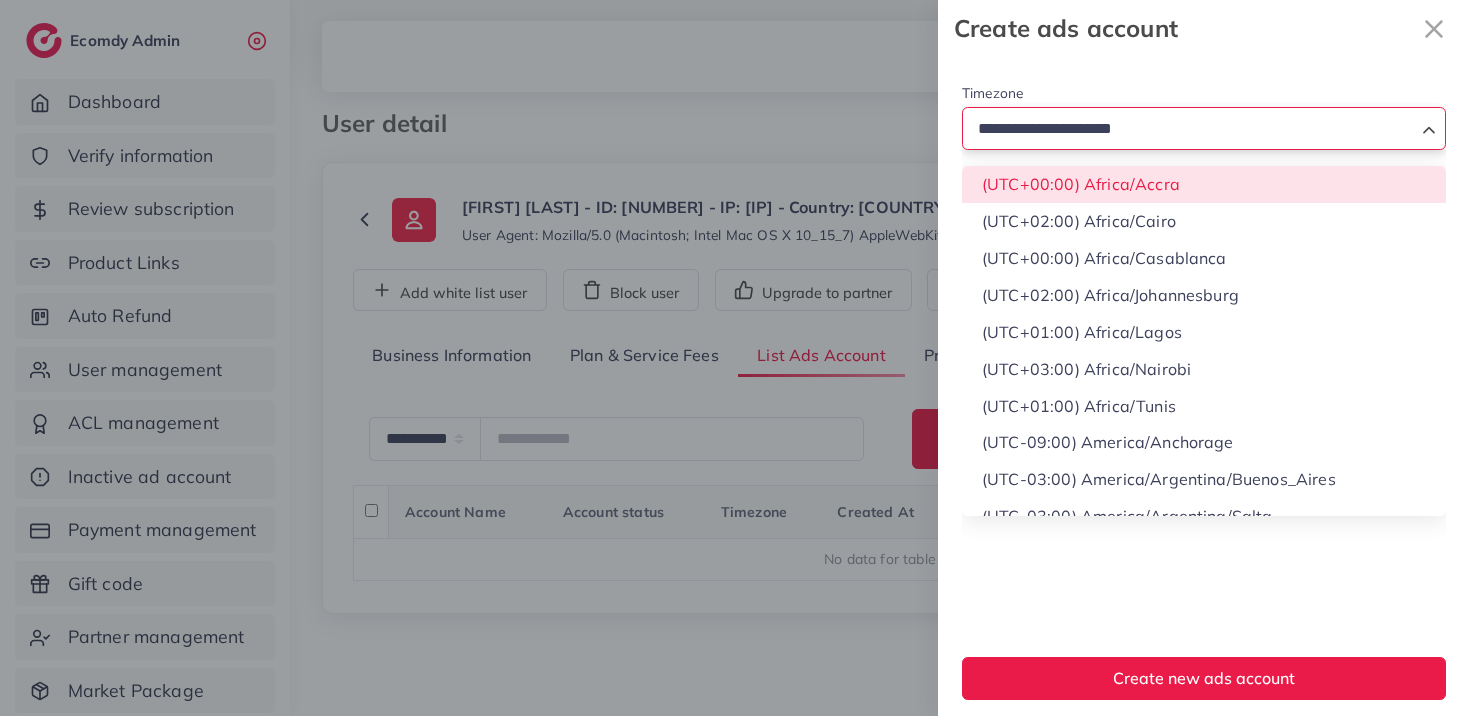 click on "Loading..." at bounding box center [1204, 128] 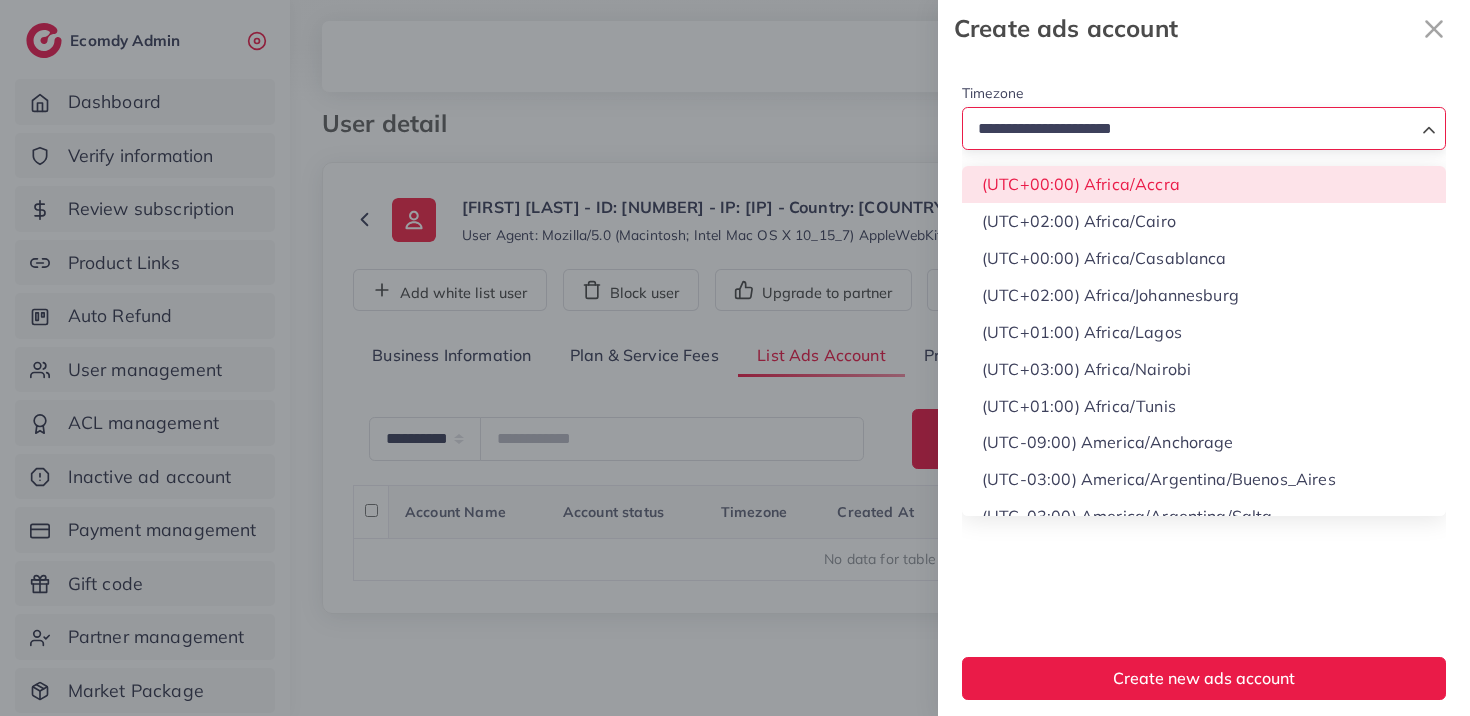 click at bounding box center (735, 358) 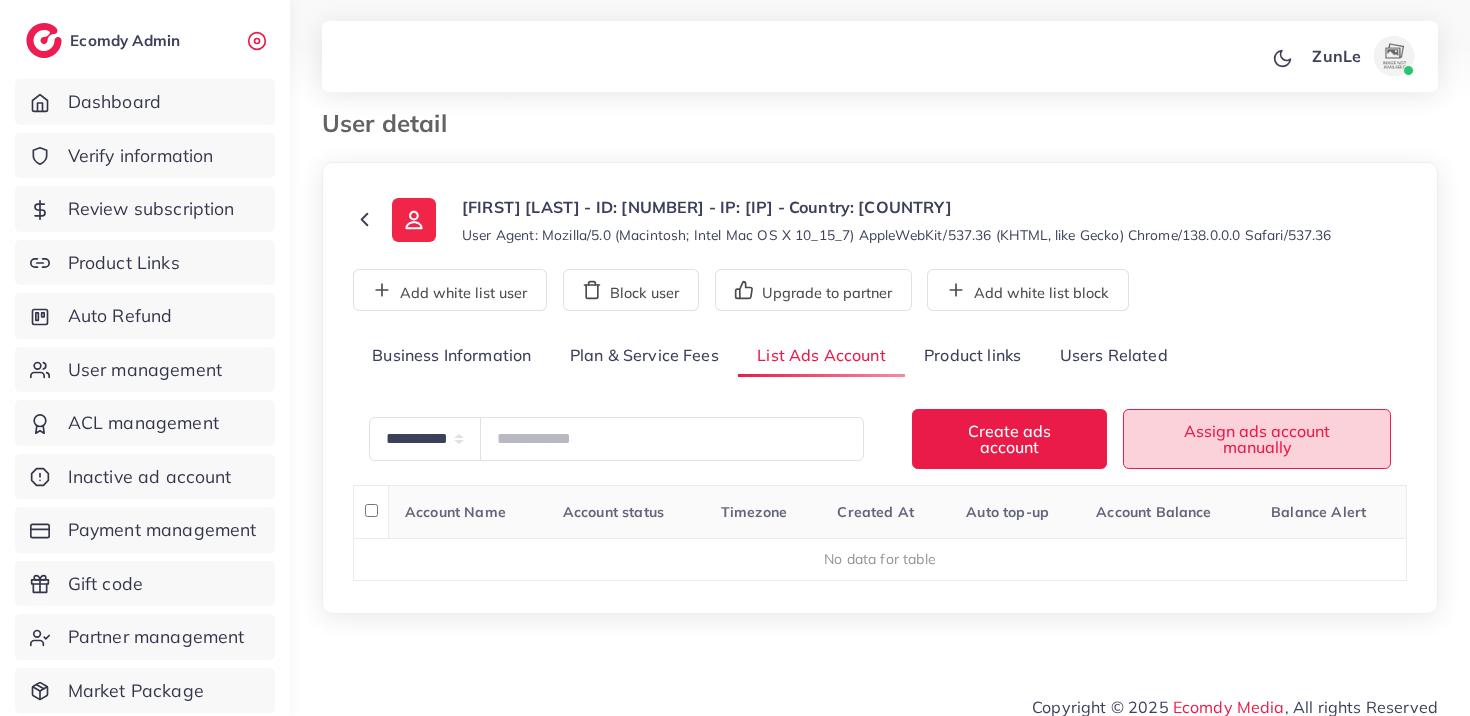 click on "Assign ads account manually" at bounding box center [1257, 438] 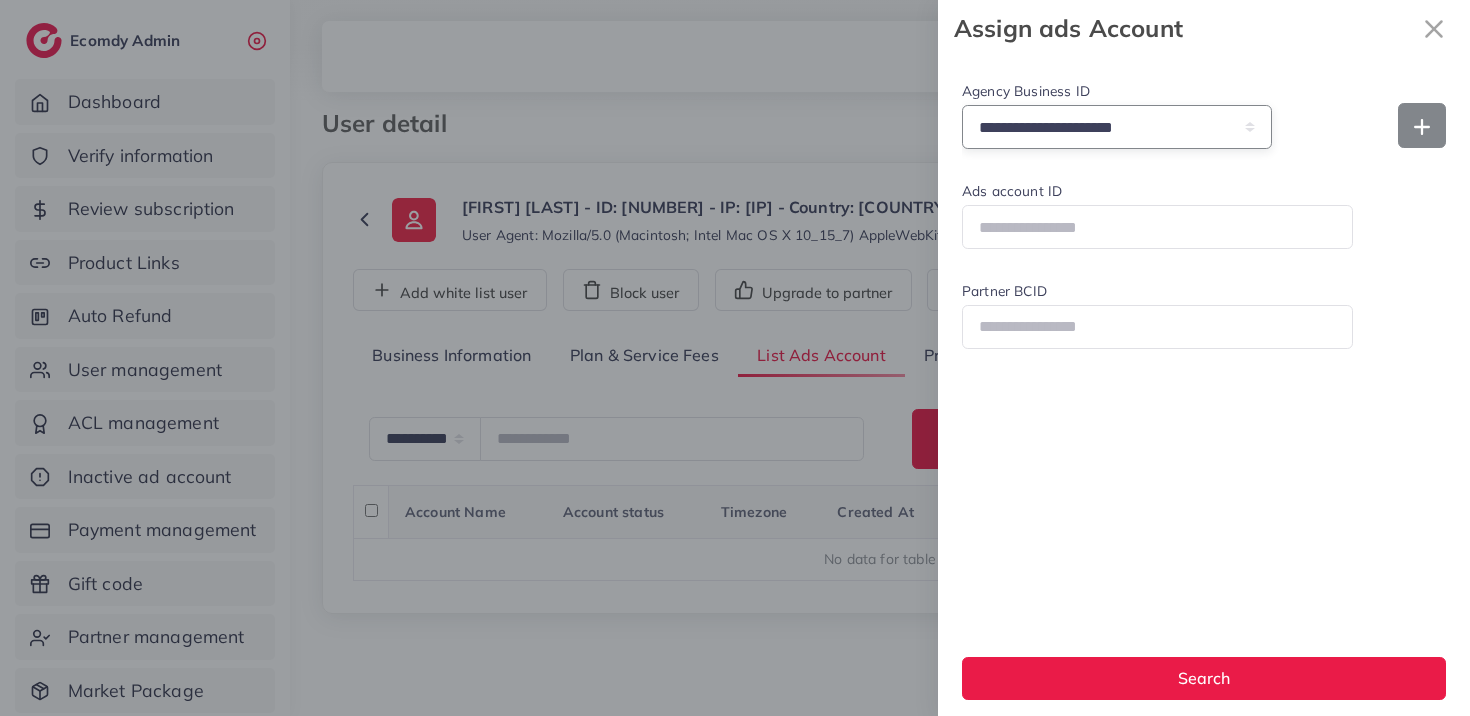 click on "**********" at bounding box center [1117, 126] 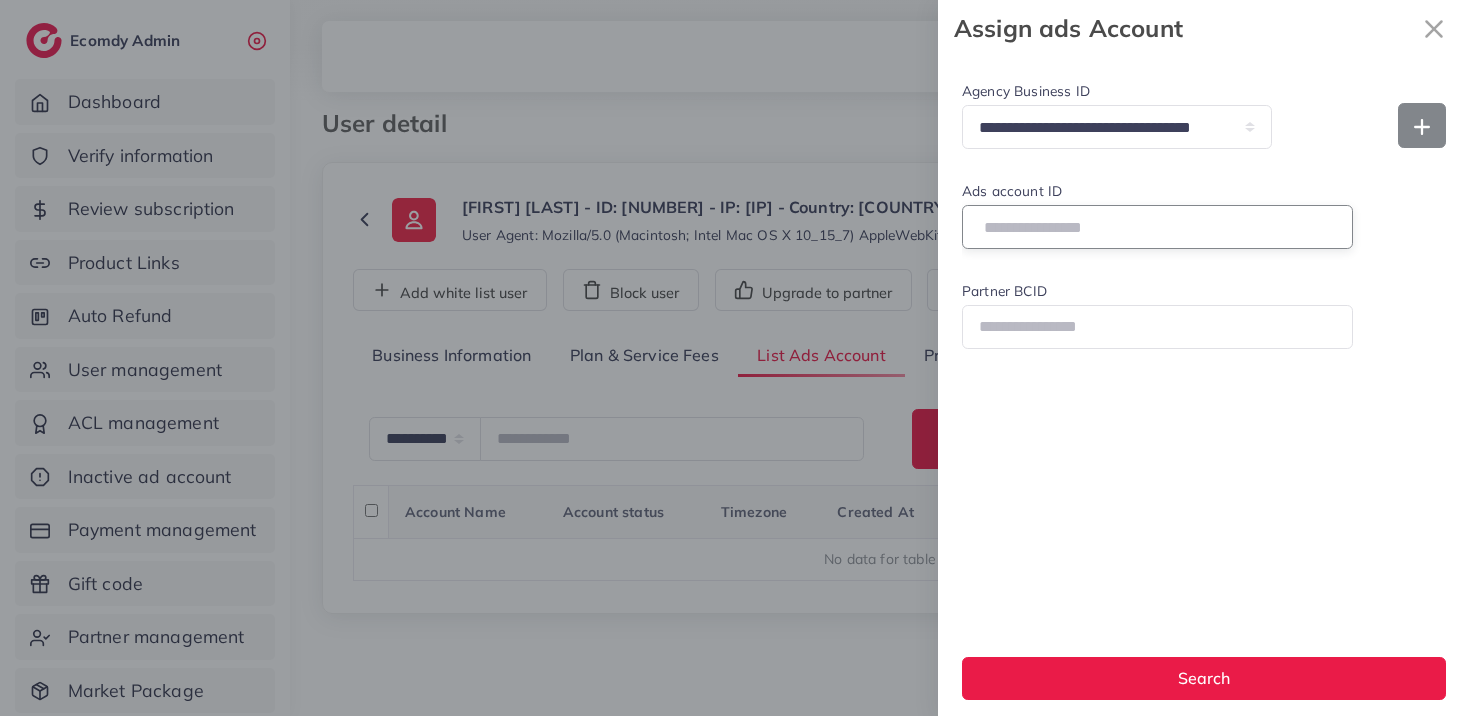 click on "Ads account ID" at bounding box center (1157, 226) 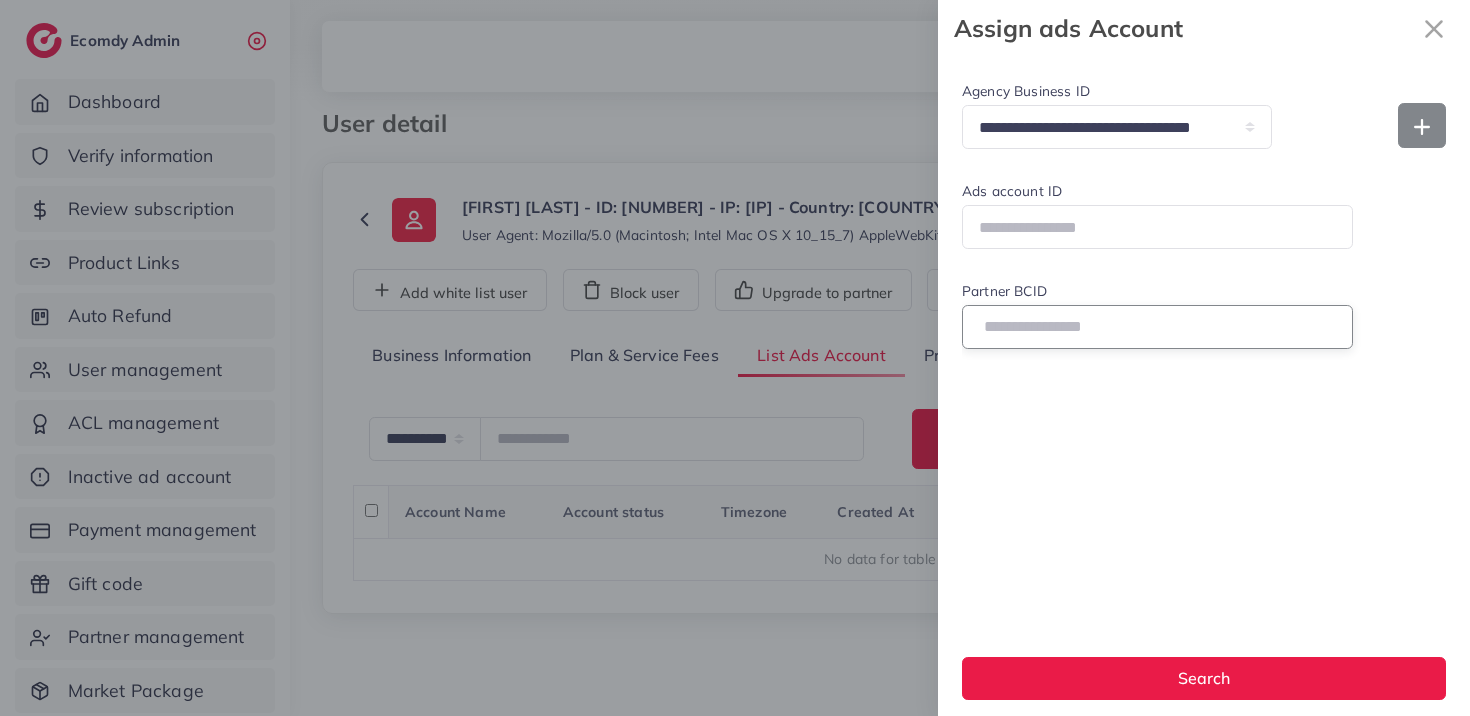 click on "Partner BCID" at bounding box center [1157, 326] 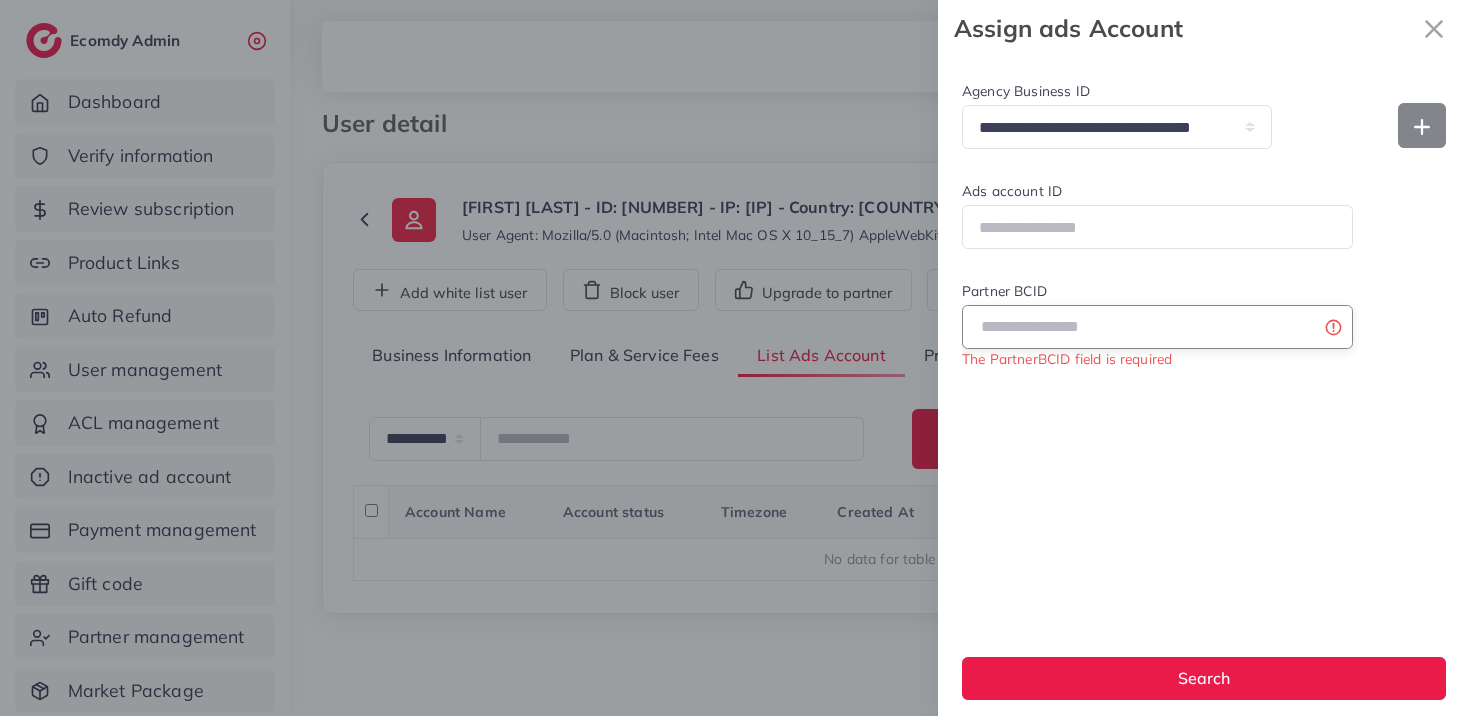 paste on "**********" 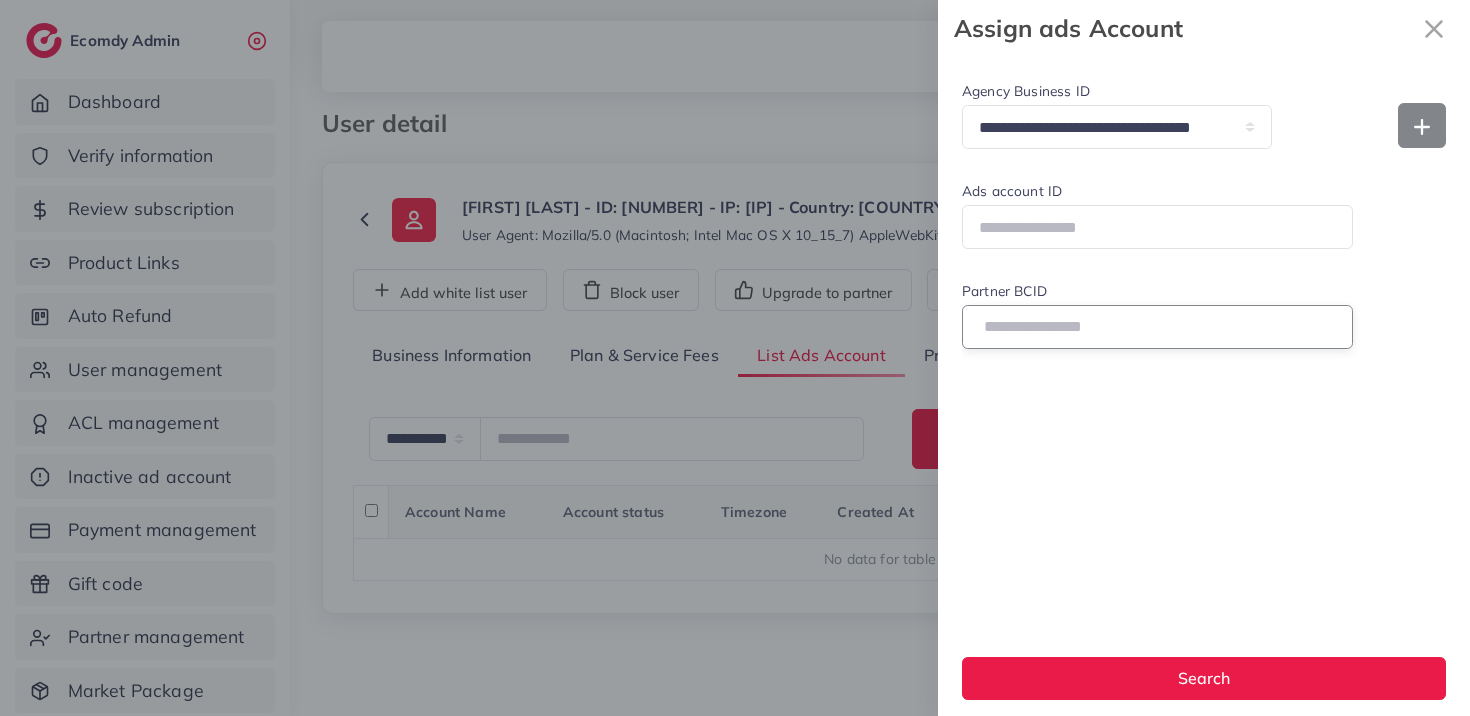 type on "**********" 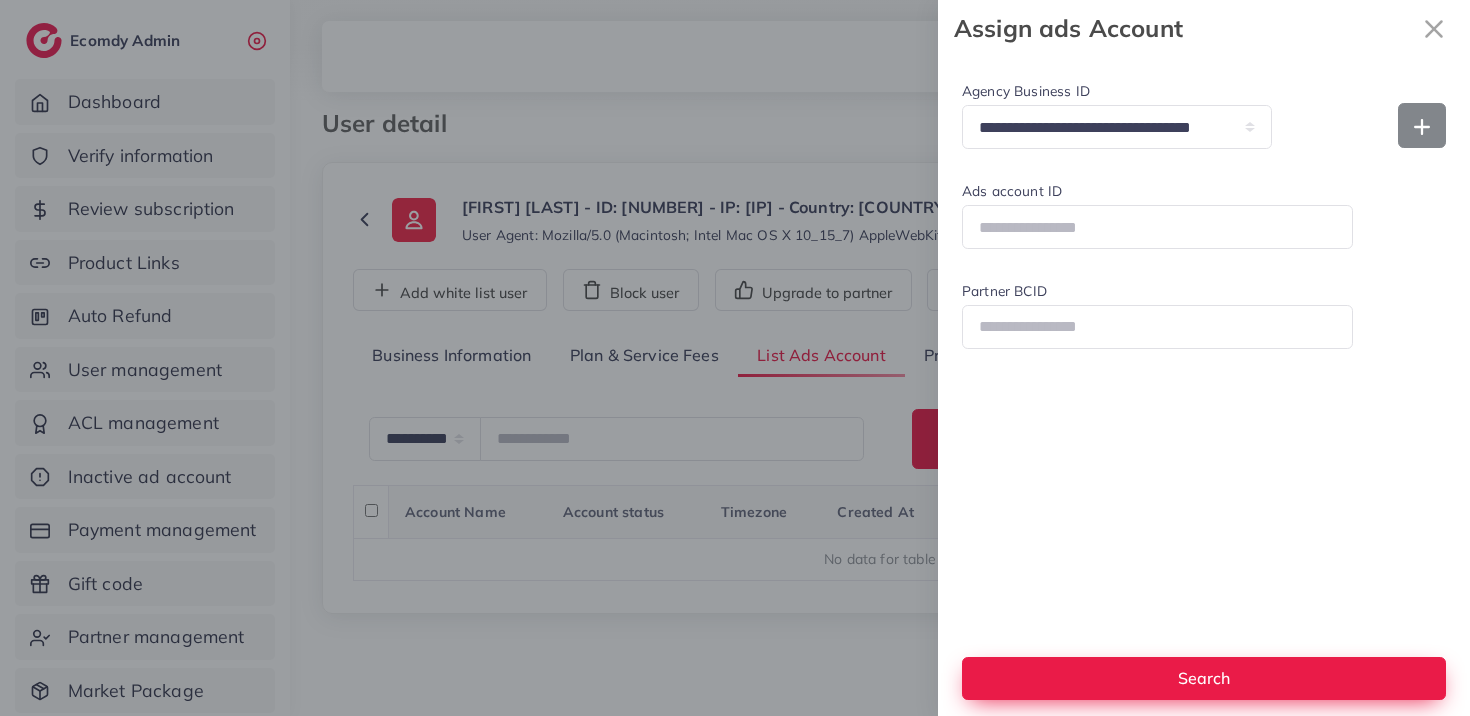 click on "**********" at bounding box center [1204, 386] 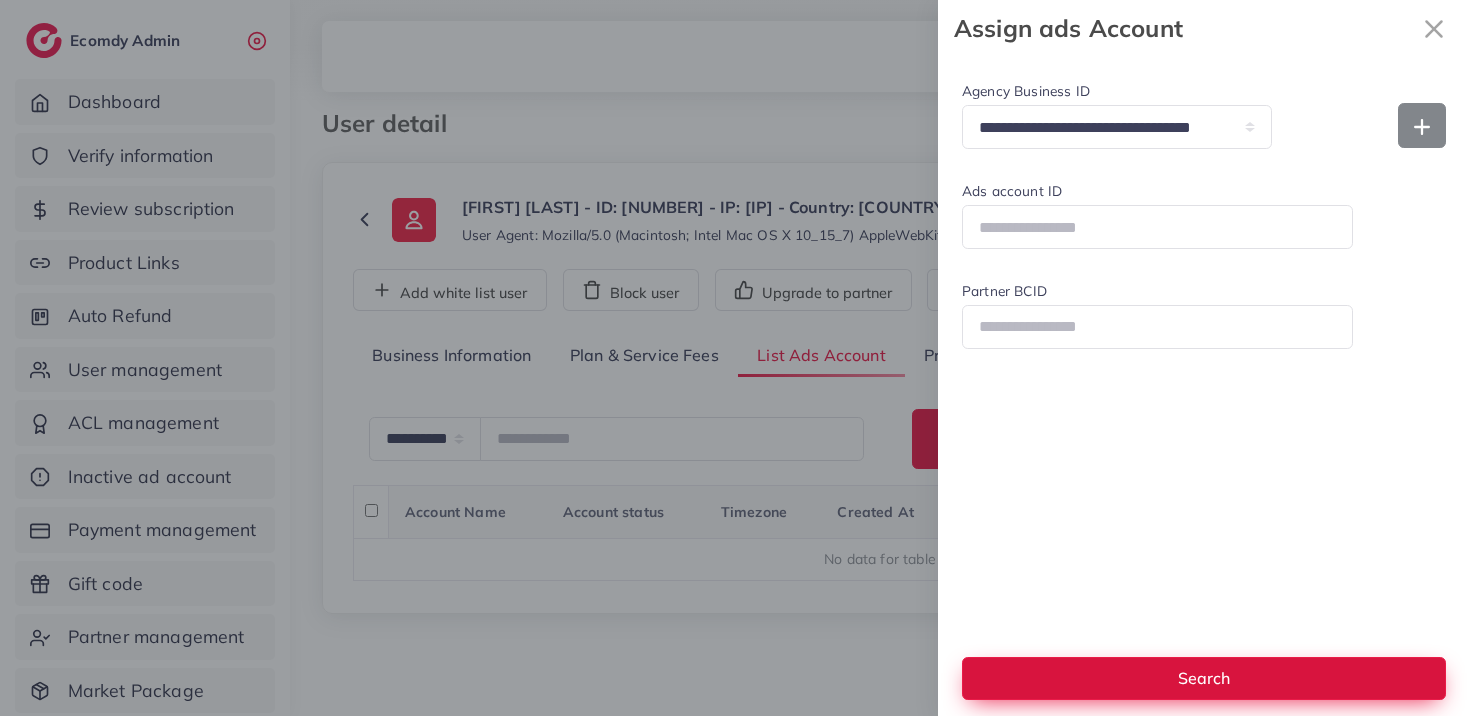 click on "Search" at bounding box center [1204, 678] 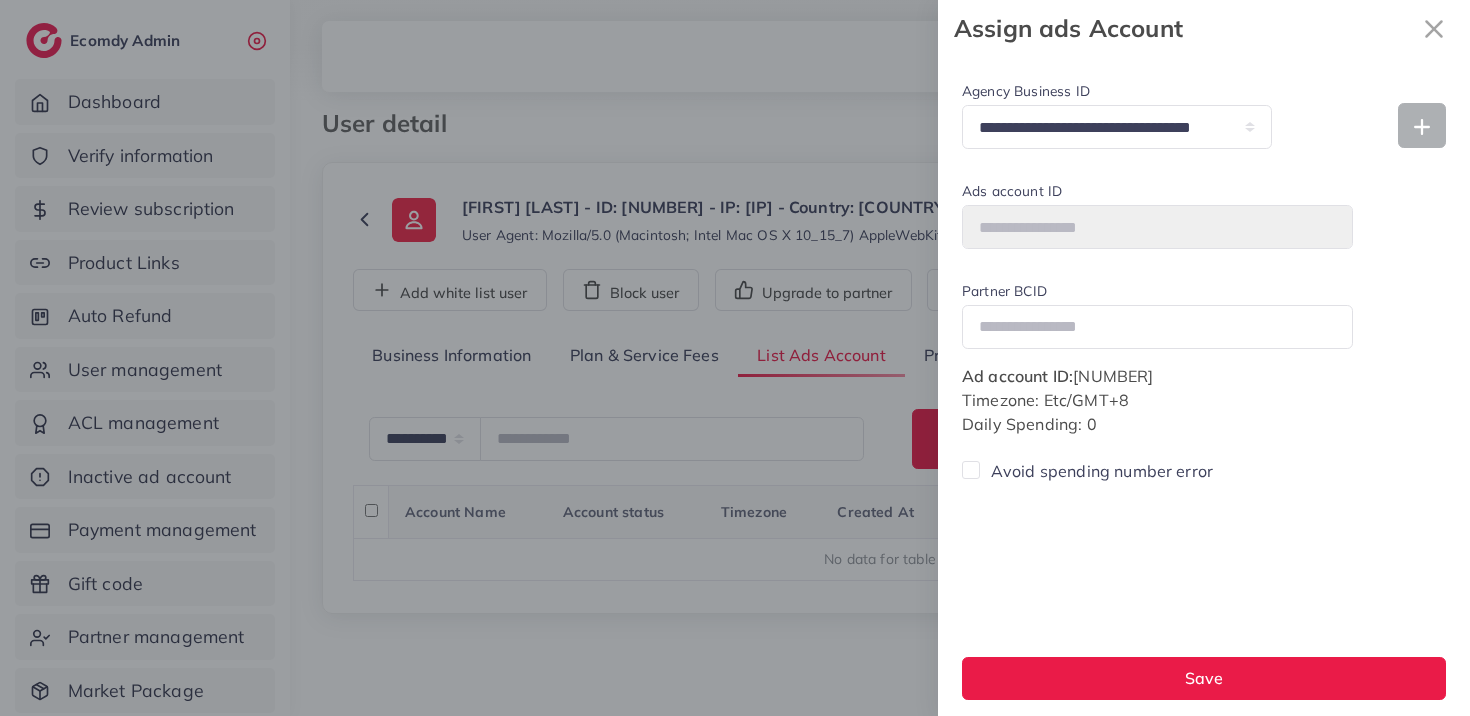 click on "Avoid spending number error" at bounding box center [1102, 471] 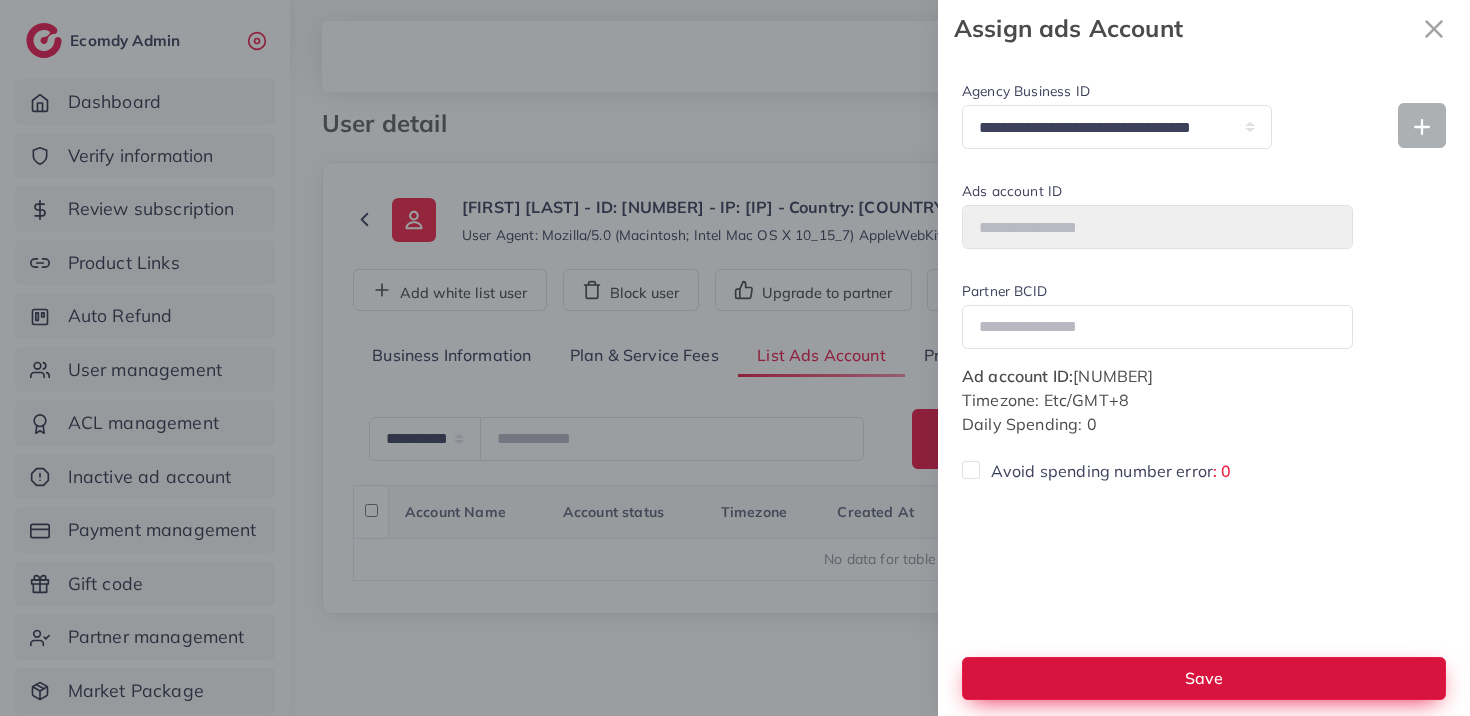 click on "Save" at bounding box center [1204, 678] 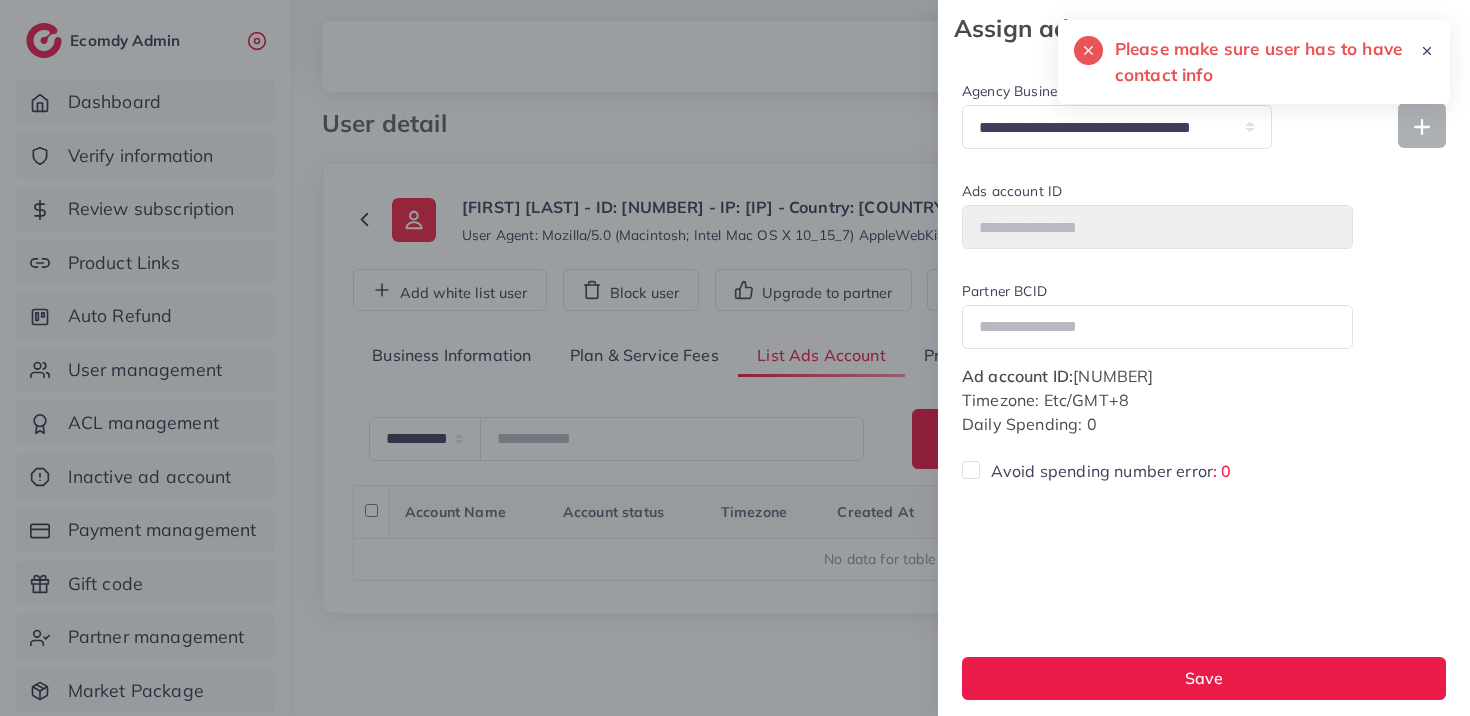 click 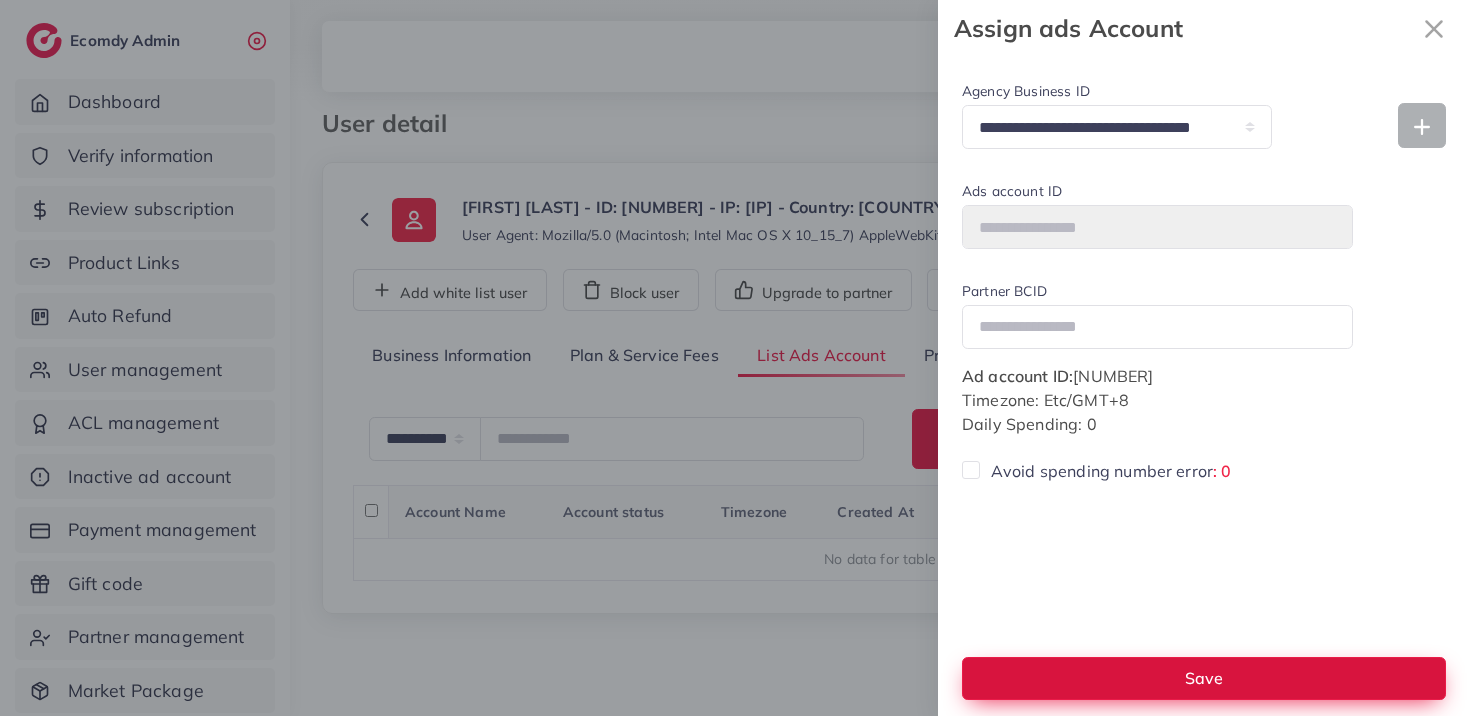 click on "Save" at bounding box center (1204, 678) 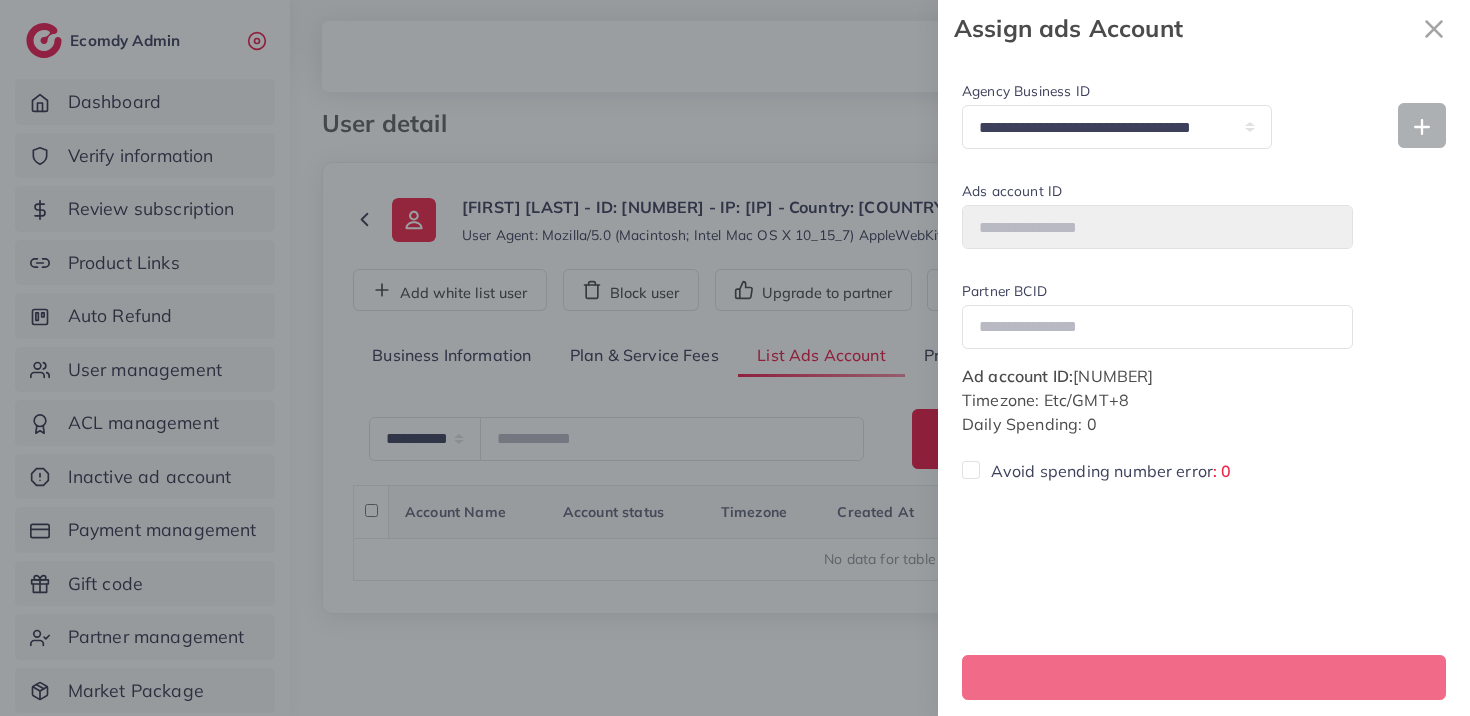 select 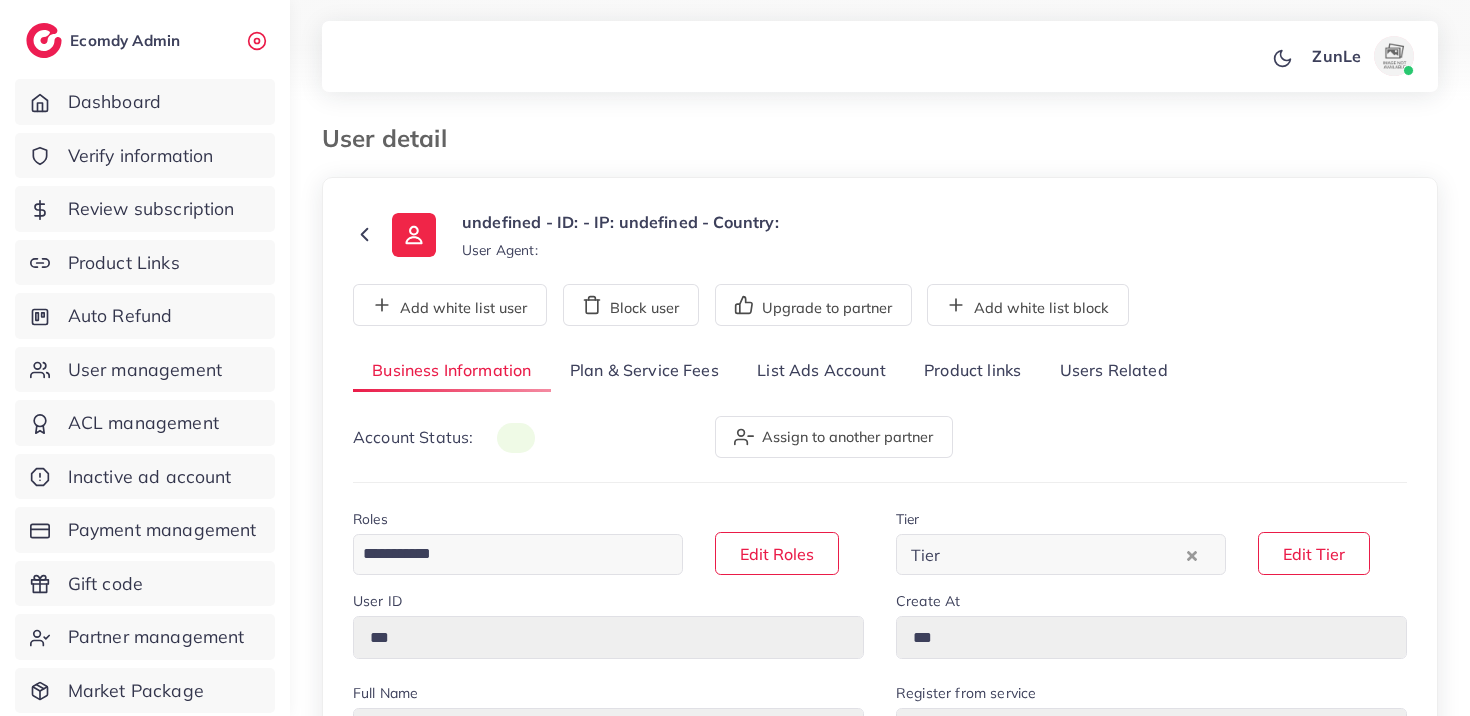 scroll, scrollTop: 0, scrollLeft: 0, axis: both 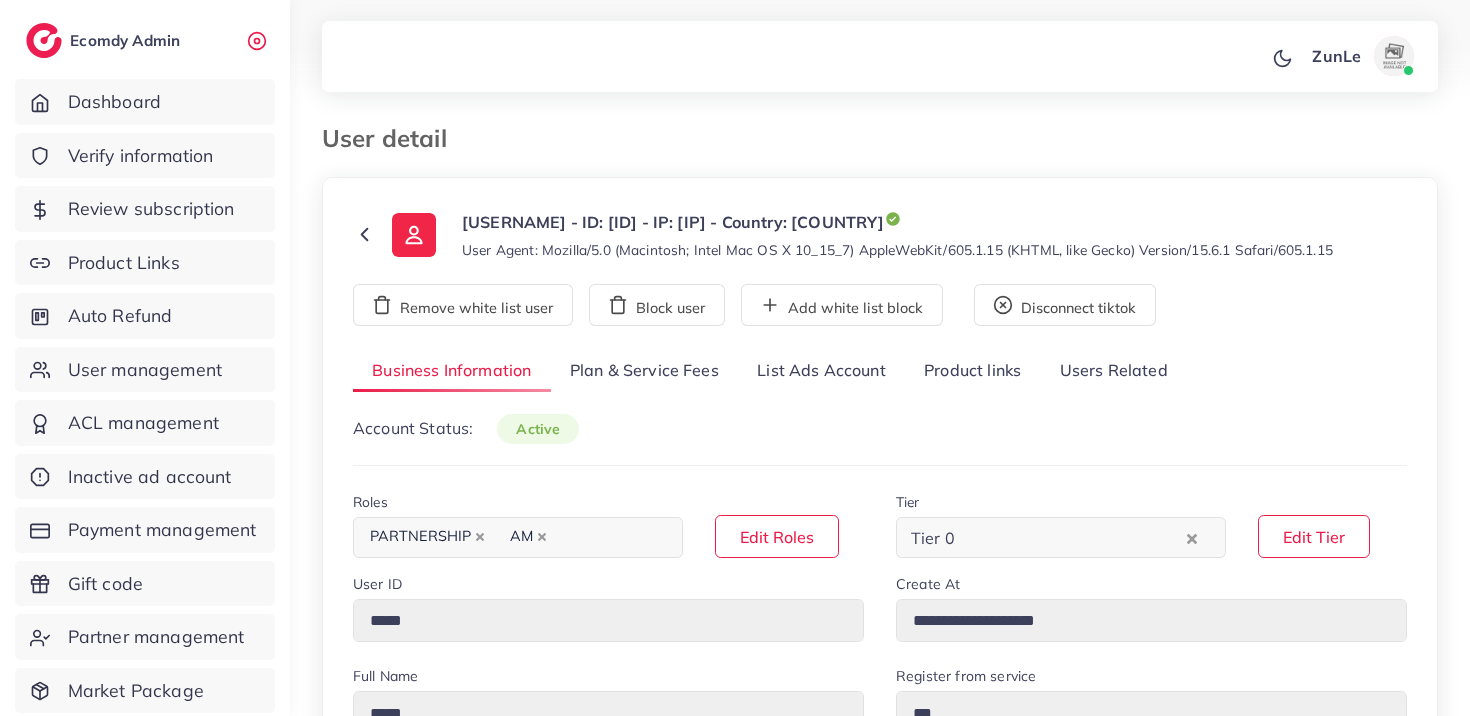 click on "List Ads Account" at bounding box center [821, 371] 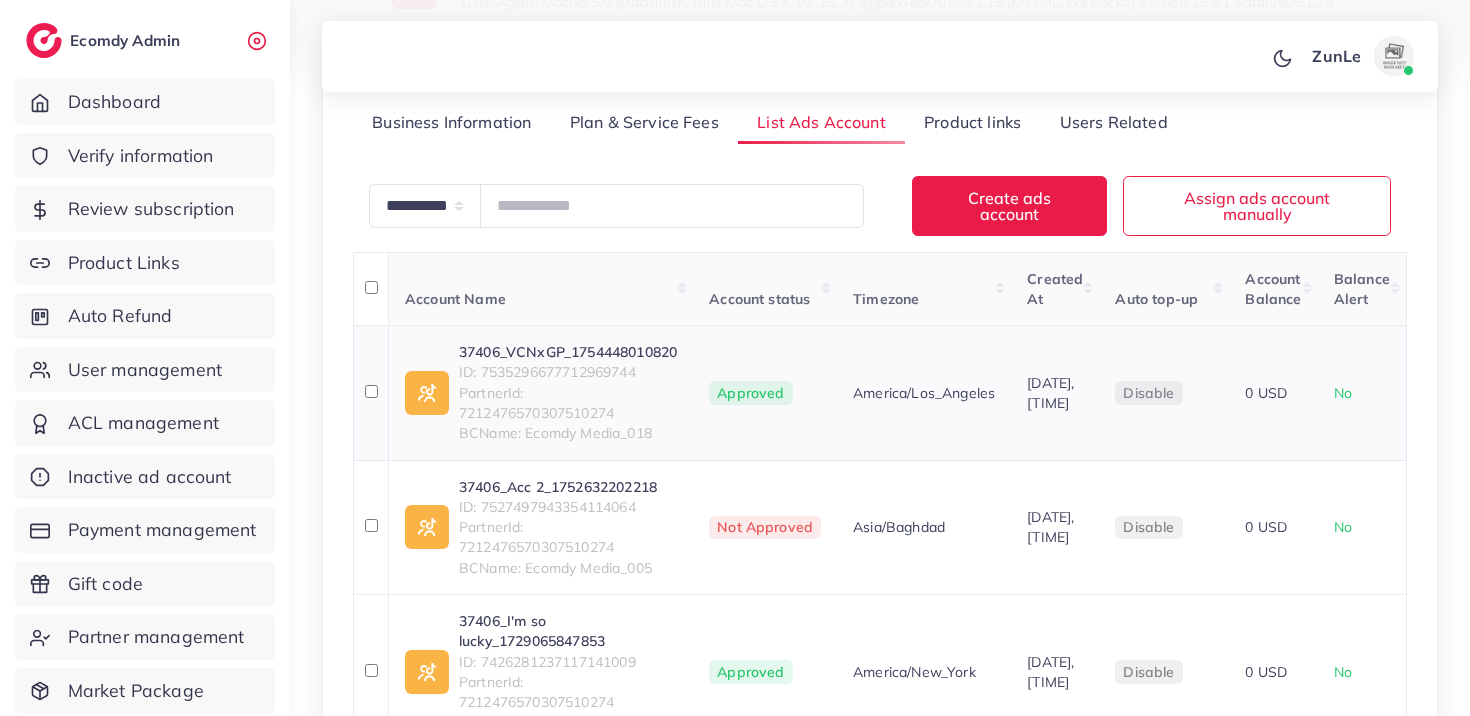 scroll, scrollTop: 213, scrollLeft: 0, axis: vertical 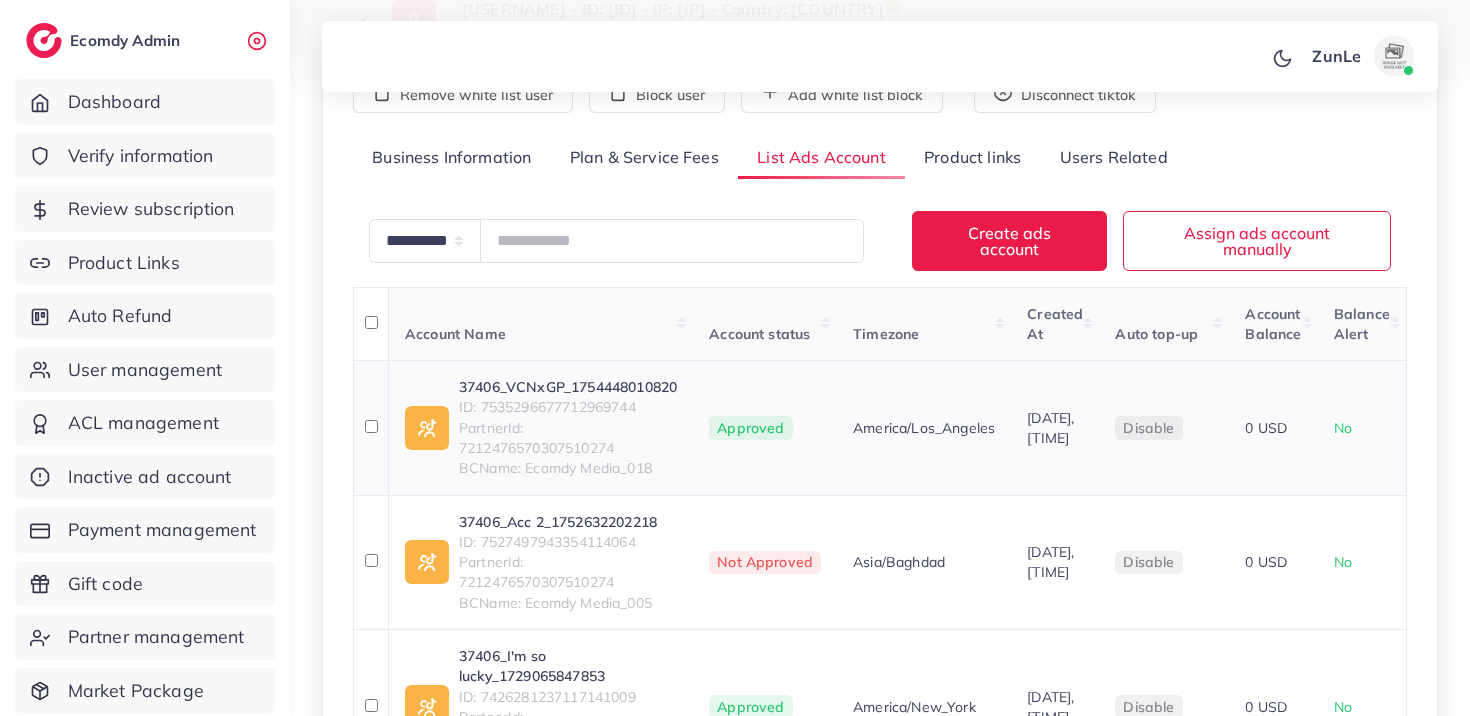 click on "ID: 7535296677712969744" at bounding box center (568, 407) 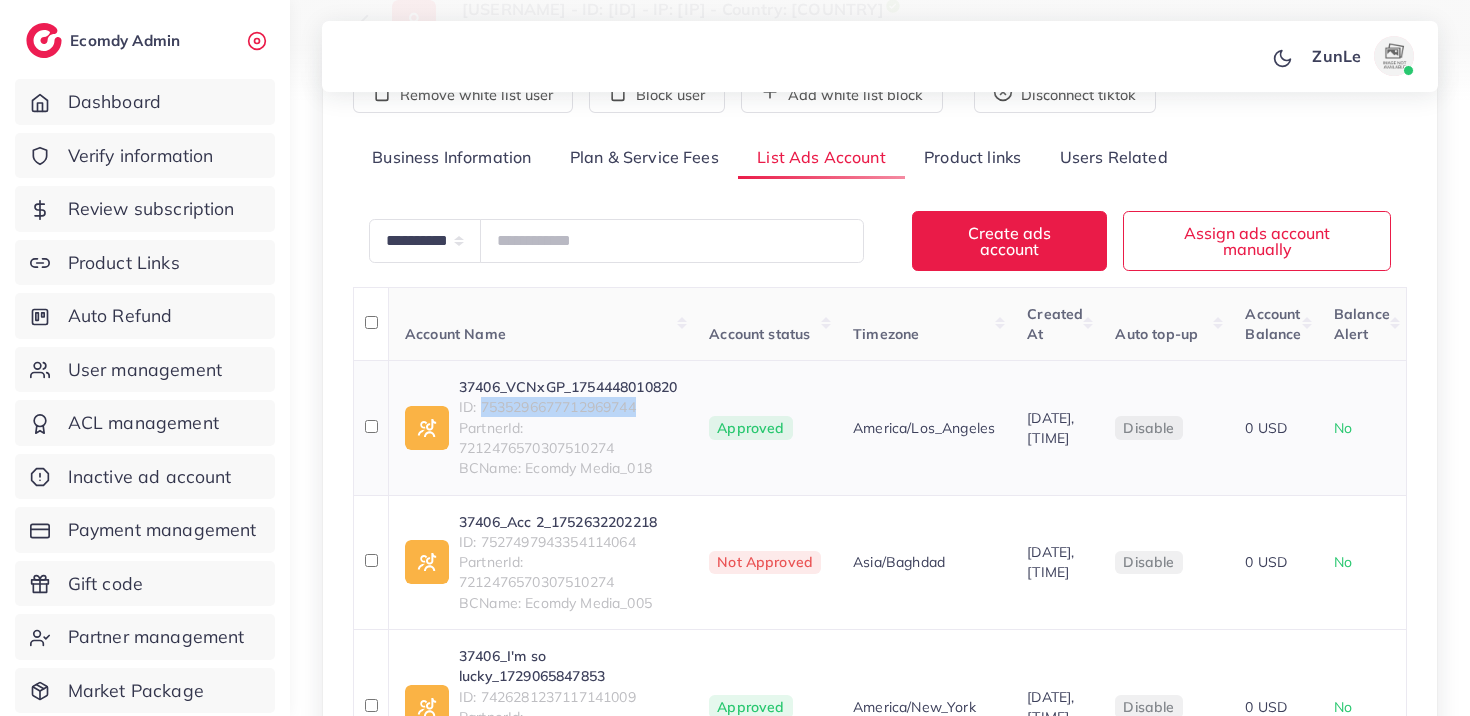 click on "ID: 7535296677712969744" at bounding box center [568, 407] 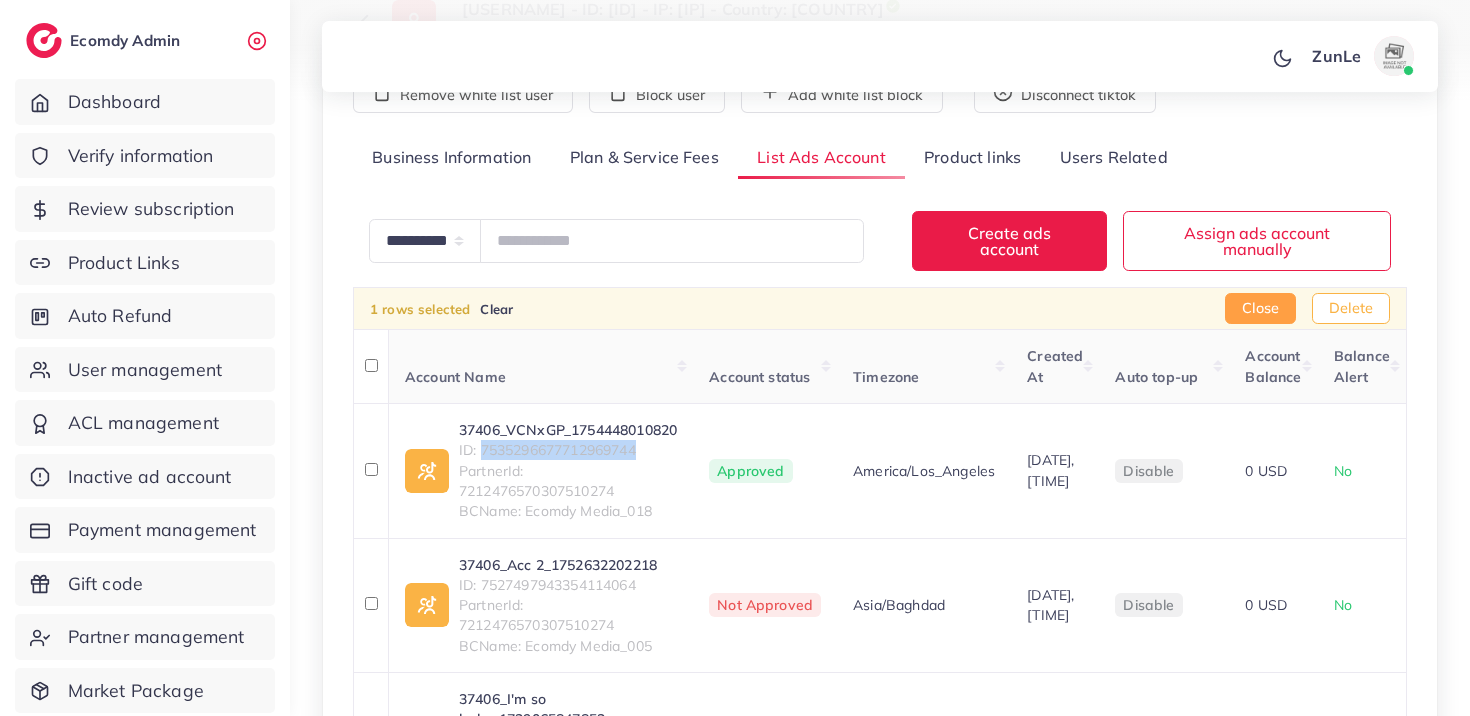click on "Delete" at bounding box center (1351, 309) 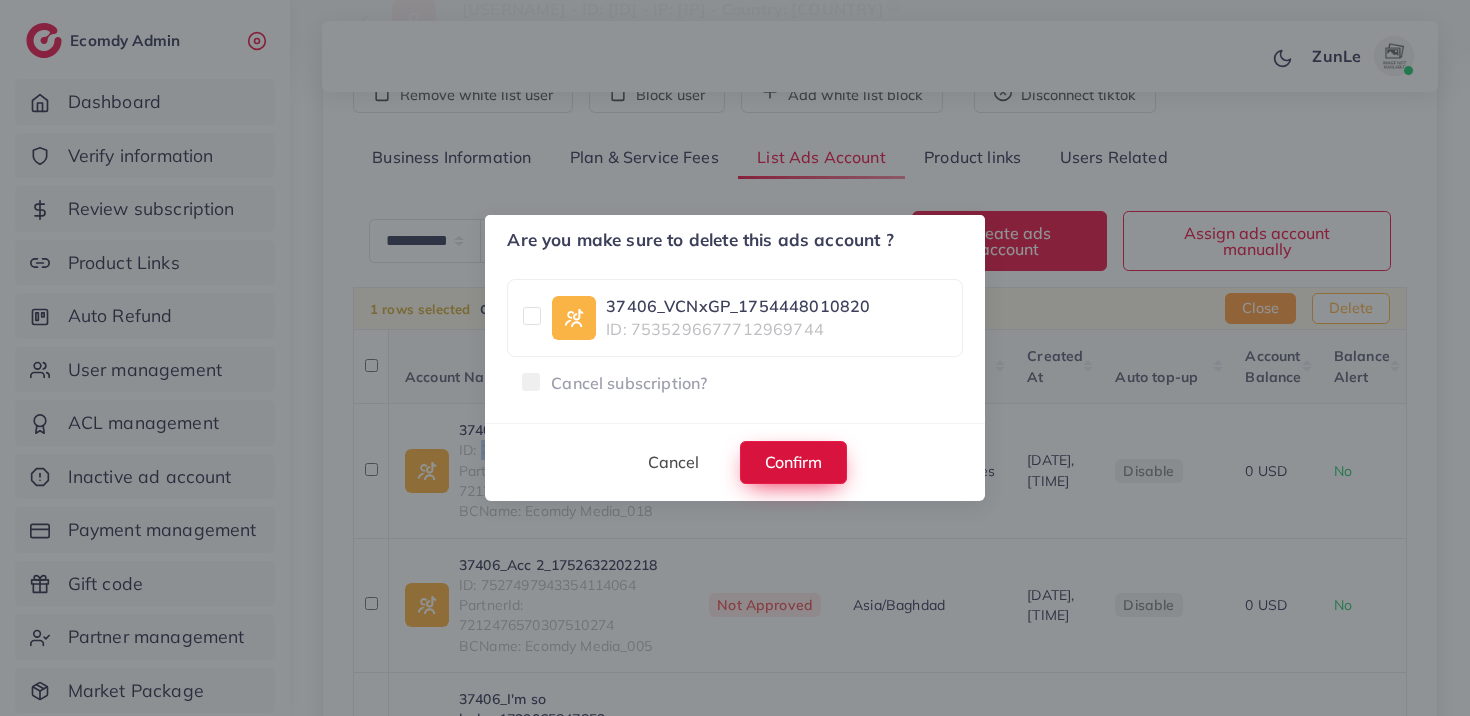 click on "Confirm" at bounding box center (793, 462) 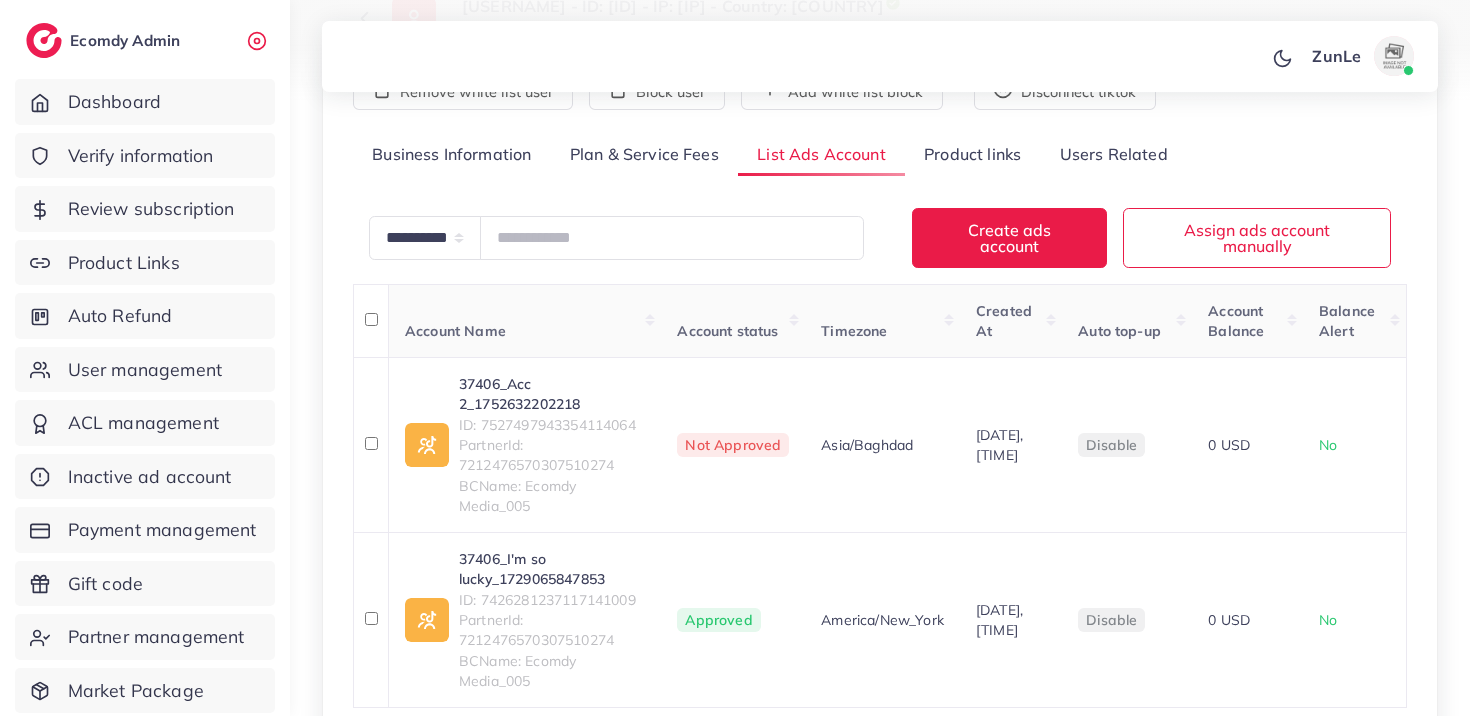scroll, scrollTop: 217, scrollLeft: 0, axis: vertical 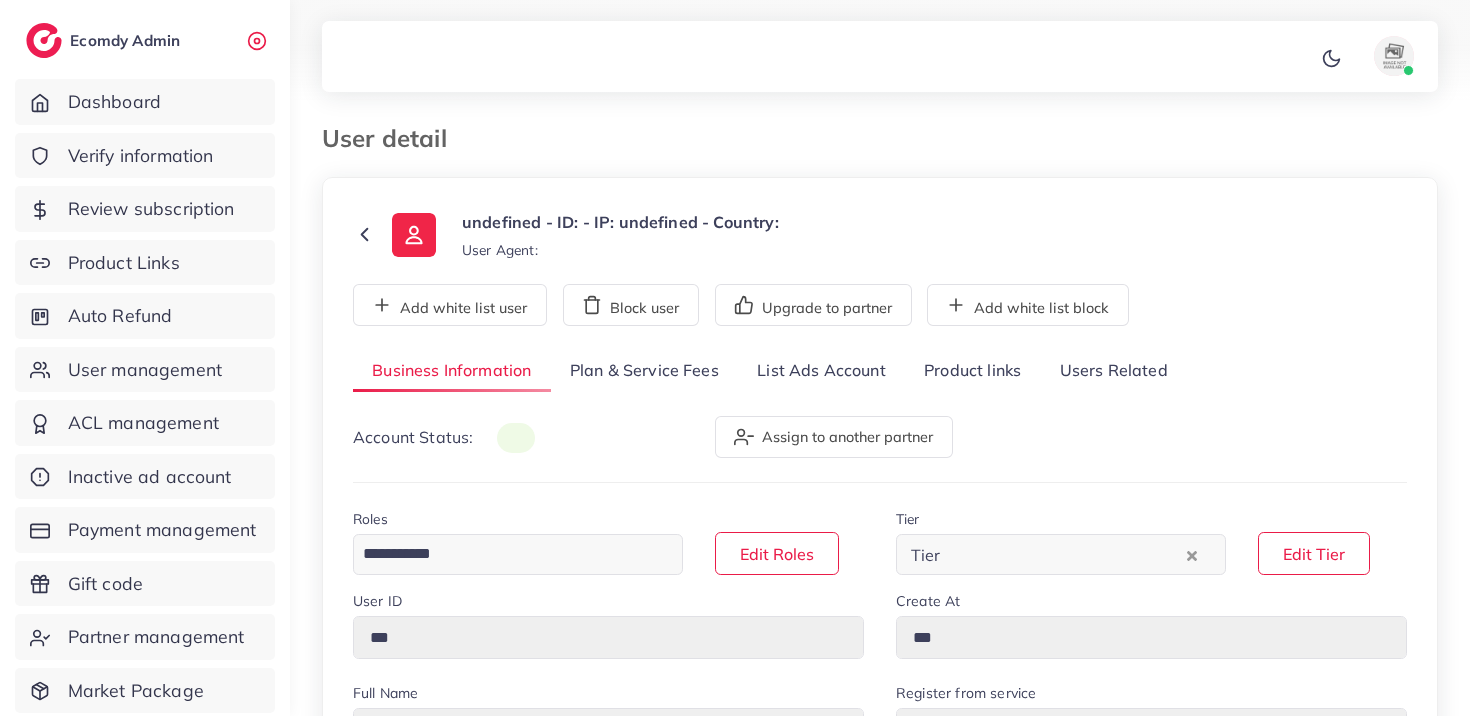 type on "*******" 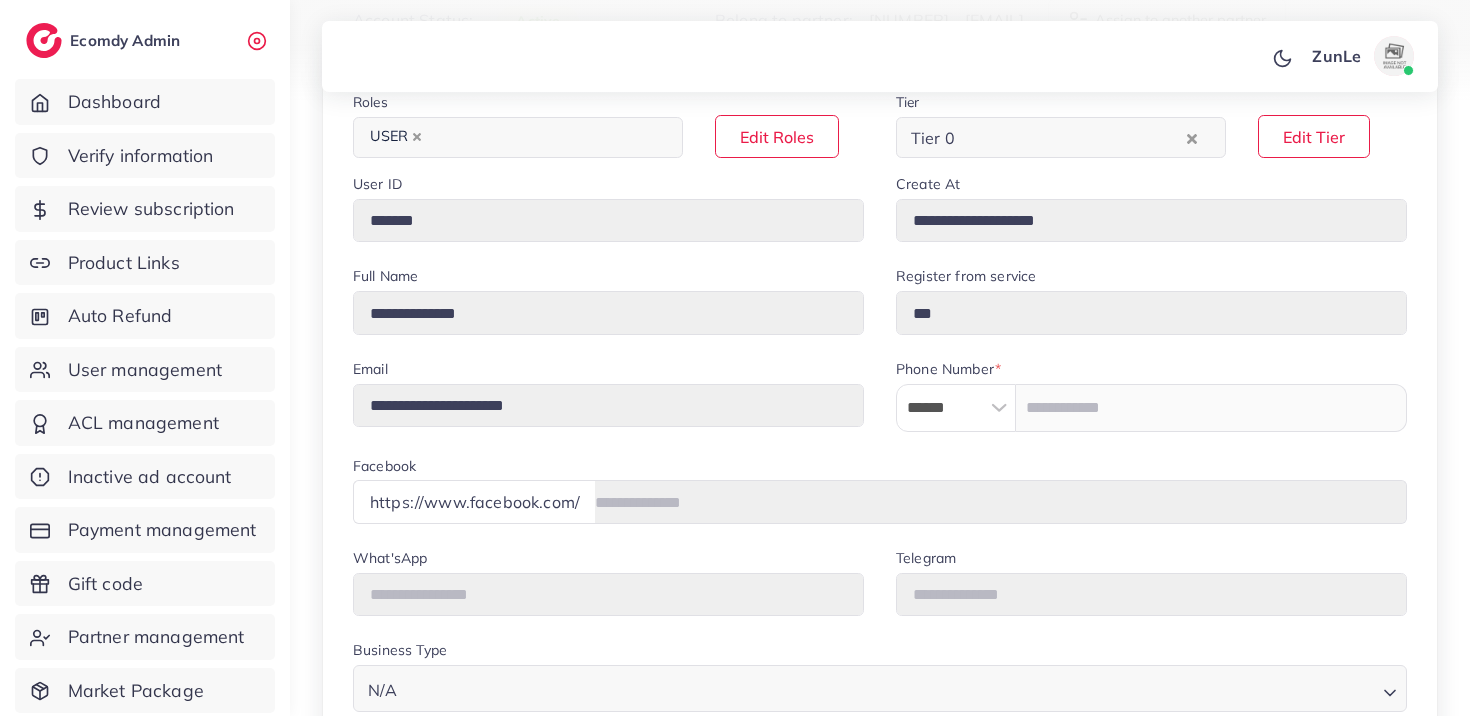 scroll, scrollTop: 369, scrollLeft: 0, axis: vertical 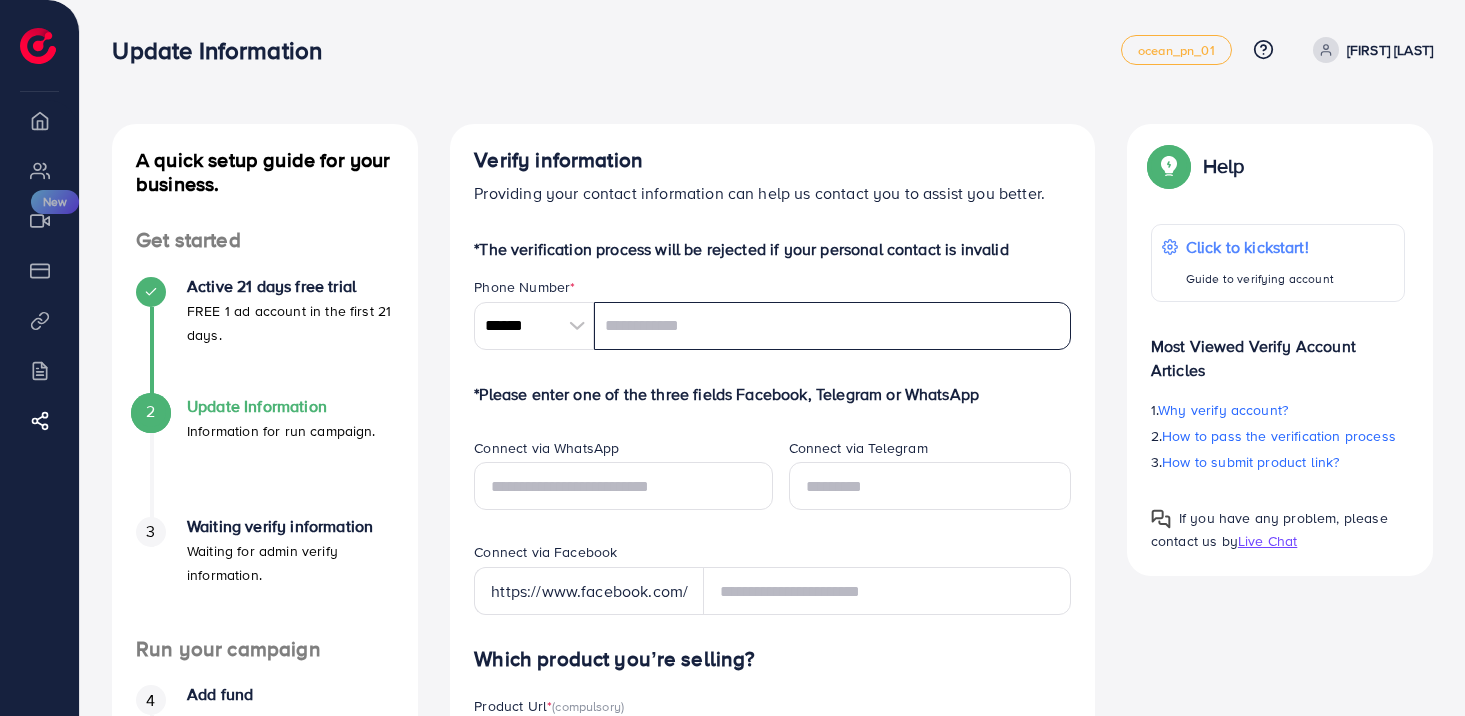 click at bounding box center (832, 326) 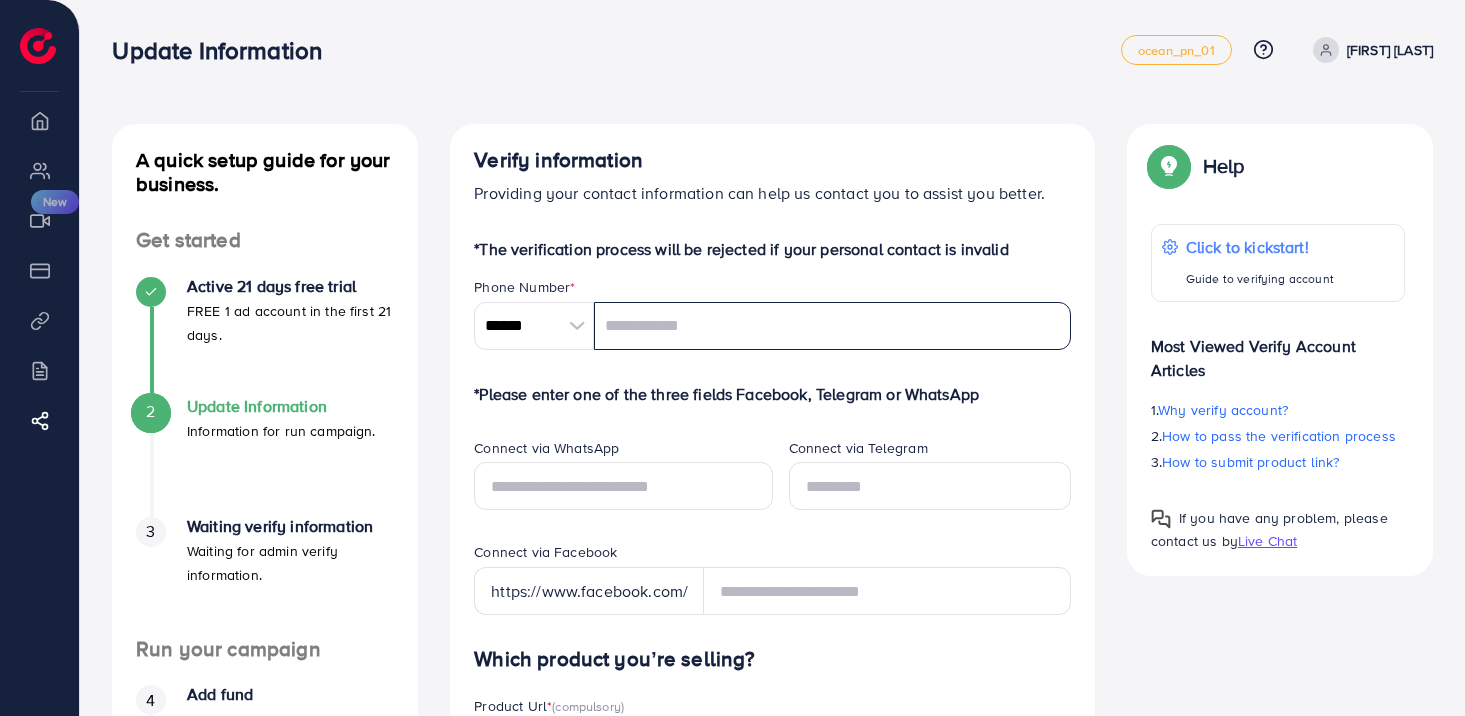 click on "[FIRST] [LAST]" at bounding box center (1390, 50) 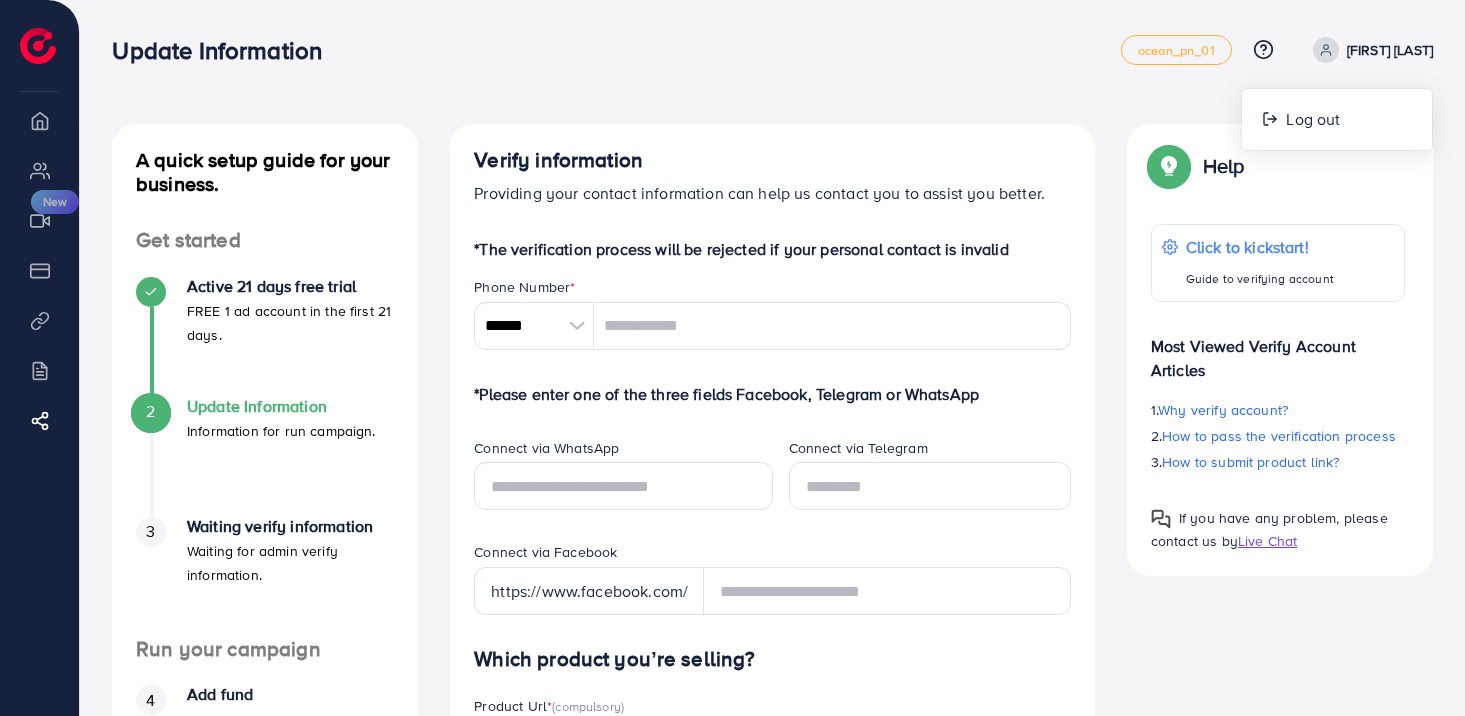 click at bounding box center [1326, 50] 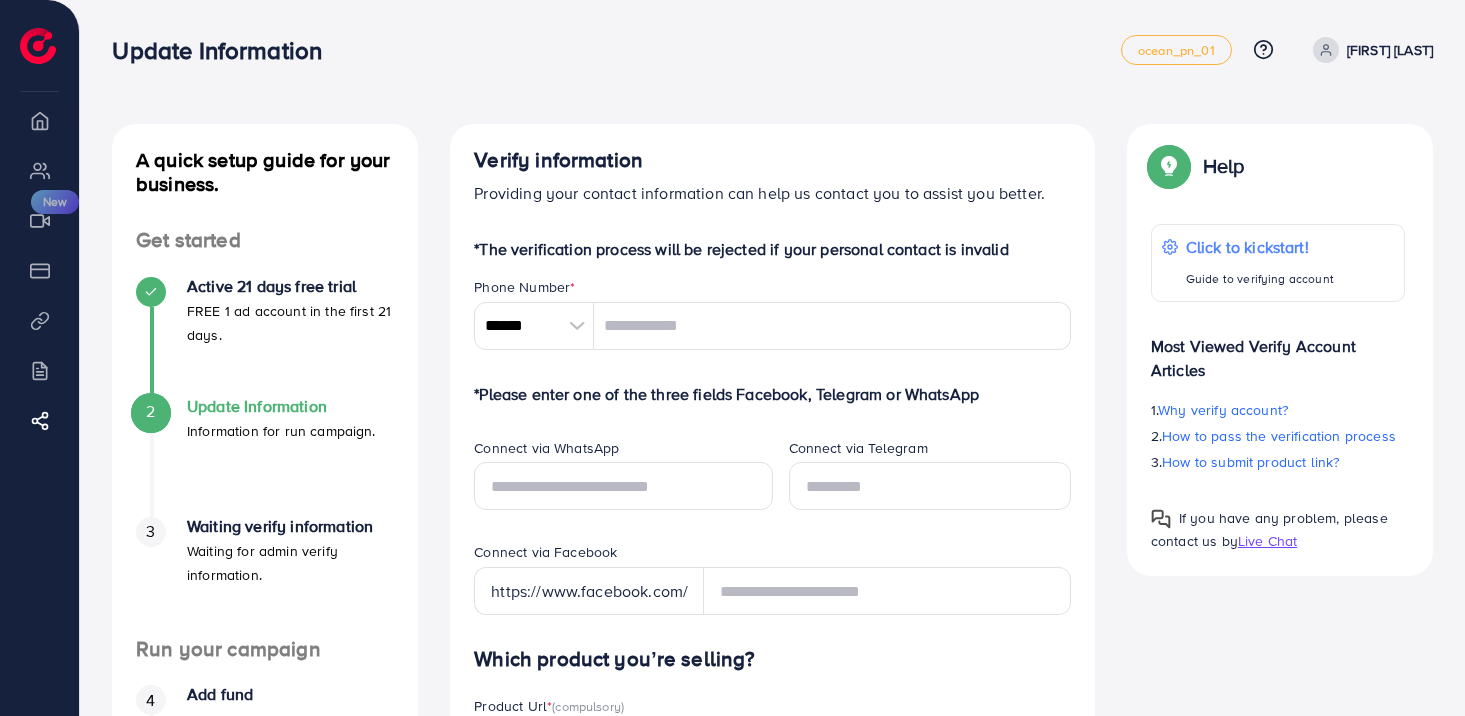click 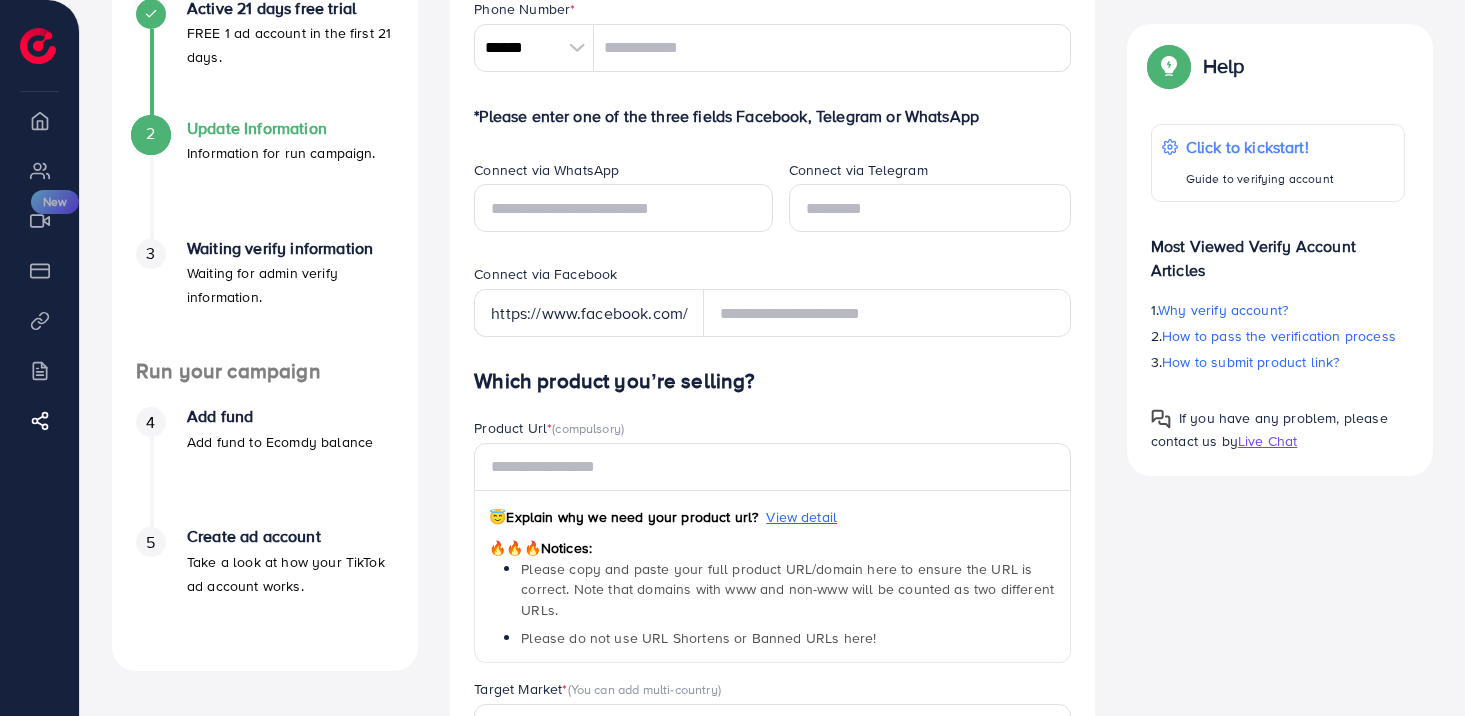 scroll, scrollTop: 262, scrollLeft: 0, axis: vertical 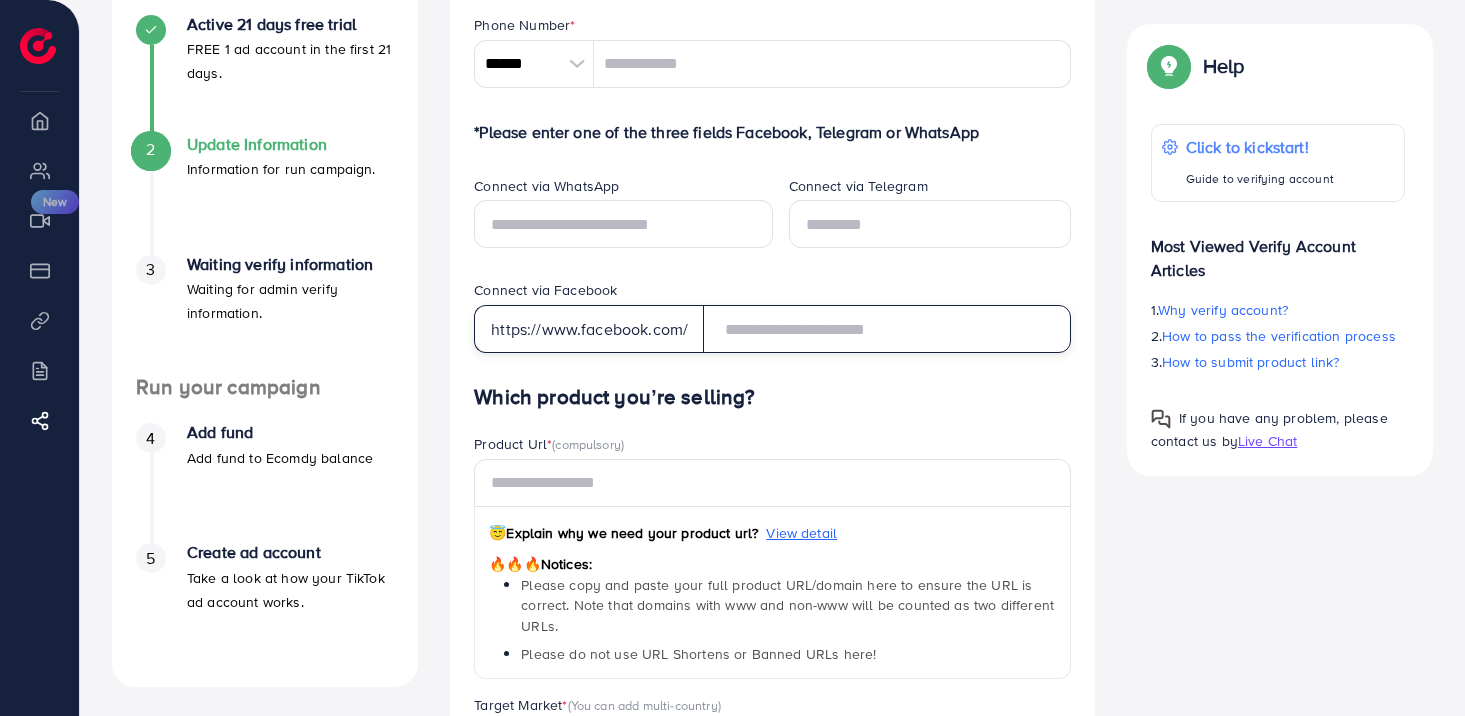 click at bounding box center (887, 329) 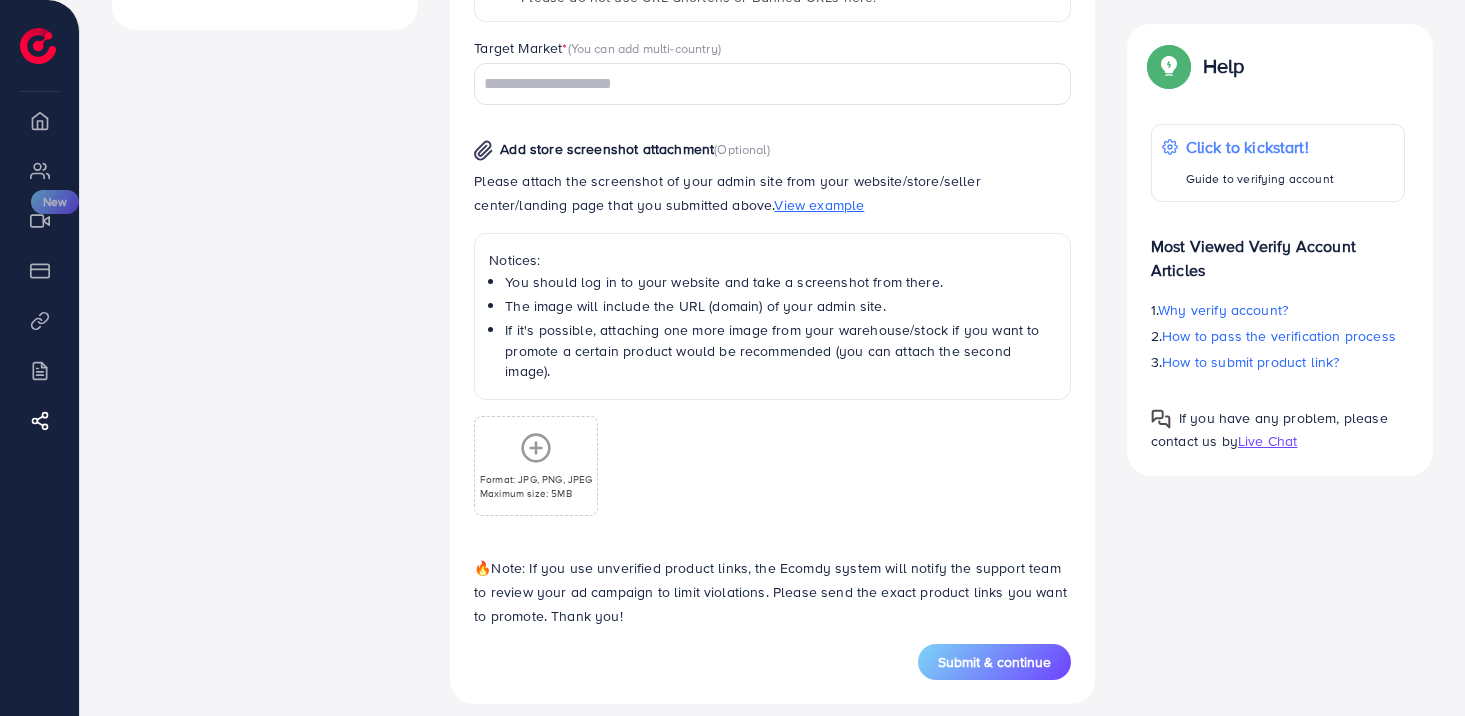scroll, scrollTop: 0, scrollLeft: 0, axis: both 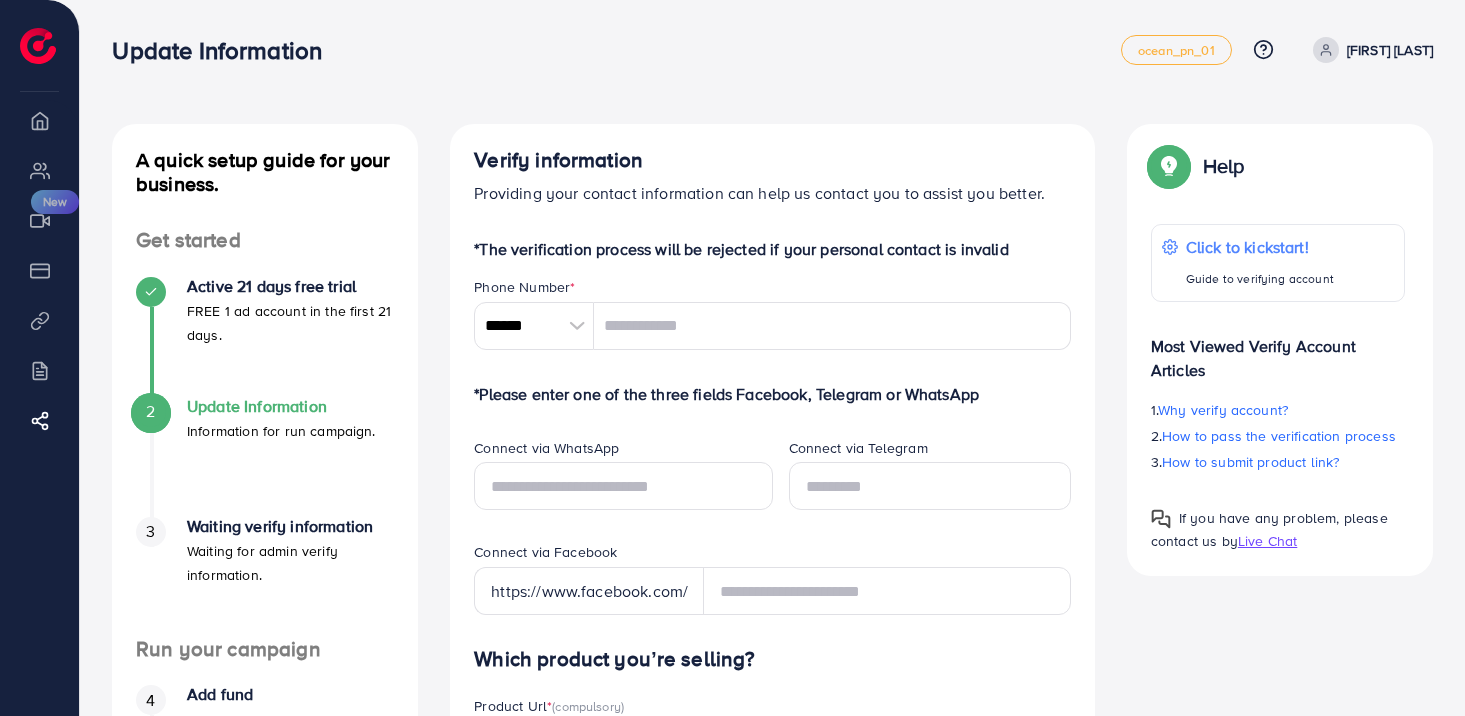 click on "My ad accounts" at bounding box center (39, 170) 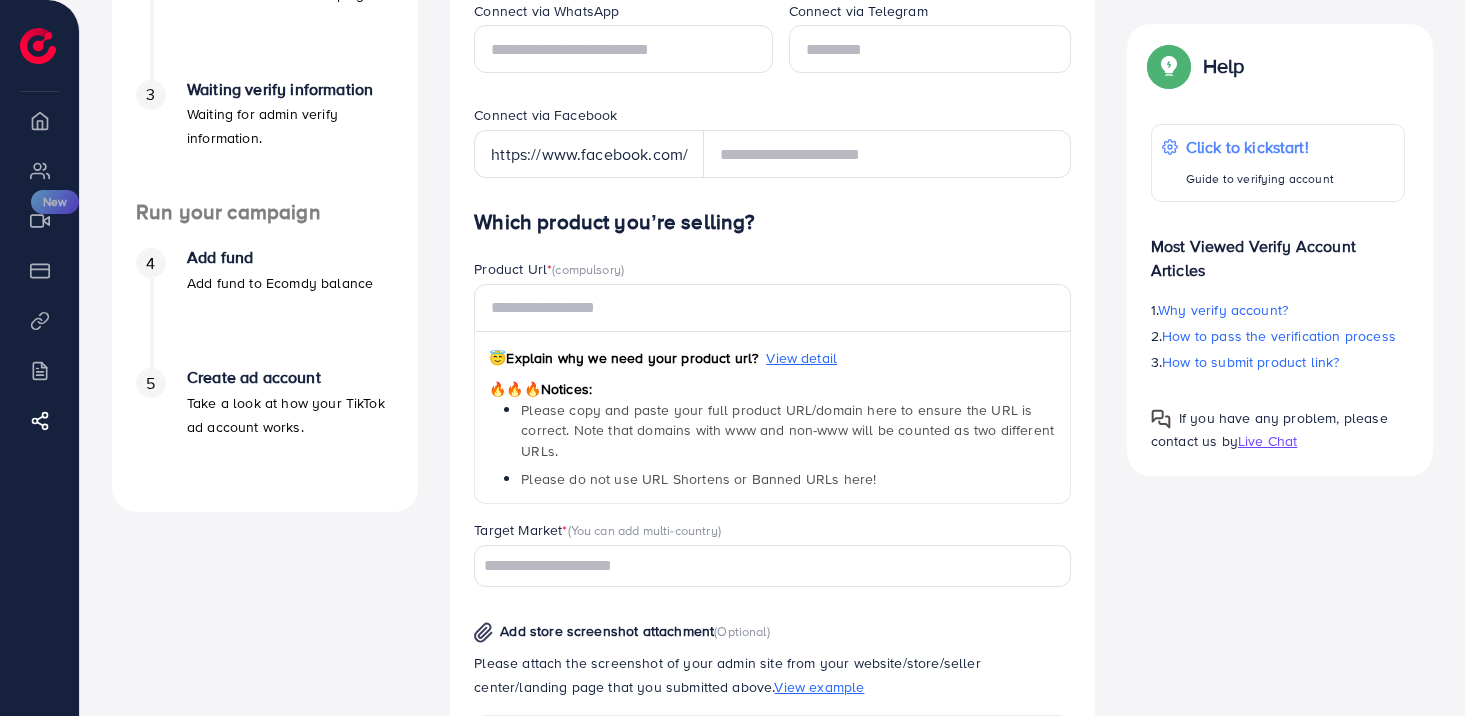 scroll, scrollTop: 438, scrollLeft: 0, axis: vertical 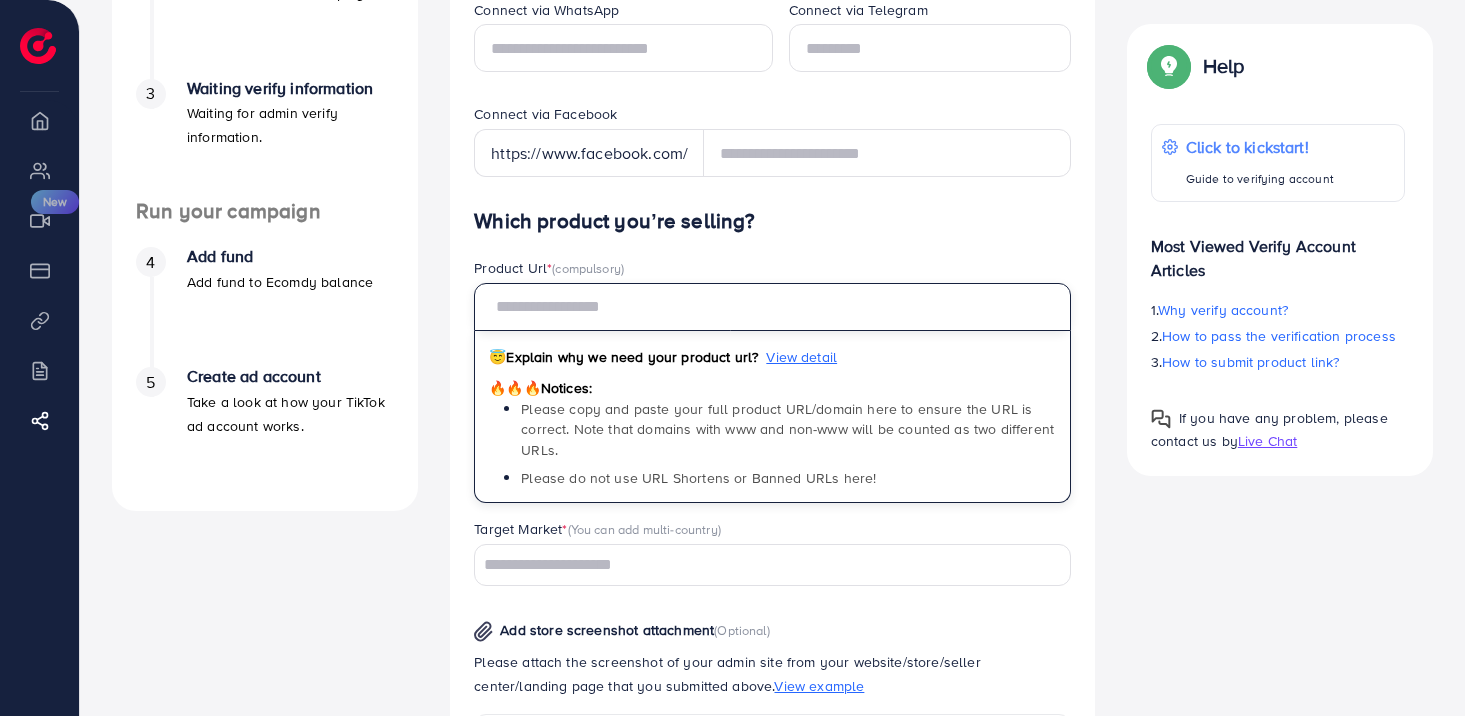 click at bounding box center [772, 307] 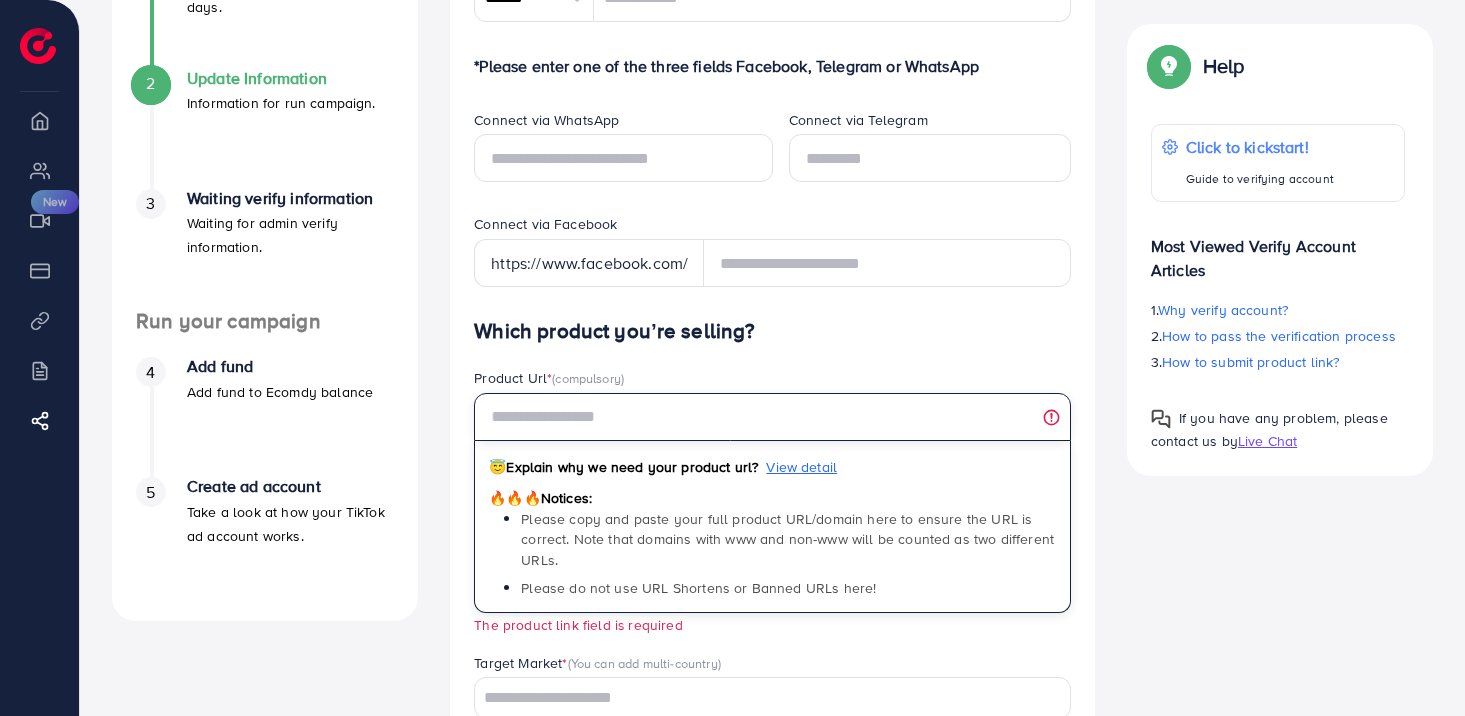scroll, scrollTop: 245, scrollLeft: 0, axis: vertical 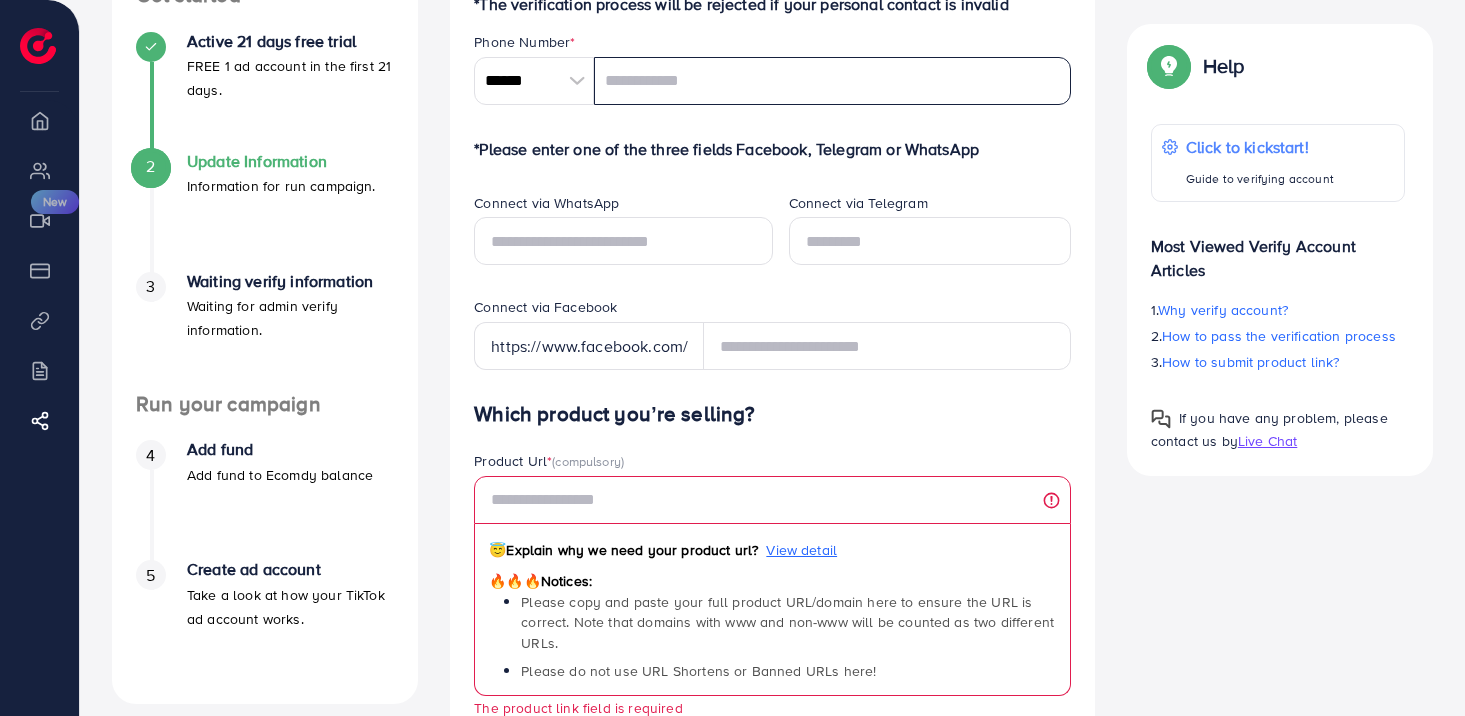 click at bounding box center (832, 81) 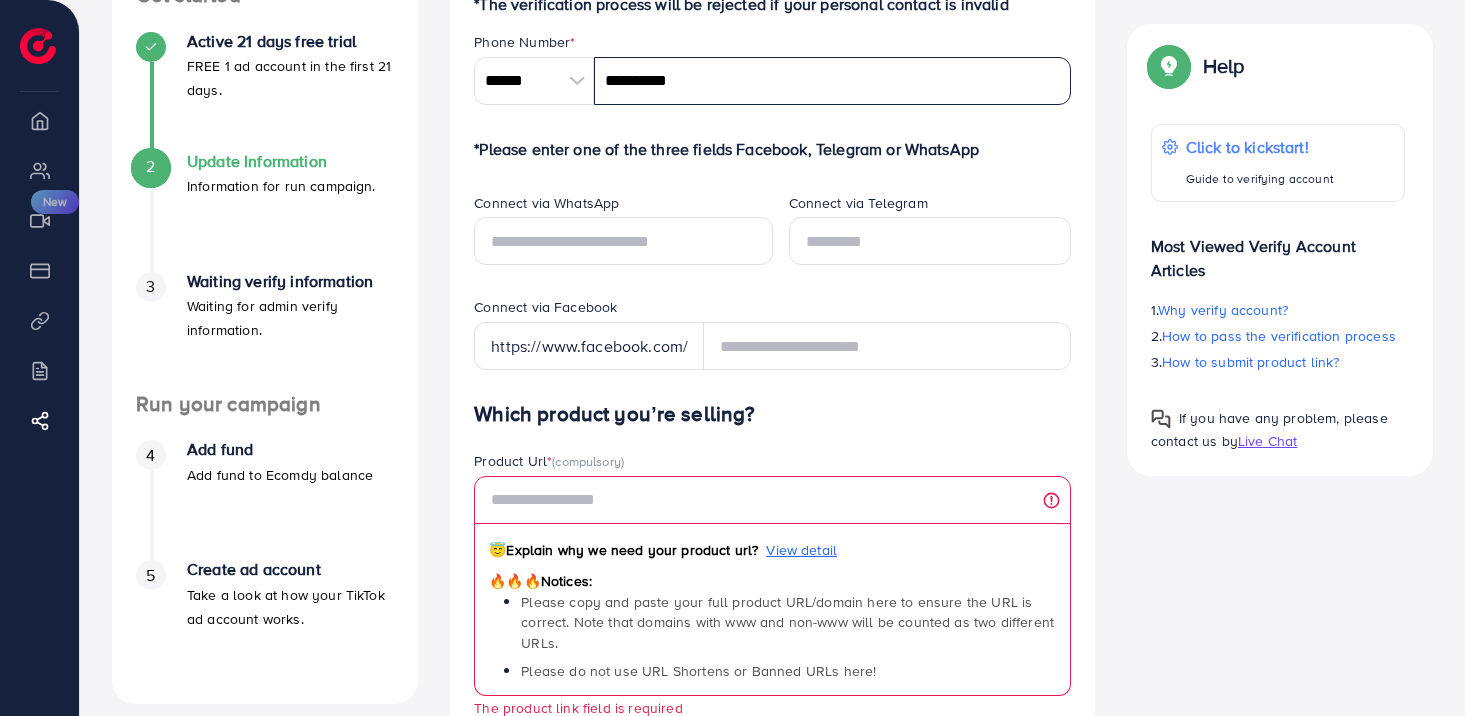 type on "**********" 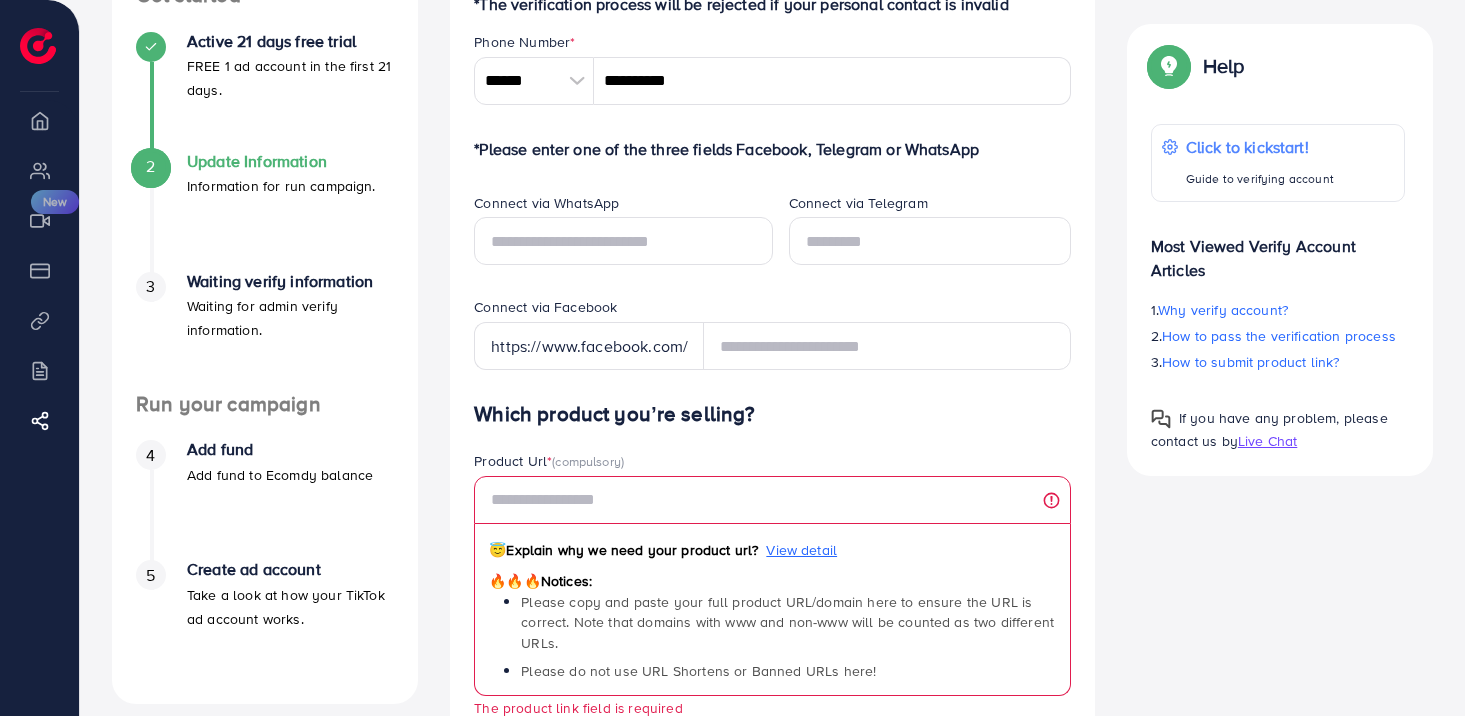 click on "Product Url  *  (compulsory)" at bounding box center [772, 463] 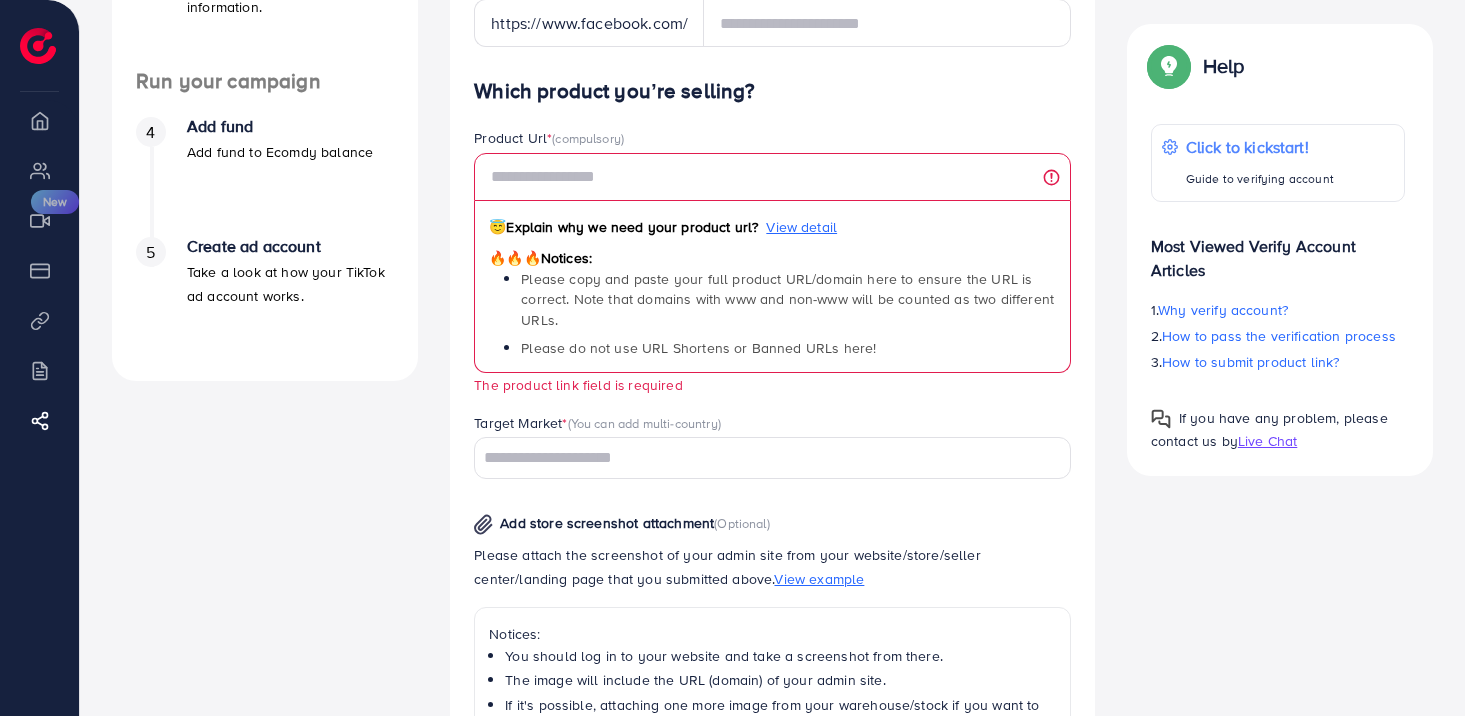 scroll, scrollTop: 853, scrollLeft: 0, axis: vertical 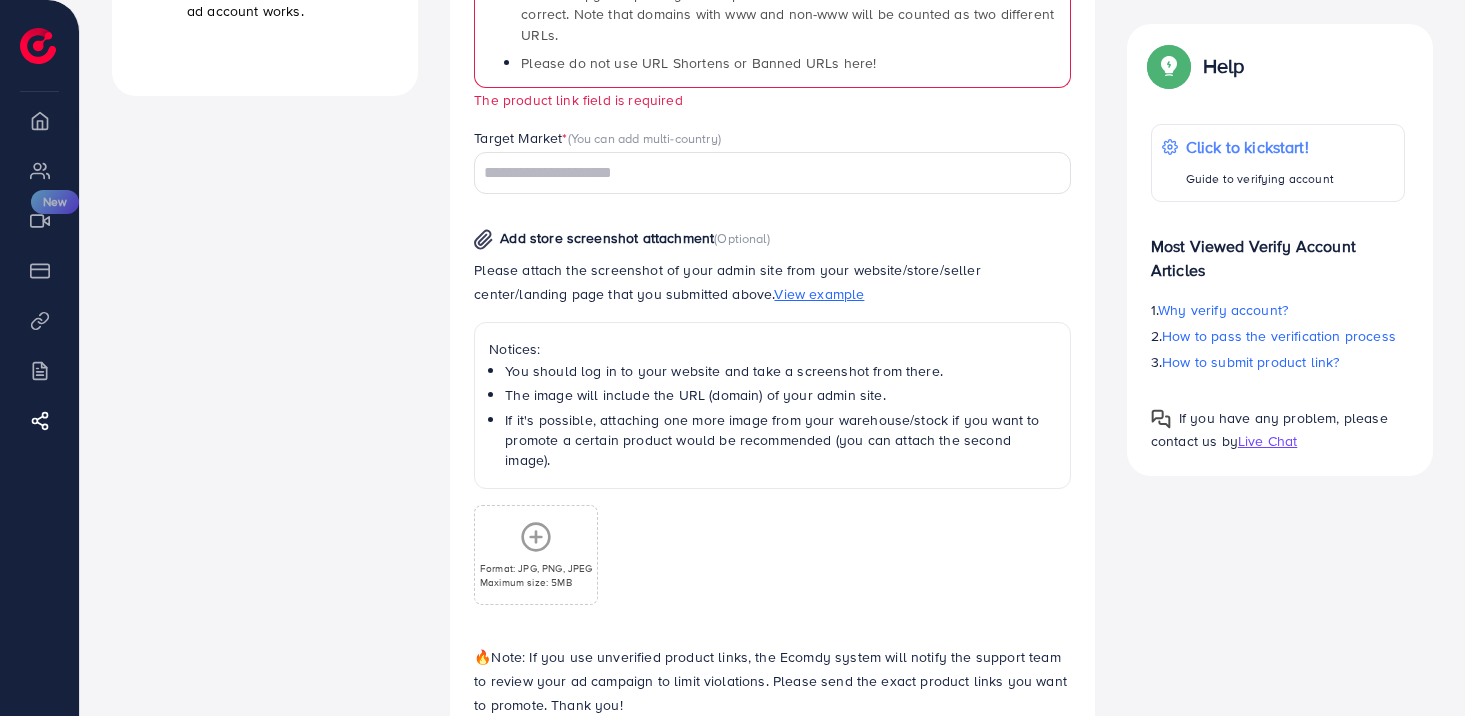 click at bounding box center (761, 173) 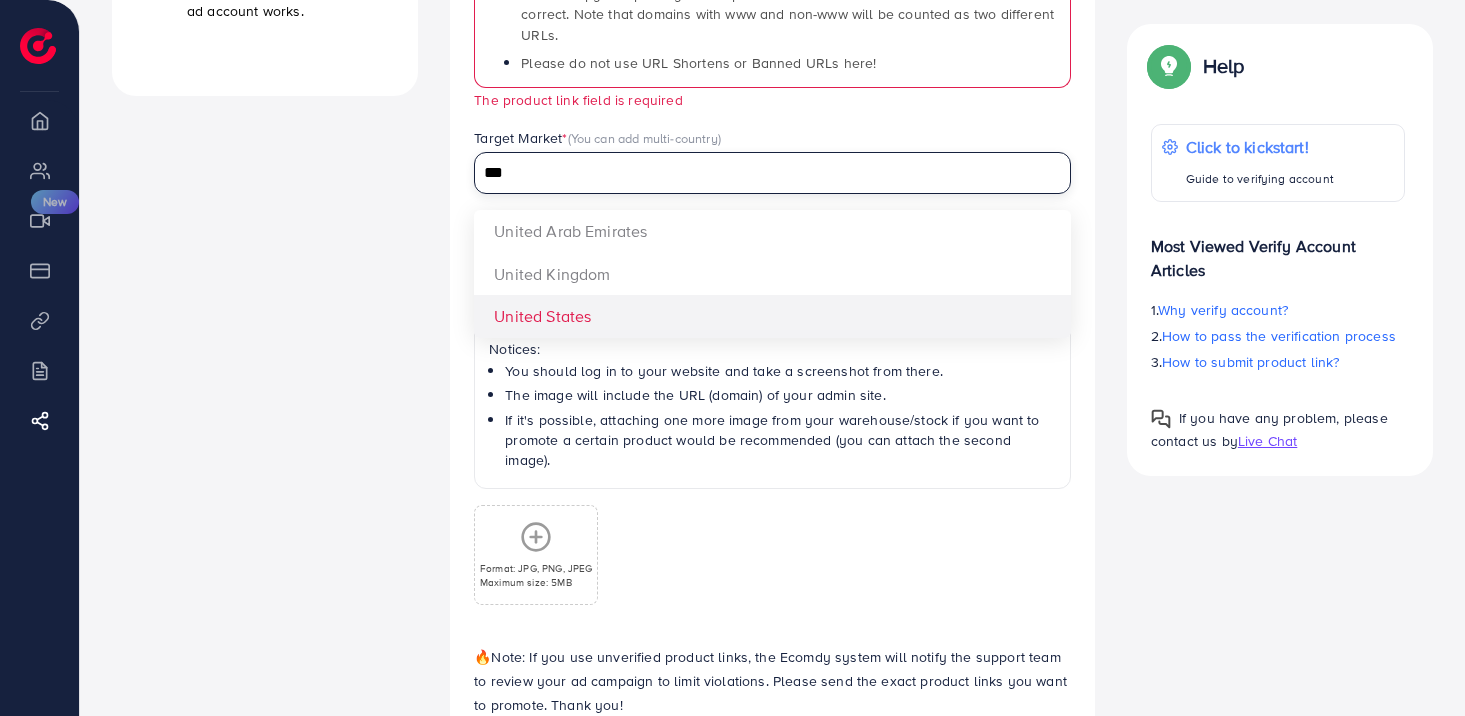 type on "***" 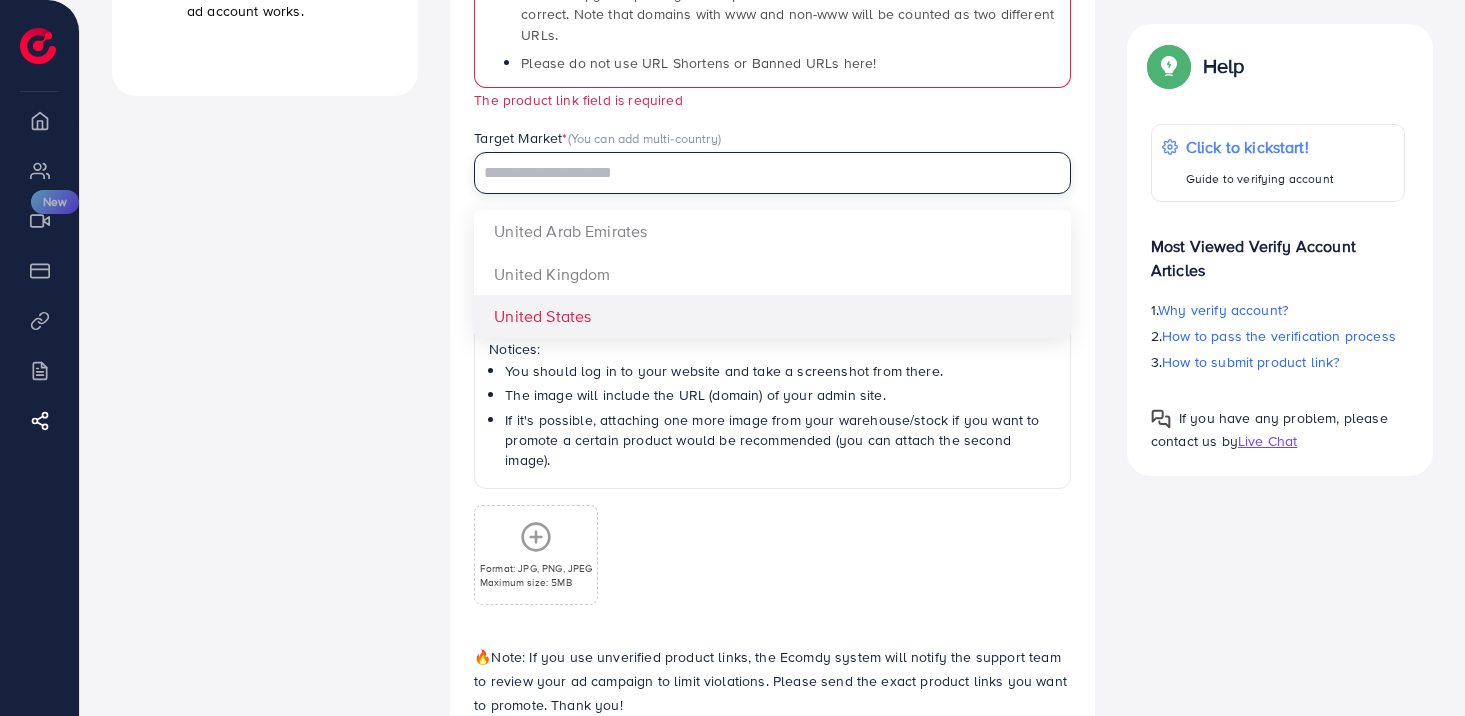 click on "Which product you’re selling?   Product Url  *  (compulsory)  😇  Explain why we need your product url?  View detail  🔥🔥🔥  Notices: Please copy and paste your full product URL/domain here to ensure the URL is correct. Note that domains with www and non-www will be counted as two different URLs. Please do not use URL Shortens or Banned URLs here! The product link field is required  Target Market  *  (You can add multi-country)            Loading...
United Arab Emirates
United Kingdom
United States
Add store screenshot attachment  (Optional)   Please attach the screenshot of your admin site from your website/store/seller center/landing page that you submitted above.  View example  Notices:   You should log in to your website and take a screenshot from there.   The image will include the URL (domain) of your admin site.   Format: JPG, PNG, JPEG   Maximum size: 5MB  🔥" at bounding box center [772, 263] 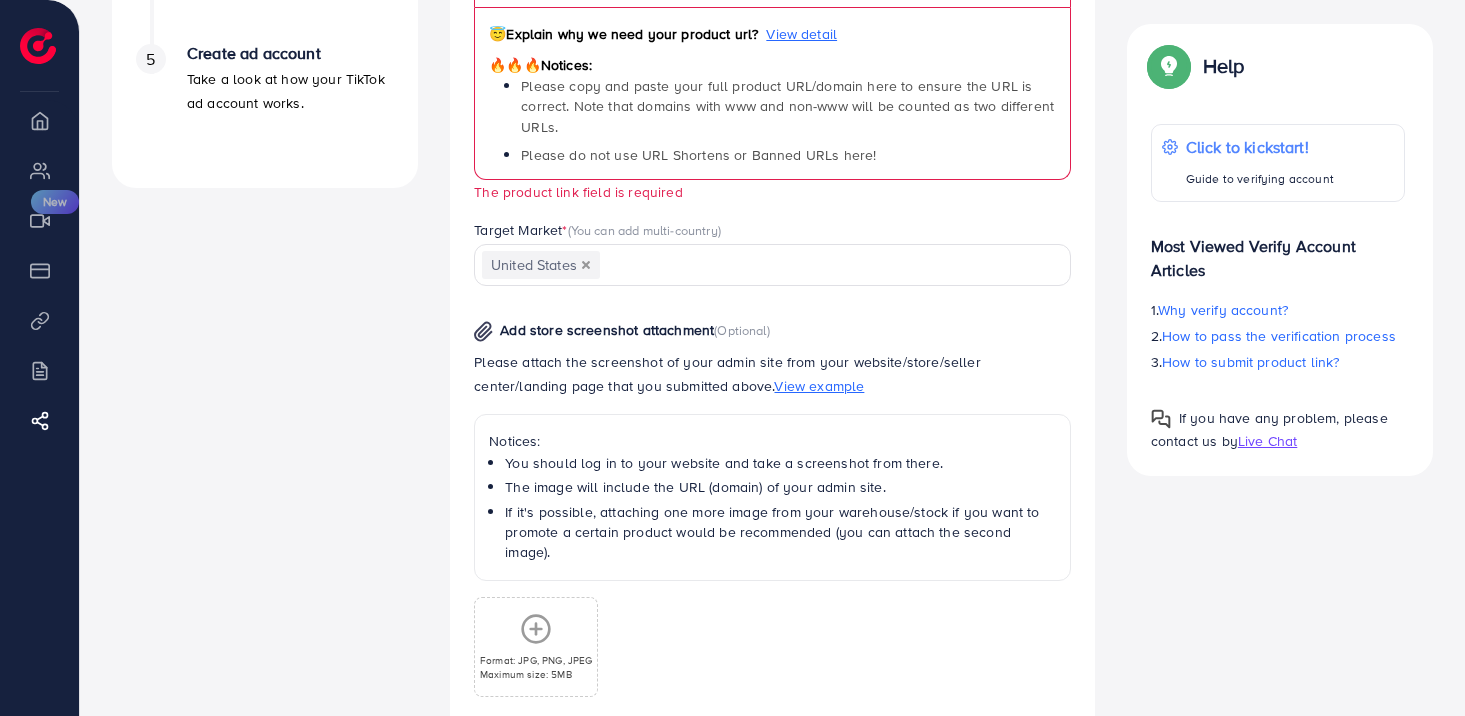scroll, scrollTop: 330, scrollLeft: 0, axis: vertical 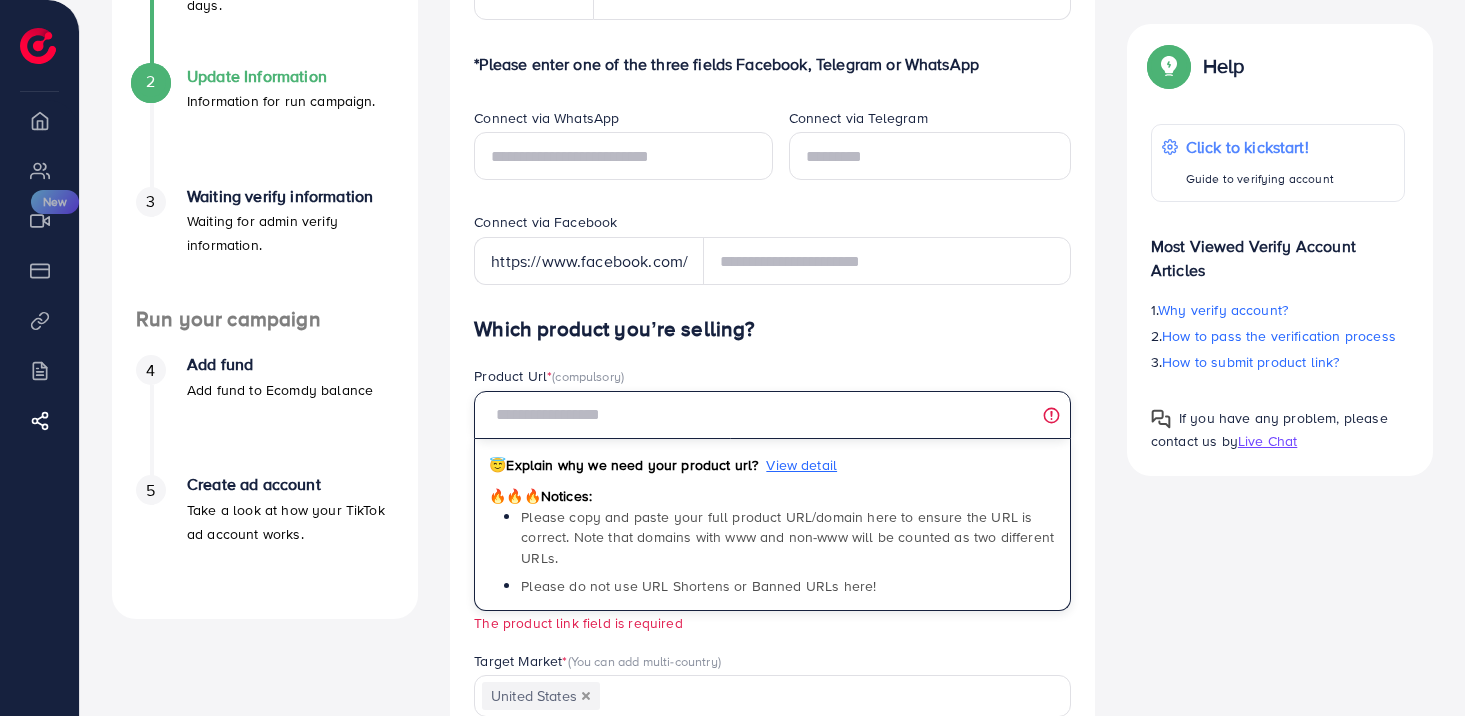 click at bounding box center (772, 415) 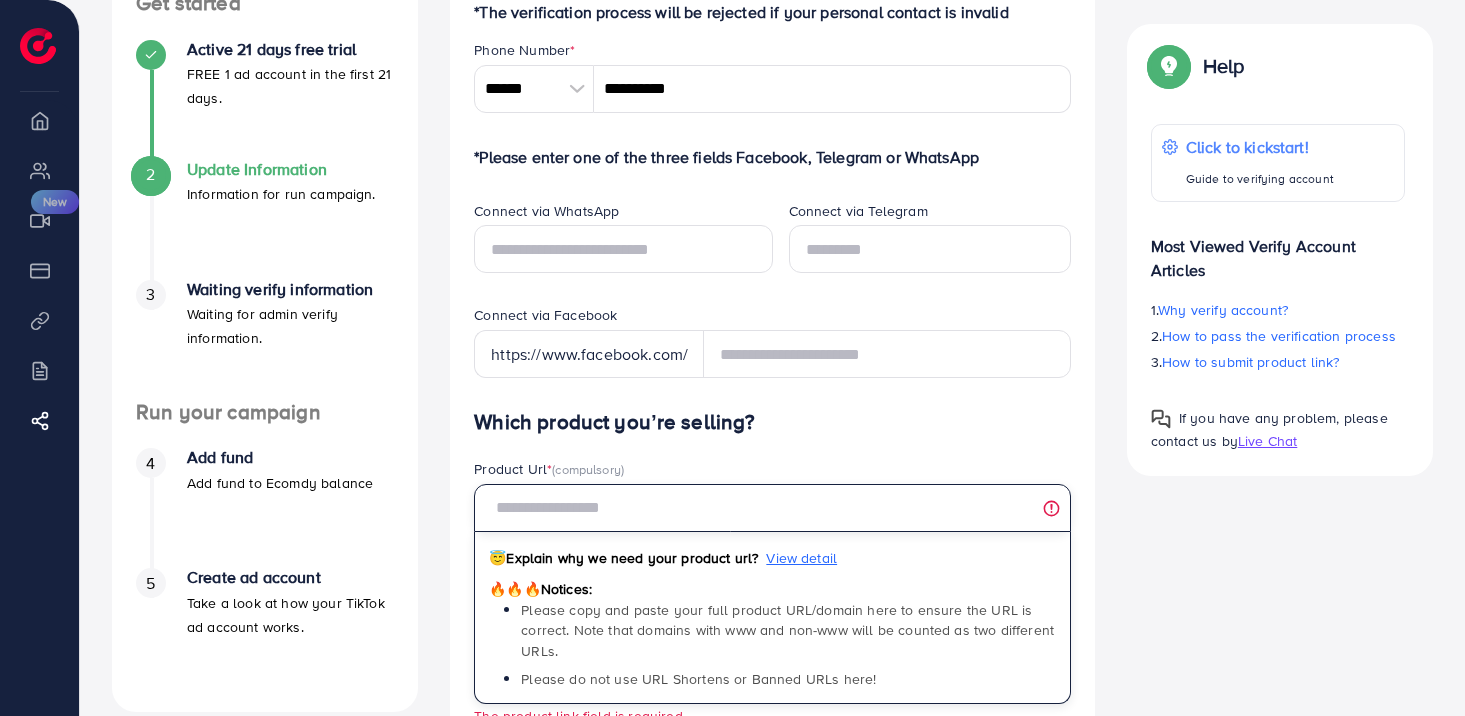 scroll, scrollTop: 236, scrollLeft: 0, axis: vertical 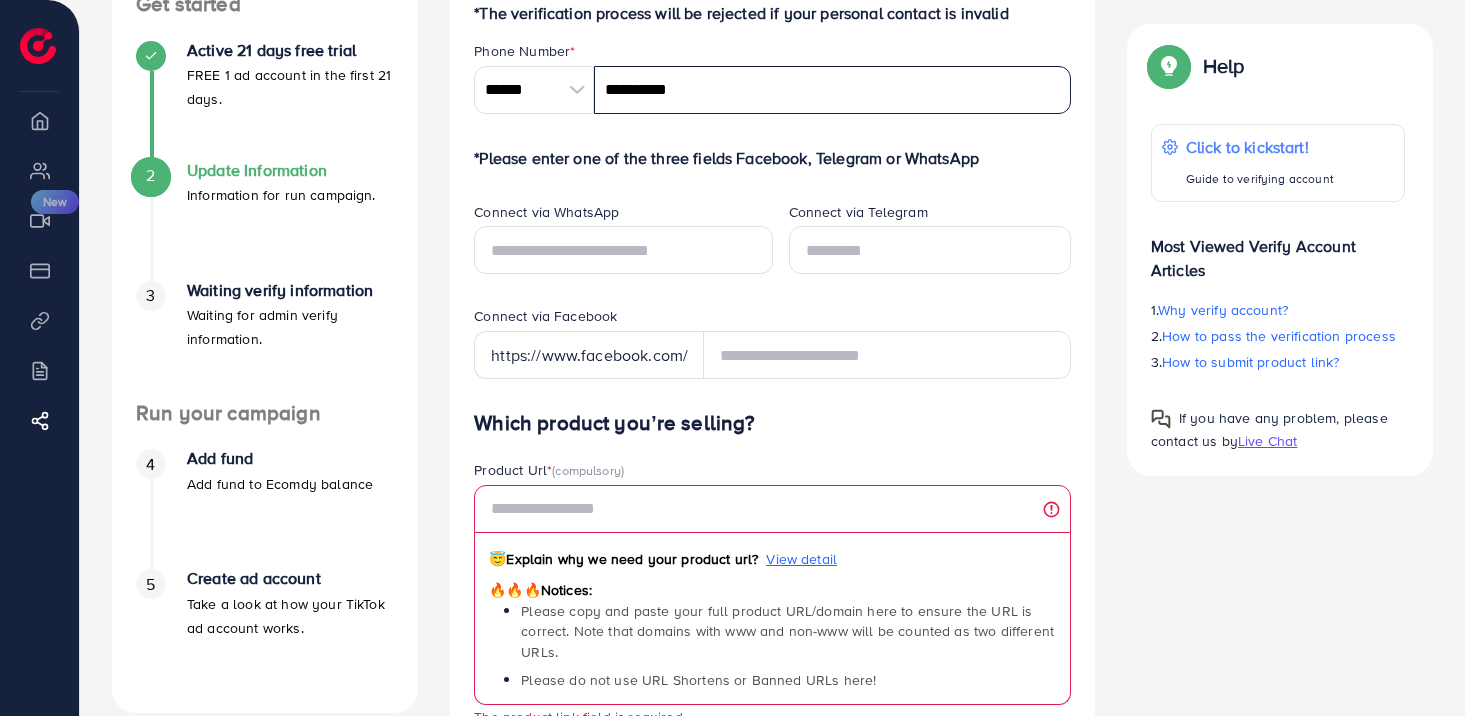click on "**********" at bounding box center (832, 90) 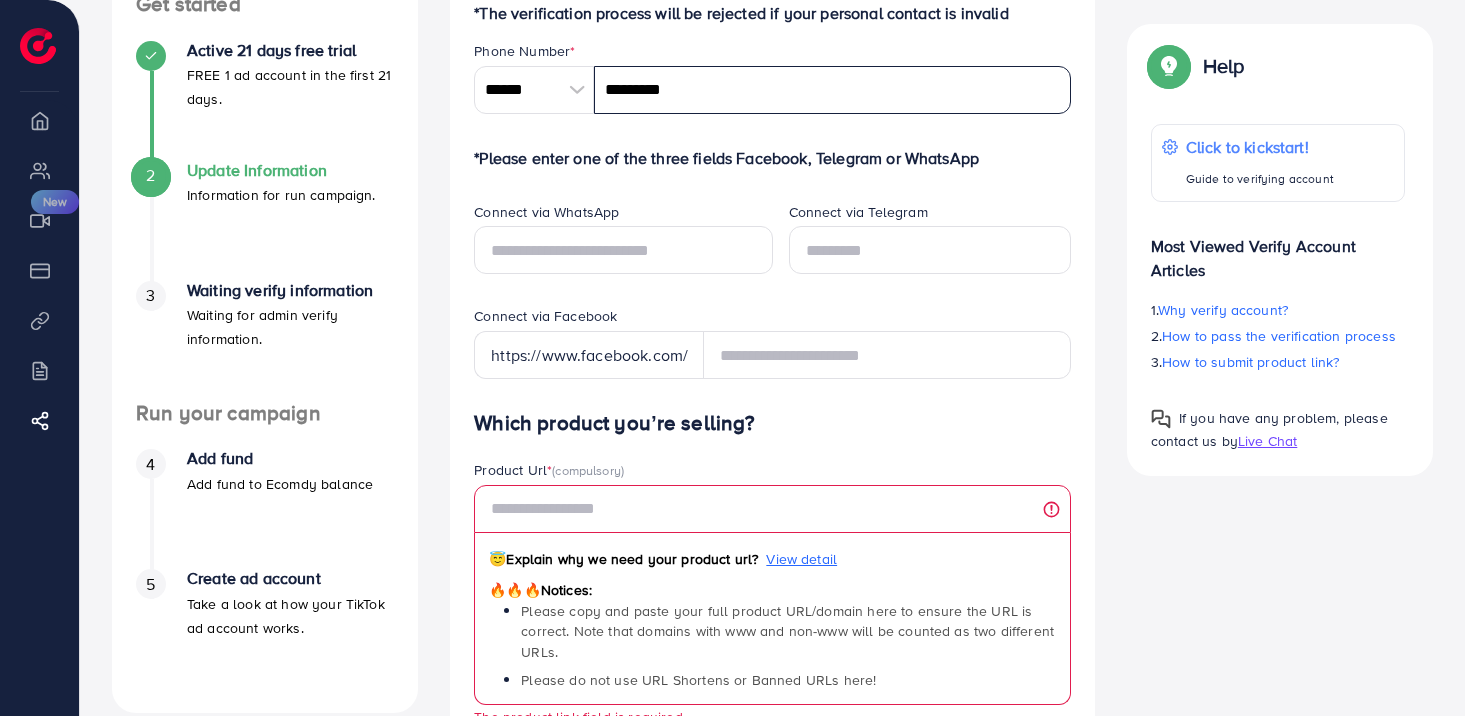 type on "*********" 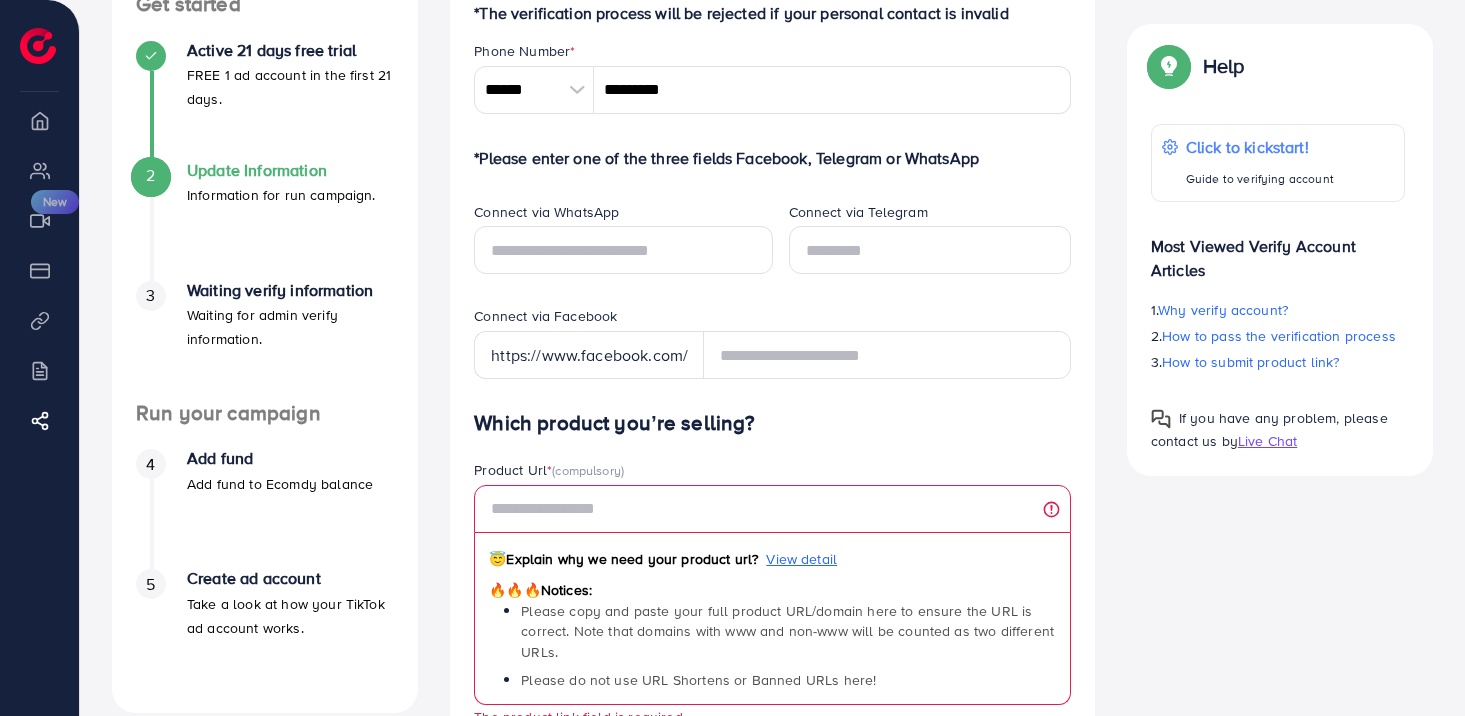 click on "Connect via WhatsApp" at bounding box center (623, 214) 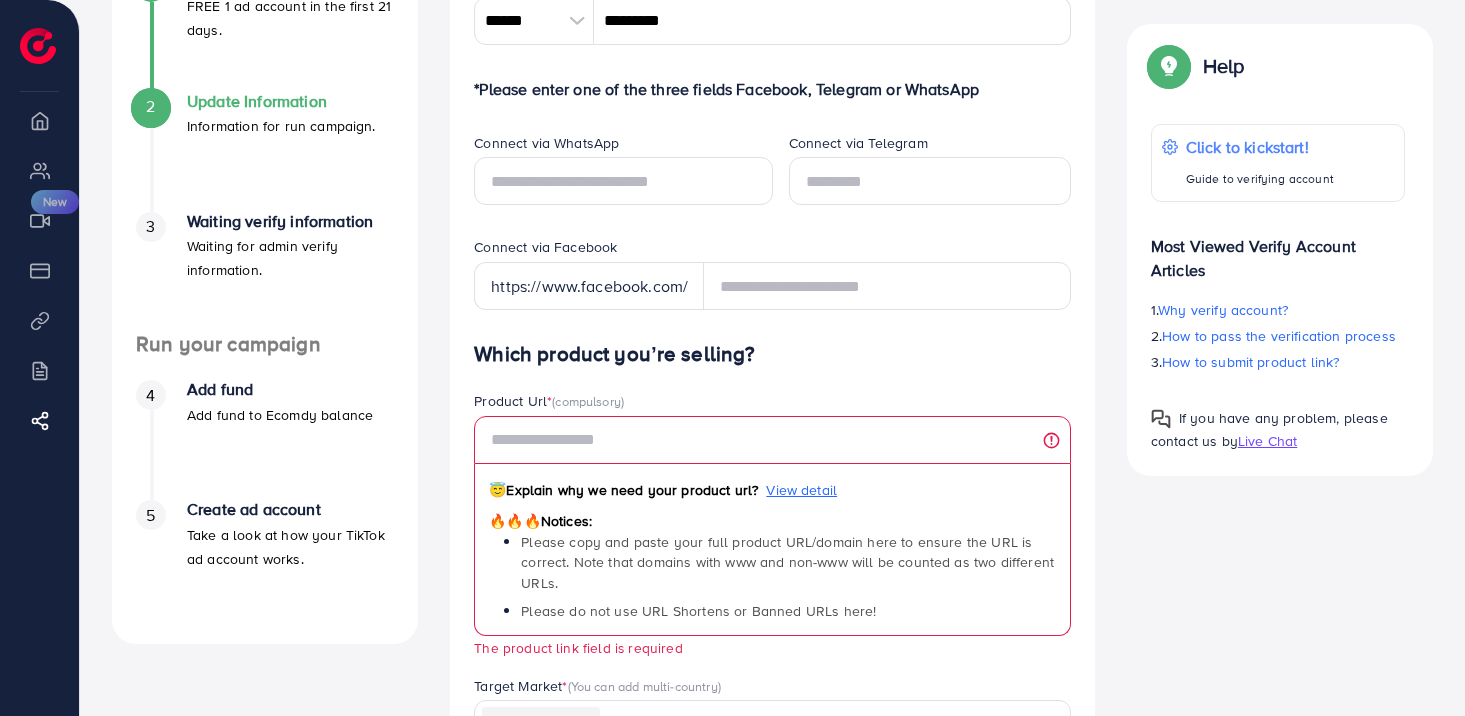 scroll, scrollTop: 475, scrollLeft: 0, axis: vertical 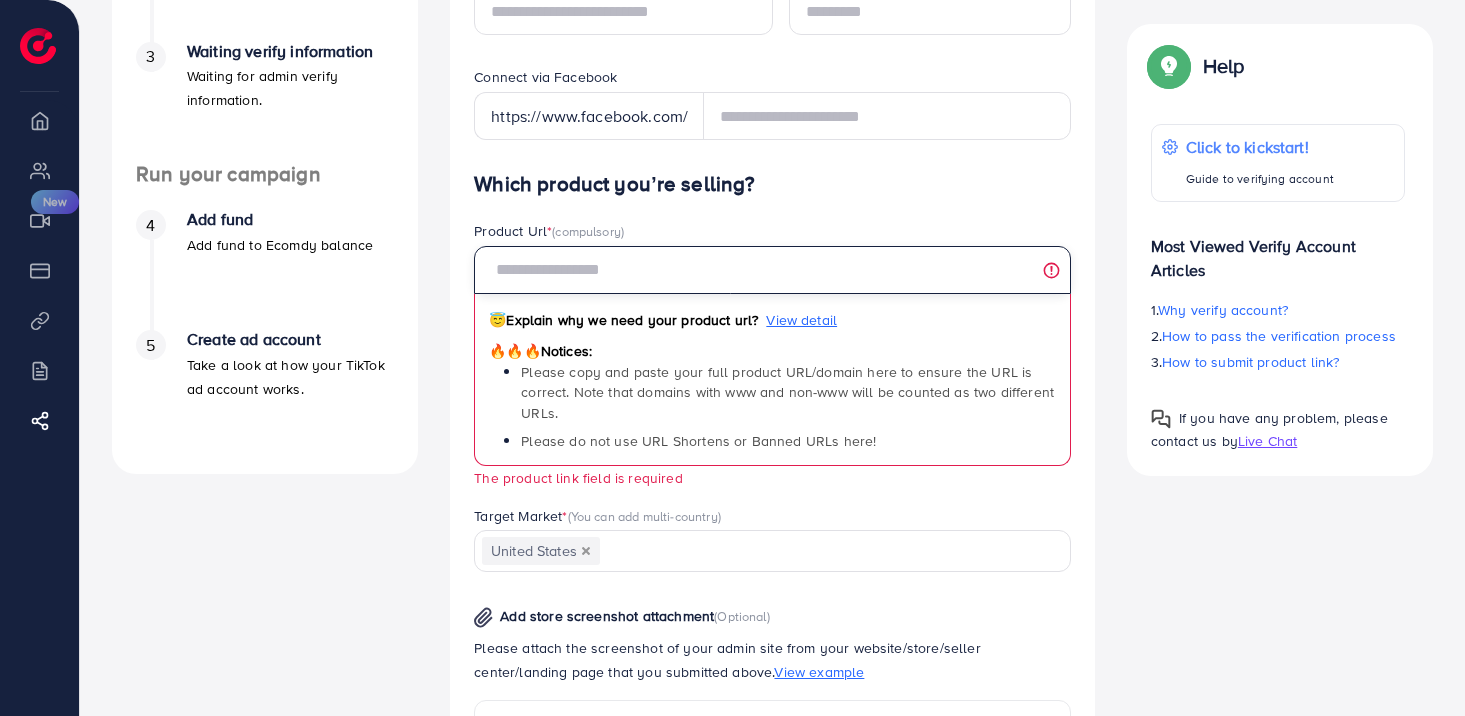 click at bounding box center [772, 270] 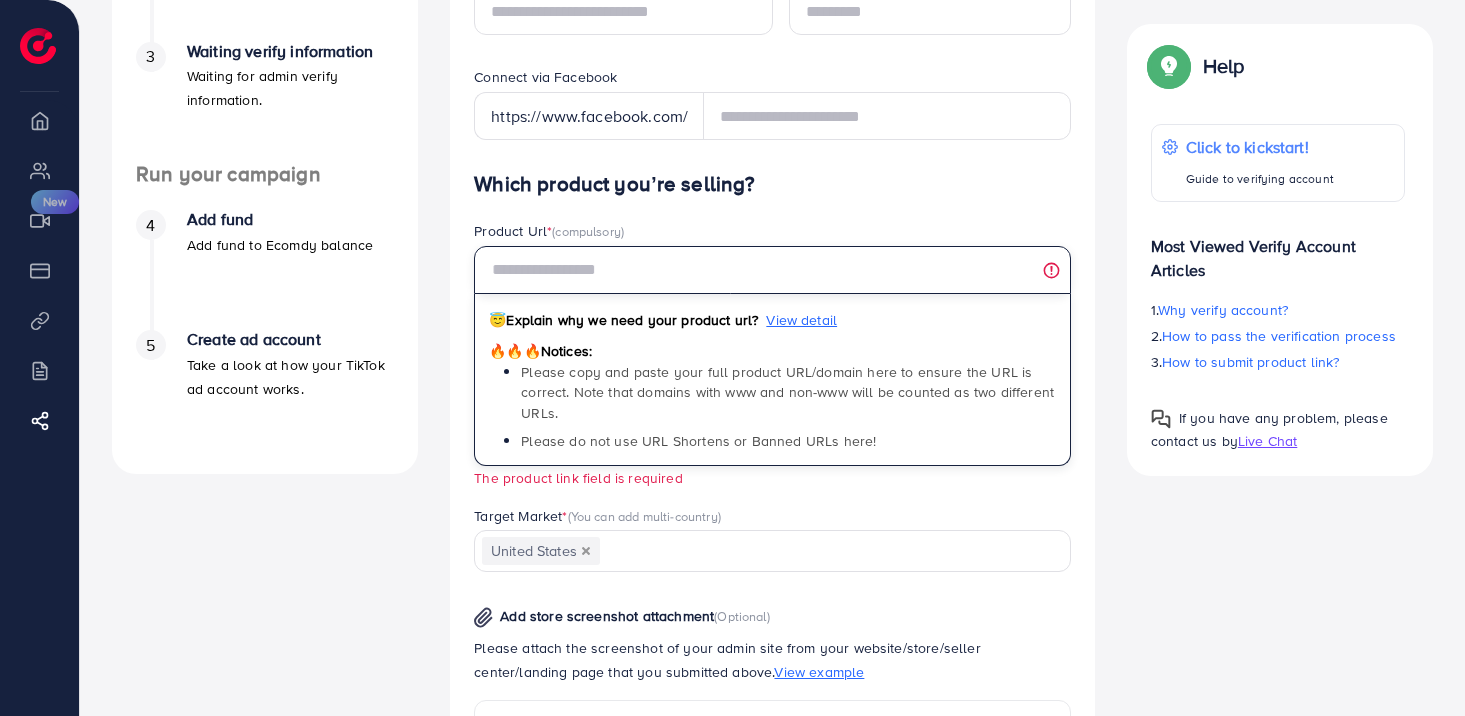 paste on "**********" 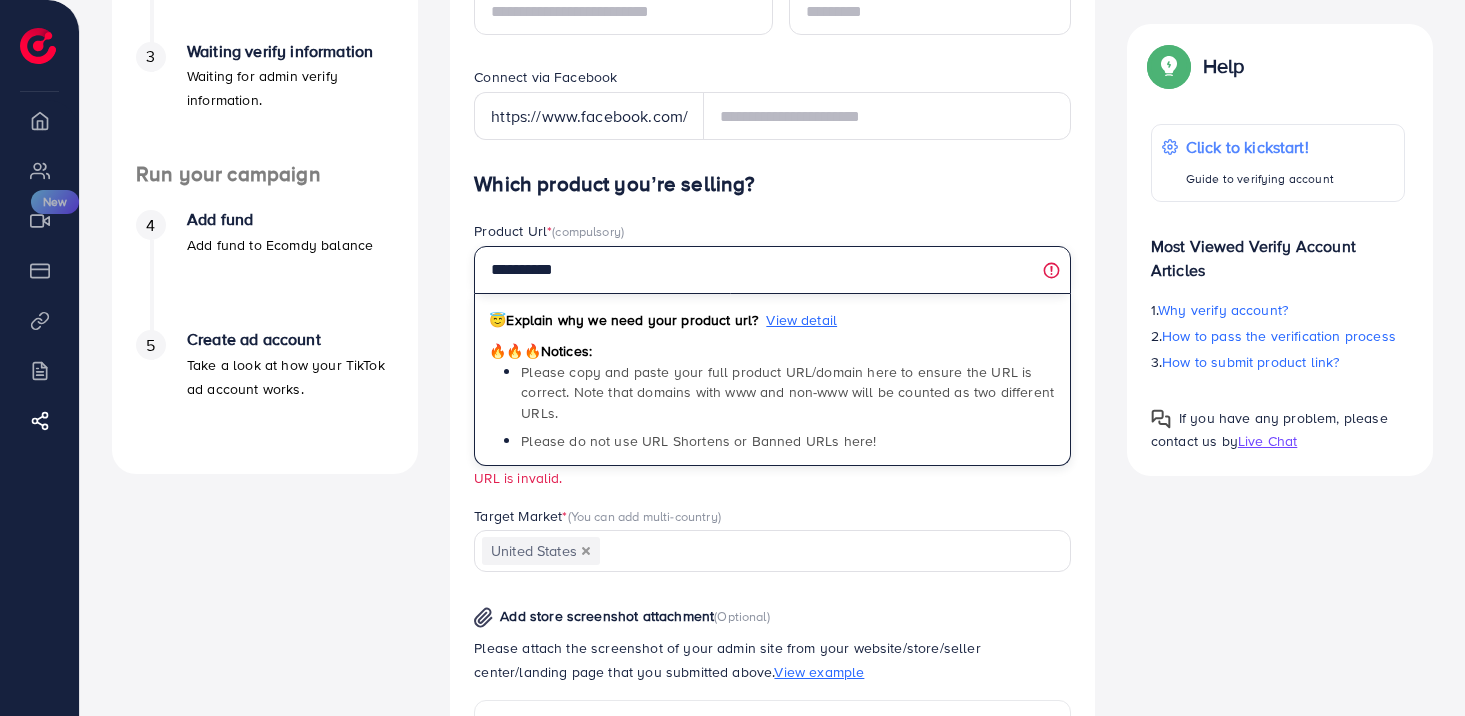 drag, startPoint x: 608, startPoint y: 270, endPoint x: 427, endPoint y: 266, distance: 181.04419 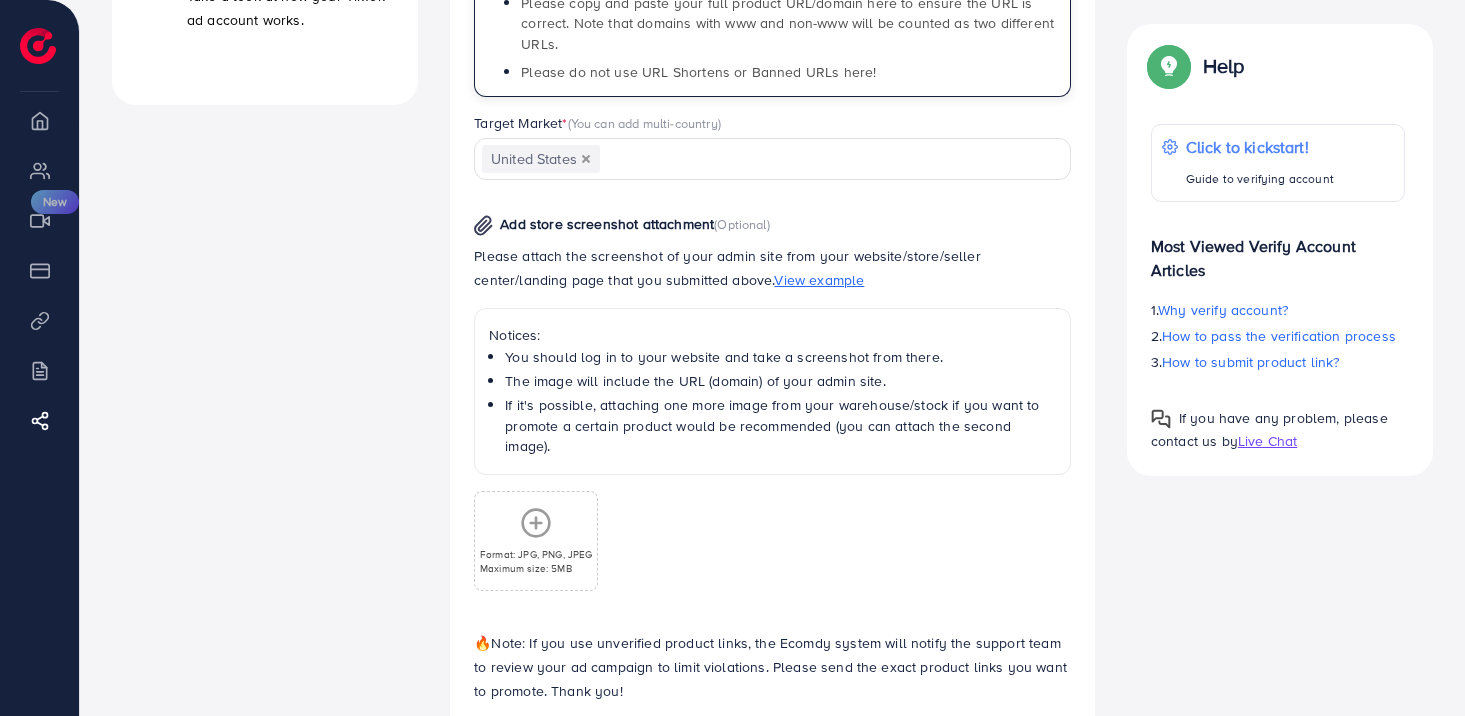 scroll, scrollTop: 919, scrollLeft: 0, axis: vertical 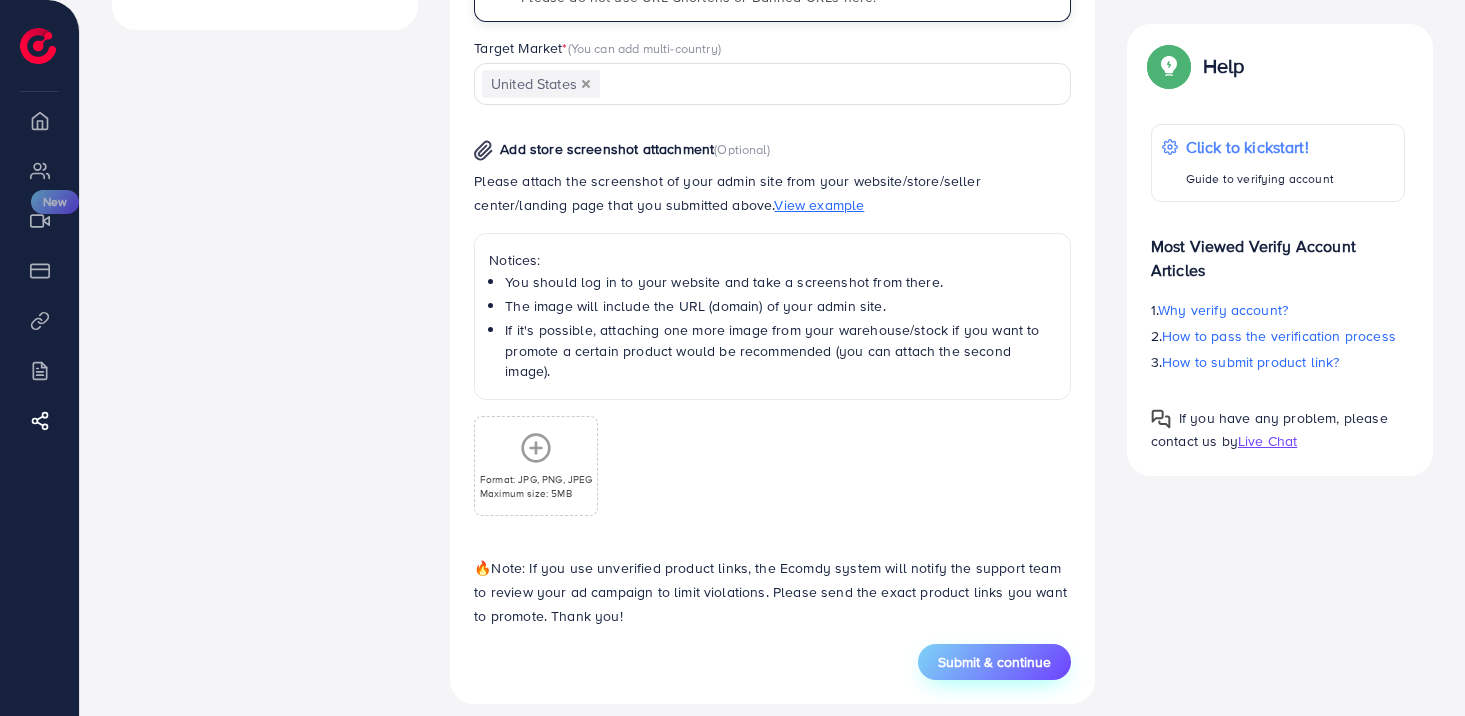 type on "*******" 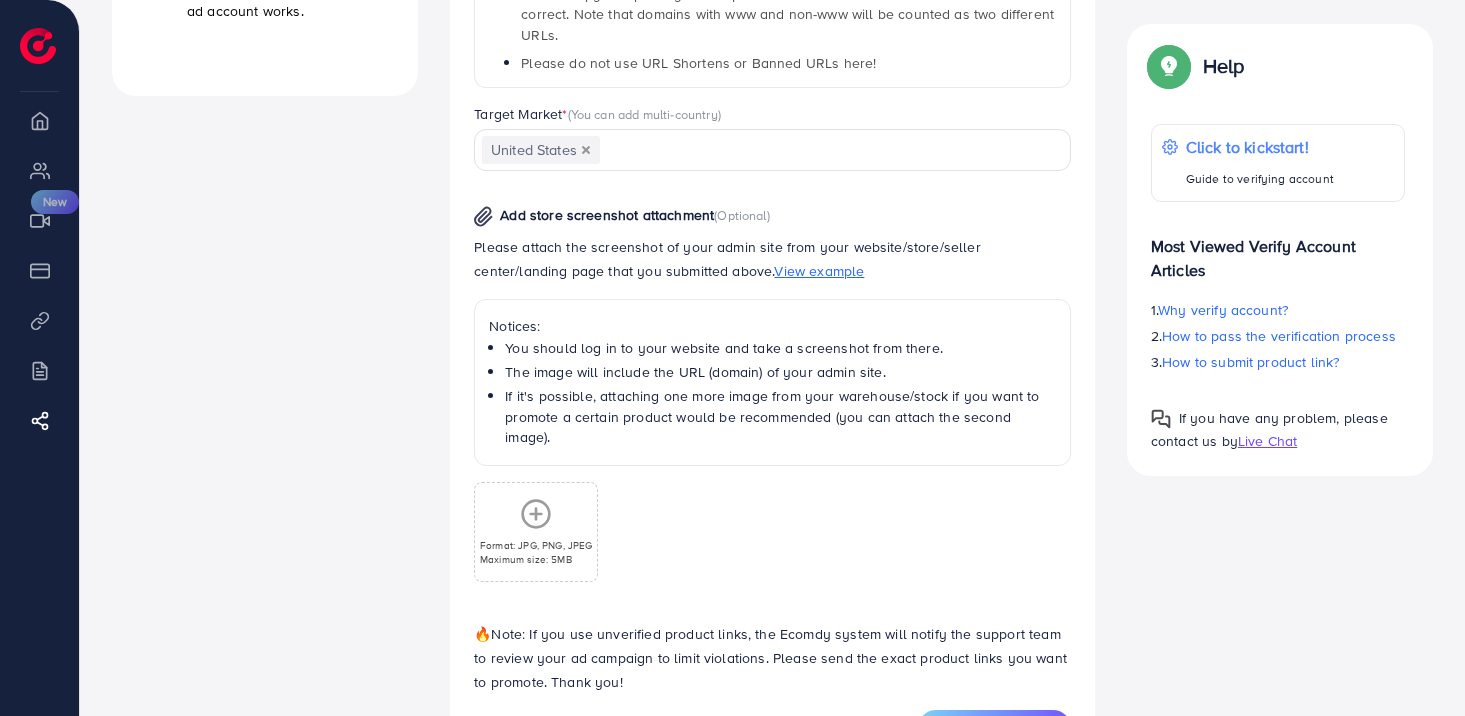 click on "Which product you’re selling?   Product Url  *  (compulsory)  ******* 😇  Explain why we need your product url?  View detail  🔥🔥🔥  Notices: Please copy and paste your full product URL/domain here to ensure the URL is correct. Note that domains with www and non-www will be counted as two different URLs. Please do not use URL Shortens or Banned URLs here!  Target Market  *  (You can add multi-country)
United States
Loading...     Add store screenshot attachment  (Optional)   Please attach the screenshot of your admin site from your website/store/seller center/landing page that you submitted above.  View example  Notices:   You should log in to your website and take a screenshot from there.   The image will include the URL (domain) of your admin site.   If it's possible, attaching one more image from your warehouse/stock if you want to promote a certain product would be recommended (you can attach the second image).   Format: JPG, PNG, JPEG   Maximum size: 5MB" at bounding box center (772, 252) 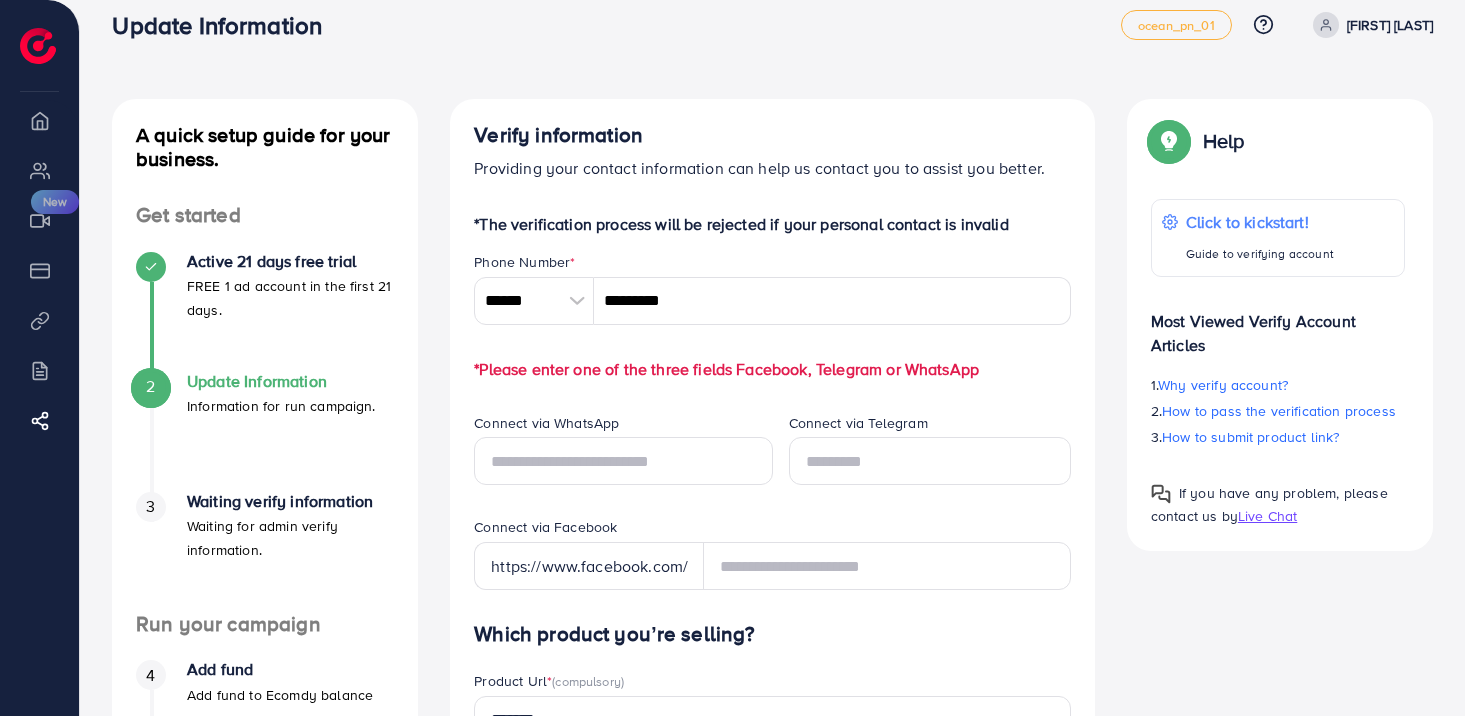 scroll, scrollTop: 38, scrollLeft: 0, axis: vertical 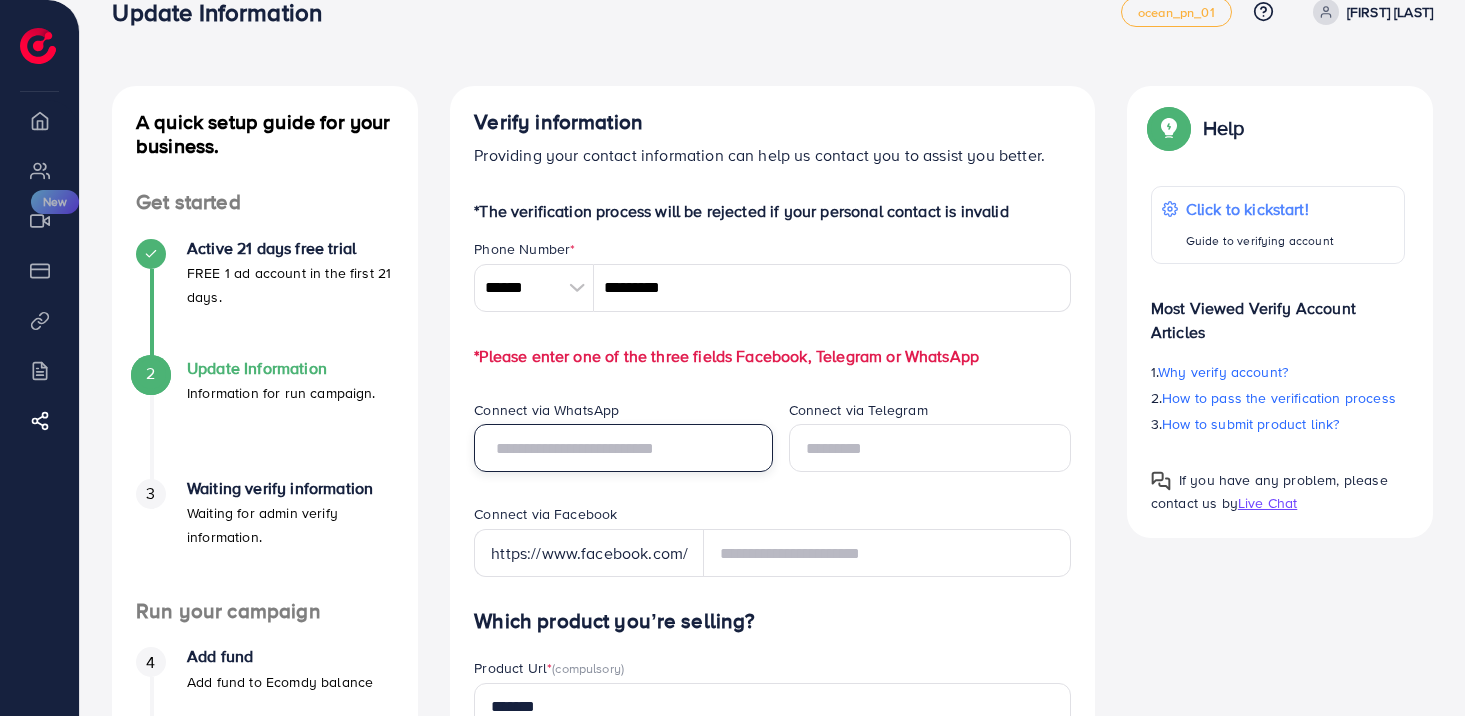 click at bounding box center (623, 448) 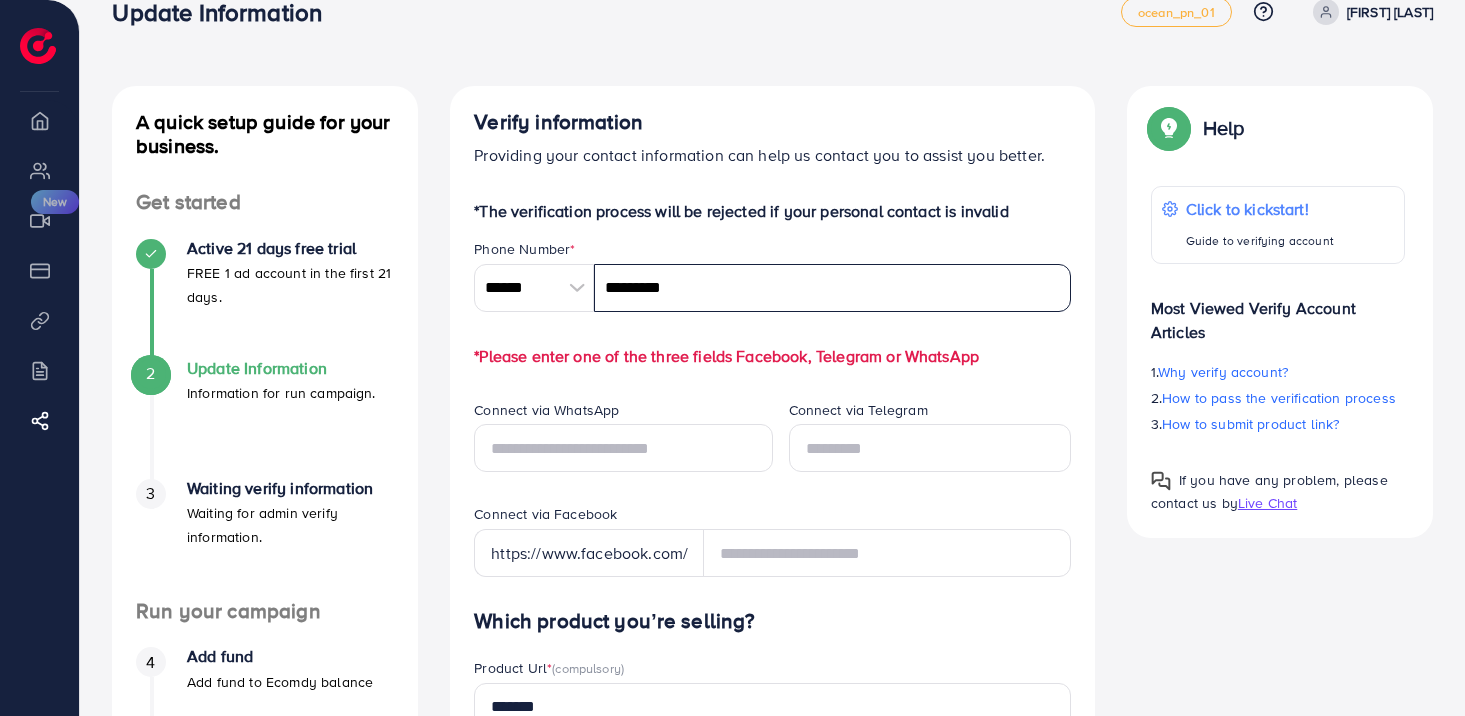 click on "*********" at bounding box center (832, 288) 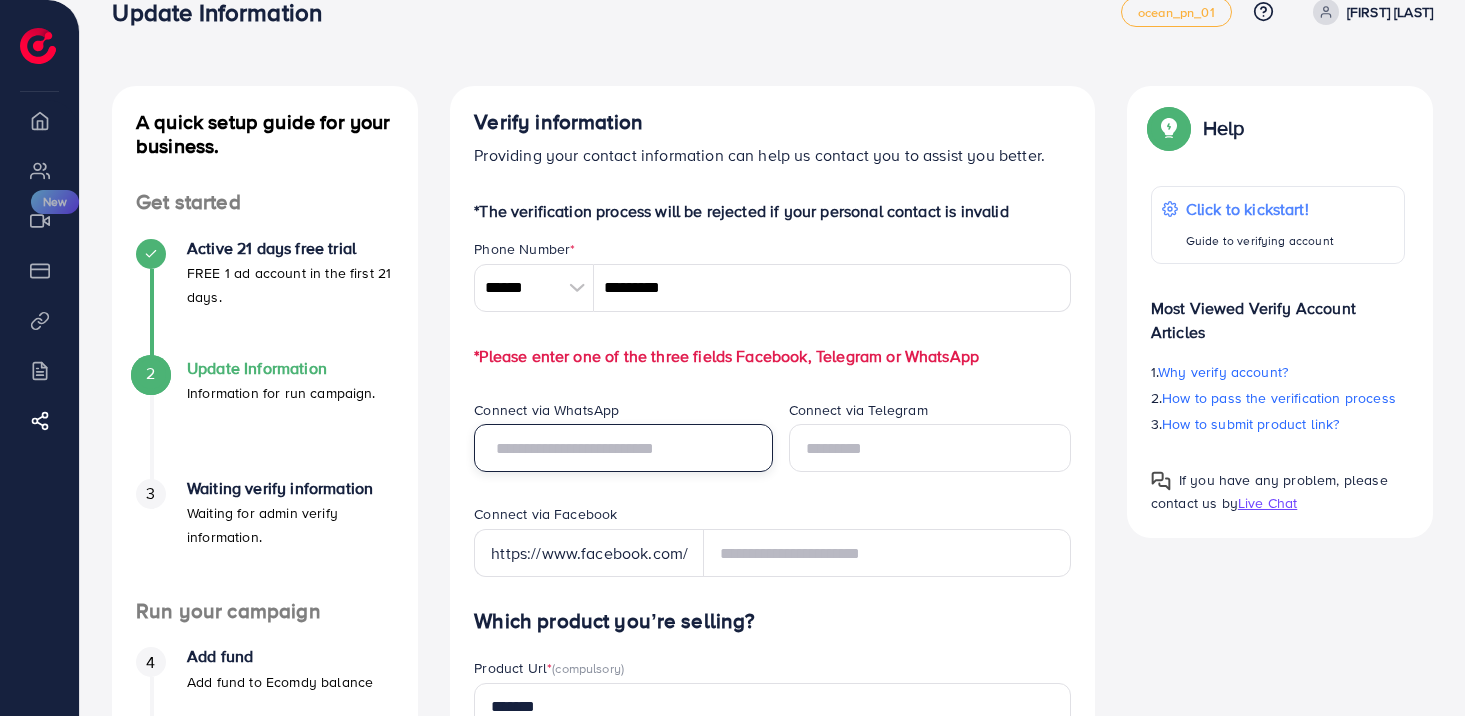 click at bounding box center [623, 448] 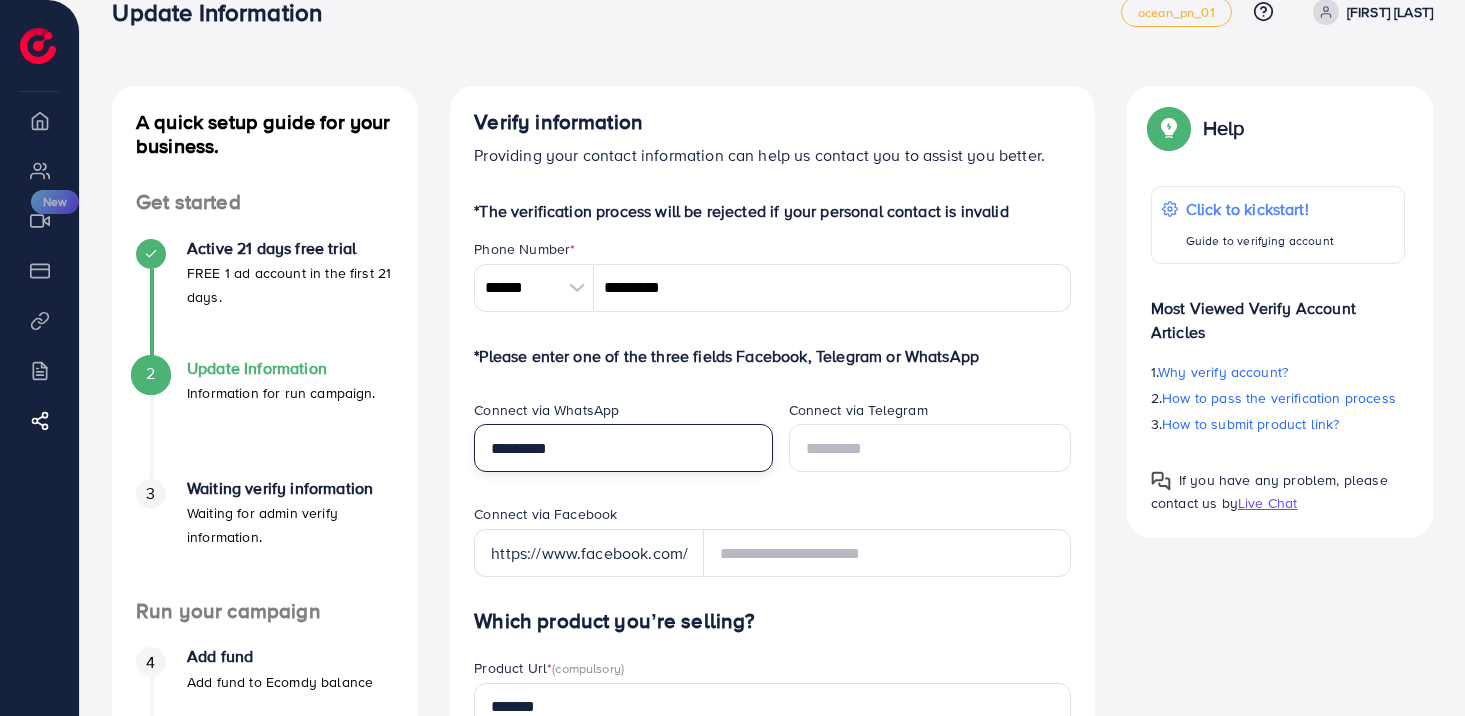 click on "*********" at bounding box center [623, 448] 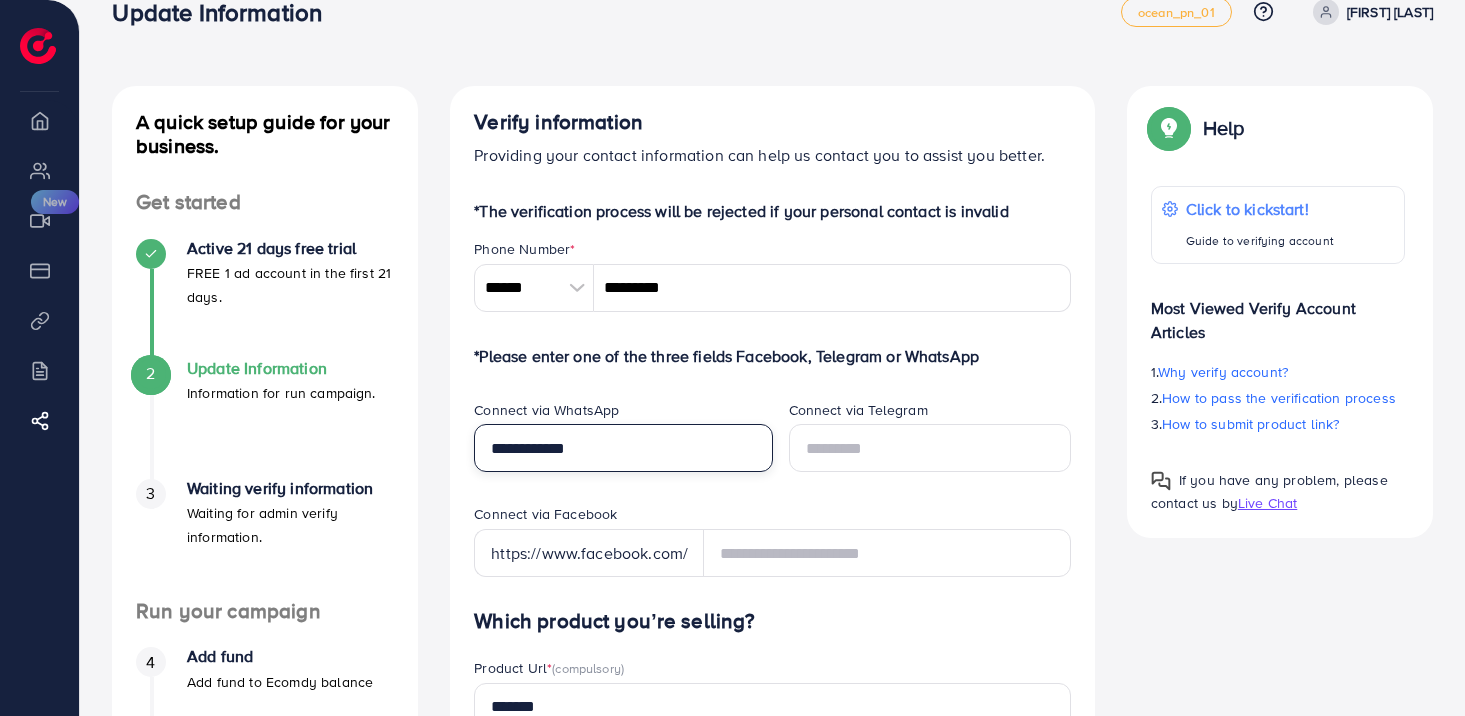 type on "**********" 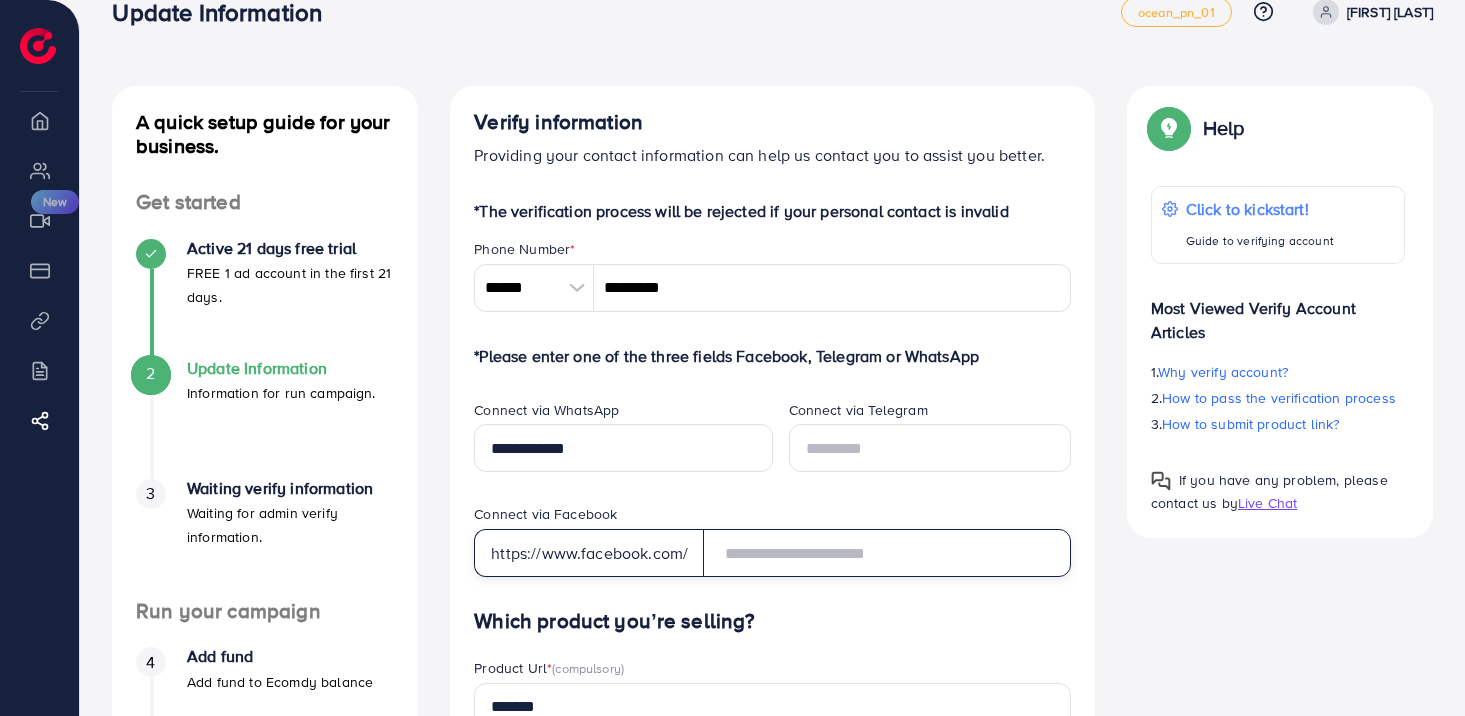 click at bounding box center (887, 553) 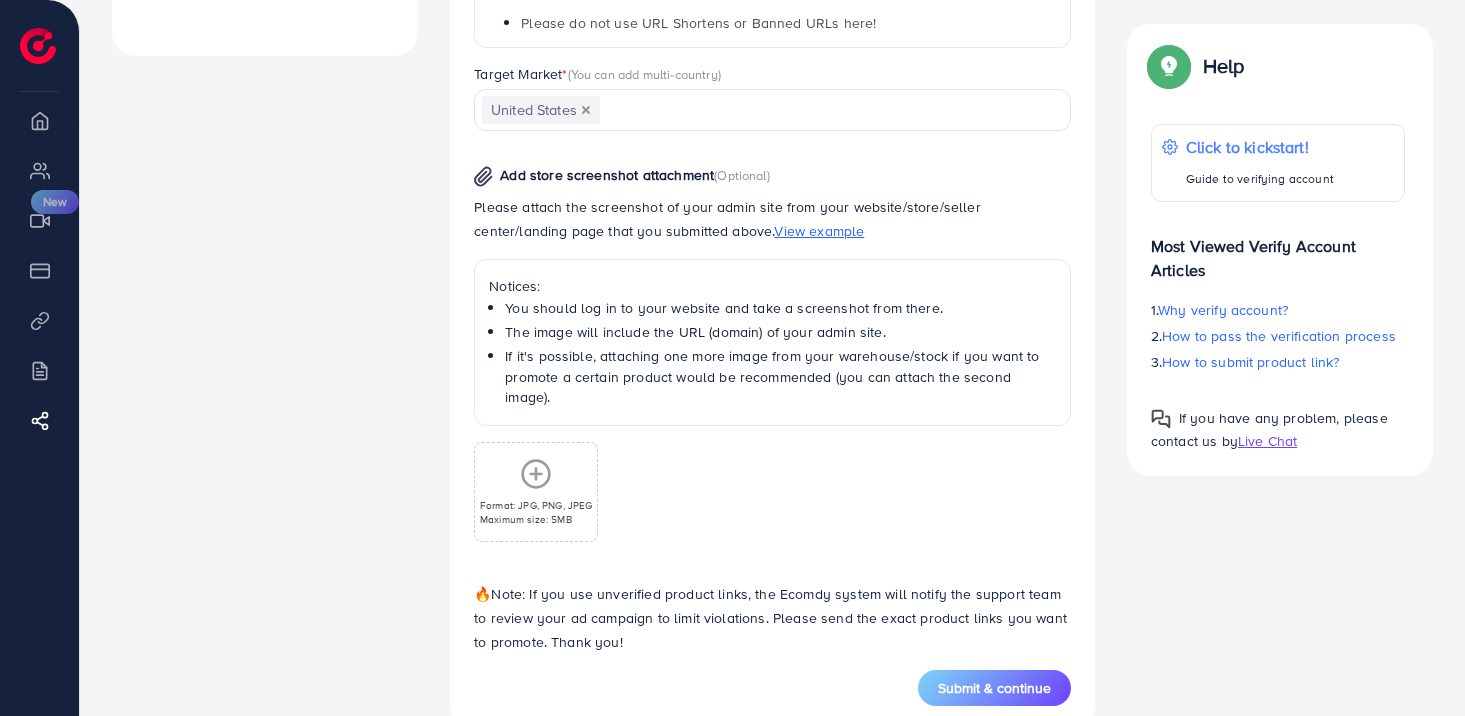 scroll, scrollTop: 919, scrollLeft: 0, axis: vertical 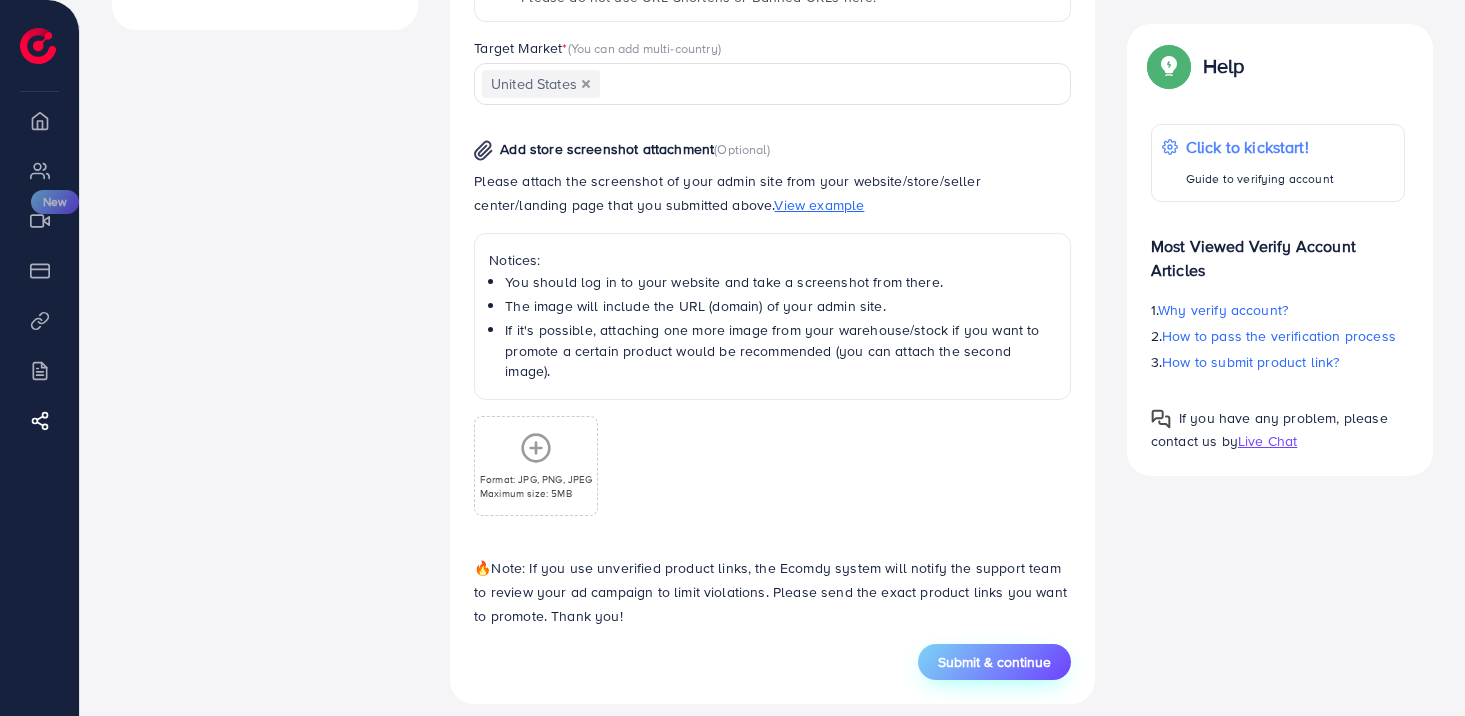 click on "Submit & continue" at bounding box center (994, 662) 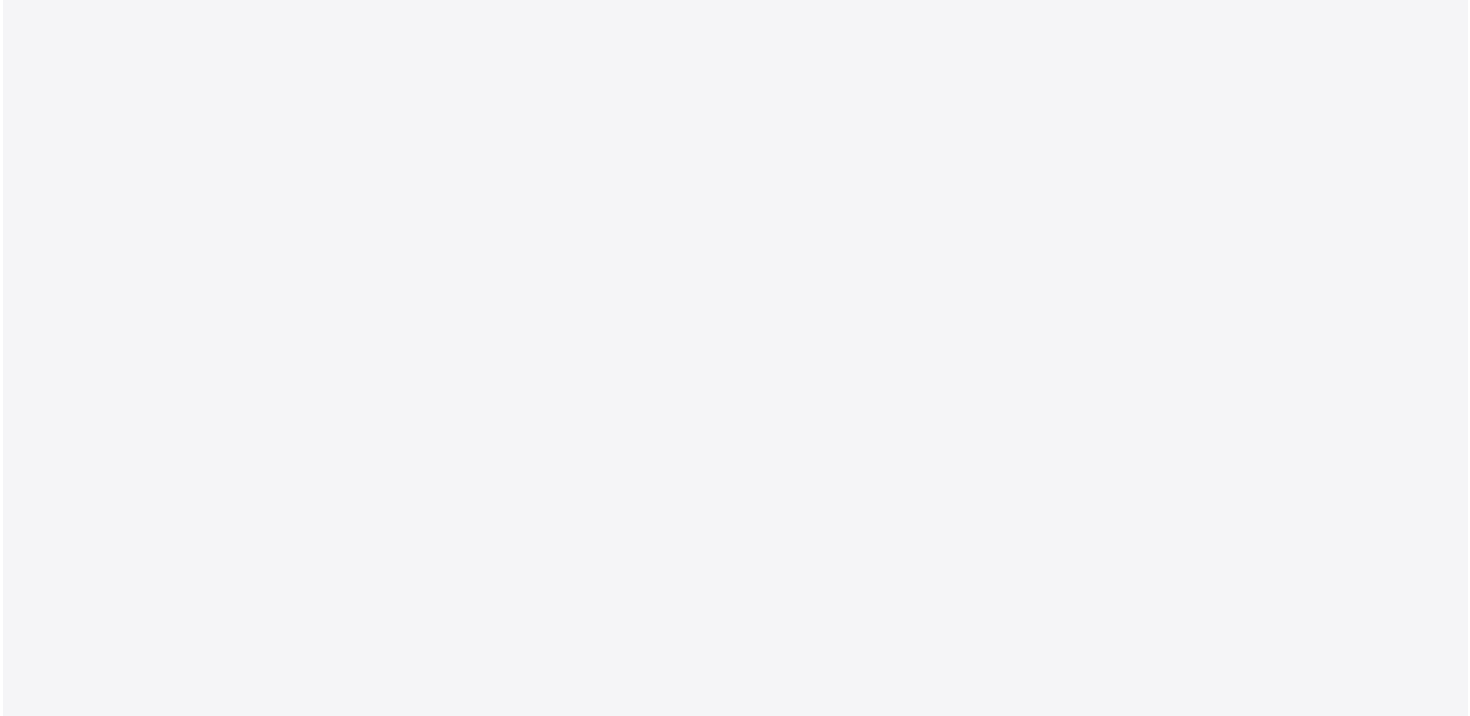 scroll, scrollTop: 0, scrollLeft: 0, axis: both 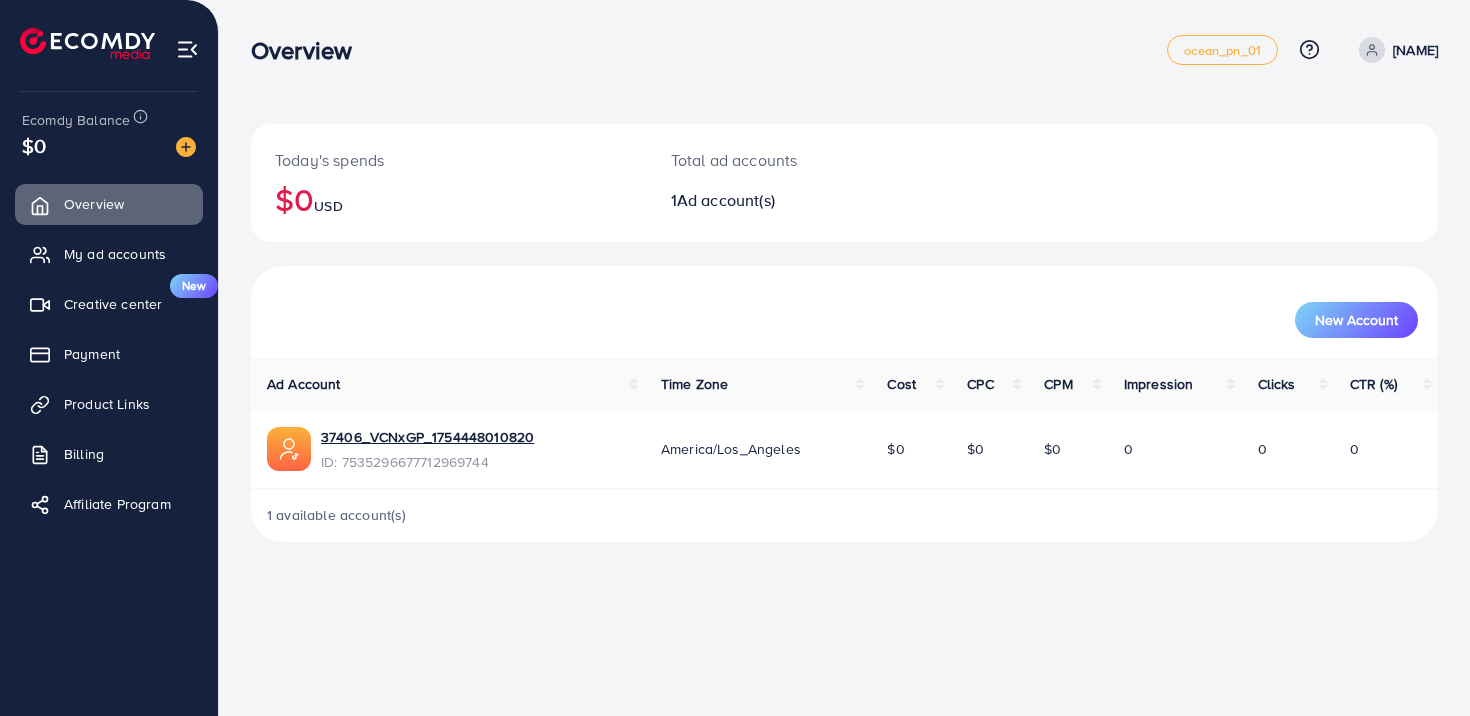 click on "[NAME]" at bounding box center [1415, 50] 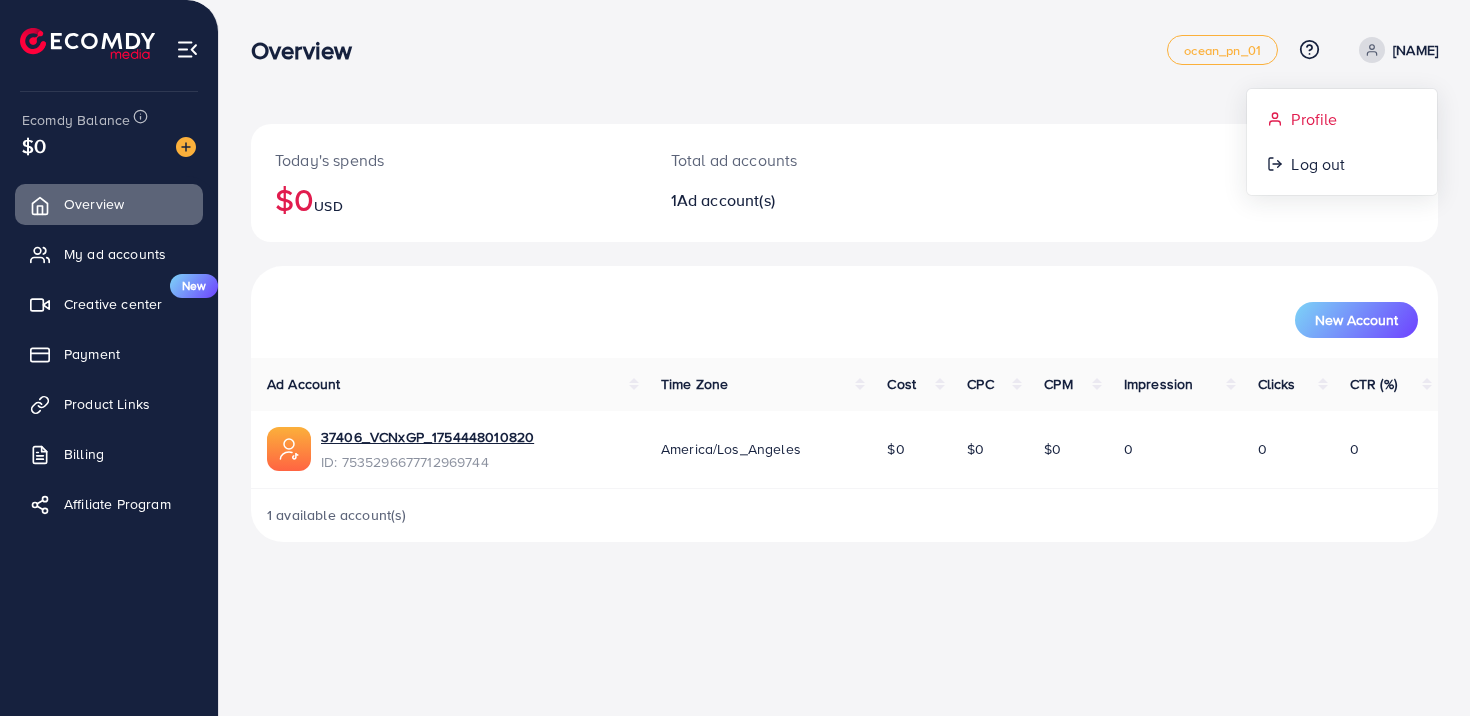 click on "Profile" at bounding box center [1314, 119] 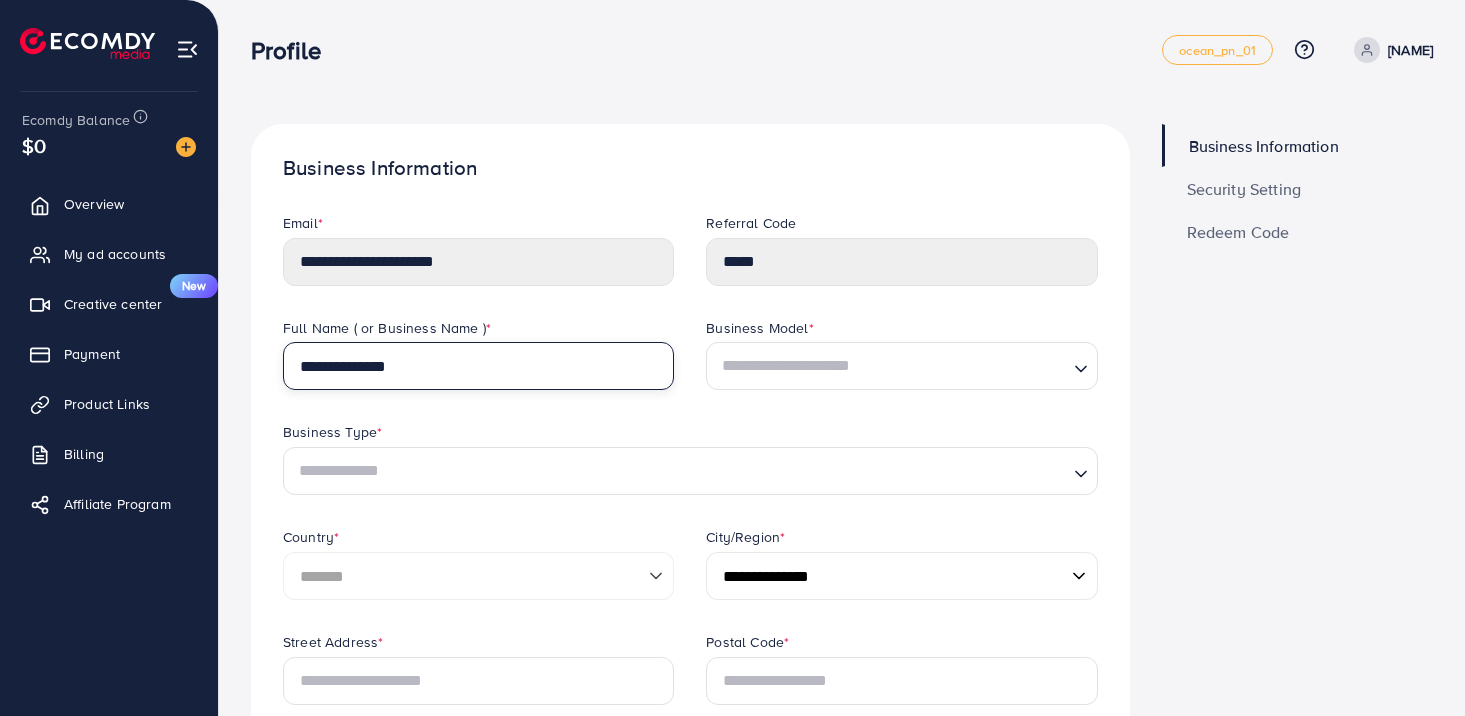 drag, startPoint x: 435, startPoint y: 360, endPoint x: 239, endPoint y: 363, distance: 196.02296 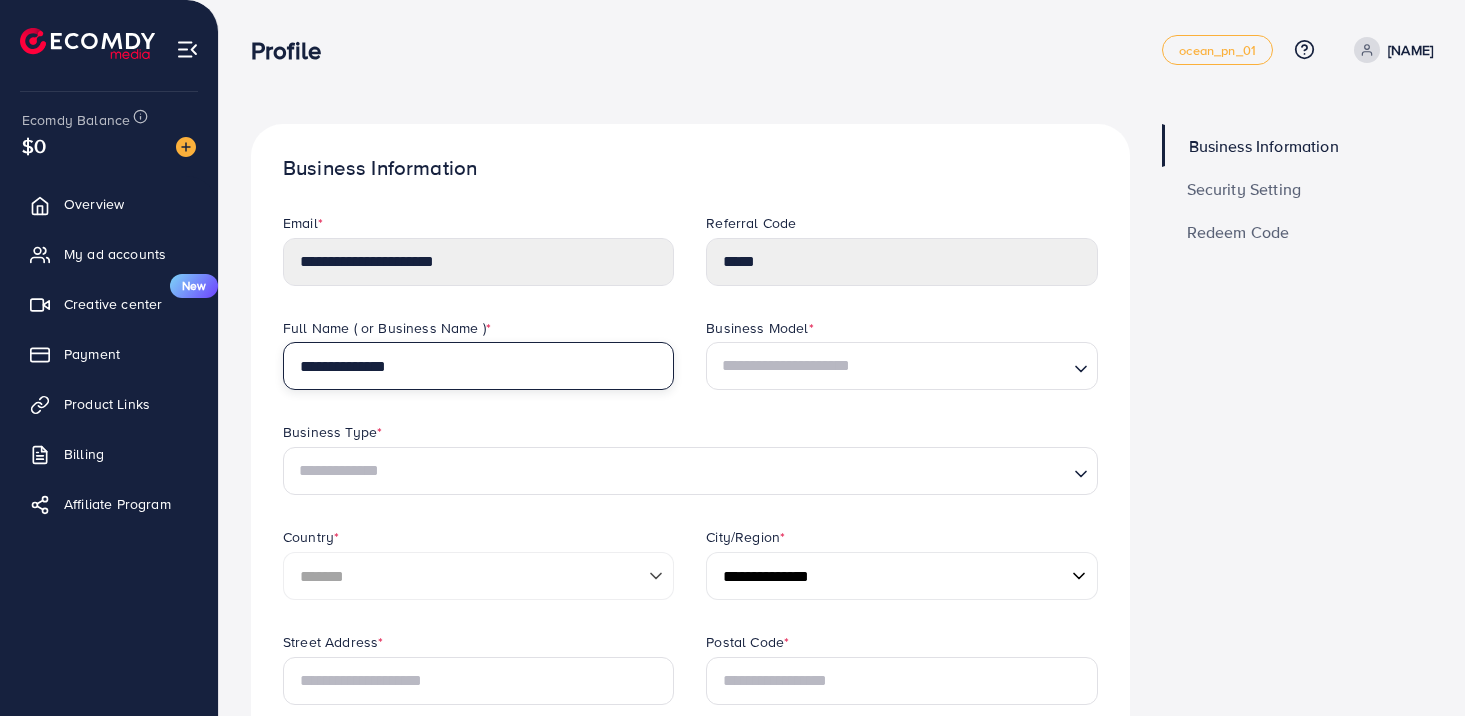 click on "Business Information   Email  * [EMAIL]  Referral Code  *****  Full Name ( or Business Name ) * [NAME]  Business Model  *           Loading...      Business Type  *           Loading...      Country  * [COUNTRY] [REDACTED]" at bounding box center (690, 835) 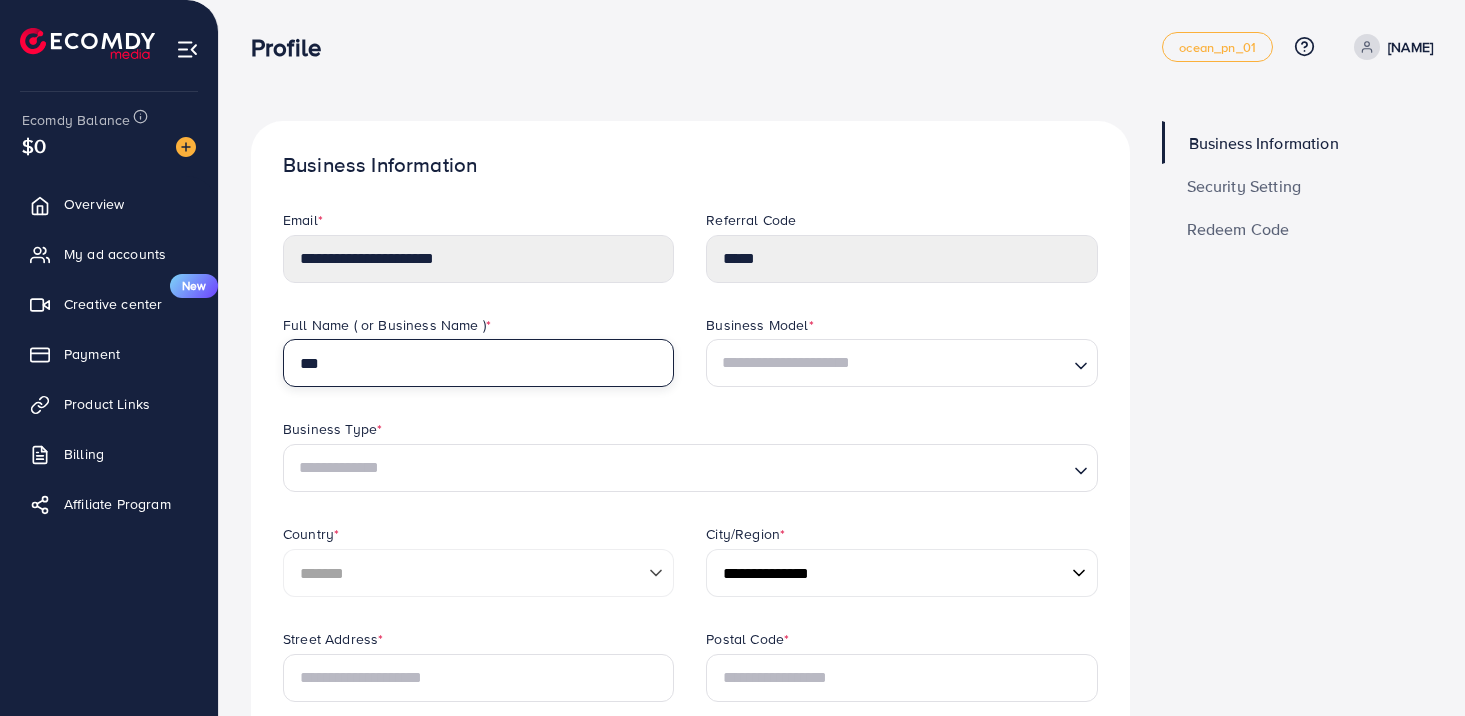scroll, scrollTop: 4, scrollLeft: 0, axis: vertical 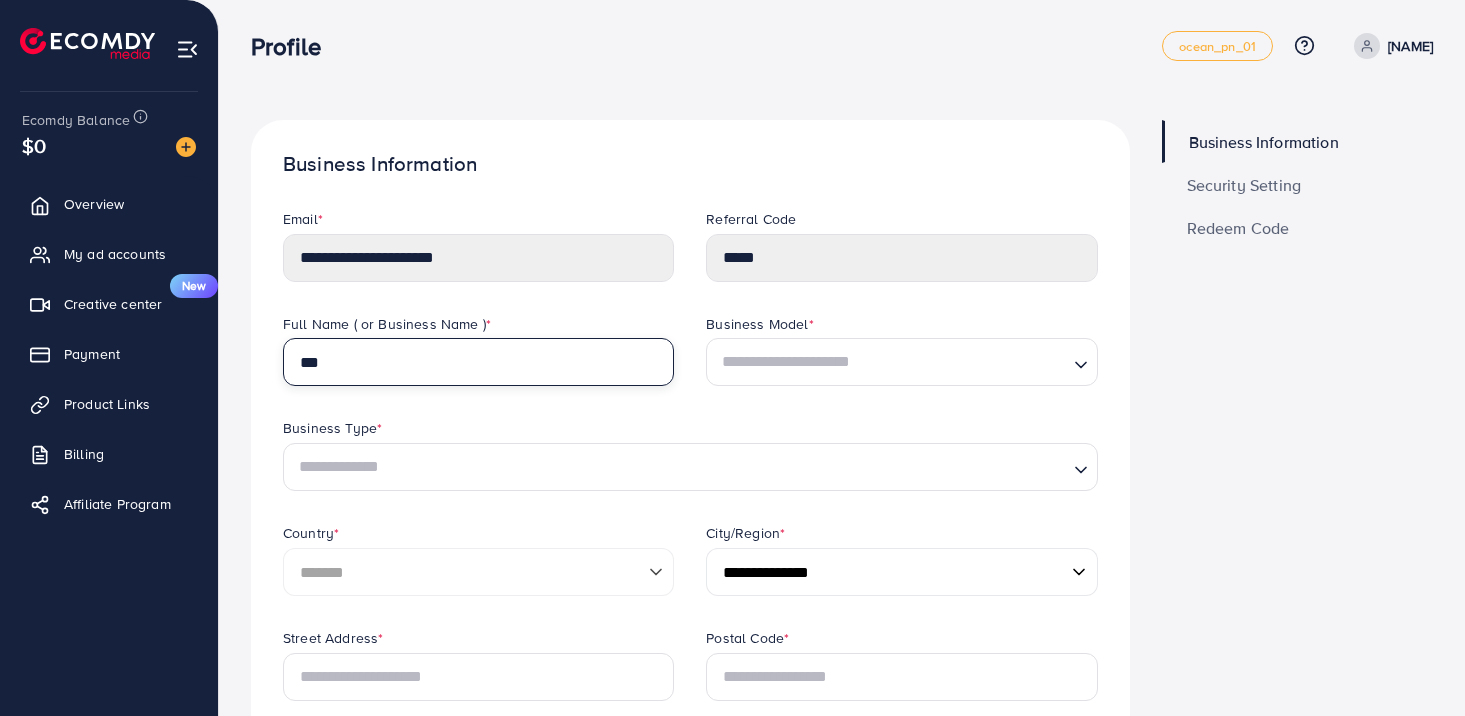 type on "***" 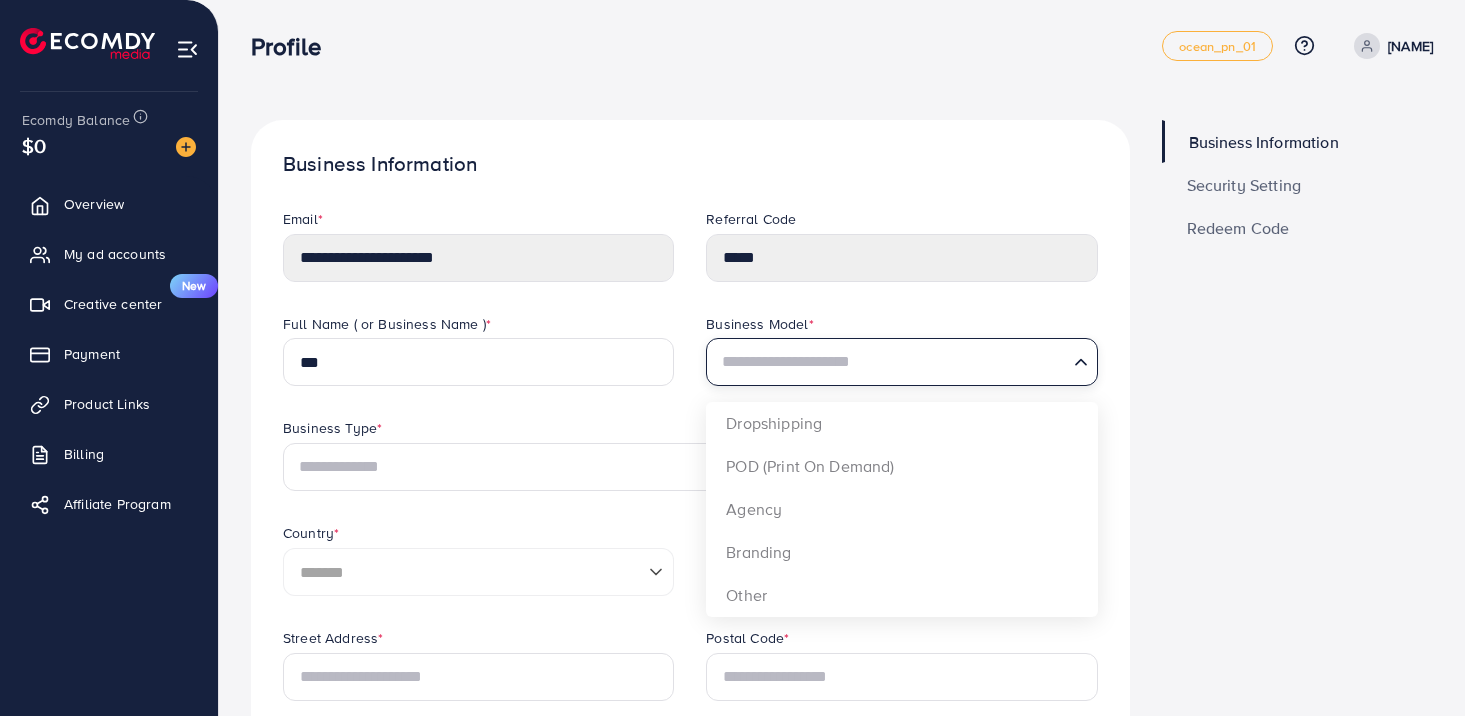 click on "Loading..." at bounding box center [901, 362] 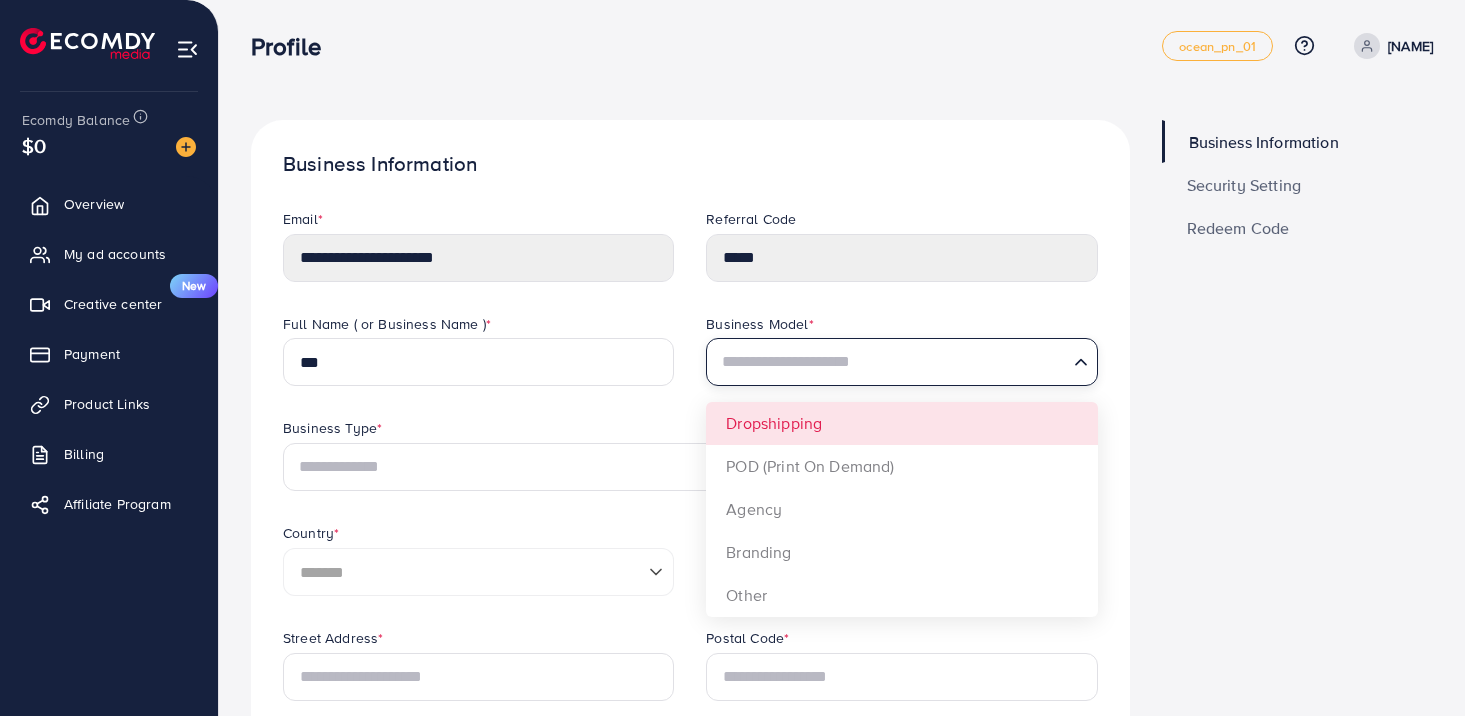 click on "Business Model  *           Loading...
Dropshipping
POD (Print On Demand)
Agency
Branding
Other" at bounding box center (901, 366) 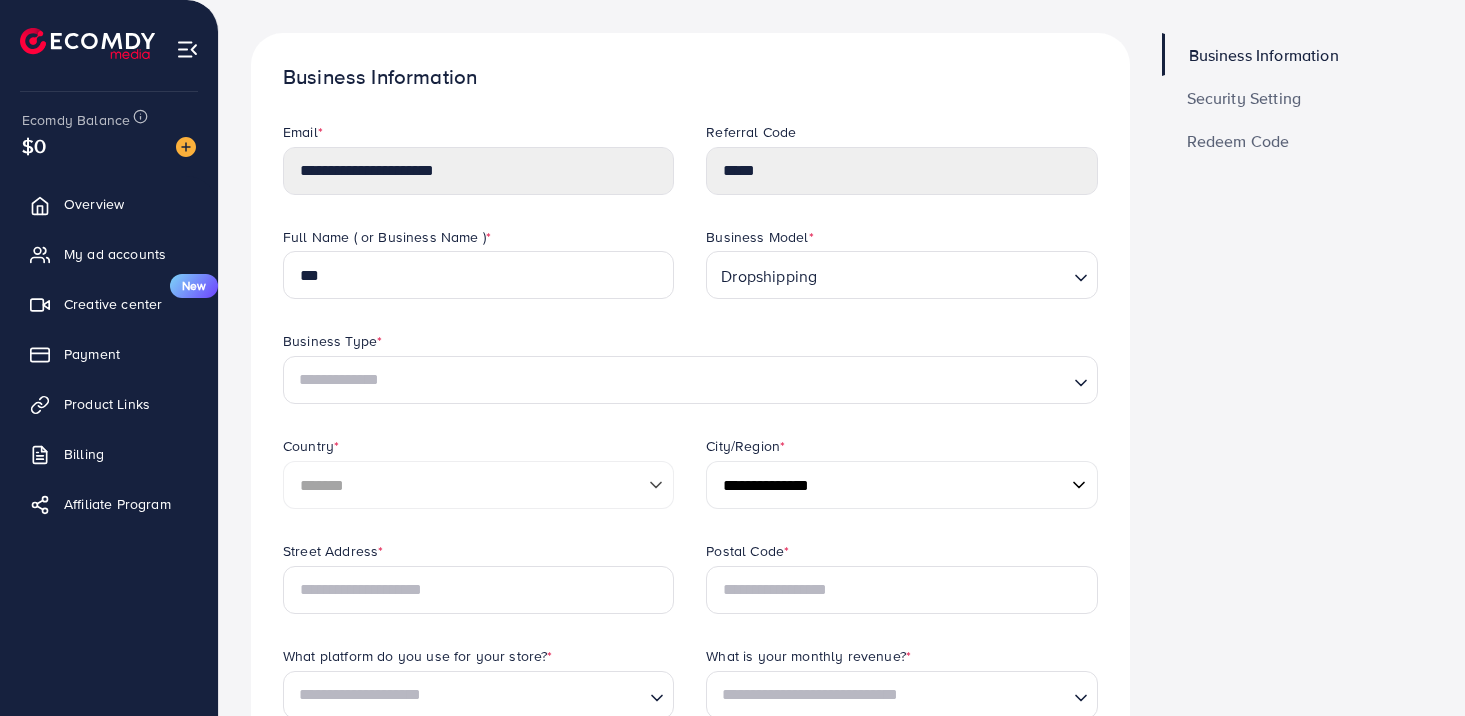 scroll, scrollTop: 110, scrollLeft: 0, axis: vertical 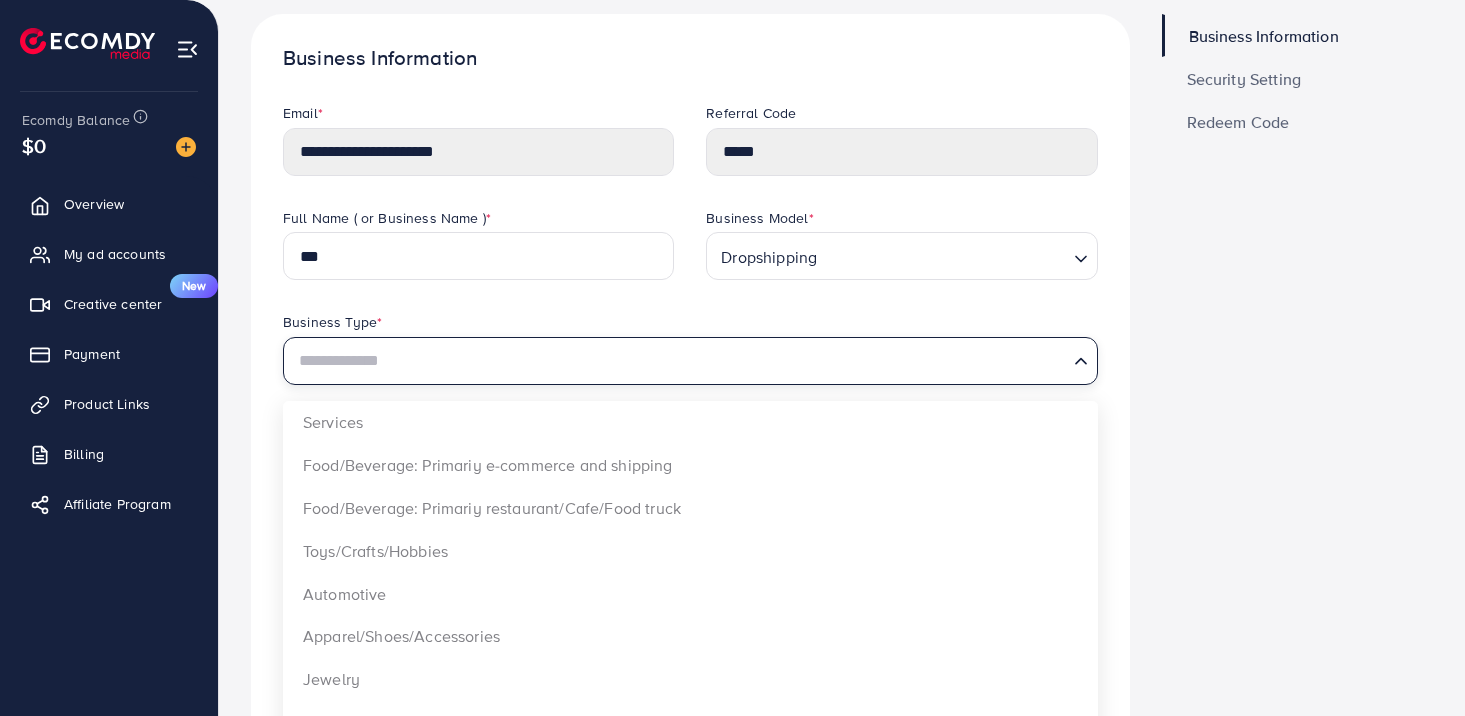 click at bounding box center (679, 361) 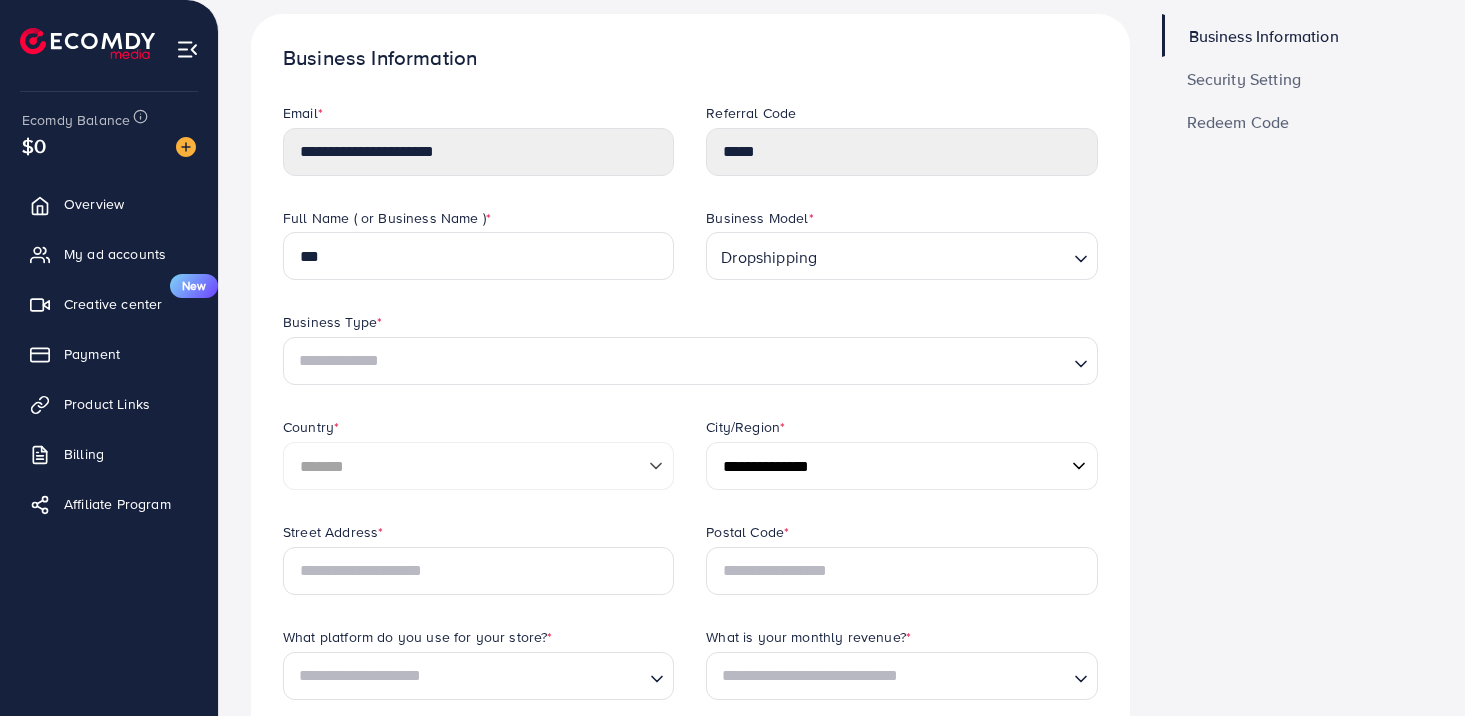 scroll, scrollTop: 291, scrollLeft: 0, axis: vertical 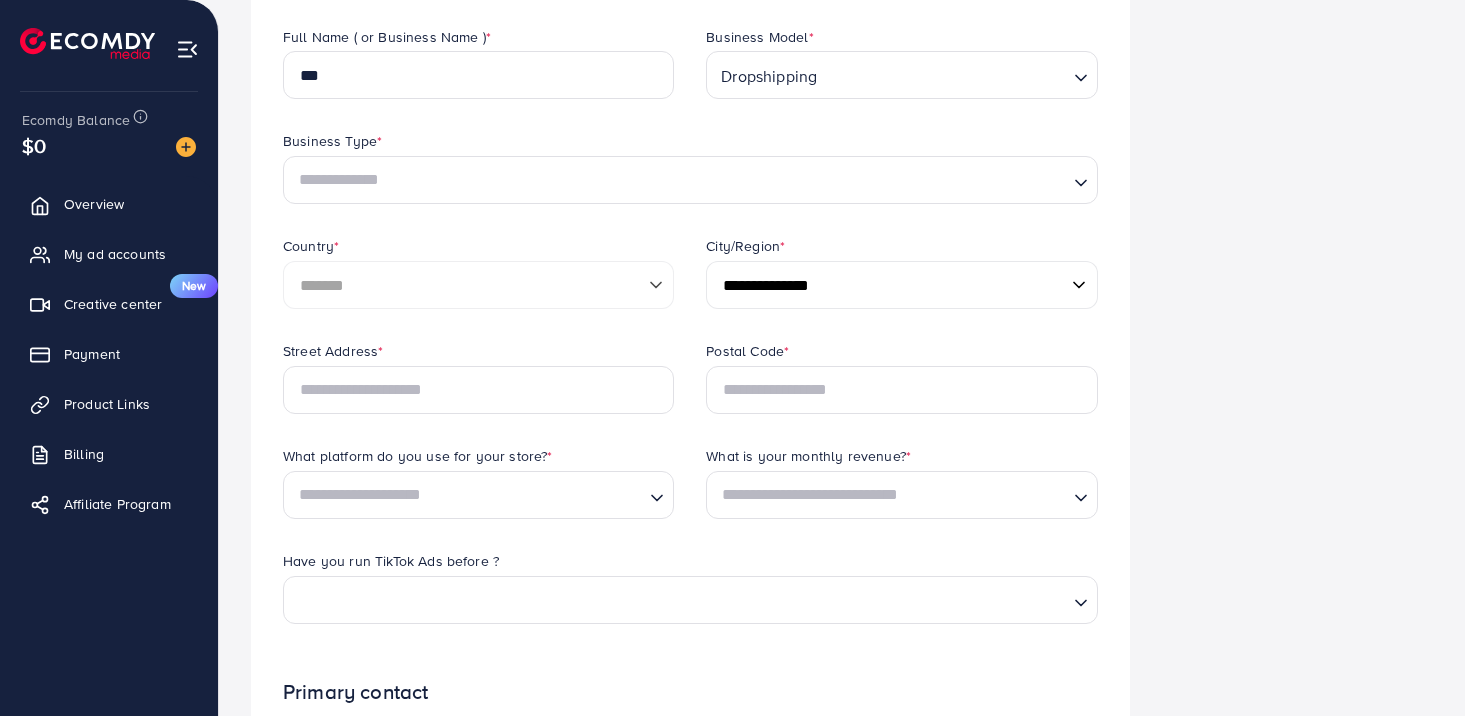click on "[REDACTED]" at bounding box center (901, 285) 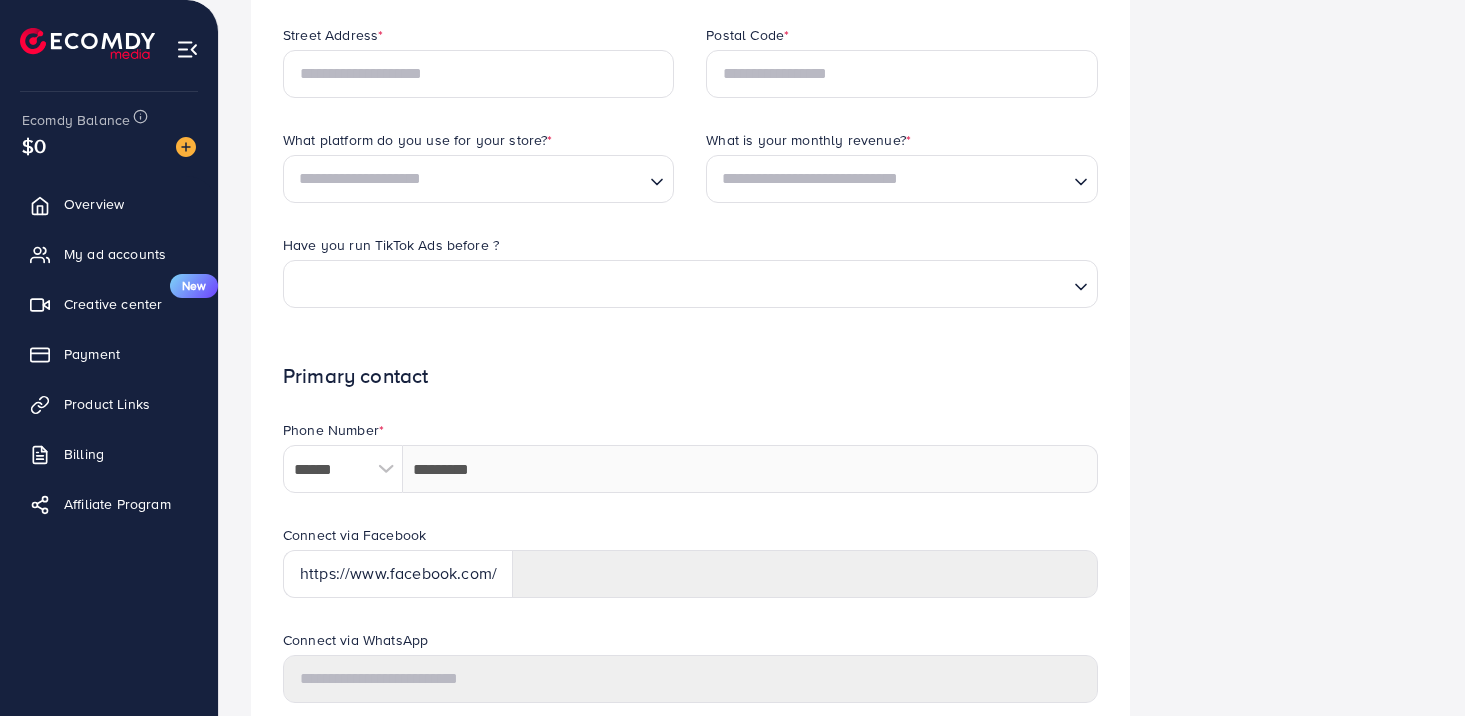 scroll, scrollTop: 863, scrollLeft: 0, axis: vertical 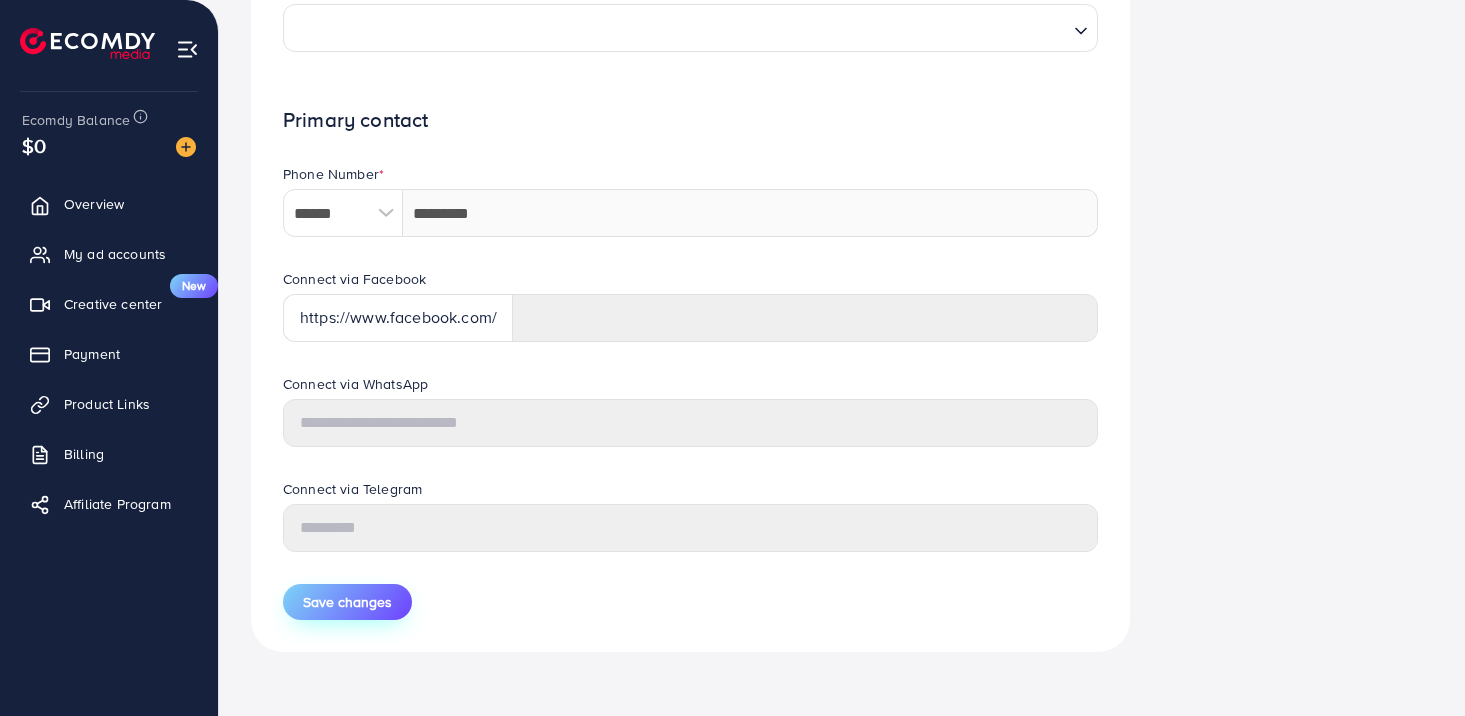 click on "Save changes" at bounding box center (347, 602) 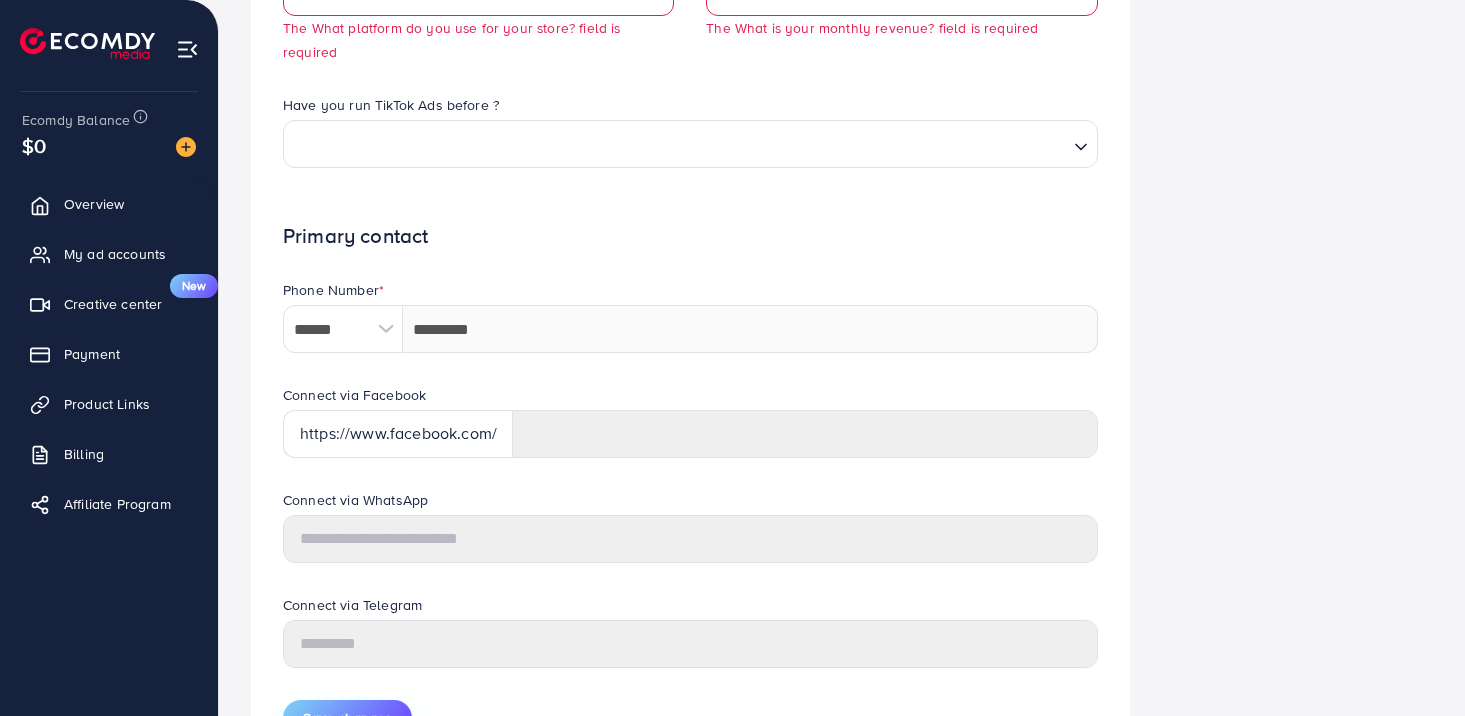 scroll, scrollTop: 955, scrollLeft: 0, axis: vertical 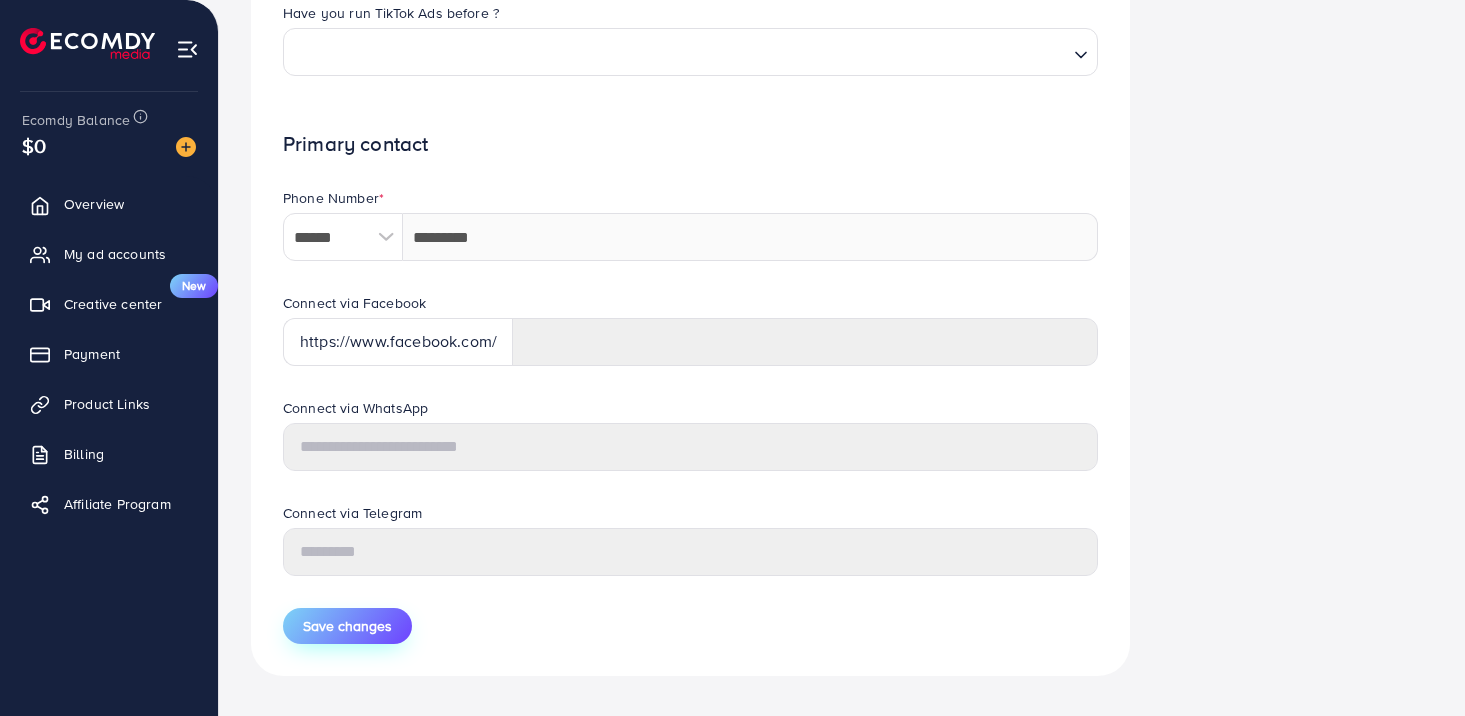 click on "Save changes" at bounding box center [347, 626] 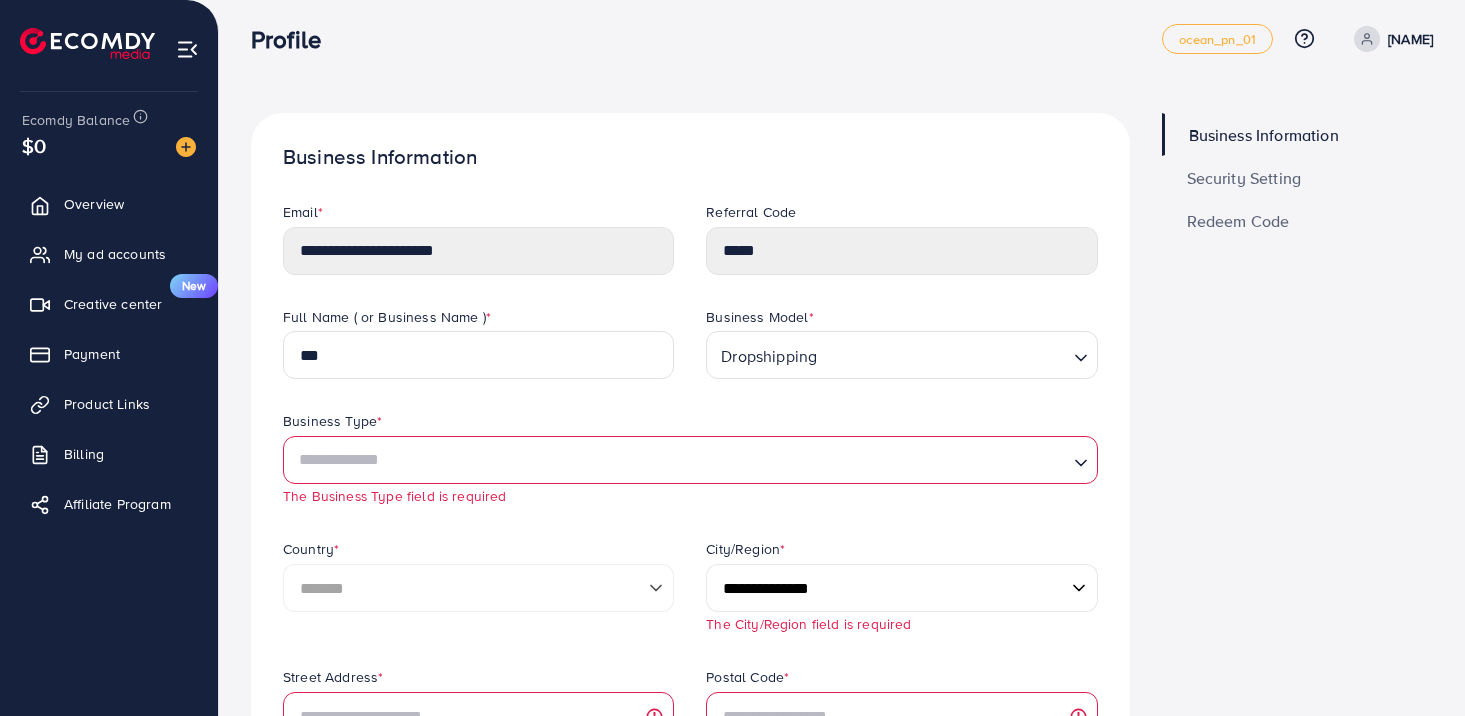 scroll, scrollTop: 14, scrollLeft: 0, axis: vertical 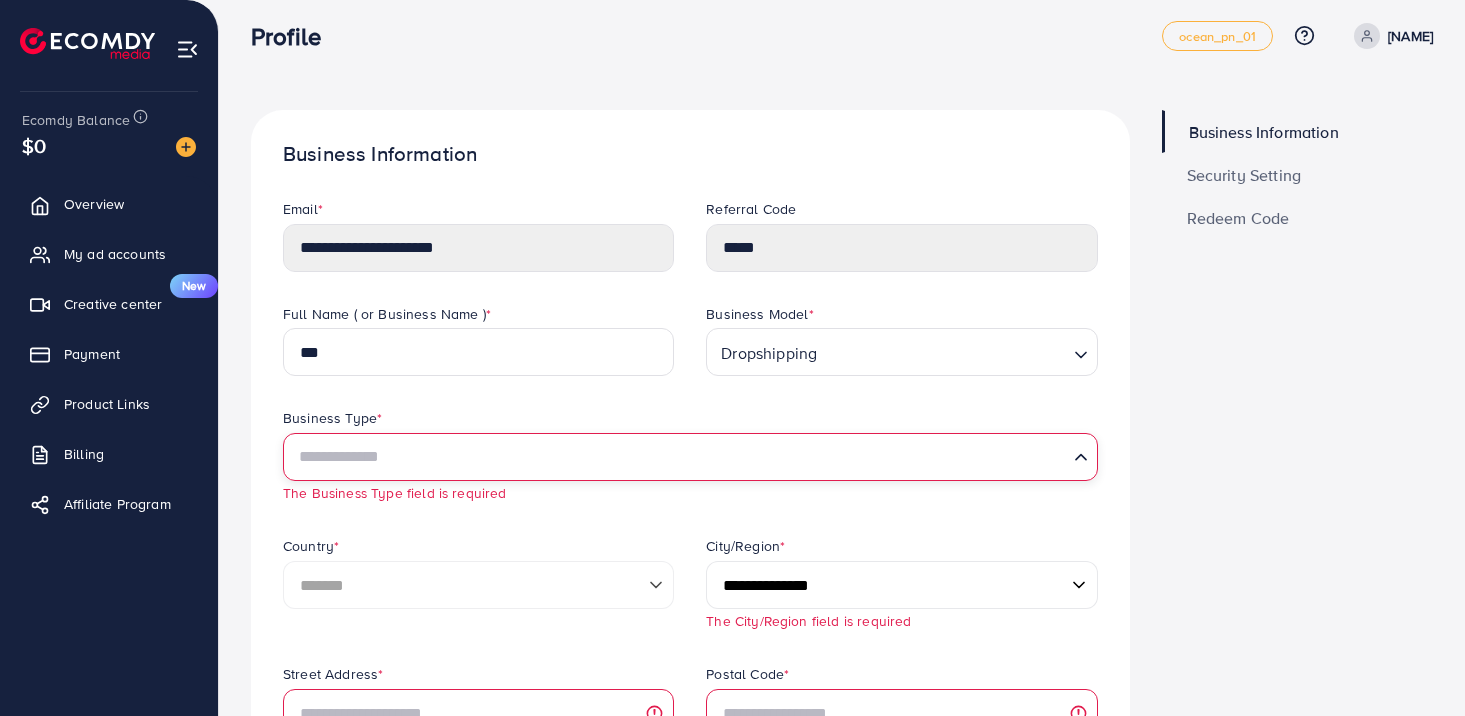 click at bounding box center [679, 457] 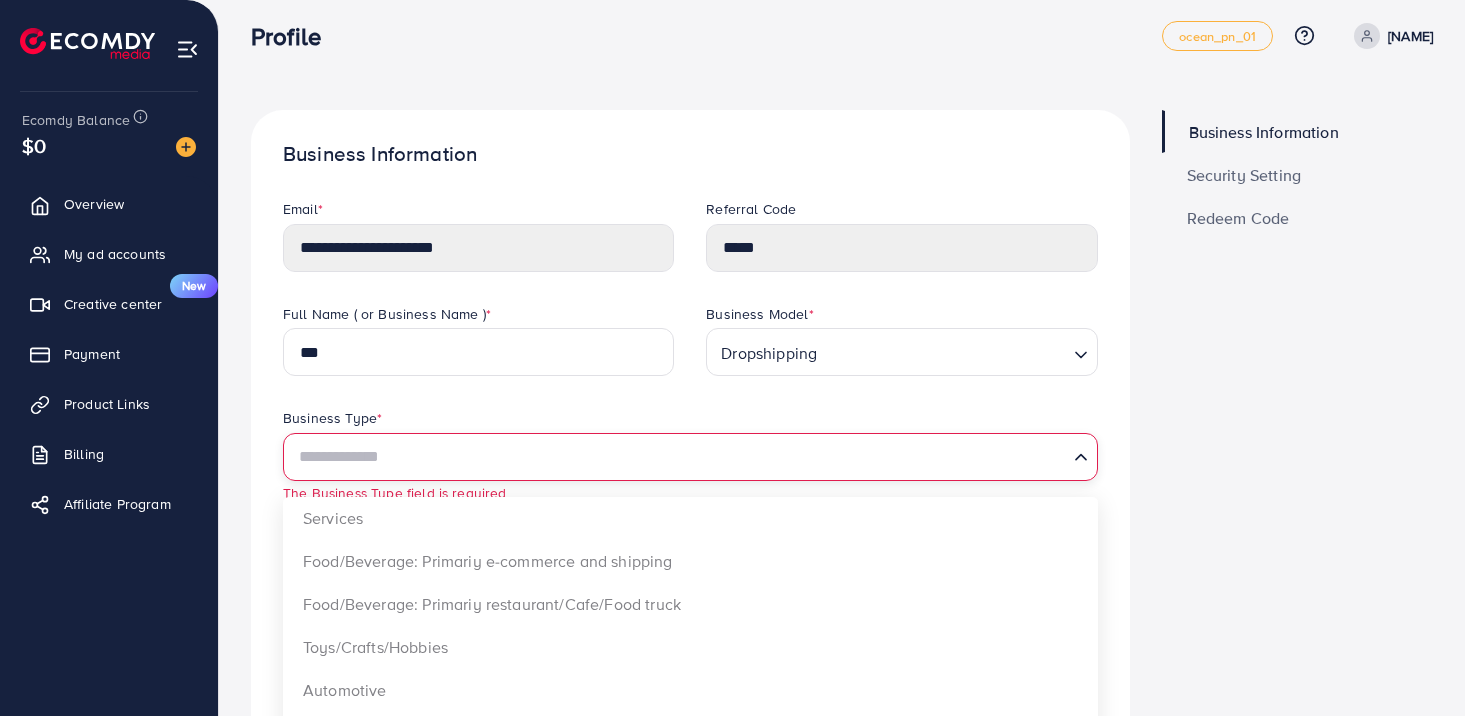 click on "Business Model  *
Dropshipping
Loading..." at bounding box center (901, 356) 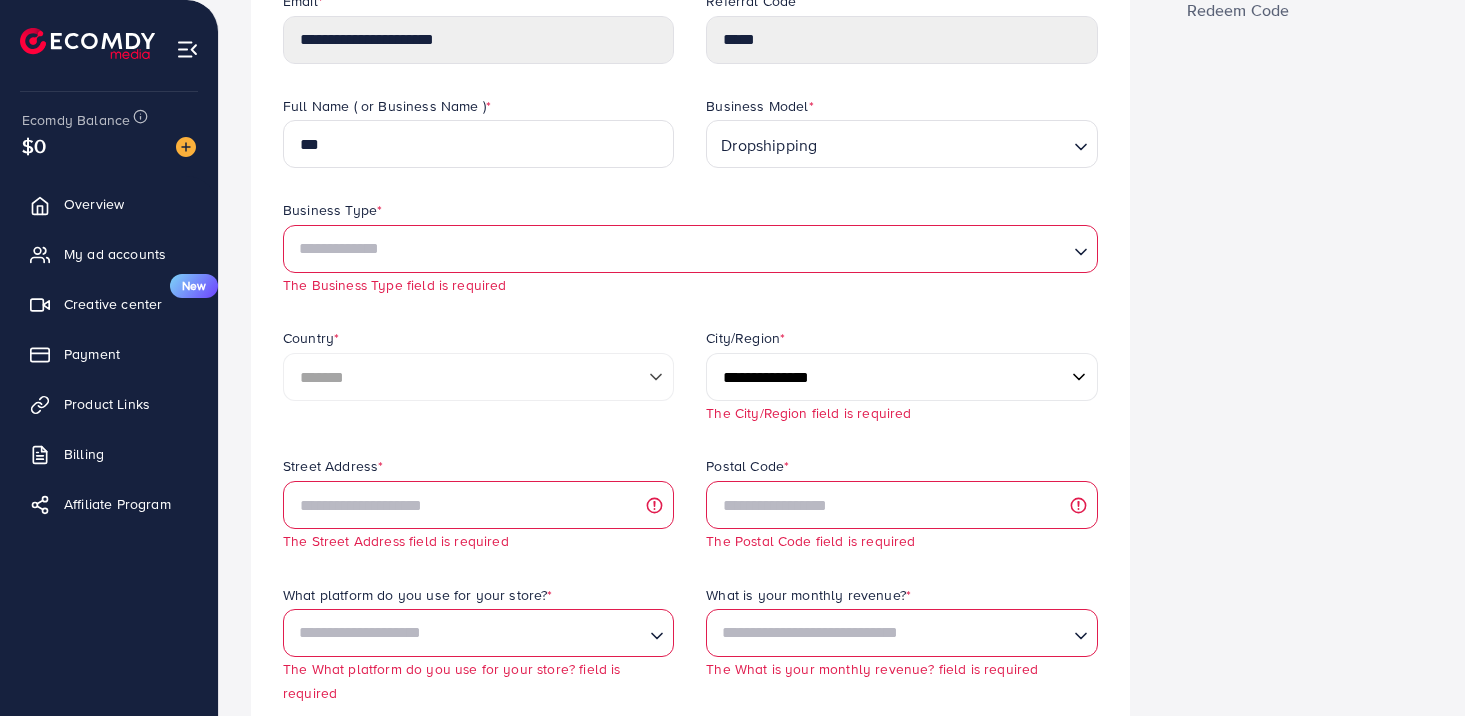 scroll, scrollTop: 231, scrollLeft: 0, axis: vertical 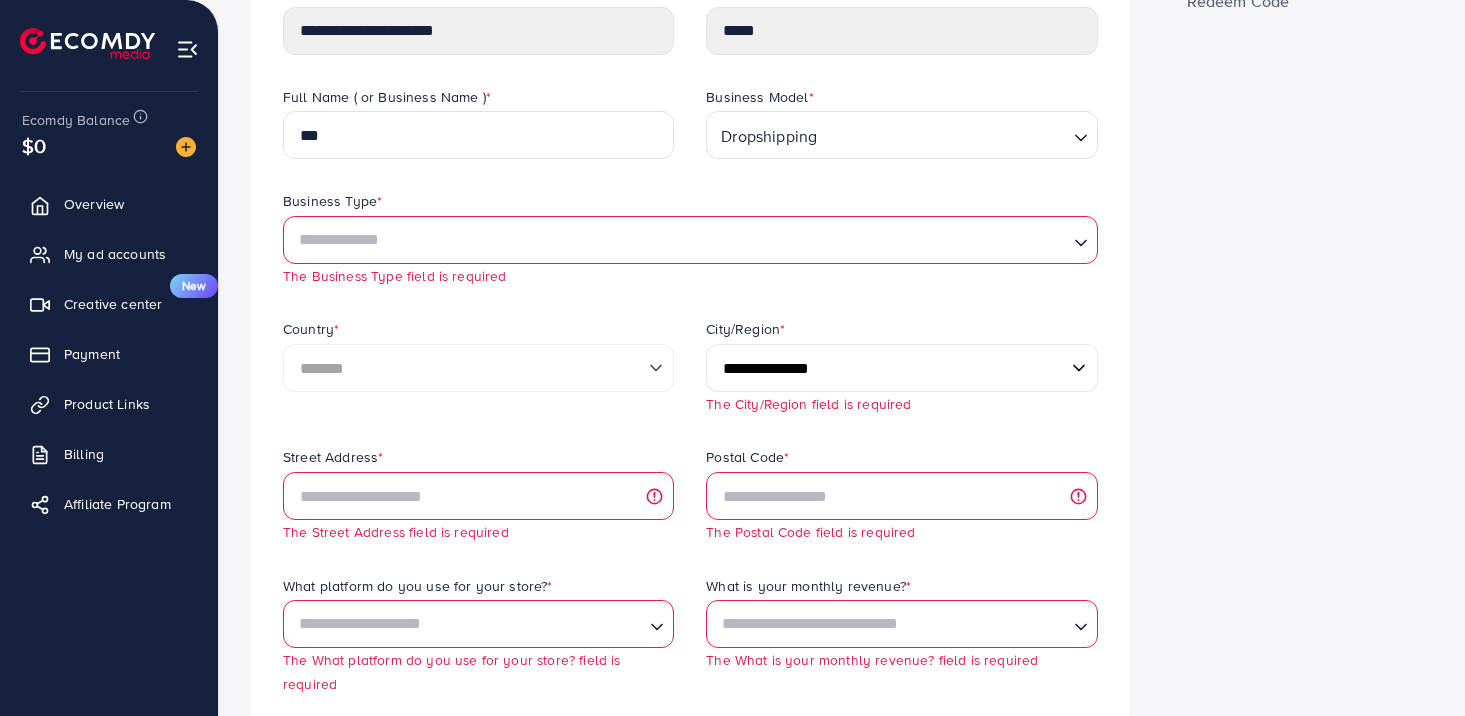 click on "[REDACTED]" at bounding box center [901, 368] 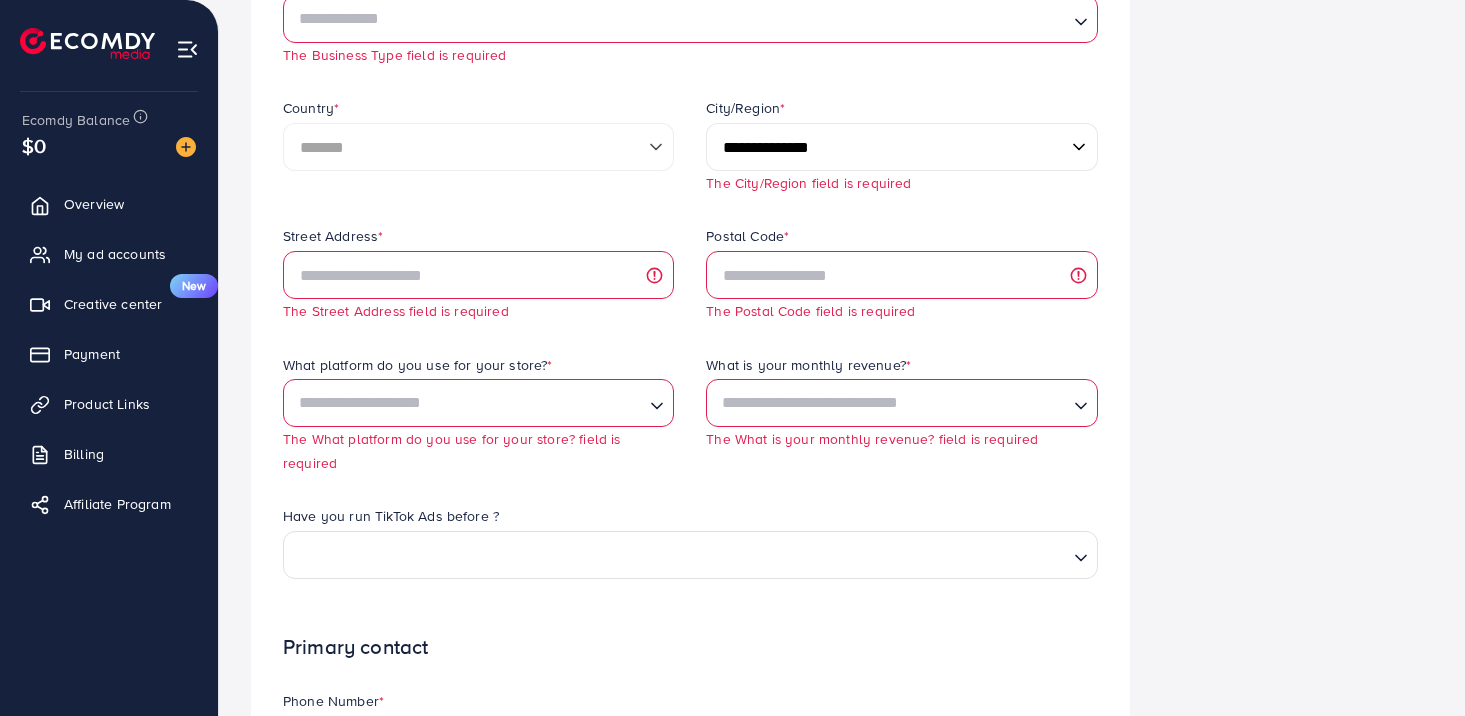 scroll, scrollTop: 449, scrollLeft: 0, axis: vertical 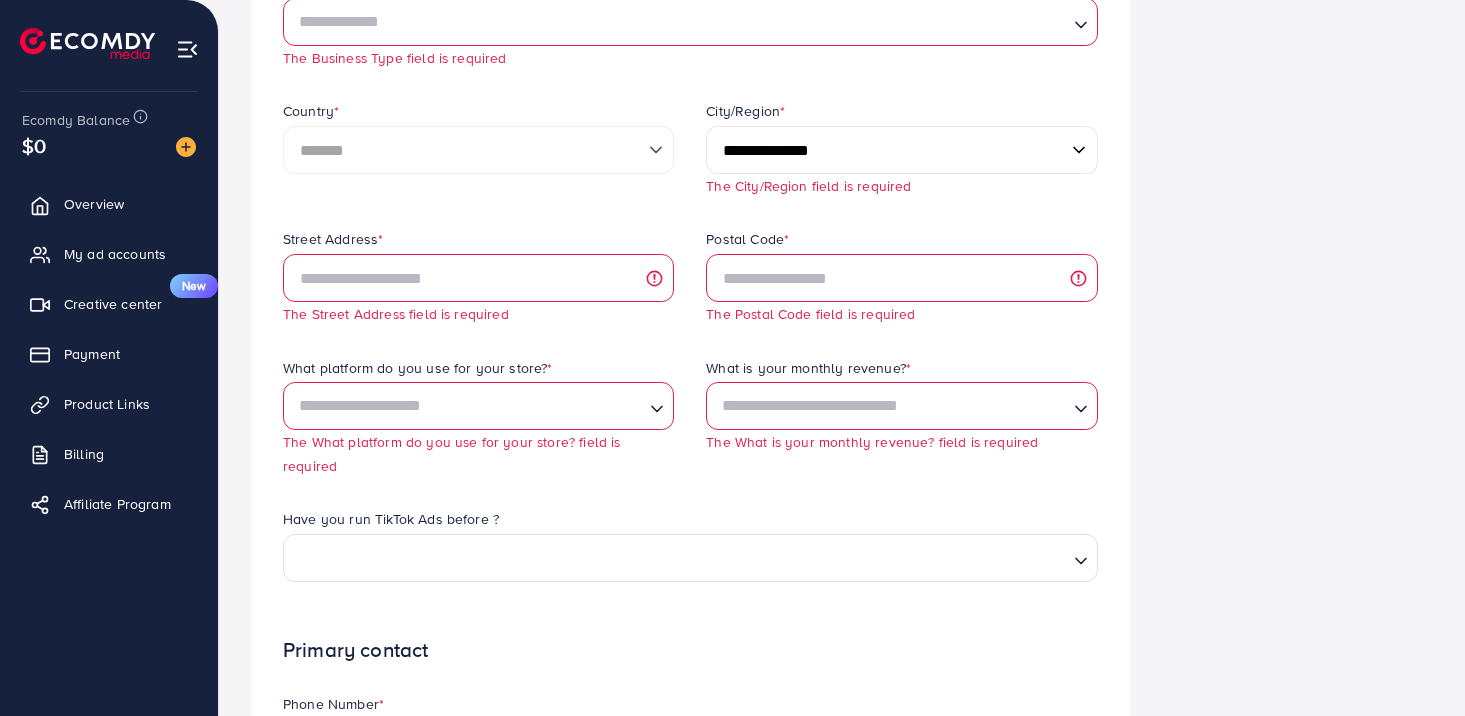click at bounding box center [467, 406] 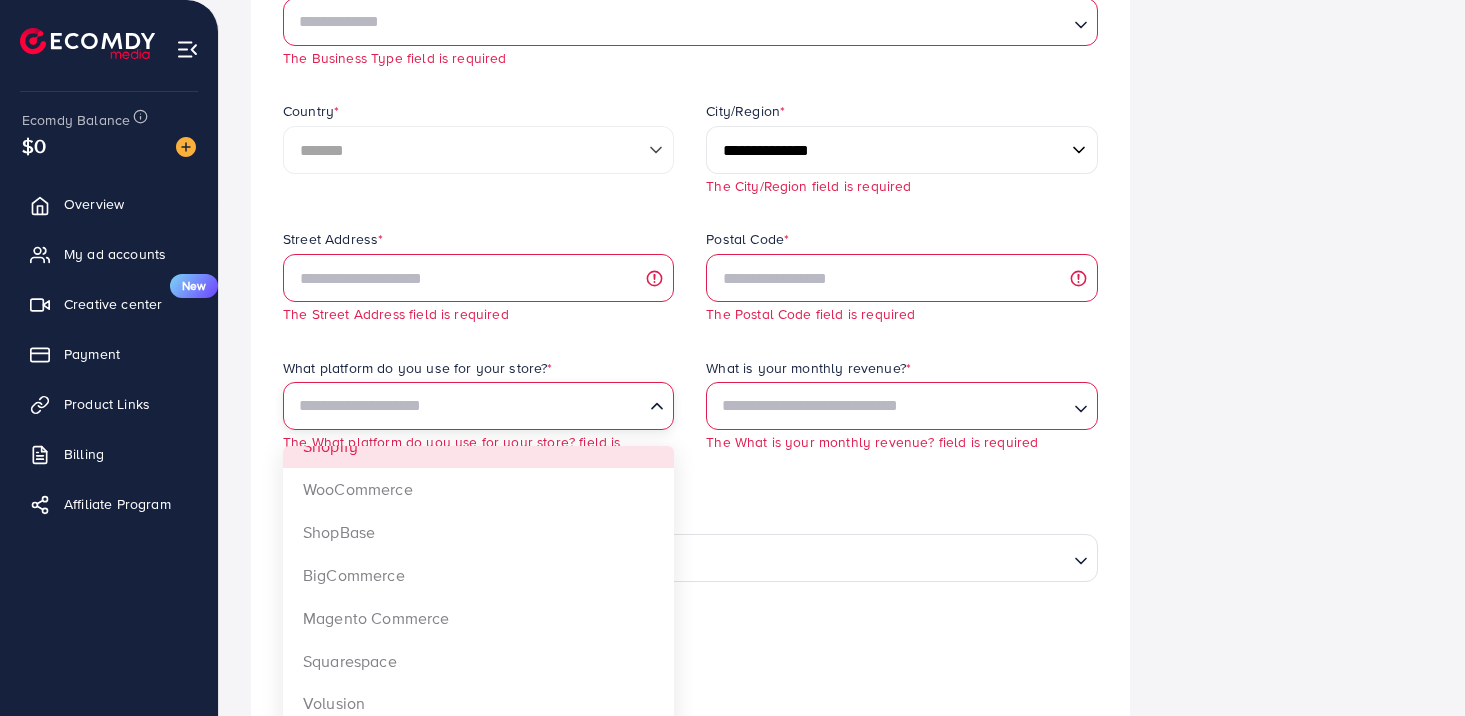 scroll, scrollTop: 35, scrollLeft: 0, axis: vertical 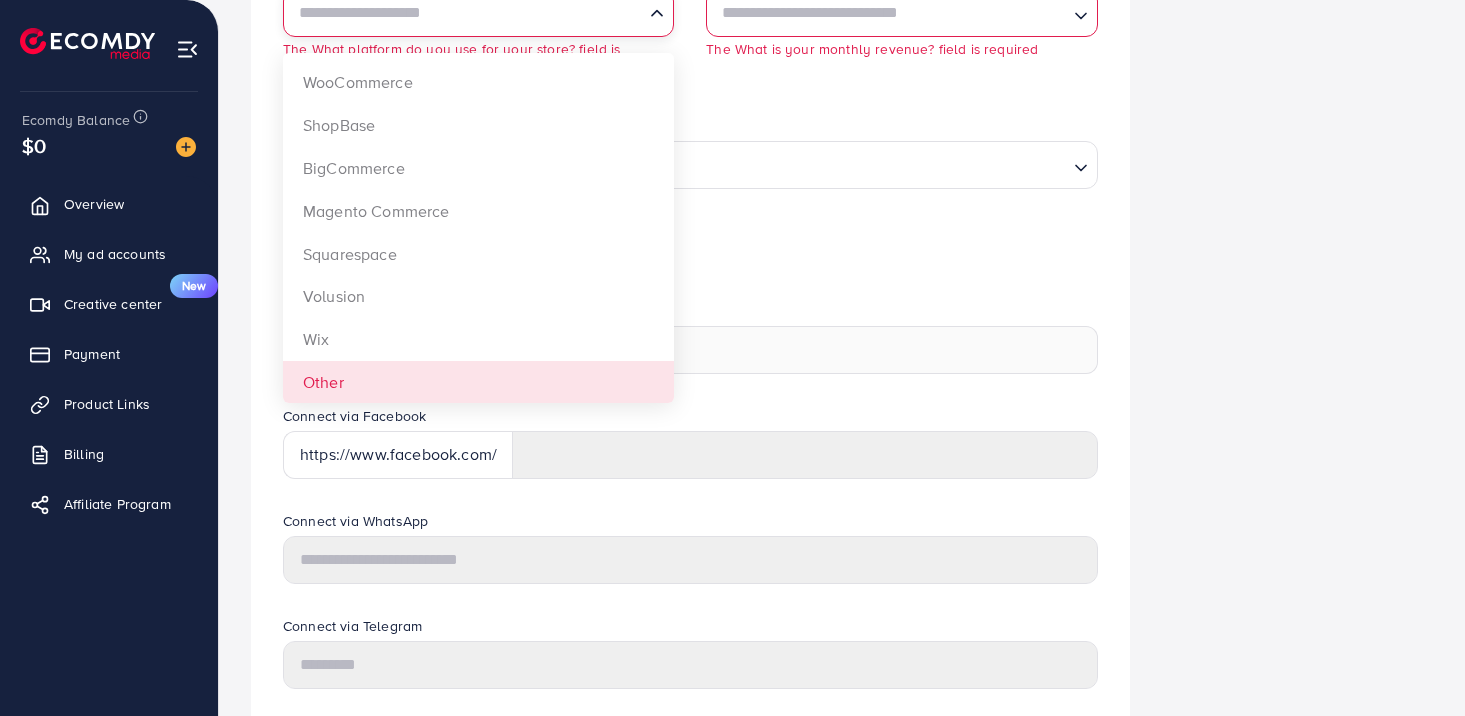 click on "Email  * [EMAIL]  Referral Code  *****  Full Name ( or Business Name ) * [NAME]  Business Model  *
Dropshipping
Loading...      Business Type  *           Loading...     The Business Type field is required  Country  * [COUNTRY] [REDACTED]" at bounding box center [690, 64] 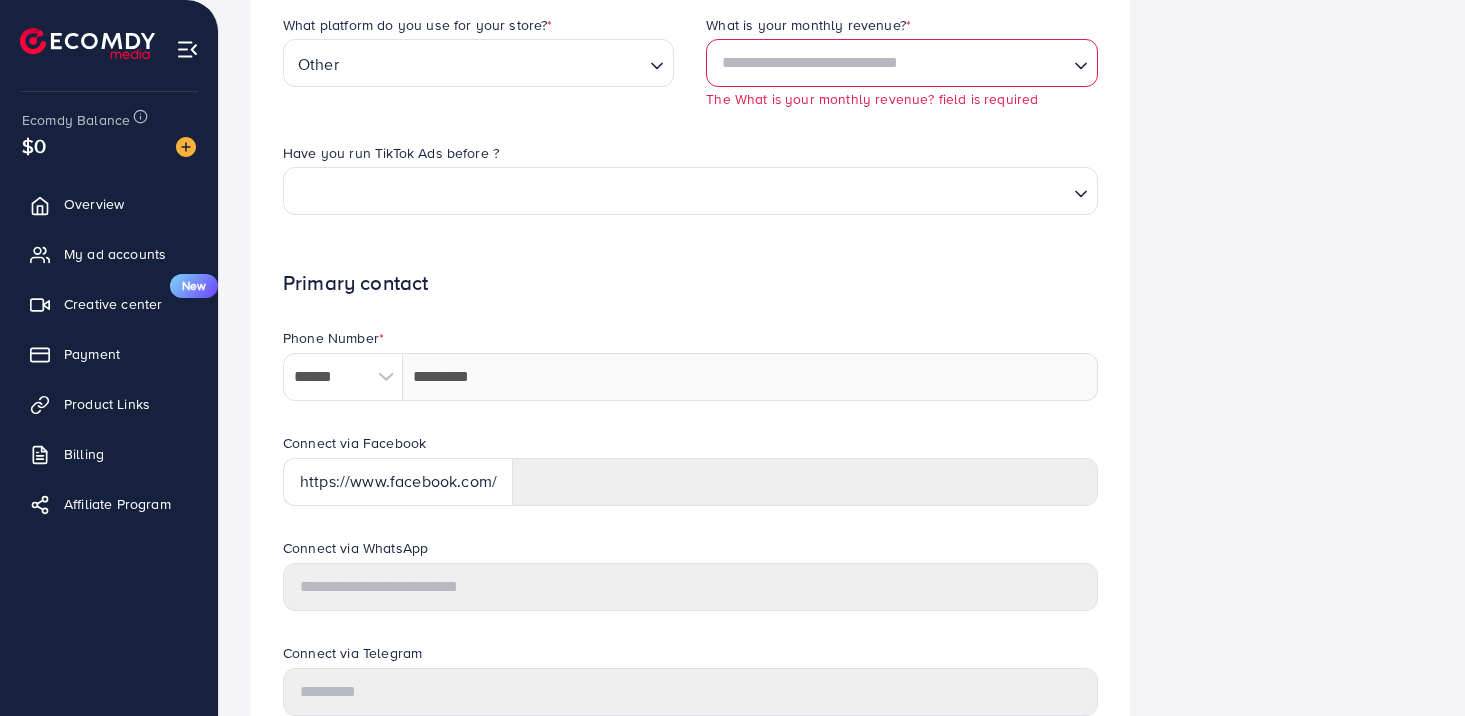 scroll, scrollTop: 685, scrollLeft: 0, axis: vertical 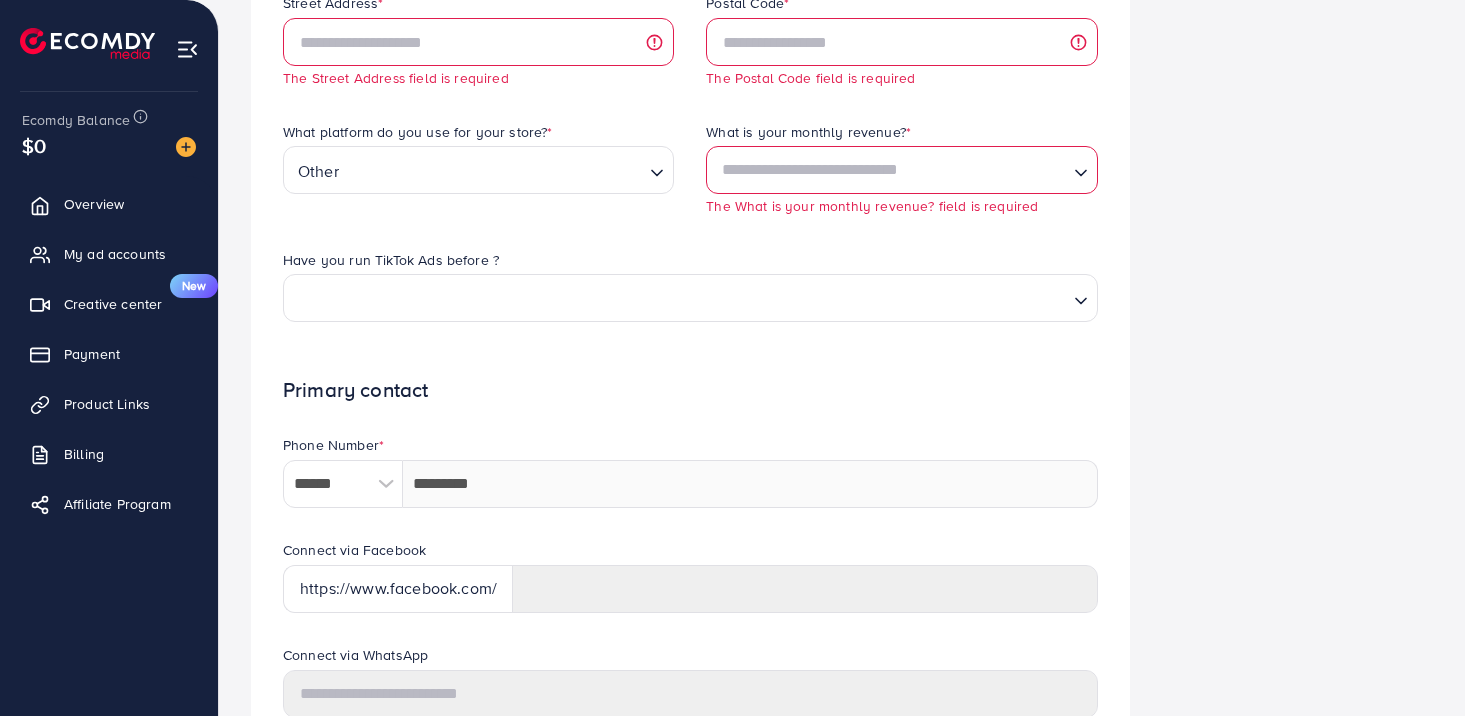 click at bounding box center [890, 170] 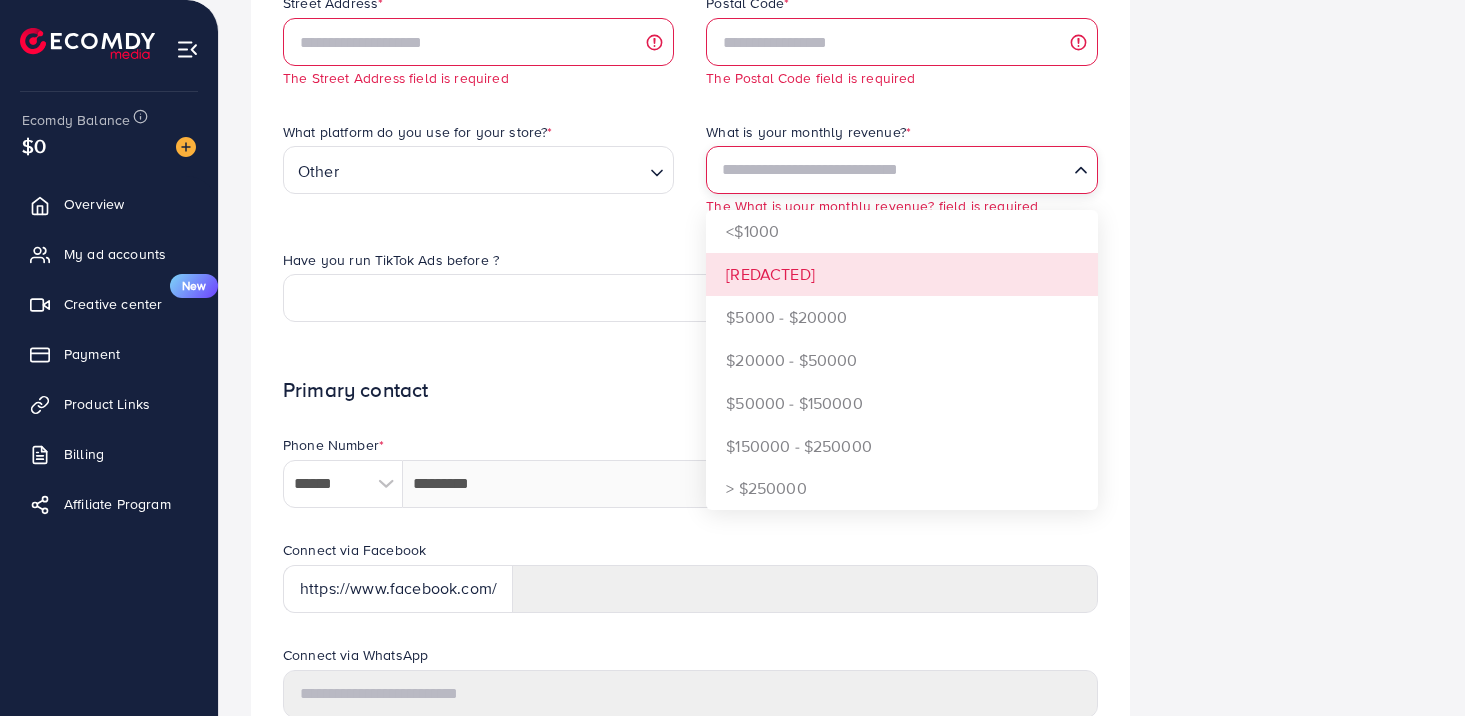 click on "Street Address  * The Street Address field is required  Postal Code  * The Postal Code field is required  What platform do you use for your store?  *
Other
Loading...      What is your monthly revenue?  *           Loading...
[REDACTED]
[REDACTED]
[REDACTED]
[REDACTED]
[REDACTED]
[REDACTED]
[REDACTED]               The What is your monthly revenue? field is required  Have you run TikTok Ads before ?
Loading..." at bounding box center (690, 173) 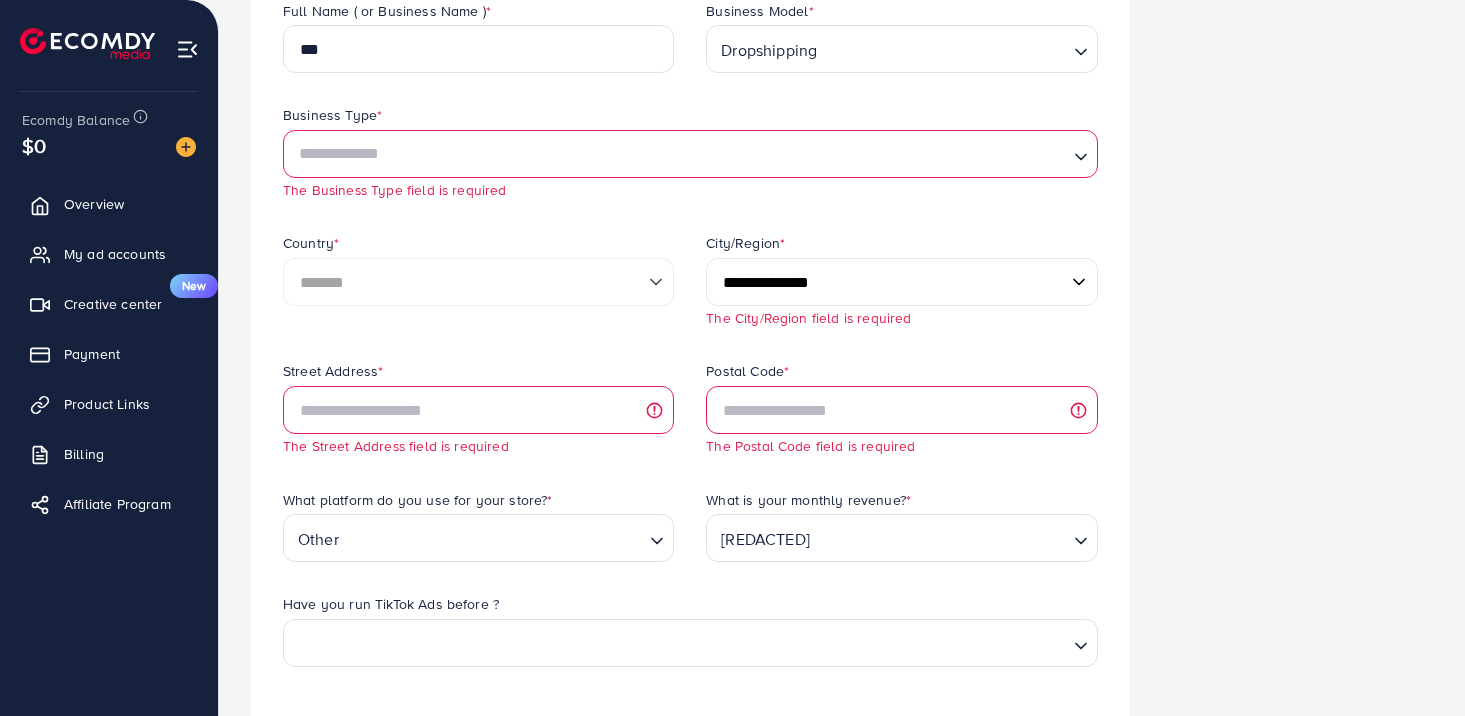 scroll, scrollTop: 202, scrollLeft: 0, axis: vertical 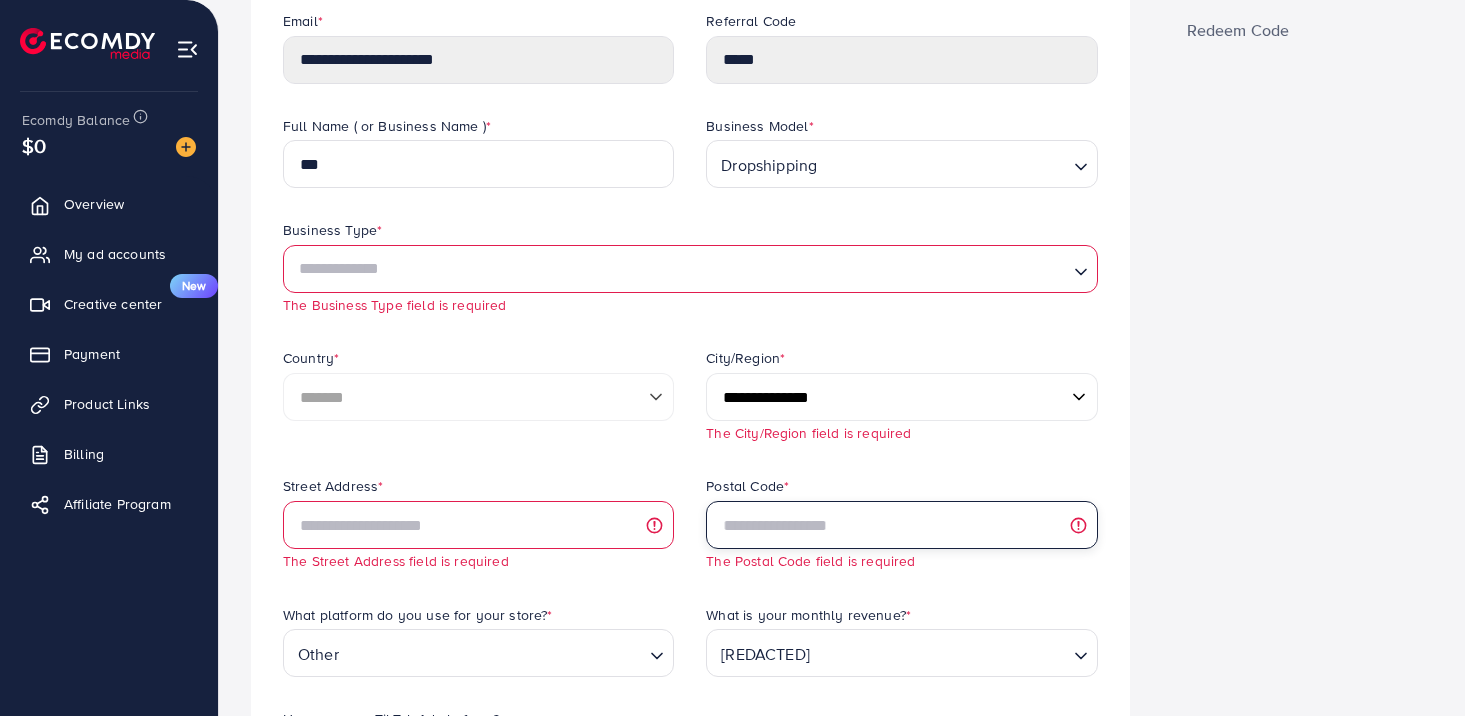 click at bounding box center [901, 525] 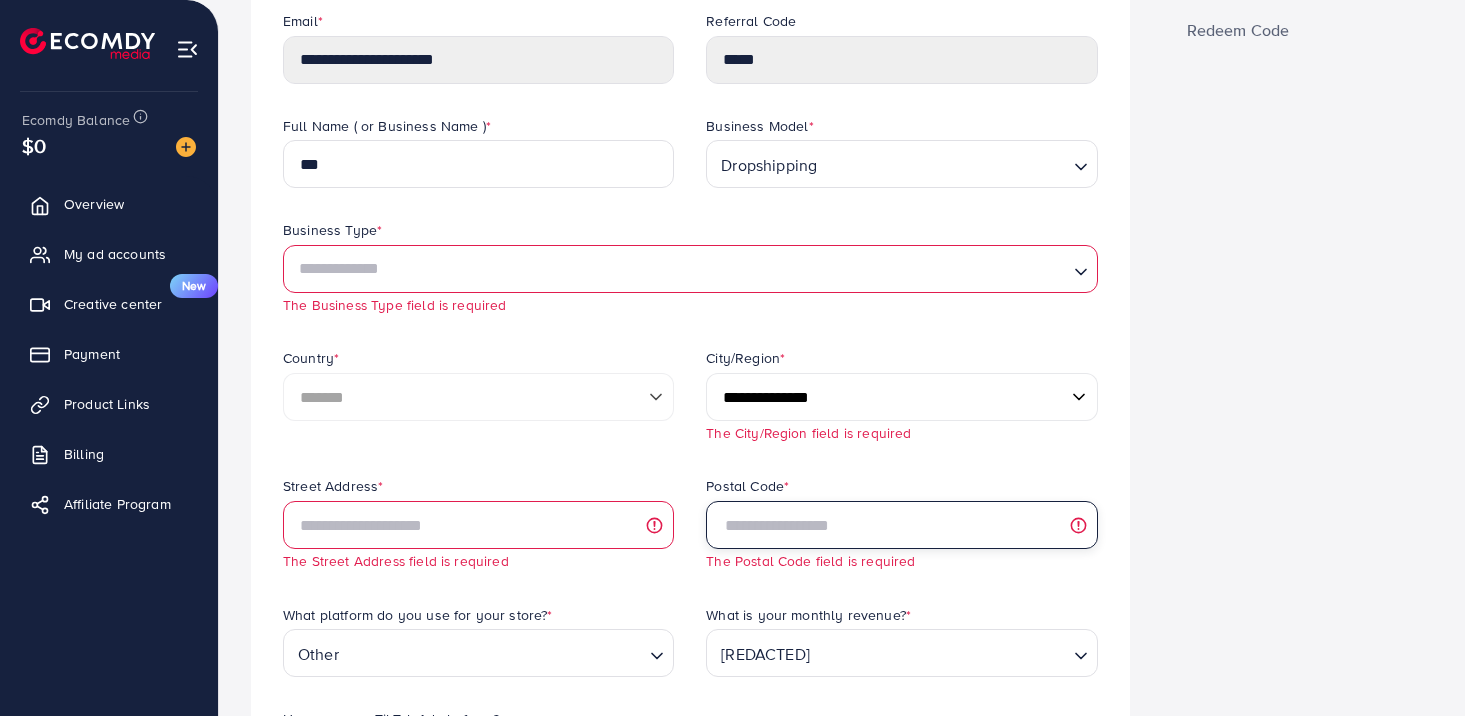 paste on "******" 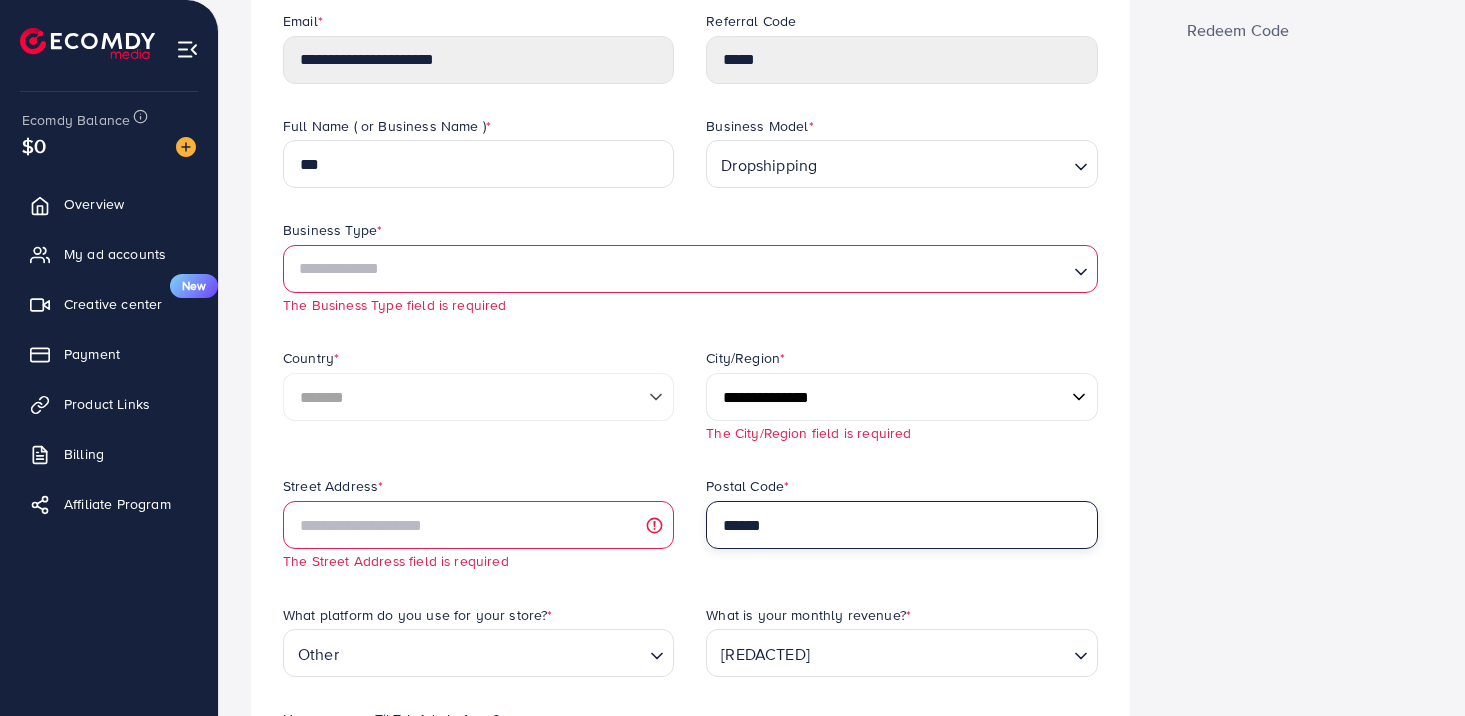 type on "******" 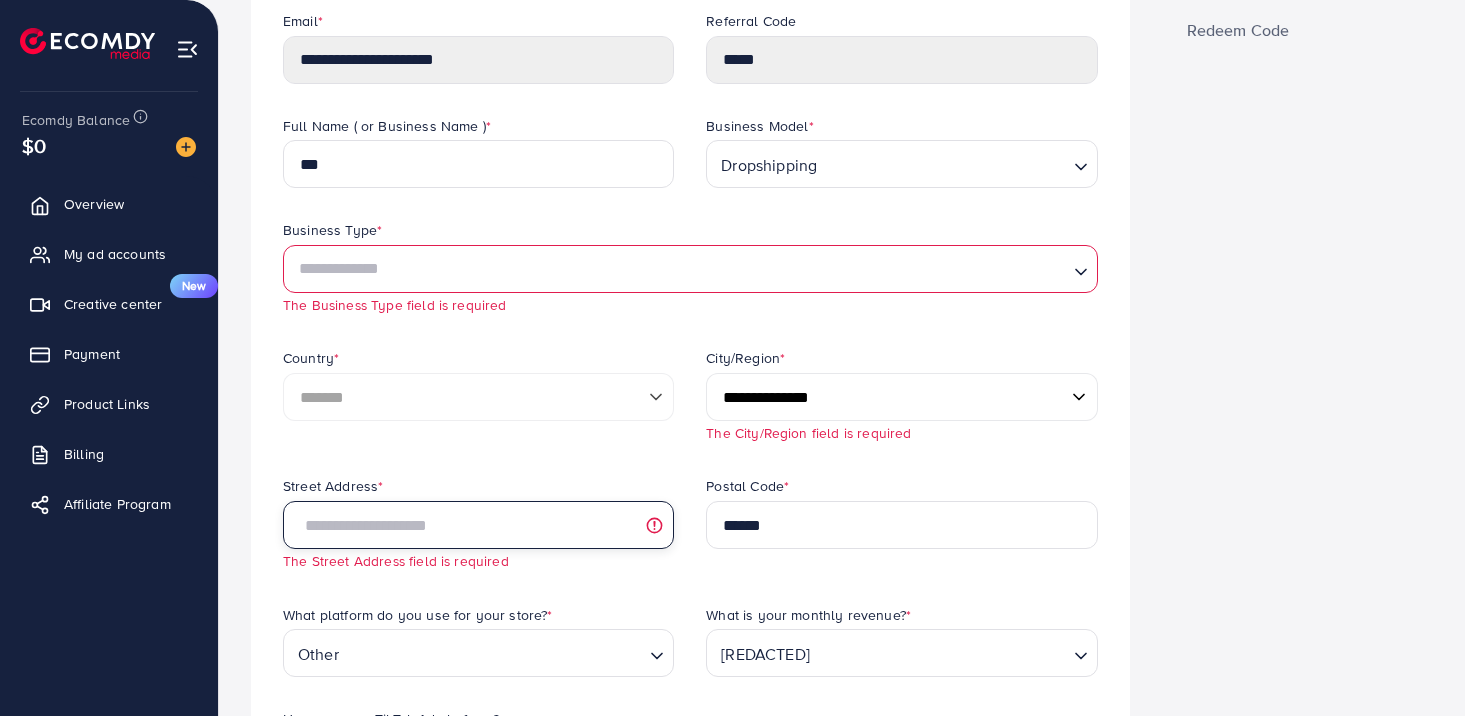 click at bounding box center (478, 525) 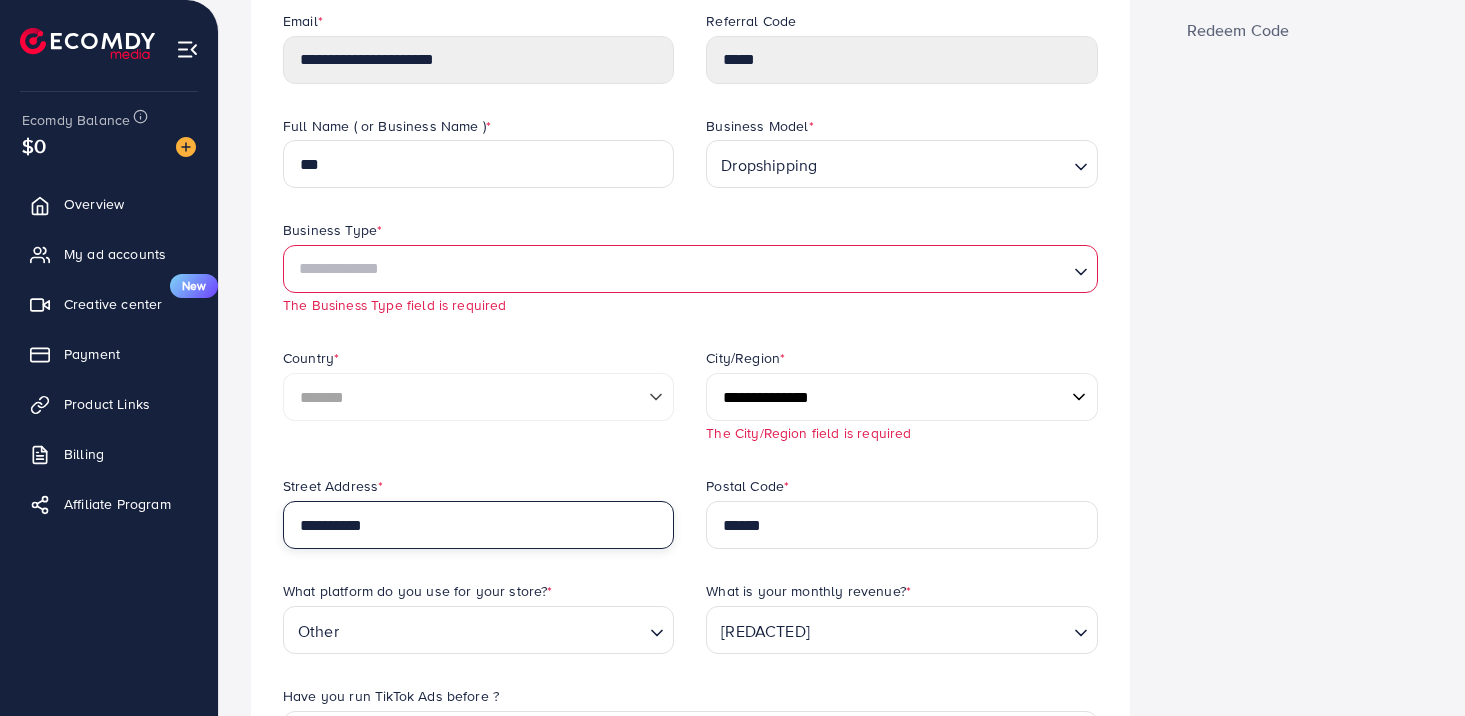 type on "**********" 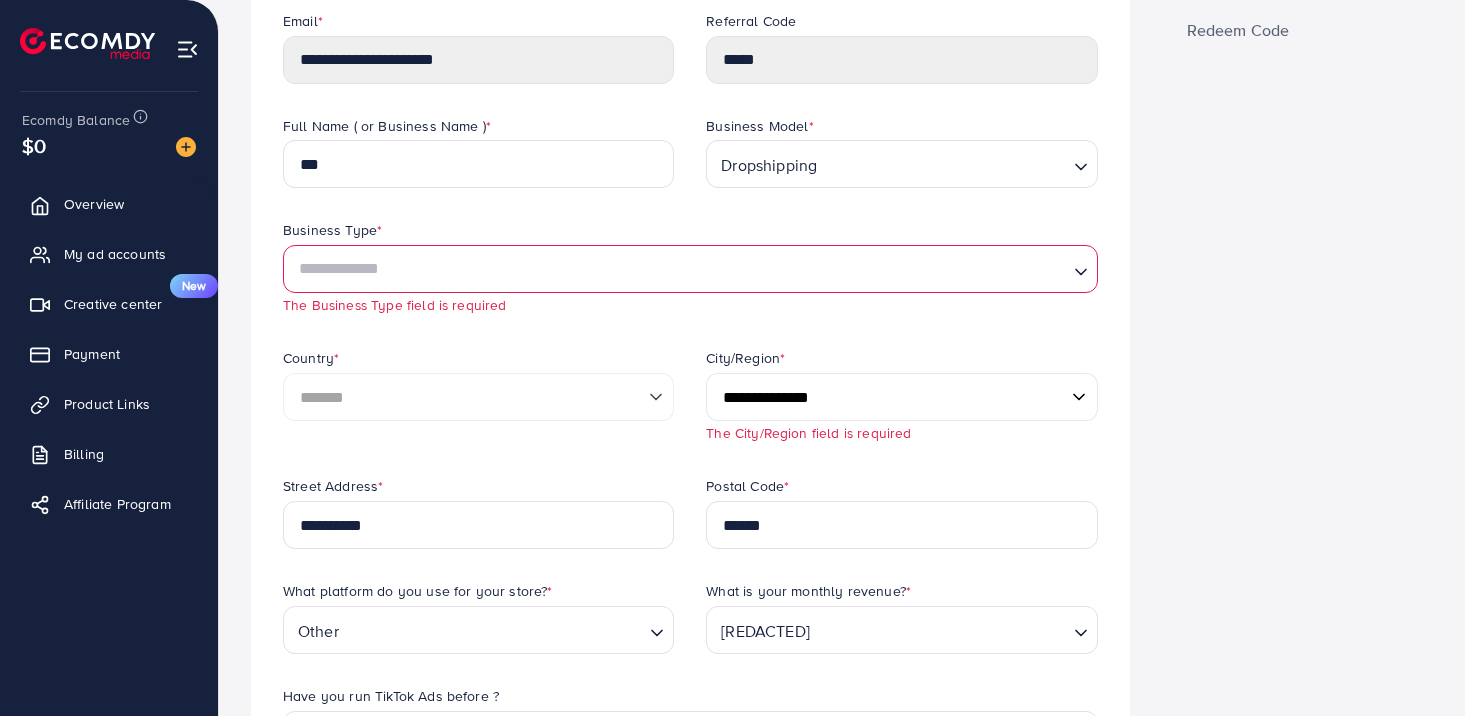 click on "[REDACTED]" at bounding box center [901, 397] 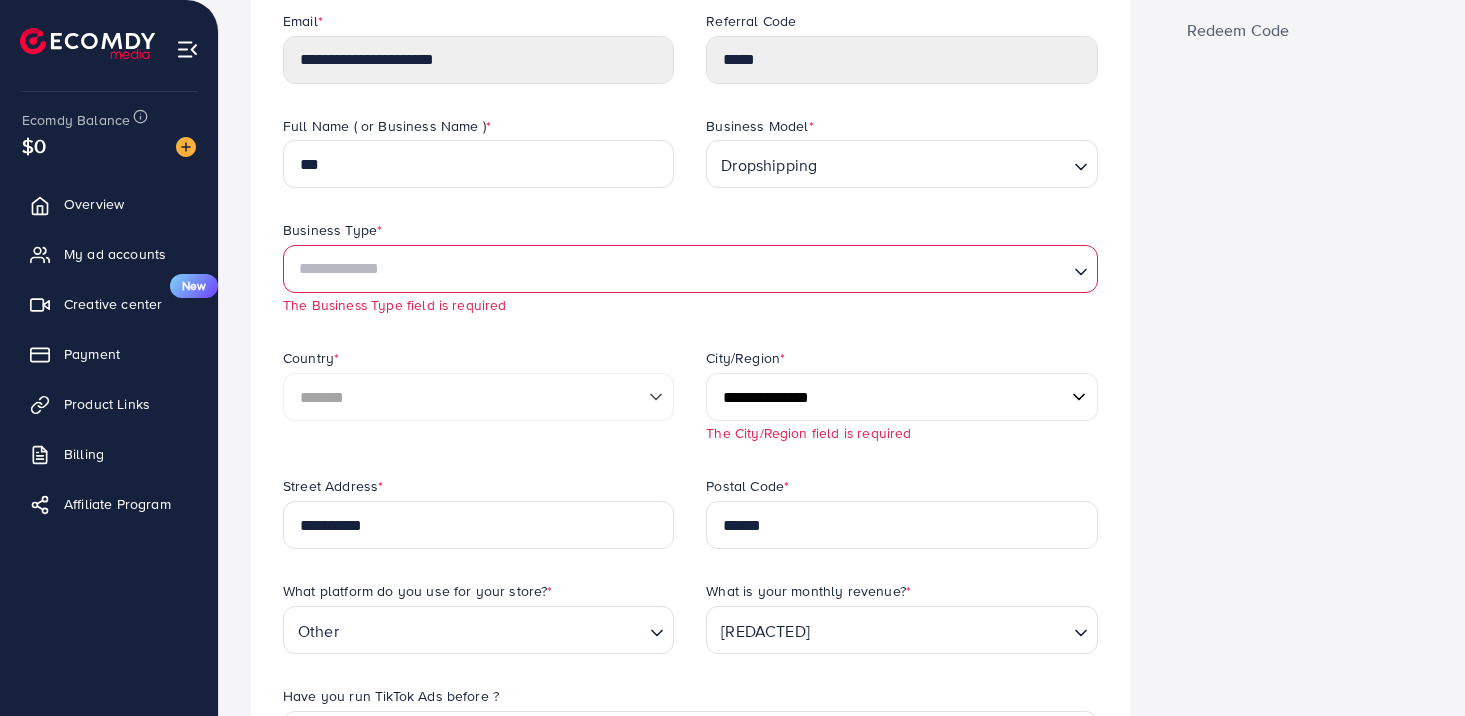 select on "**********" 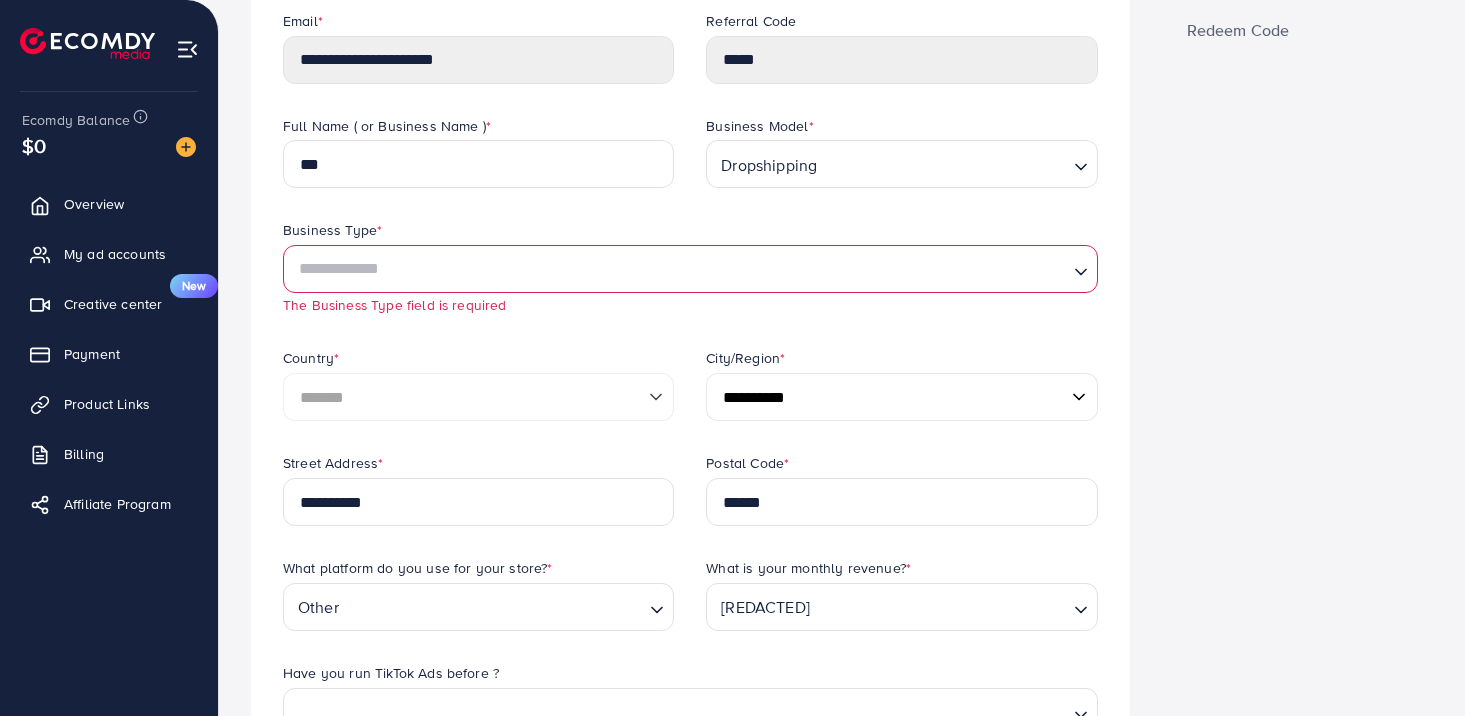click at bounding box center [679, 269] 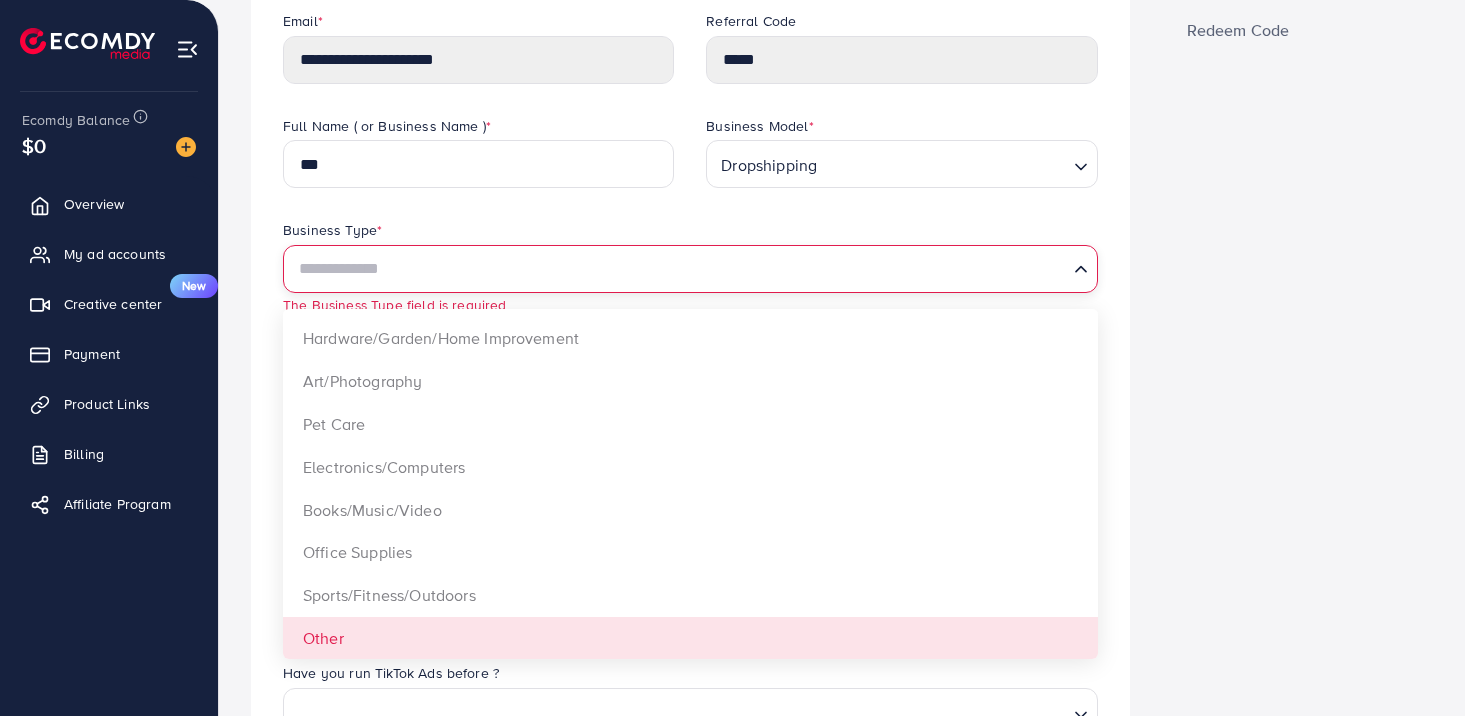 scroll, scrollTop: 550, scrollLeft: 0, axis: vertical 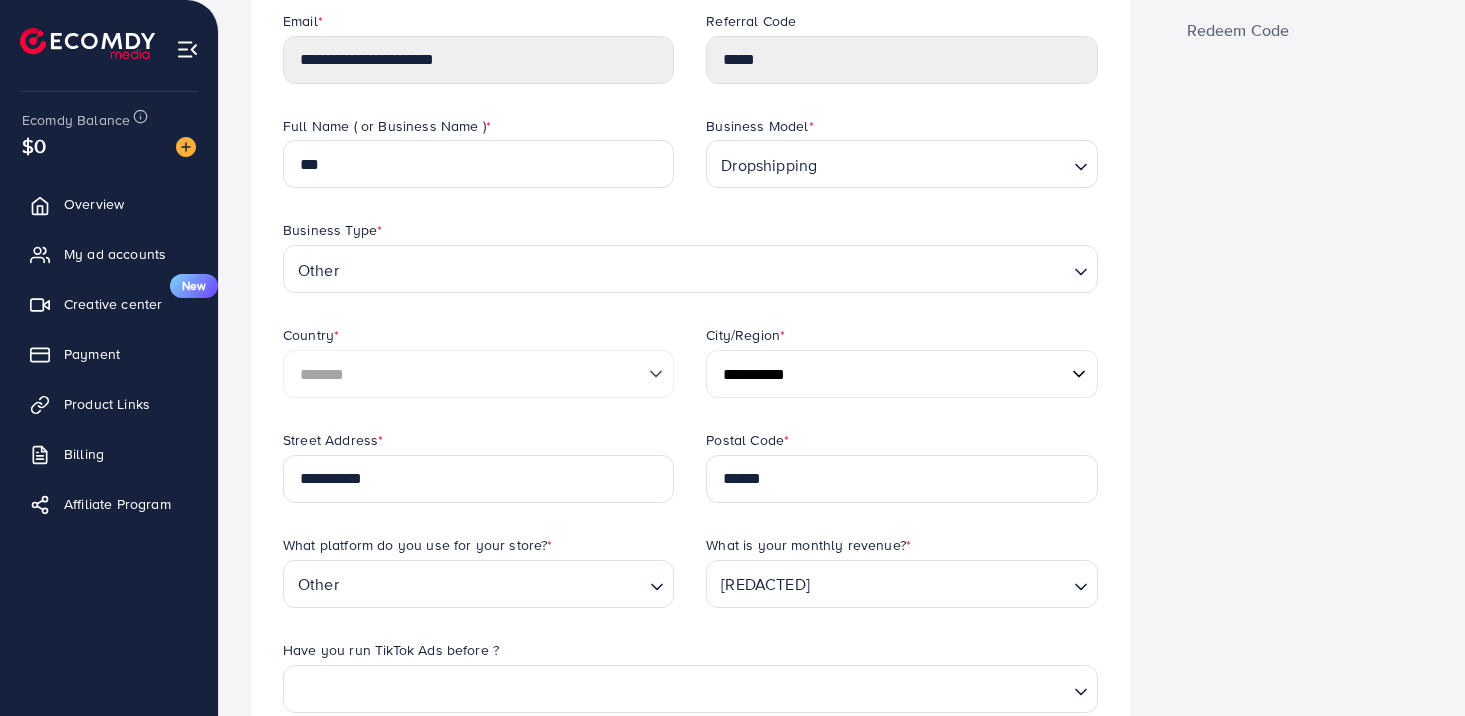 click on "Email  * [EMAIL]  Referral Code  *****  Full Name ( or Business Name ) * [NAME]  Business Model  *
Dropshipping
Loading...      Business Type  *
Other
Loading...
Services
Food/Beverage: Primariy e-commerce and shipping
Food/Beverage: Primariy restaurant/Cafe/Food truck
Toys/Crafts/Hobbies
Automotive
Apparel/Shoes/Accessories
Jewelry
Streaming/Online classes/Software license keys
Subscription-based products or services
Tobacco/Vape/Smoking/Marijuana related products
Adult
Home/Furniture
Health/Beauty
Hardware/Garden/Home Improvement
Art/Photography
Pet Care
Electronics/Computers
* [REDACTED]" at bounding box center [690, 646] 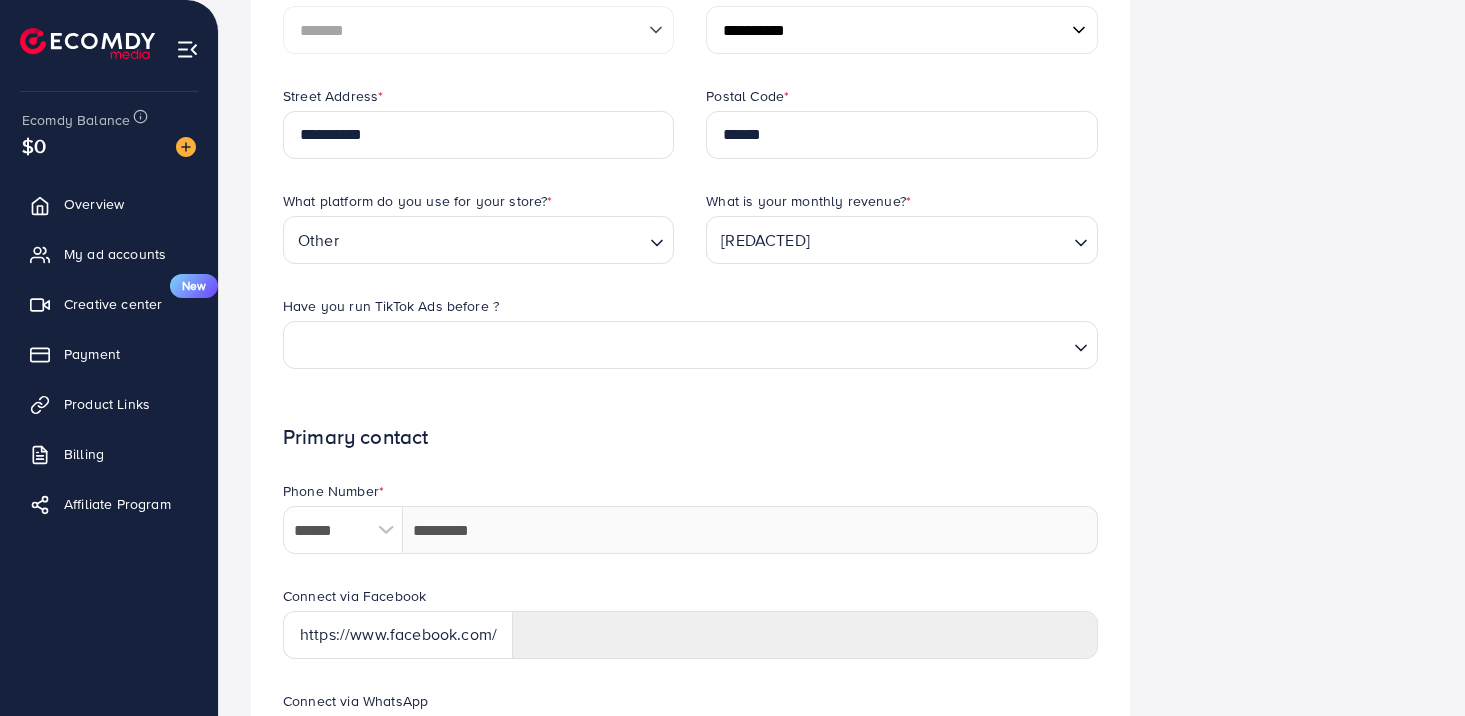 scroll, scrollTop: 863, scrollLeft: 0, axis: vertical 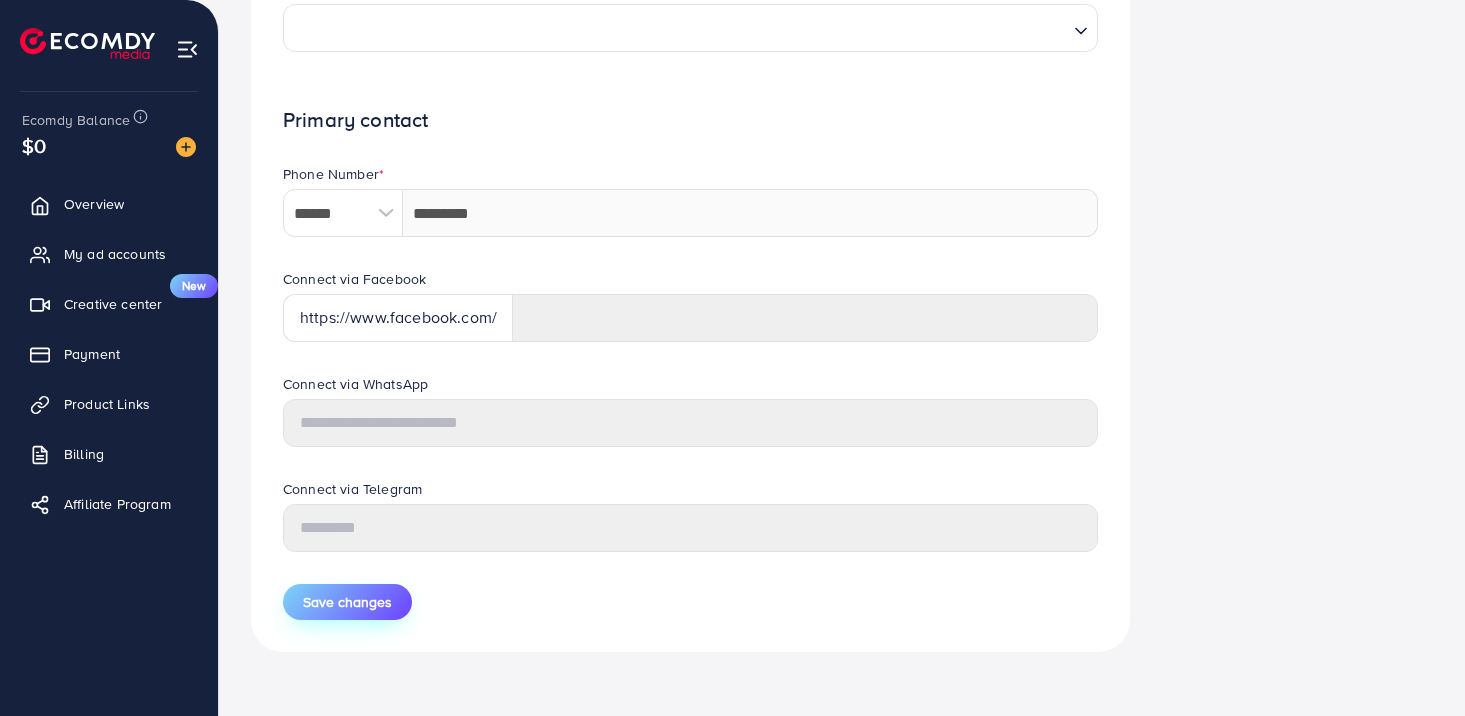 click on "Save changes" at bounding box center [347, 602] 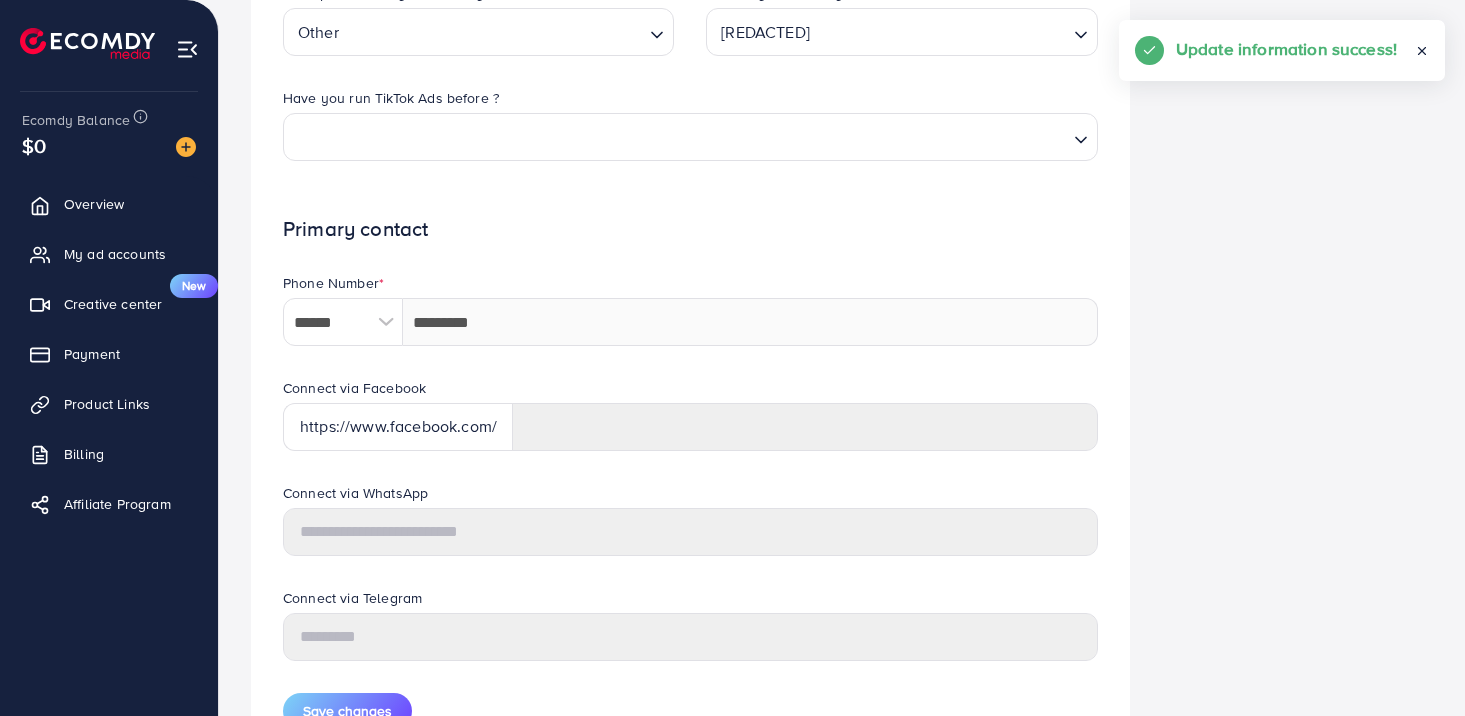 scroll, scrollTop: 81, scrollLeft: 0, axis: vertical 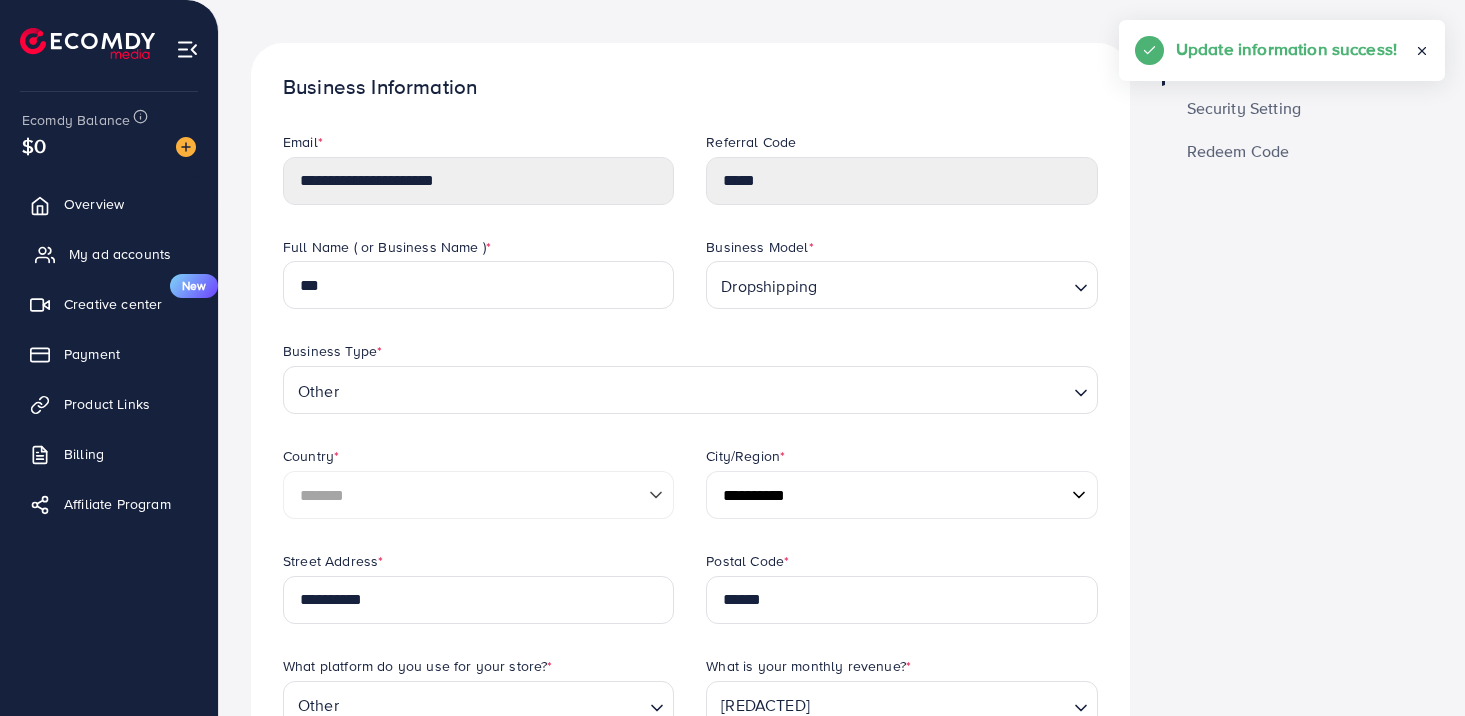 click on "My ad accounts" at bounding box center (120, 254) 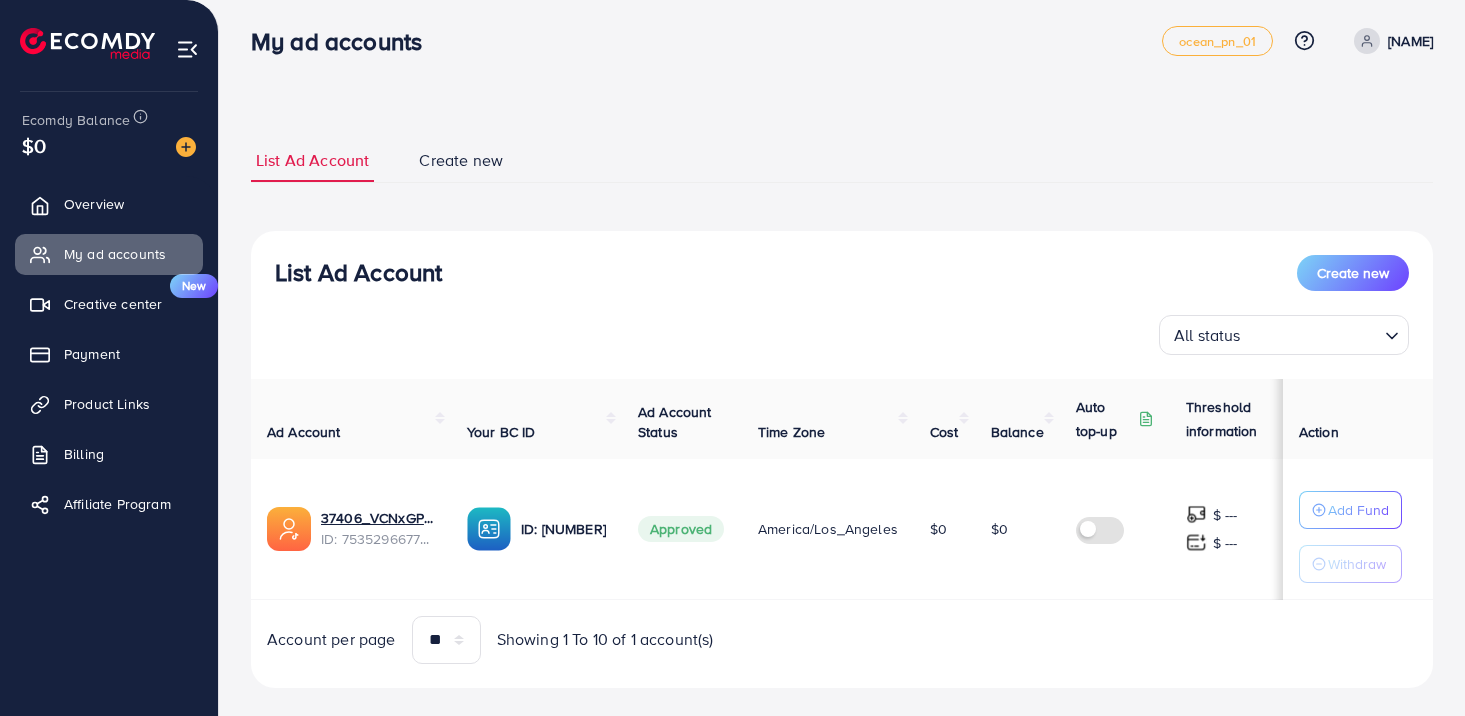 scroll, scrollTop: 30, scrollLeft: 0, axis: vertical 